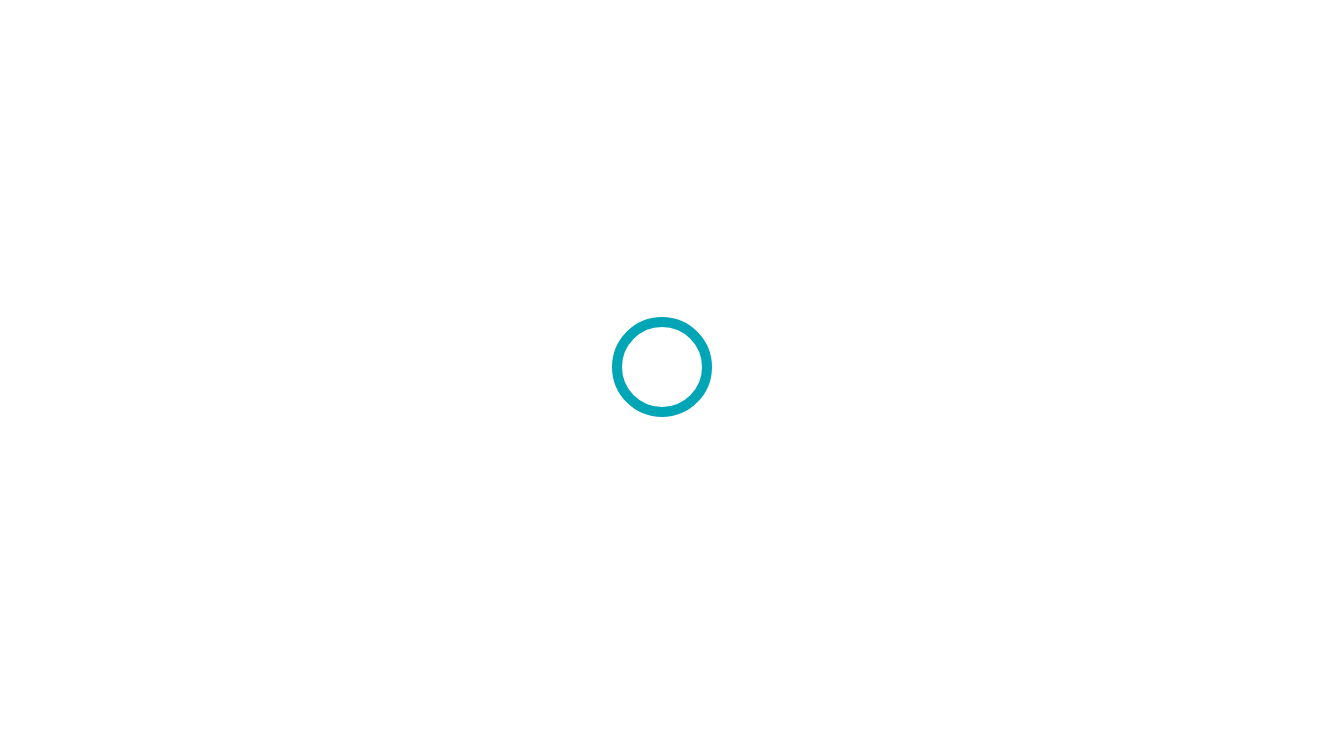 scroll, scrollTop: 0, scrollLeft: 0, axis: both 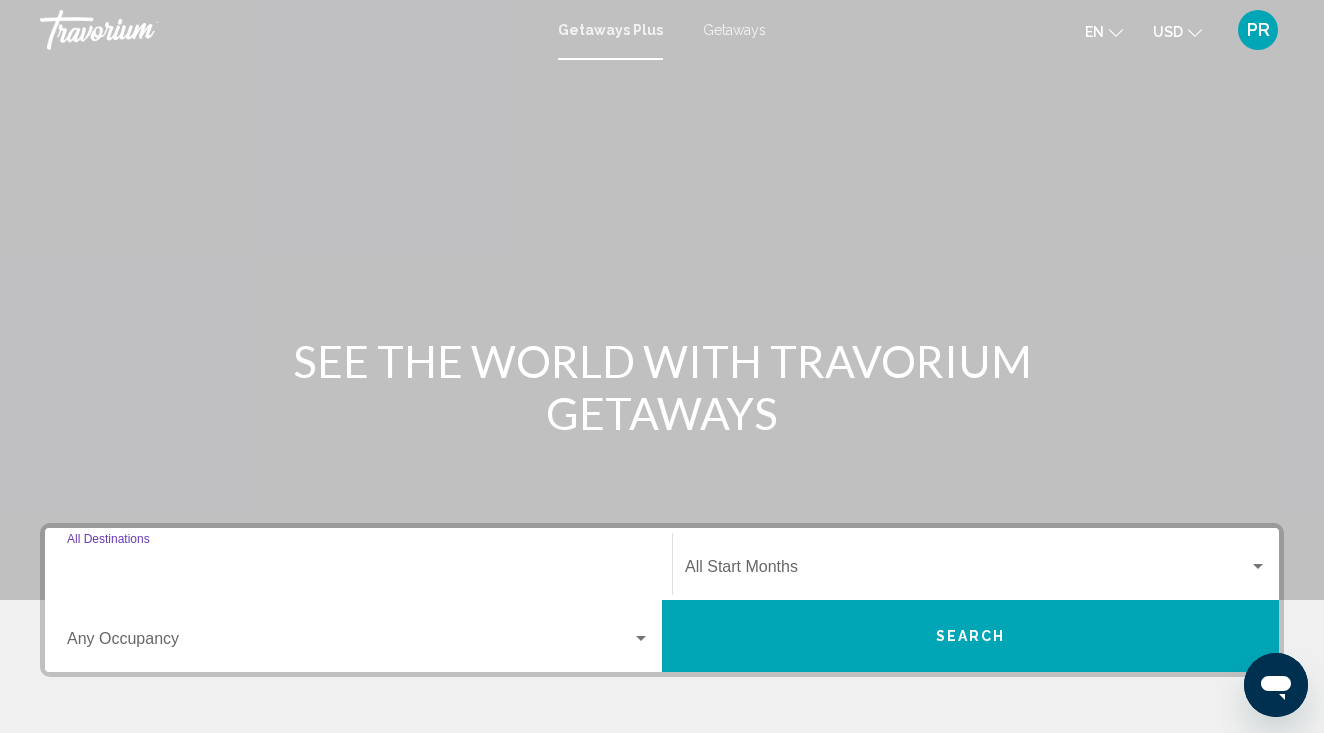 click on "Destination All Destinations" at bounding box center (358, 571) 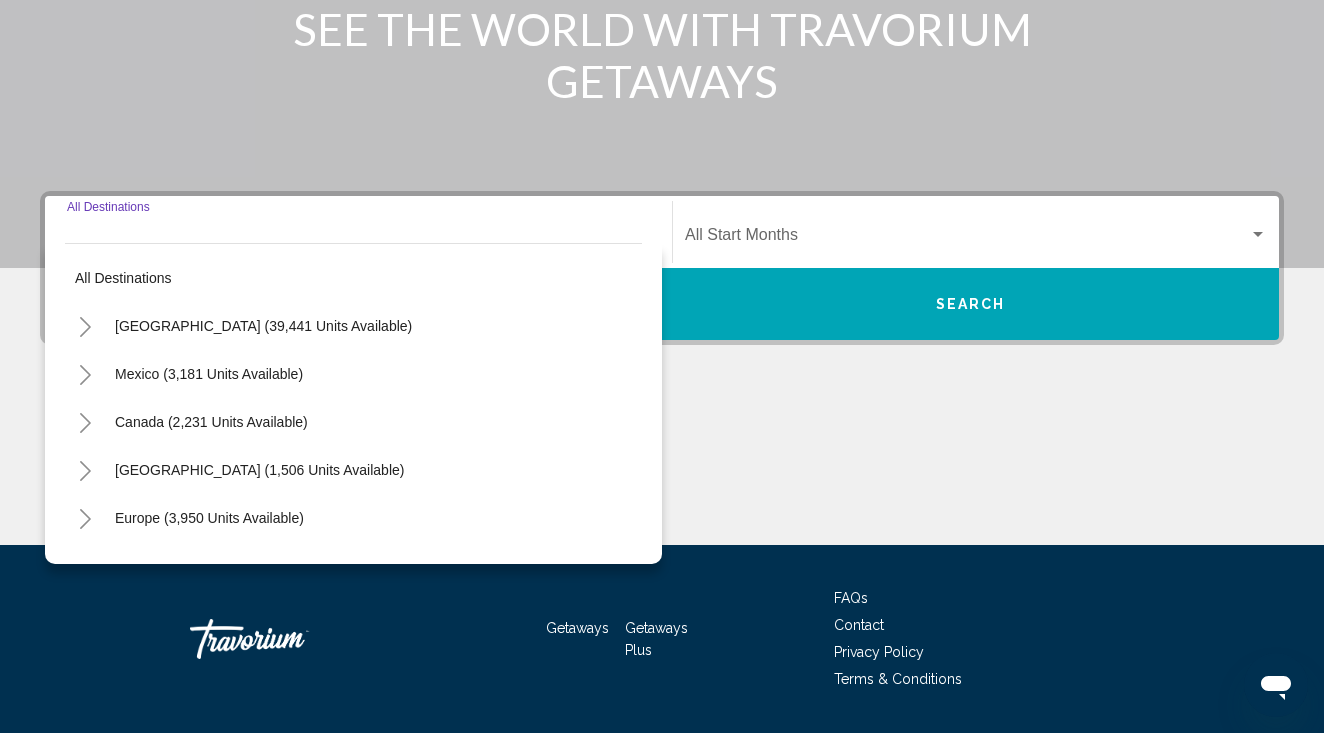 scroll, scrollTop: 389, scrollLeft: 0, axis: vertical 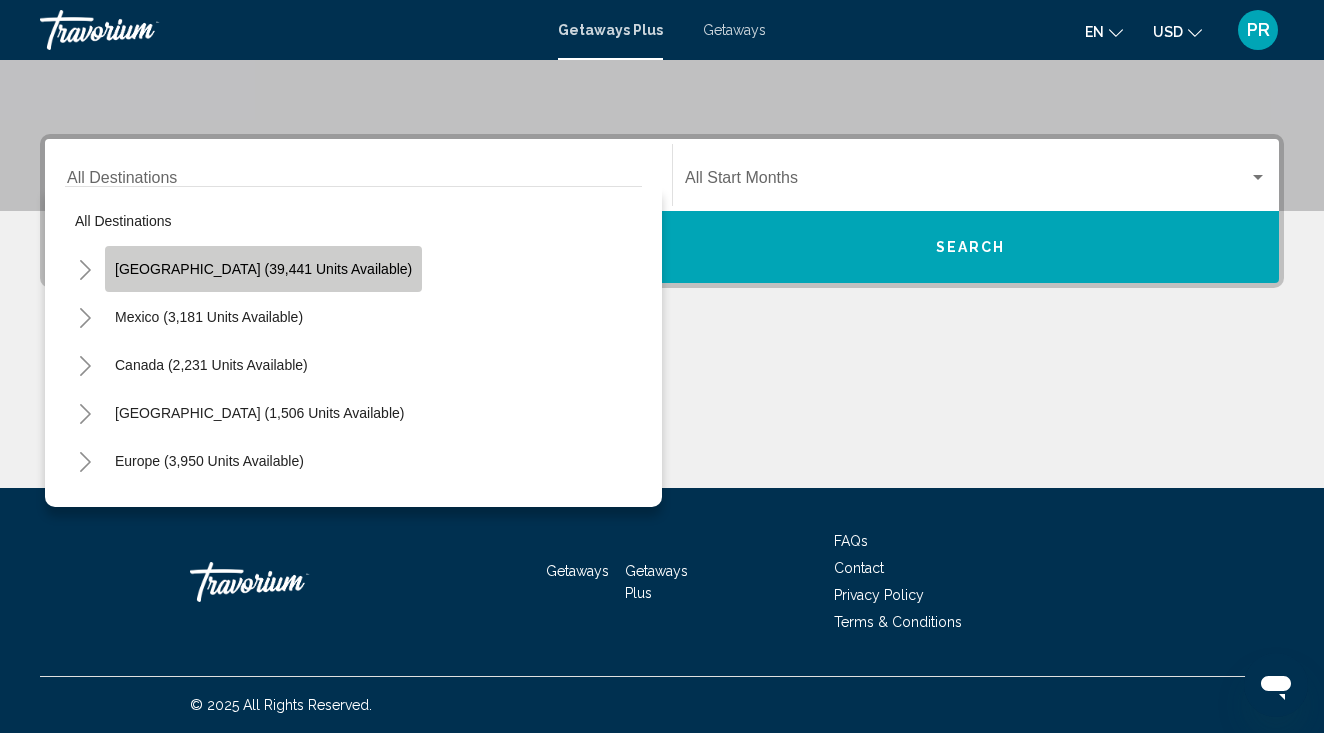 click on "[GEOGRAPHIC_DATA] (39,441 units available)" at bounding box center [209, 317] 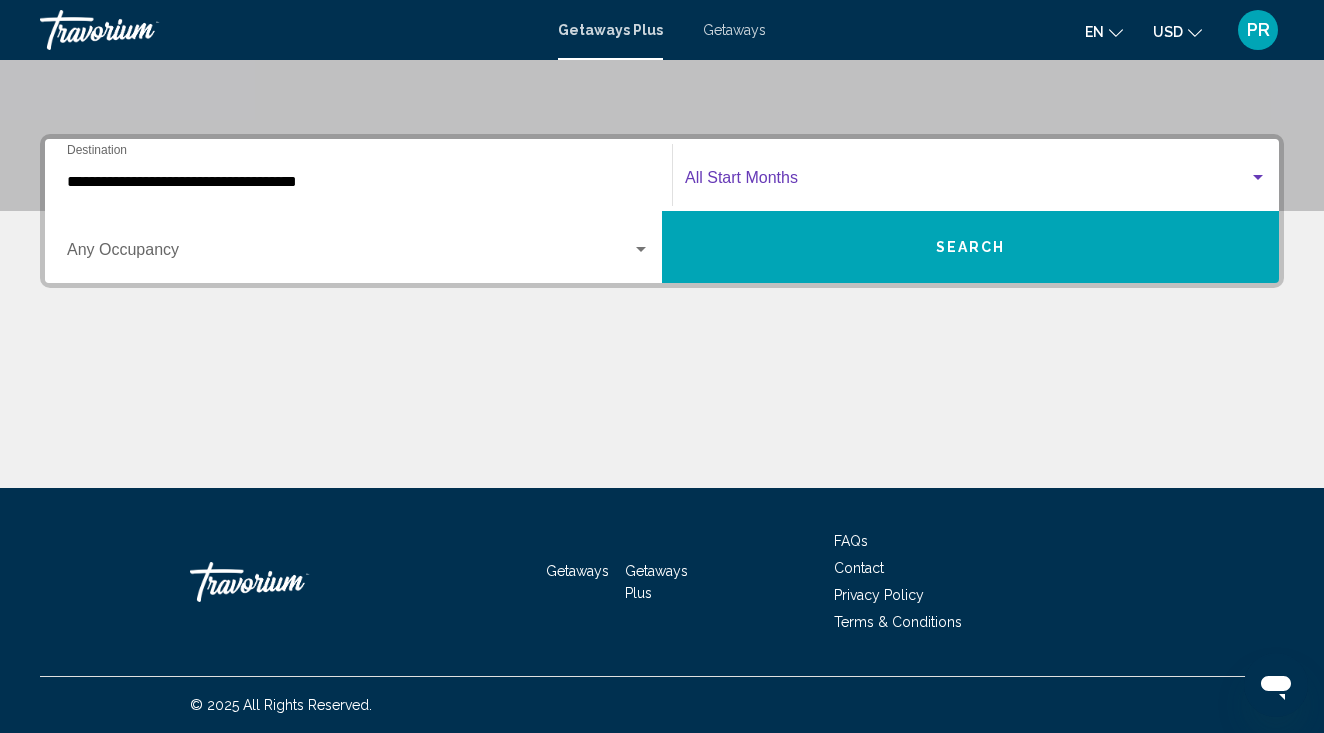 click at bounding box center (967, 182) 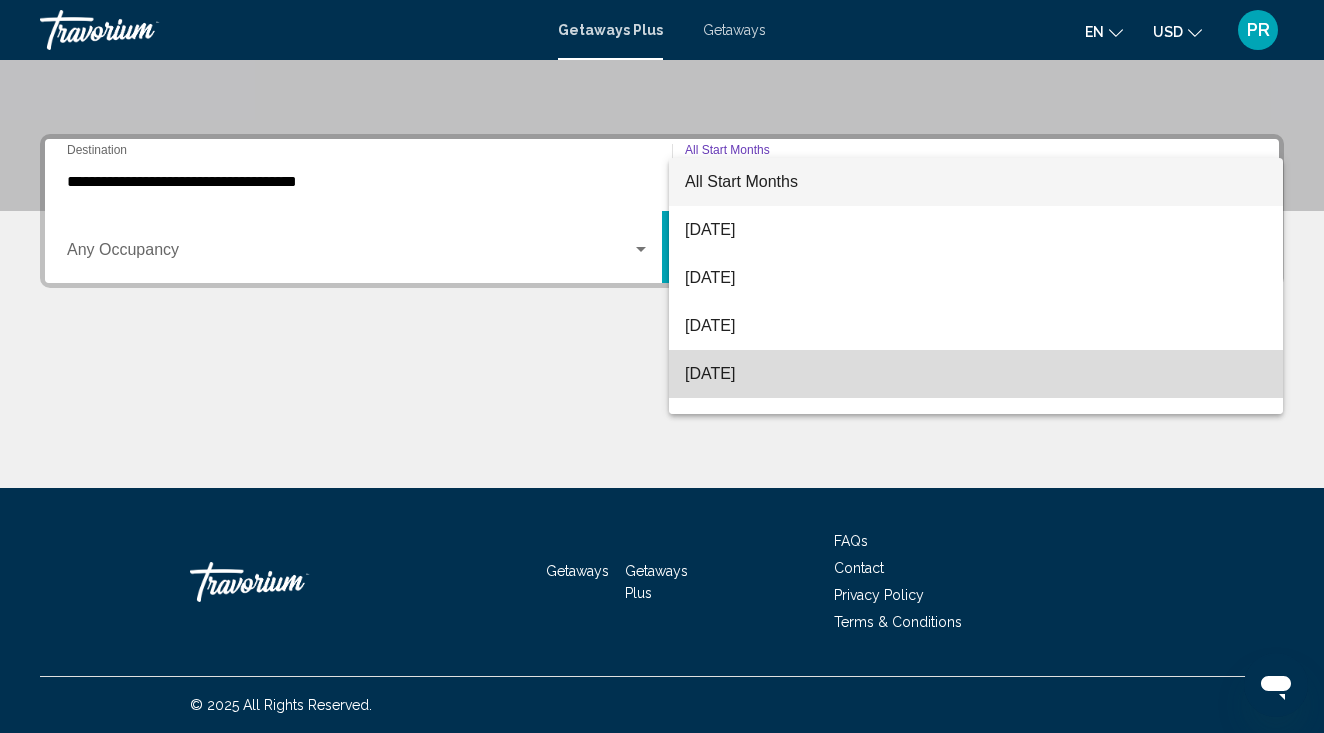 click on "[DATE]" at bounding box center [976, 374] 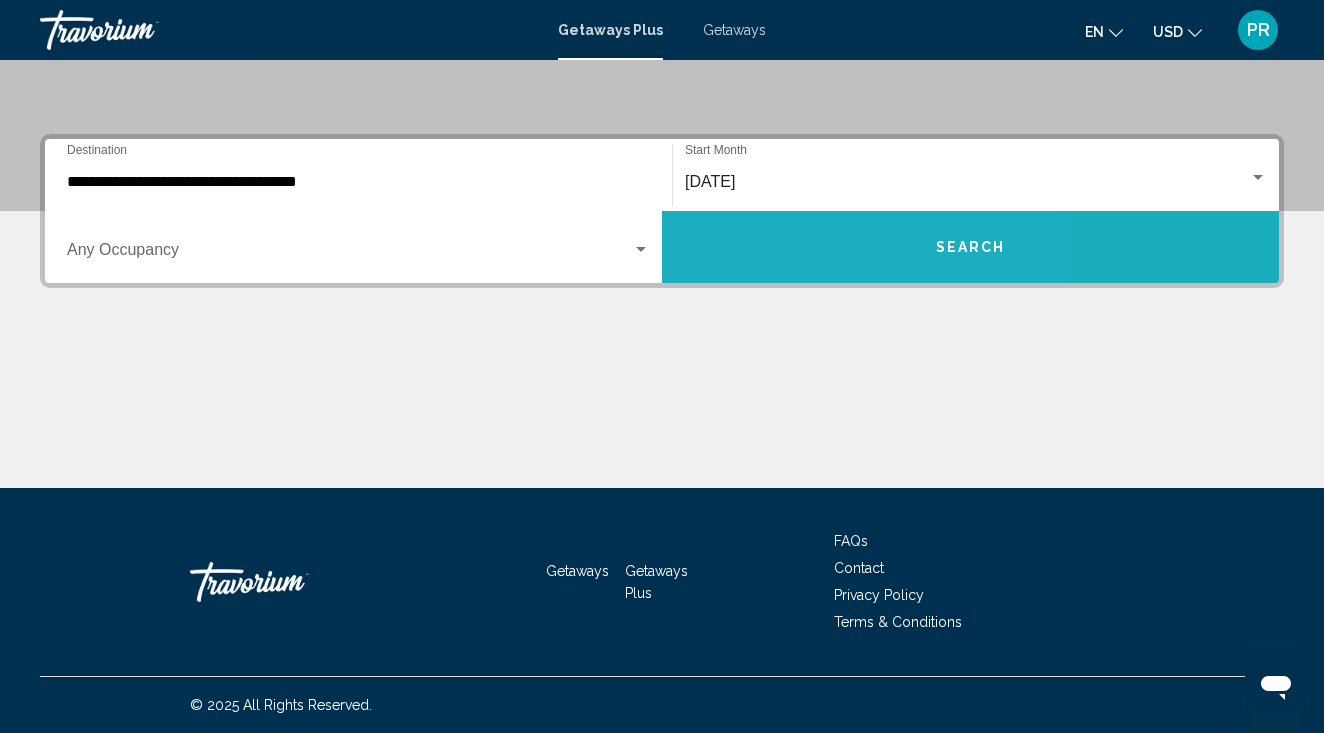 click on "Search" at bounding box center (970, 247) 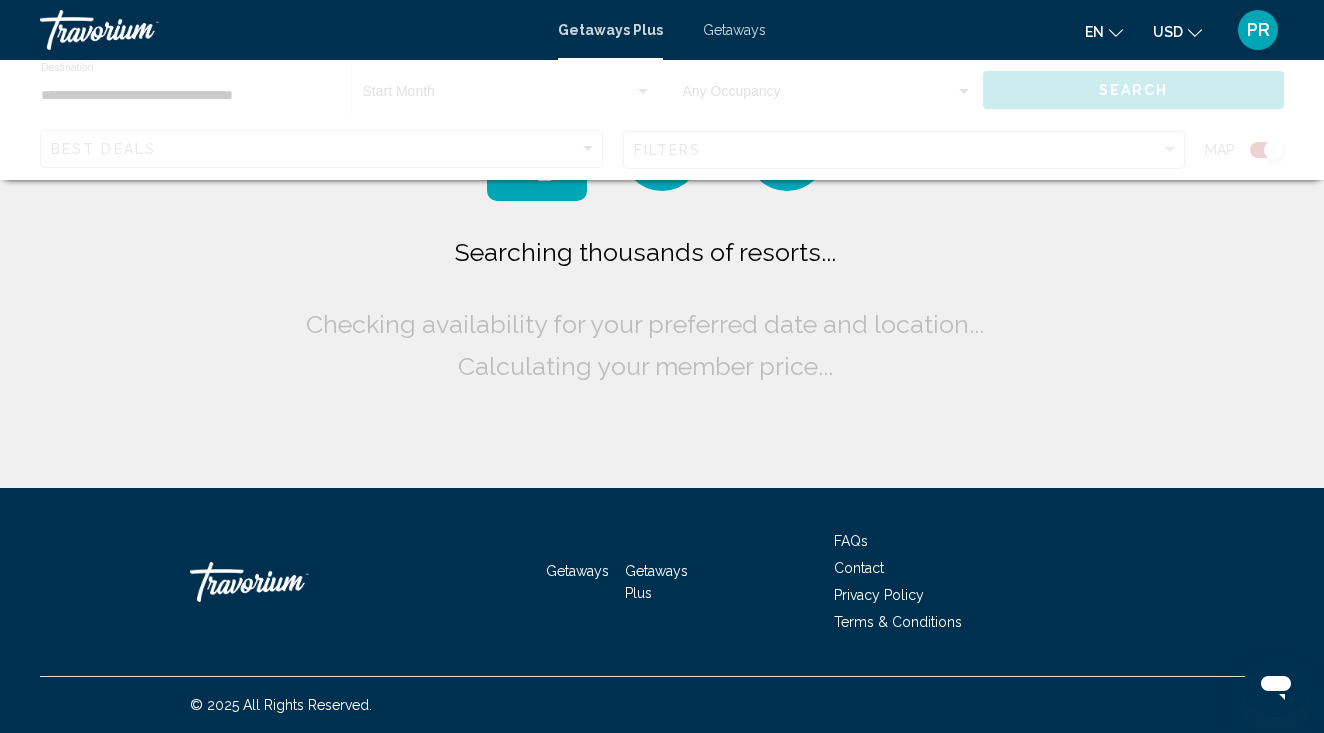 scroll, scrollTop: 0, scrollLeft: 0, axis: both 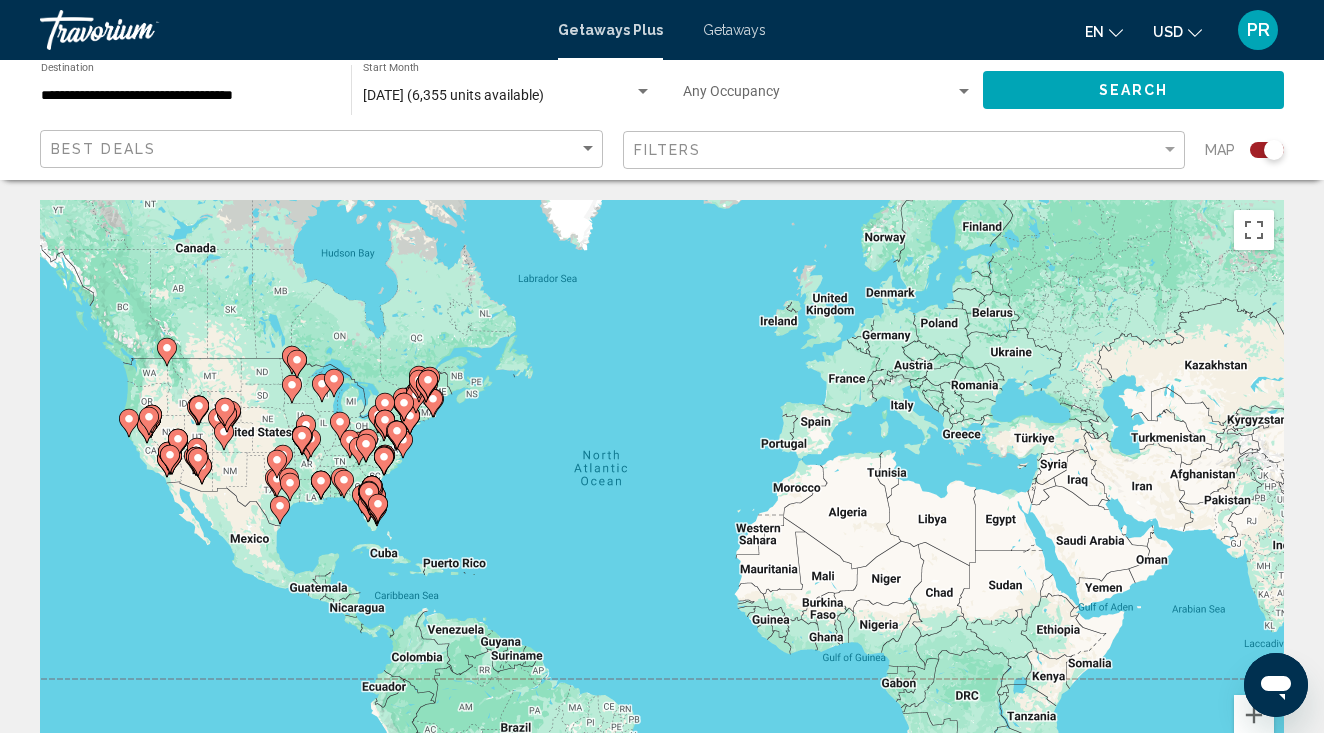 click at bounding box center [170, 459] 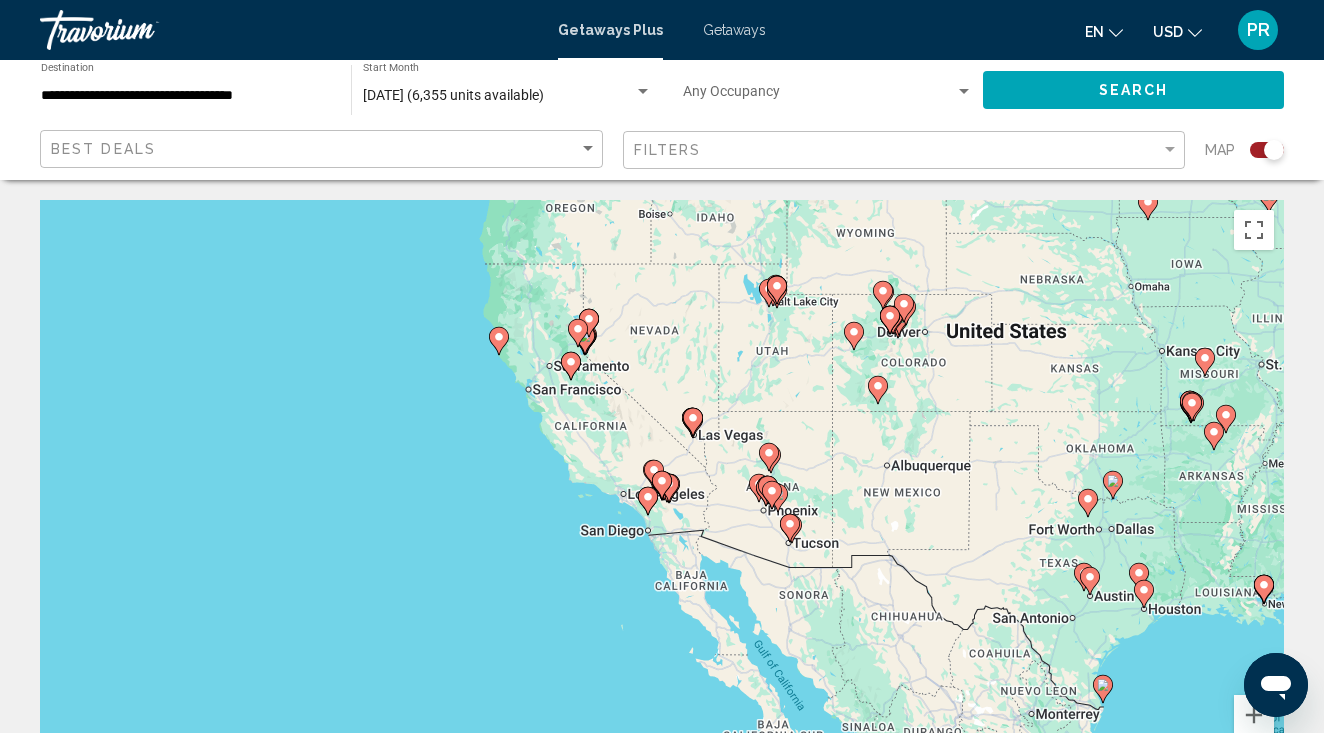 click 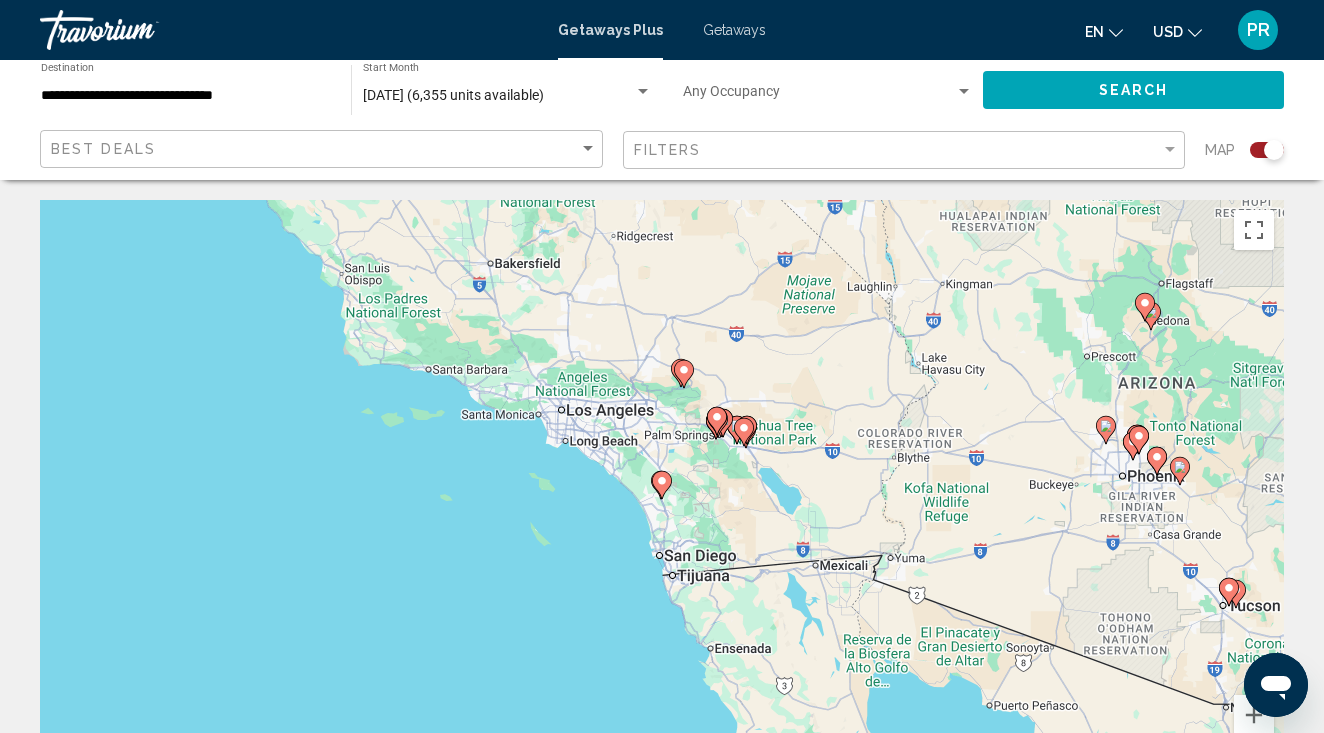 click 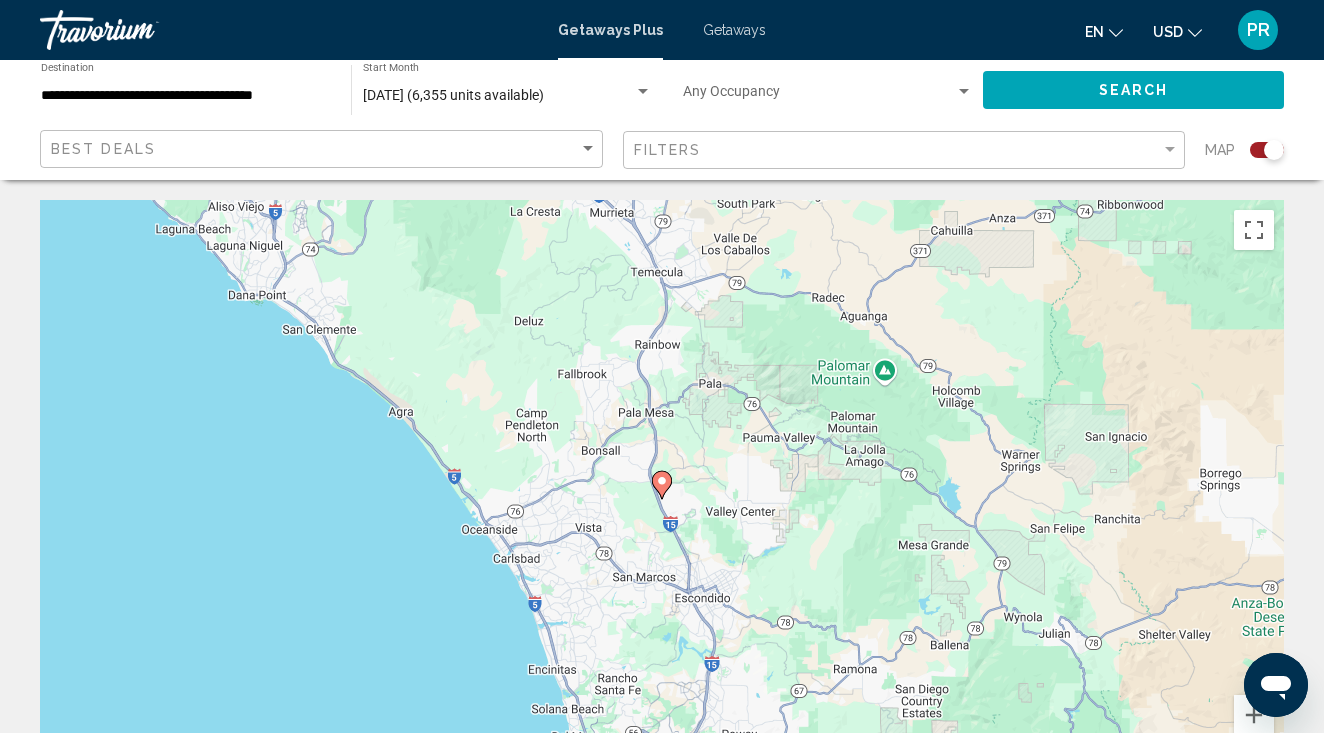 scroll, scrollTop: 0, scrollLeft: 0, axis: both 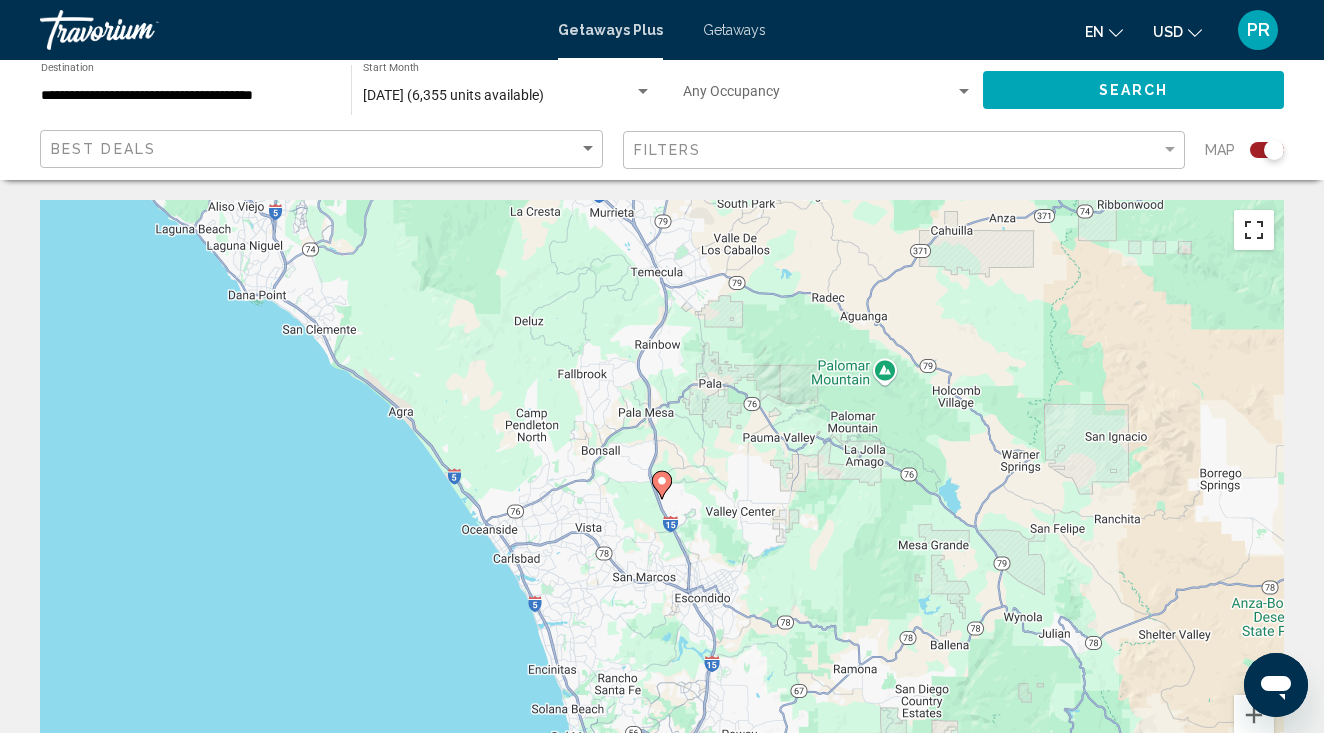 click at bounding box center (1254, 230) 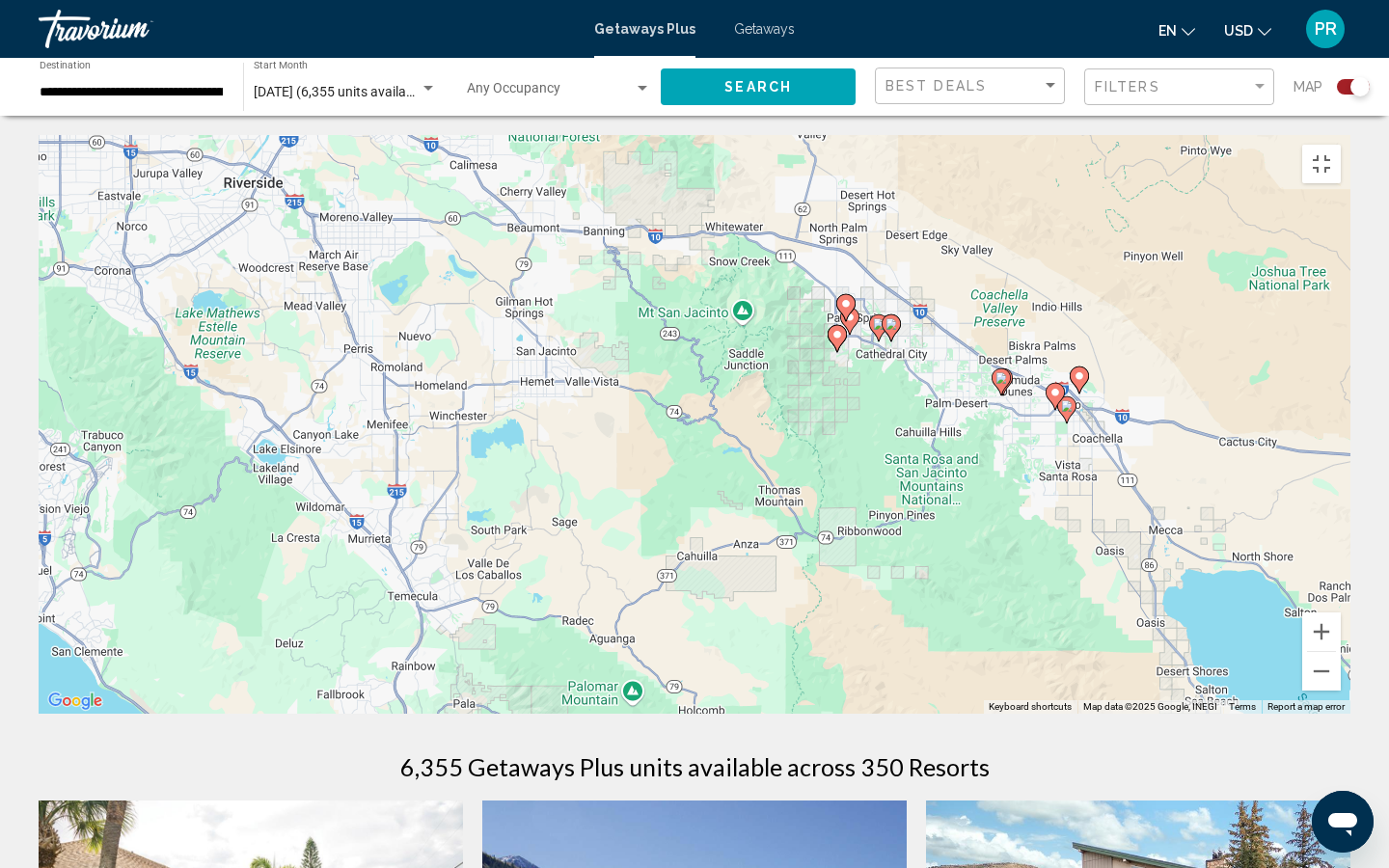 drag, startPoint x: 1194, startPoint y: 396, endPoint x: 914, endPoint y: 789, distance: 482.5443 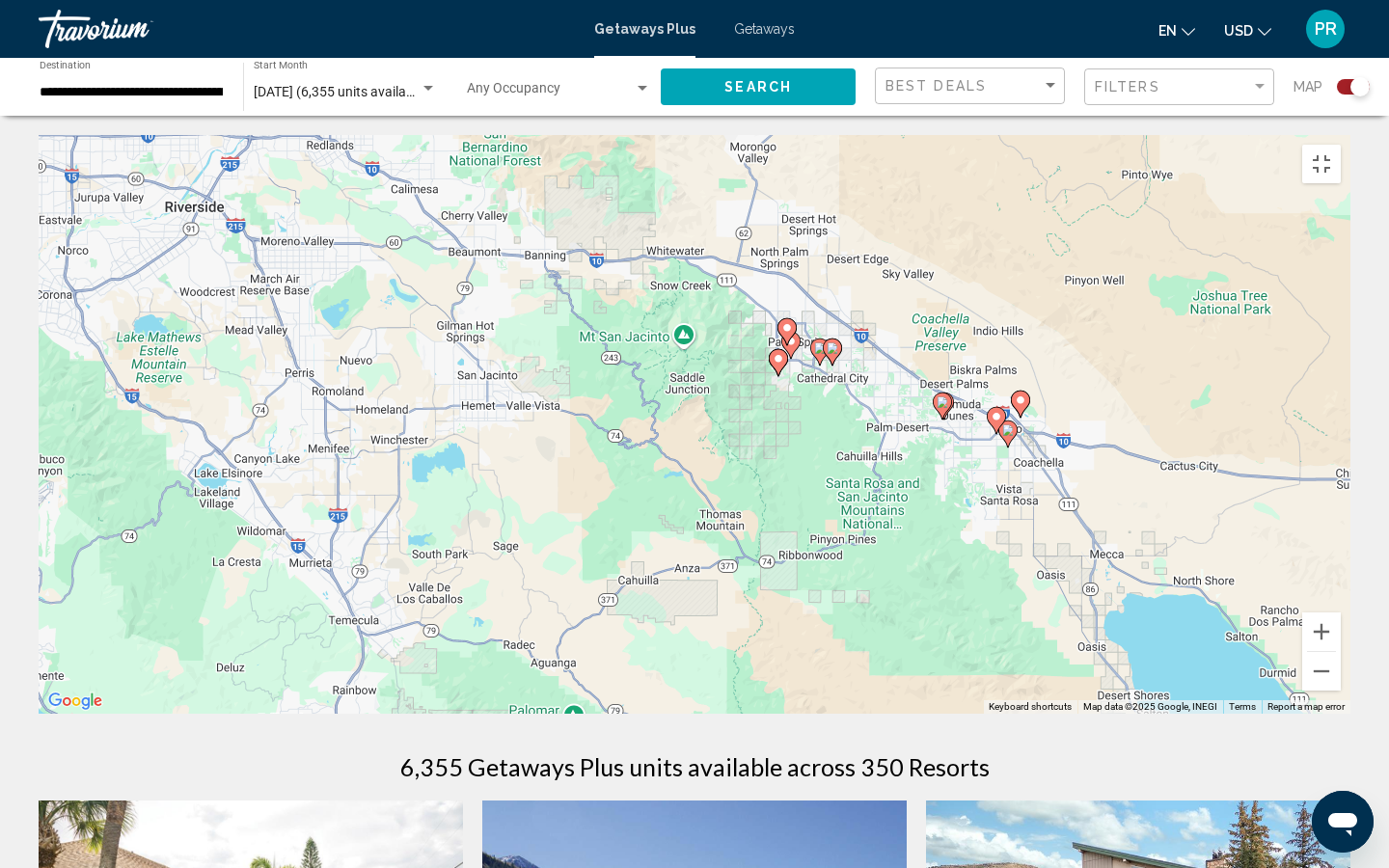 drag, startPoint x: 998, startPoint y: 438, endPoint x: 940, endPoint y: 464, distance: 63.56099 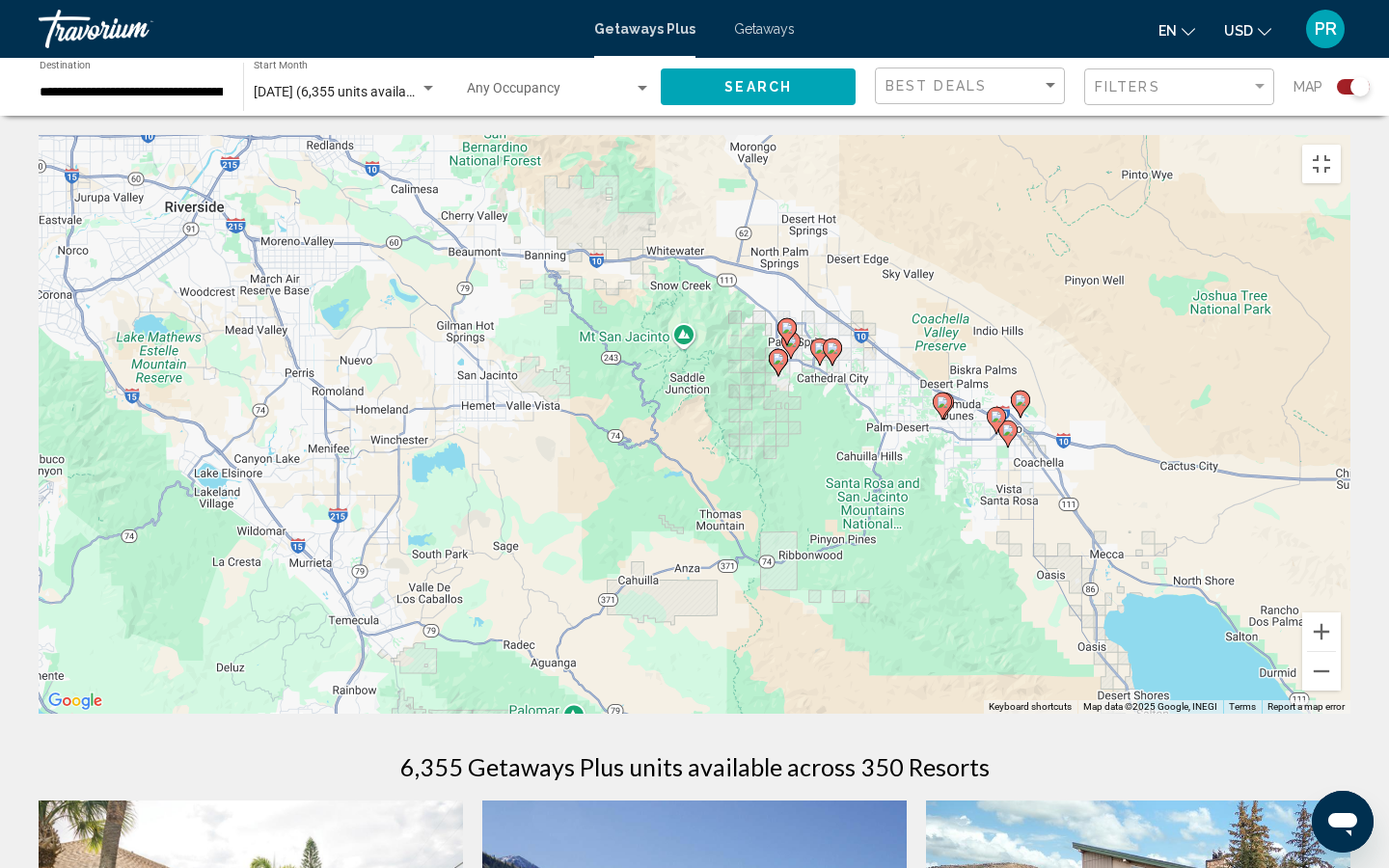 click on "To navigate, press the arrow keys. To activate drag with keyboard, press Alt + Enter. Once in keyboard drag state, use the arrow keys to move the marker. To complete the drag, press the Enter key. To cancel, press Escape." at bounding box center (694, 424) 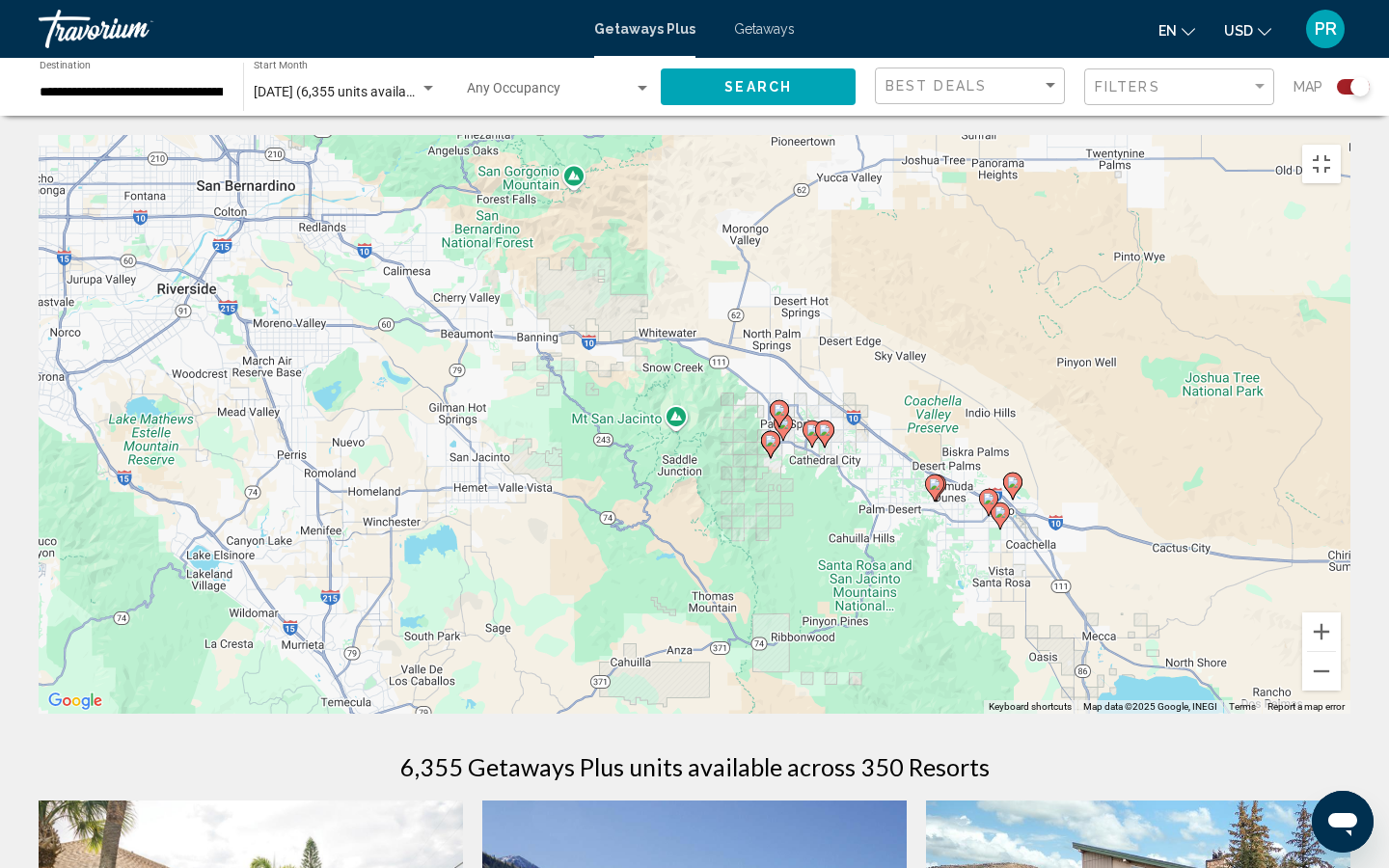 drag, startPoint x: 938, startPoint y: 416, endPoint x: 929, endPoint y: 502, distance: 86.46965 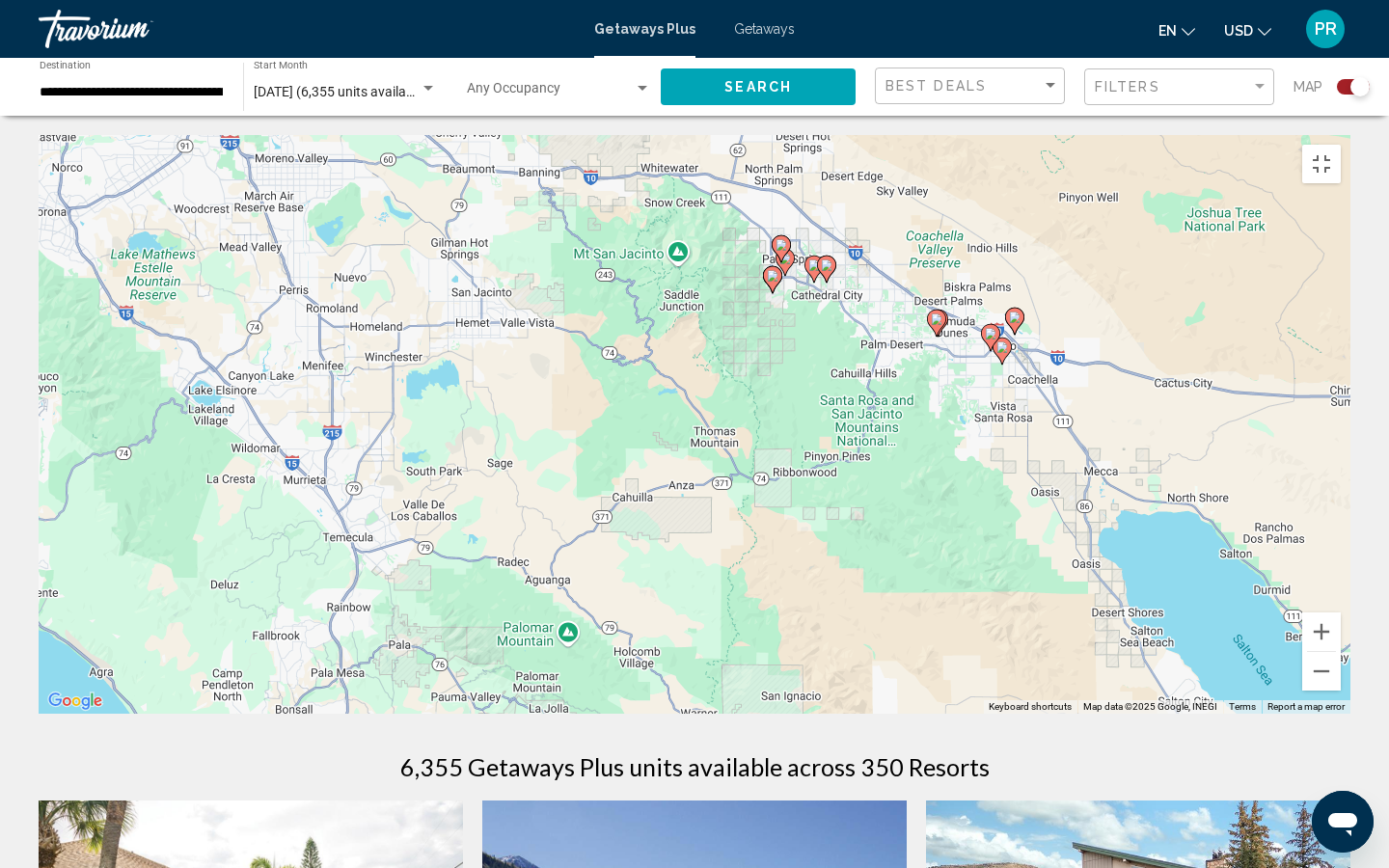 drag, startPoint x: 867, startPoint y: 638, endPoint x: 870, endPoint y: 470, distance: 168.02678 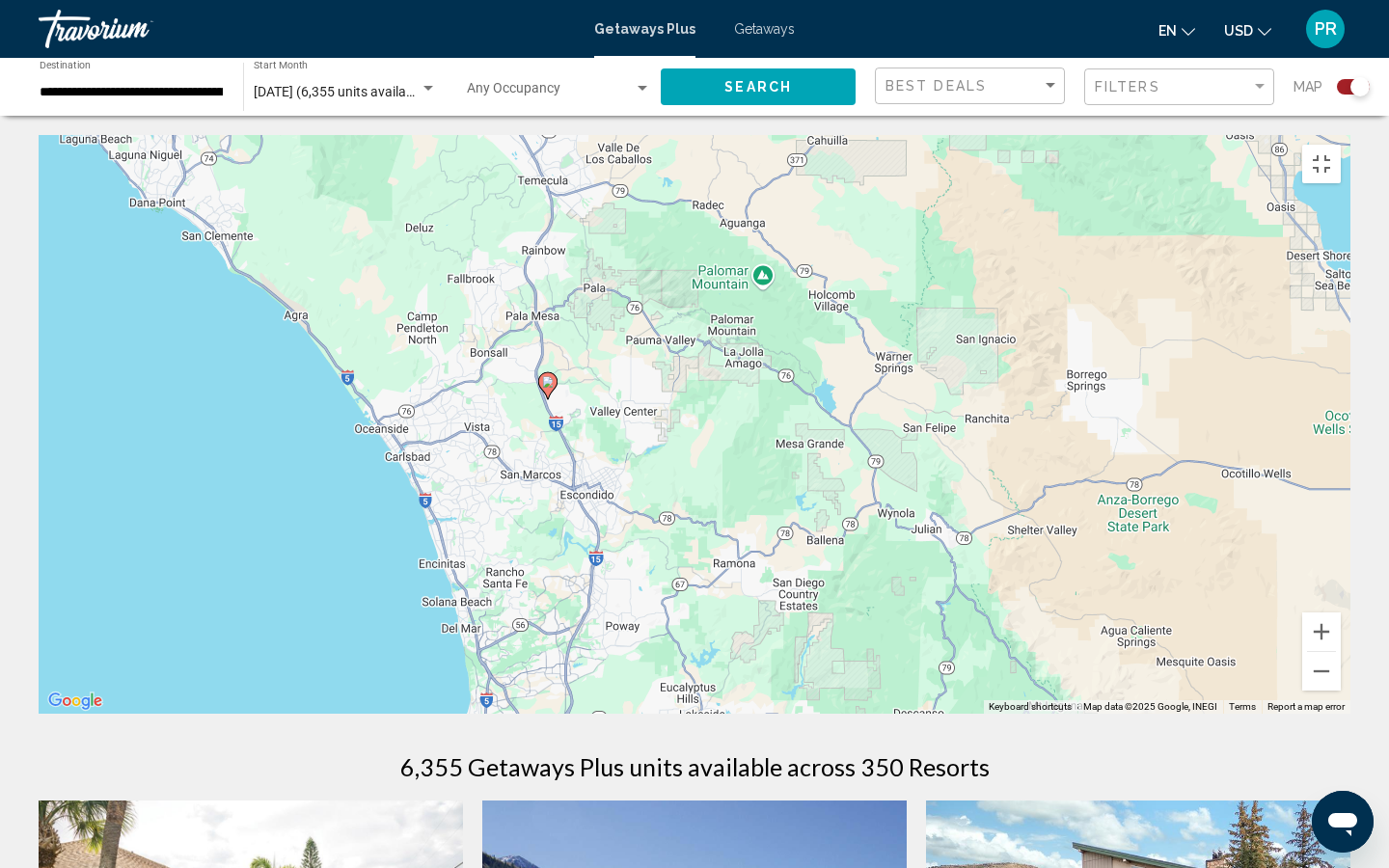 drag, startPoint x: 870, startPoint y: 467, endPoint x: 1065, endPoint y: 108, distance: 408.54131 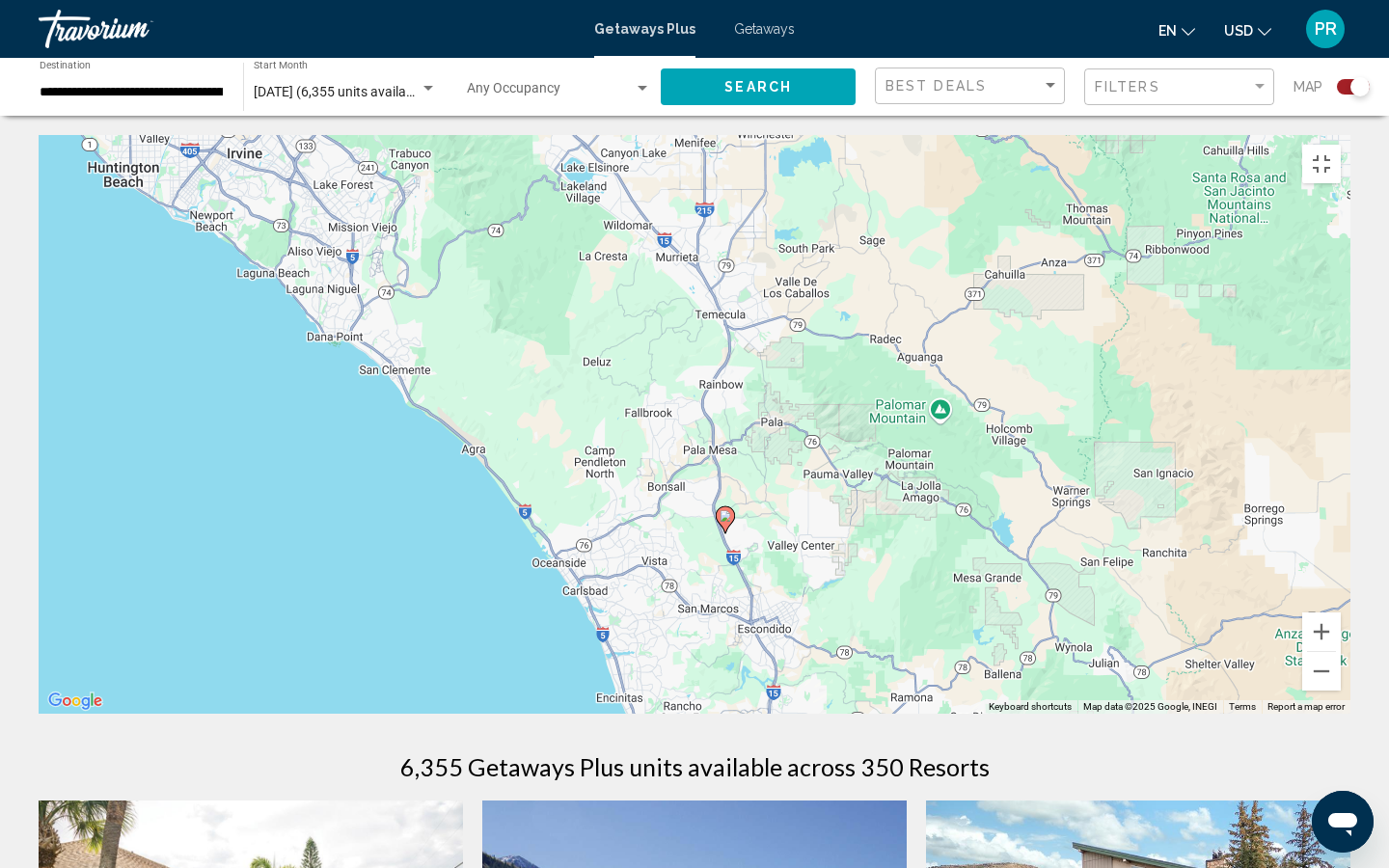 drag, startPoint x: 939, startPoint y: 236, endPoint x: 1116, endPoint y: 372, distance: 223.21514 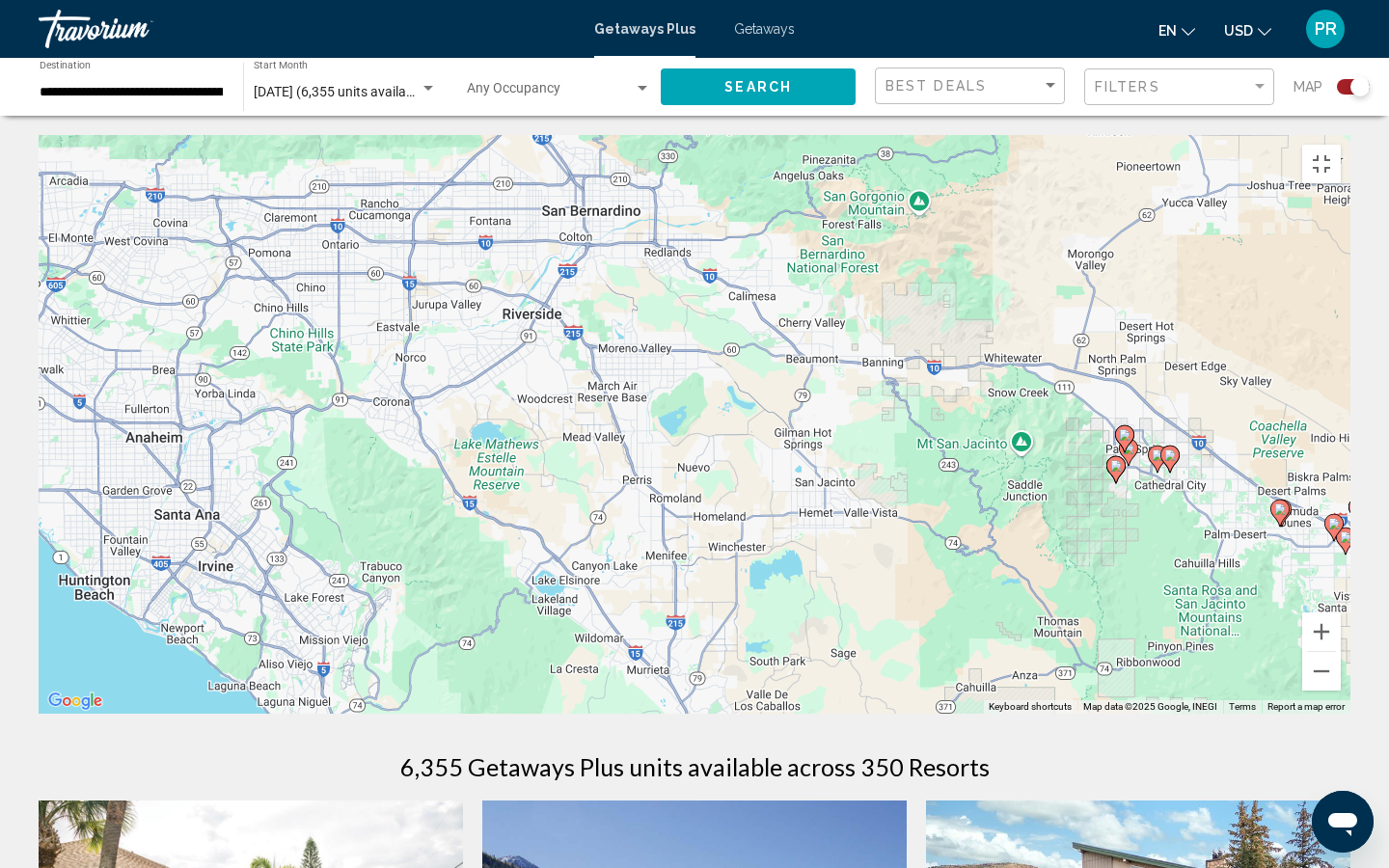 drag, startPoint x: 960, startPoint y: 371, endPoint x: 931, endPoint y: 786, distance: 416.01202 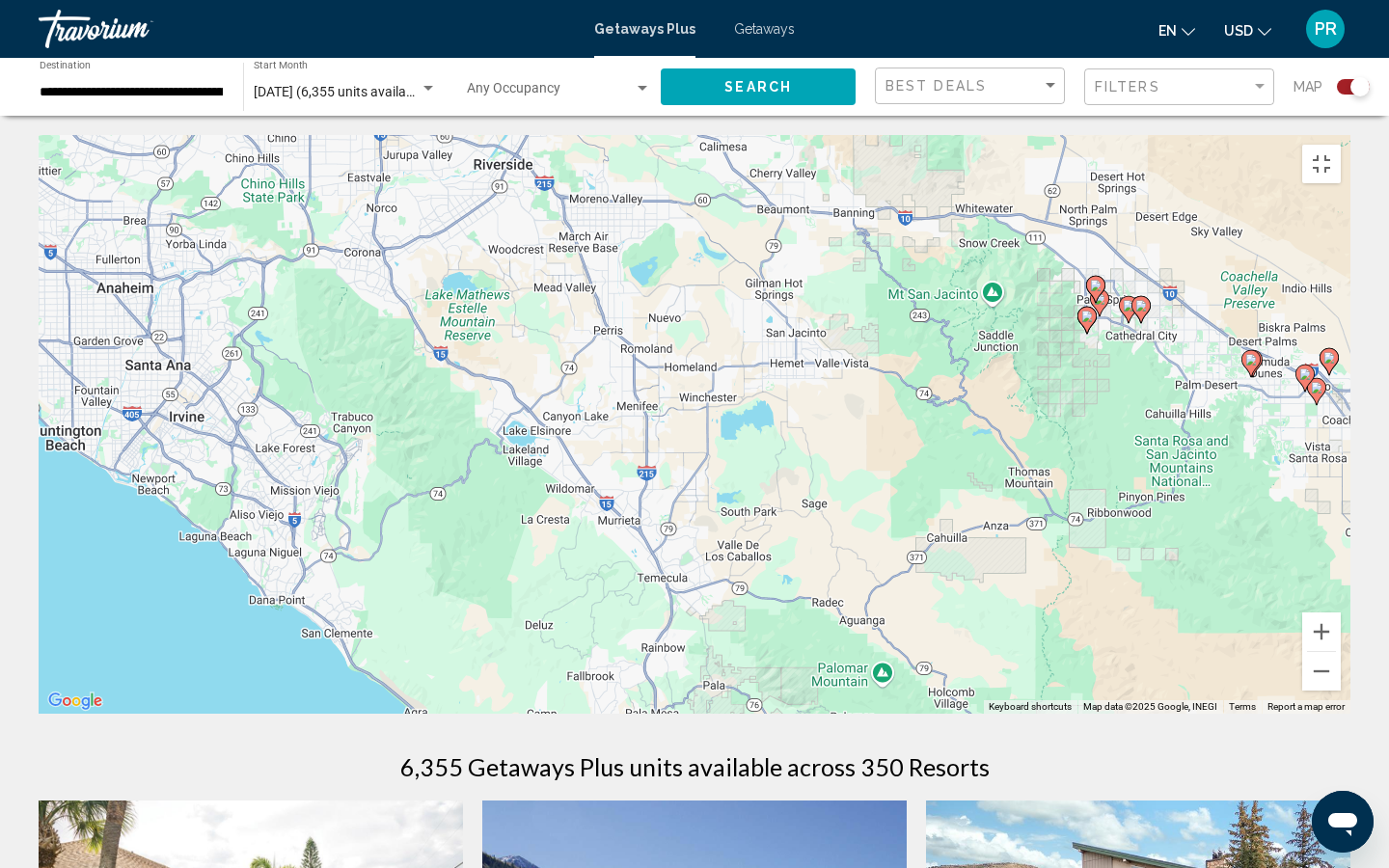 drag, startPoint x: 851, startPoint y: 709, endPoint x: 827, endPoint y: 559, distance: 151.90787 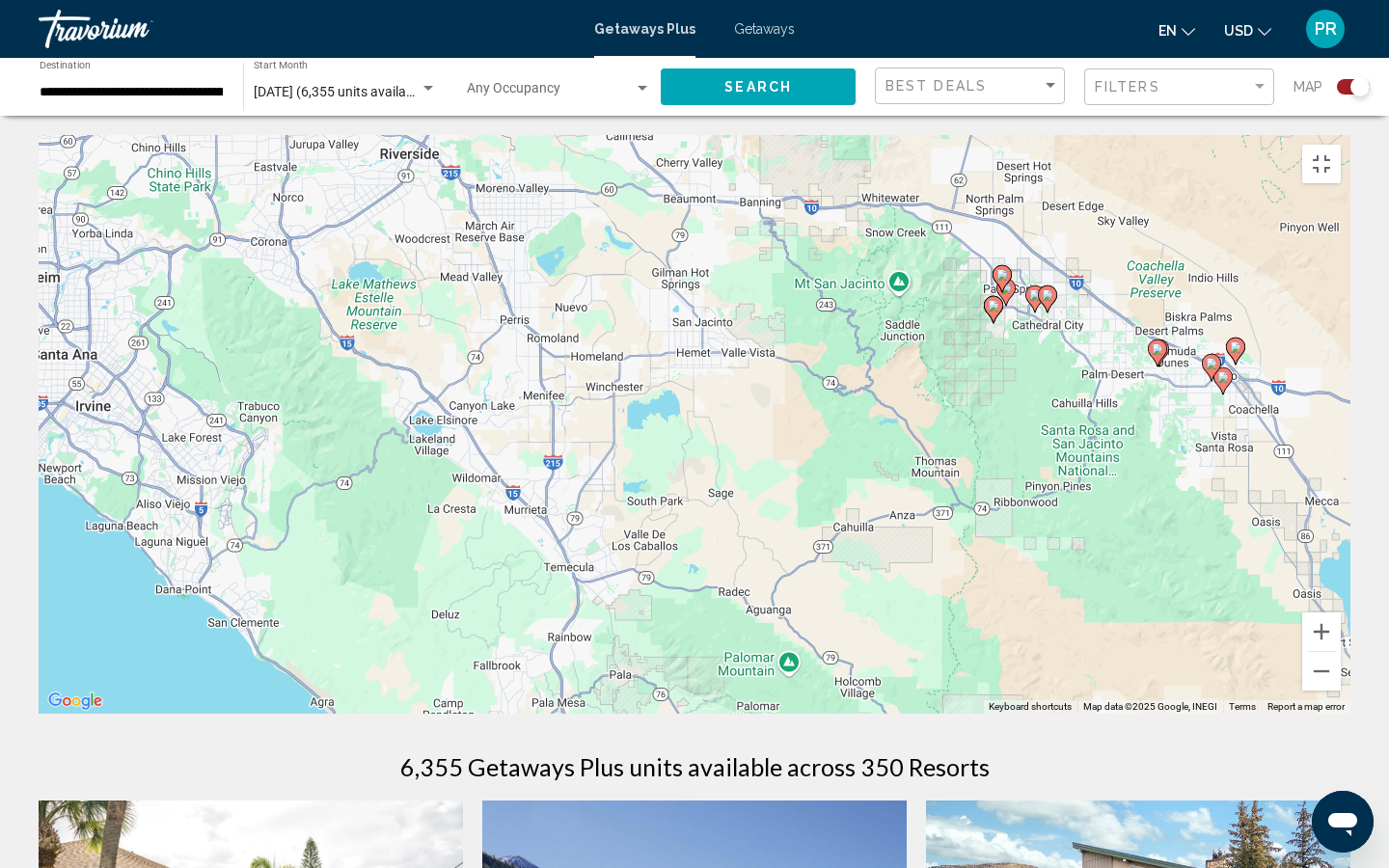 drag, startPoint x: 796, startPoint y: 569, endPoint x: 699, endPoint y: 558, distance: 97.62172 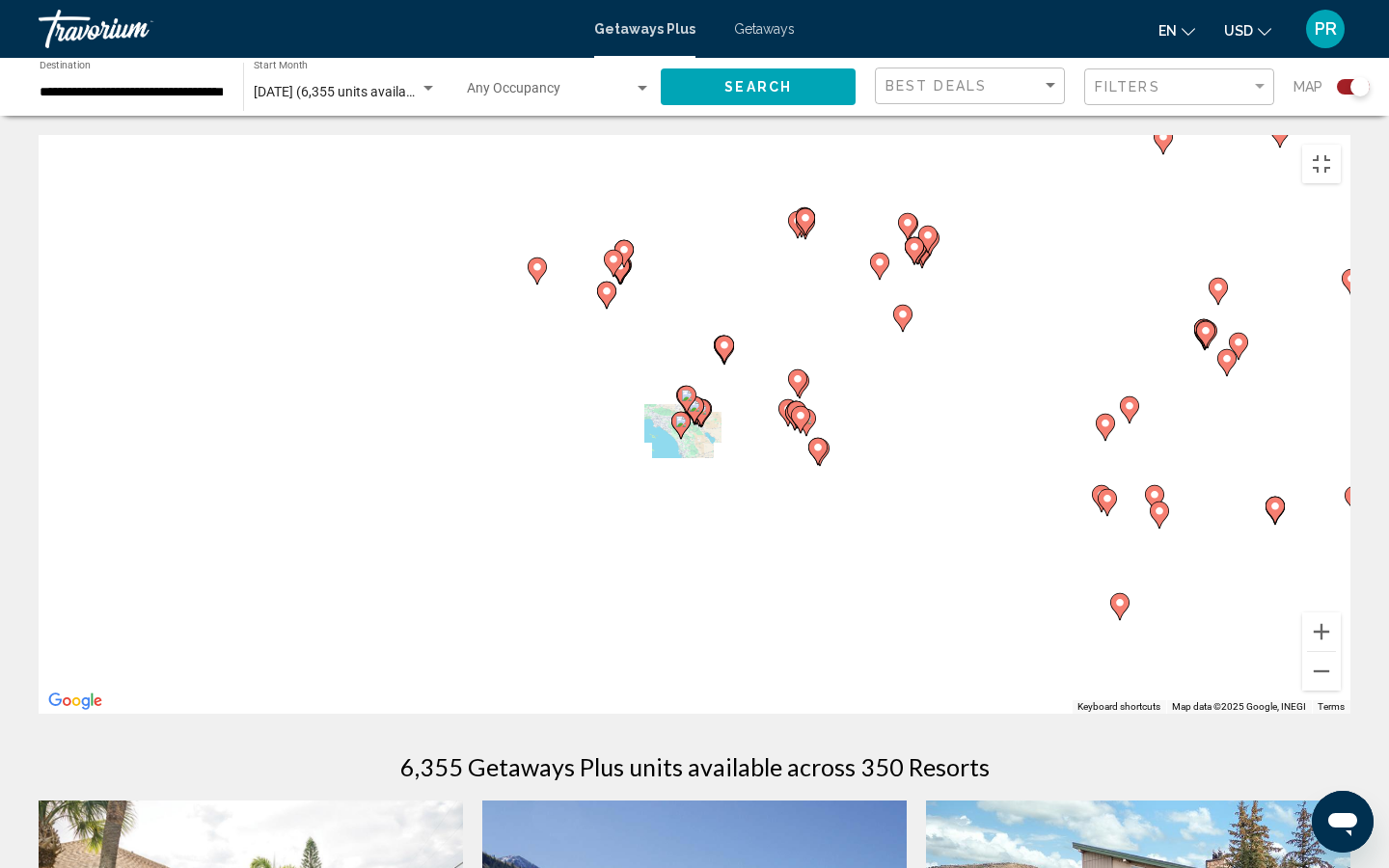 click 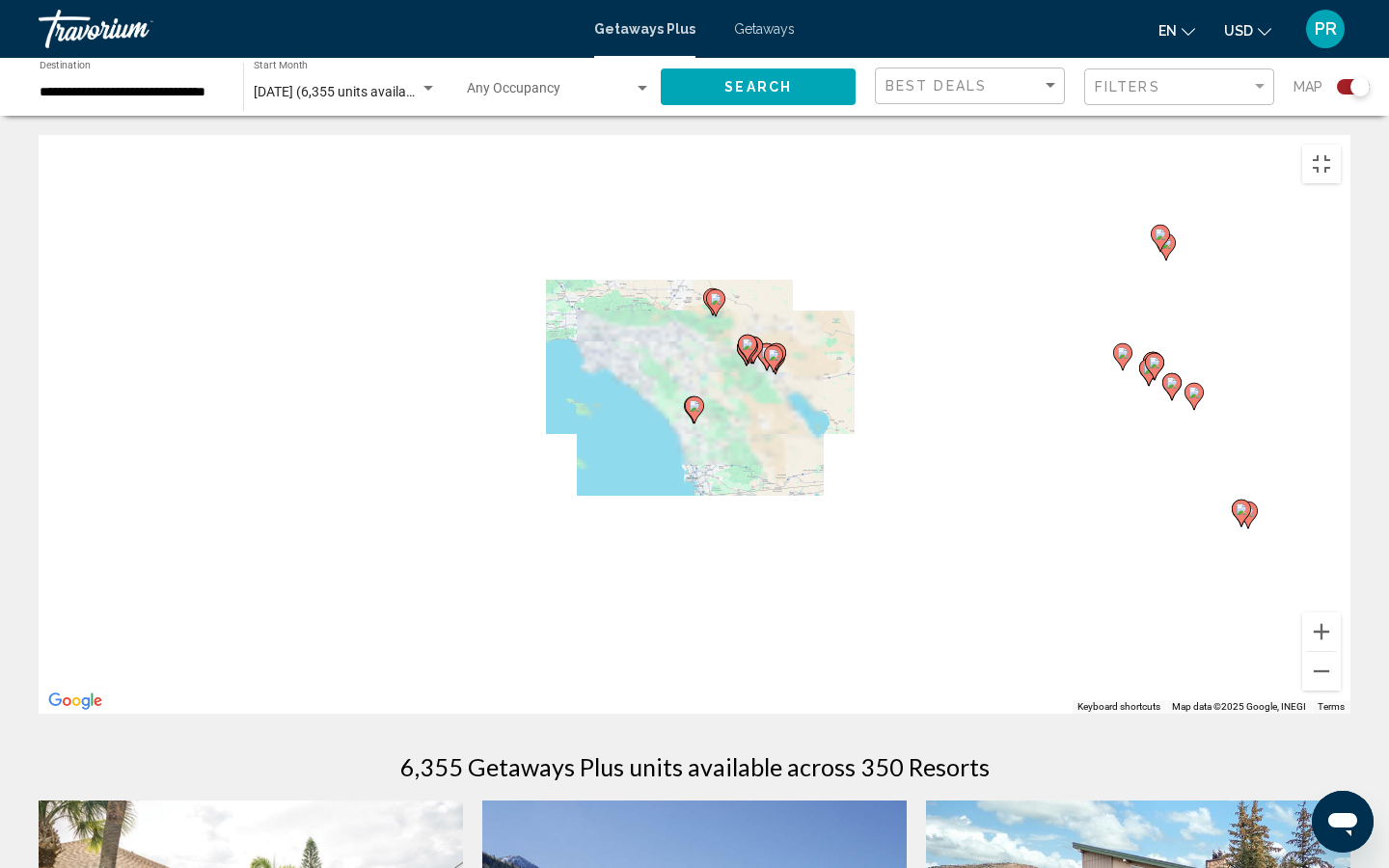 click at bounding box center [694, 410] 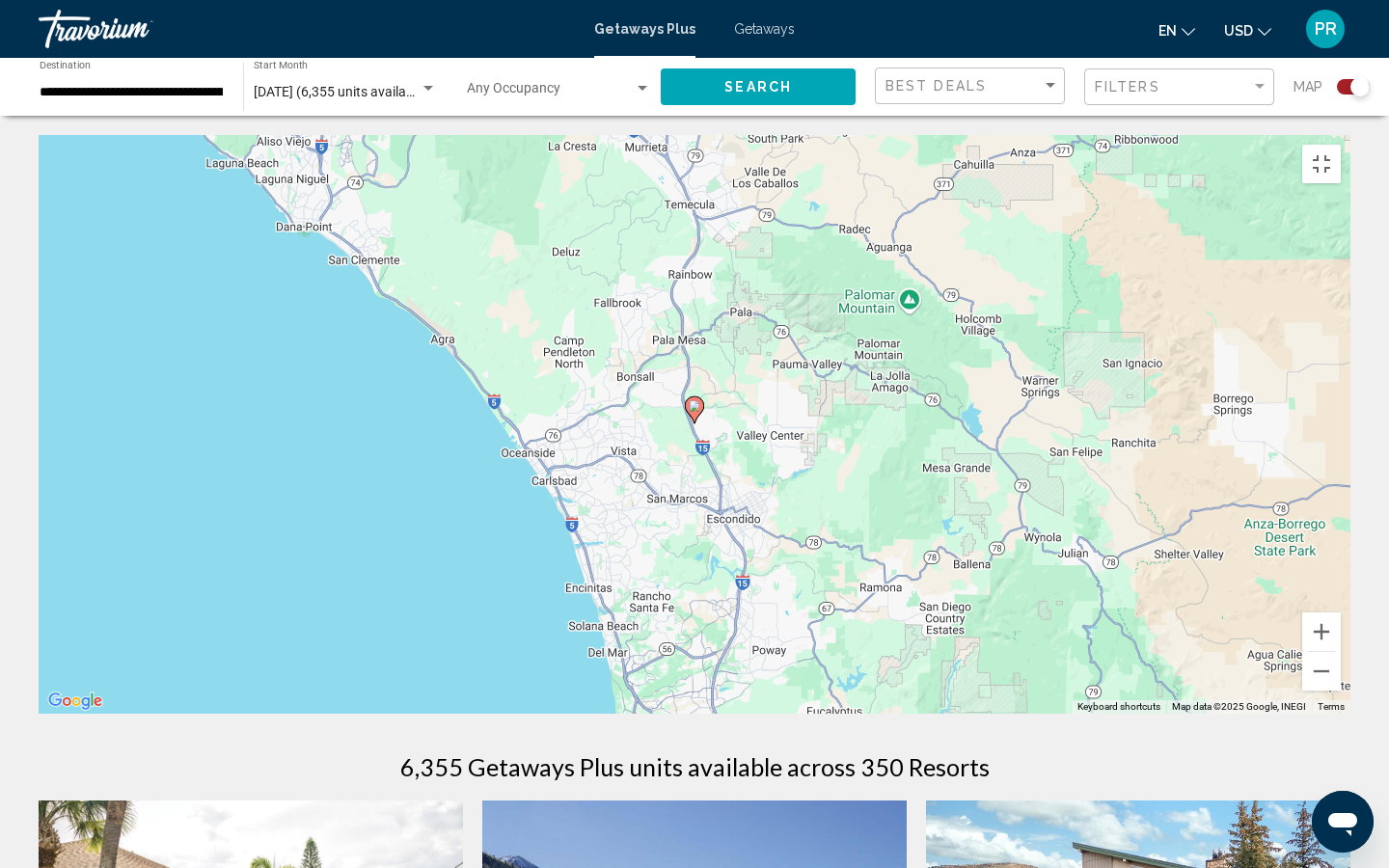drag, startPoint x: 668, startPoint y: 420, endPoint x: 628, endPoint y: 448, distance: 48.8262 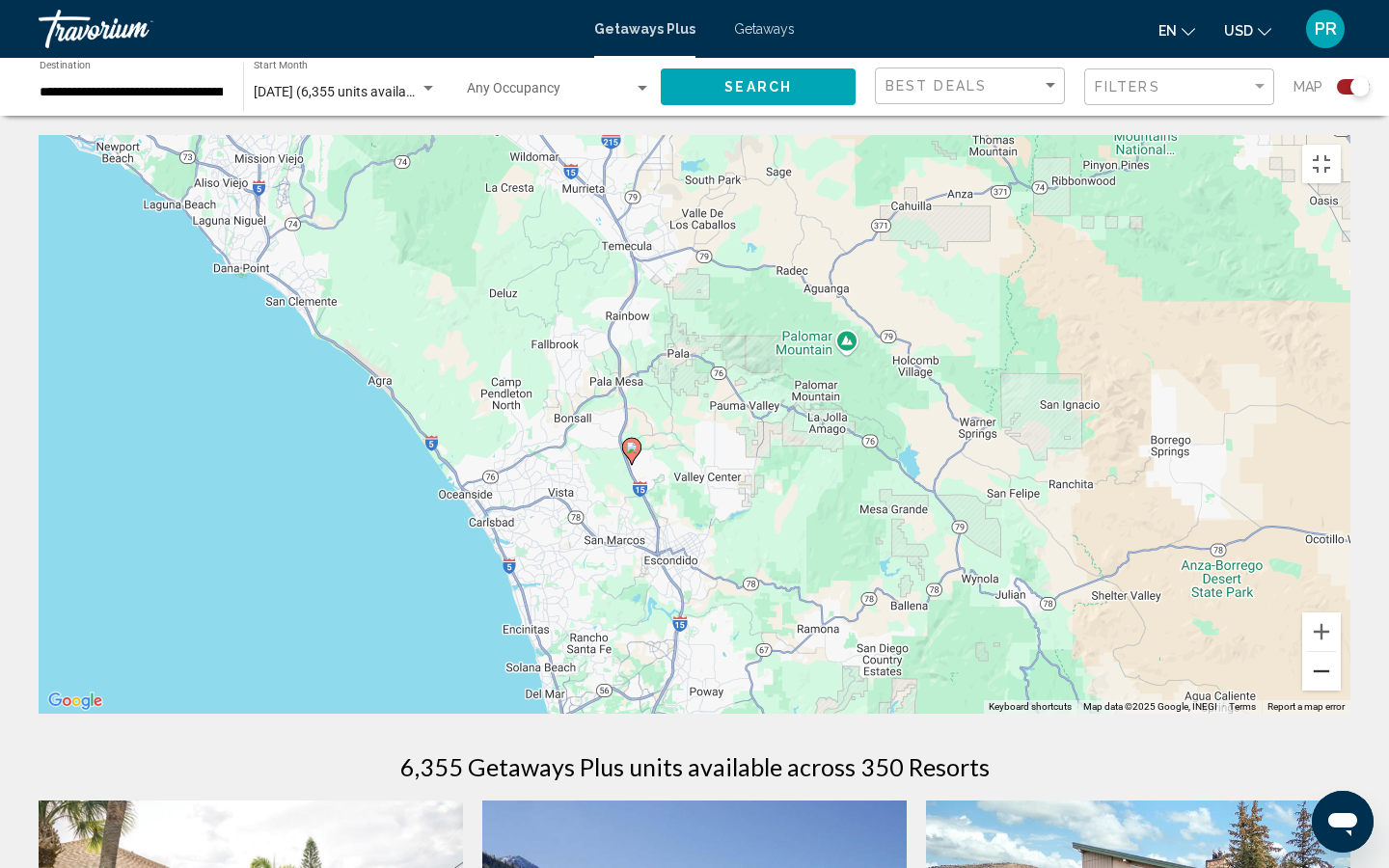 click at bounding box center [1321, 671] 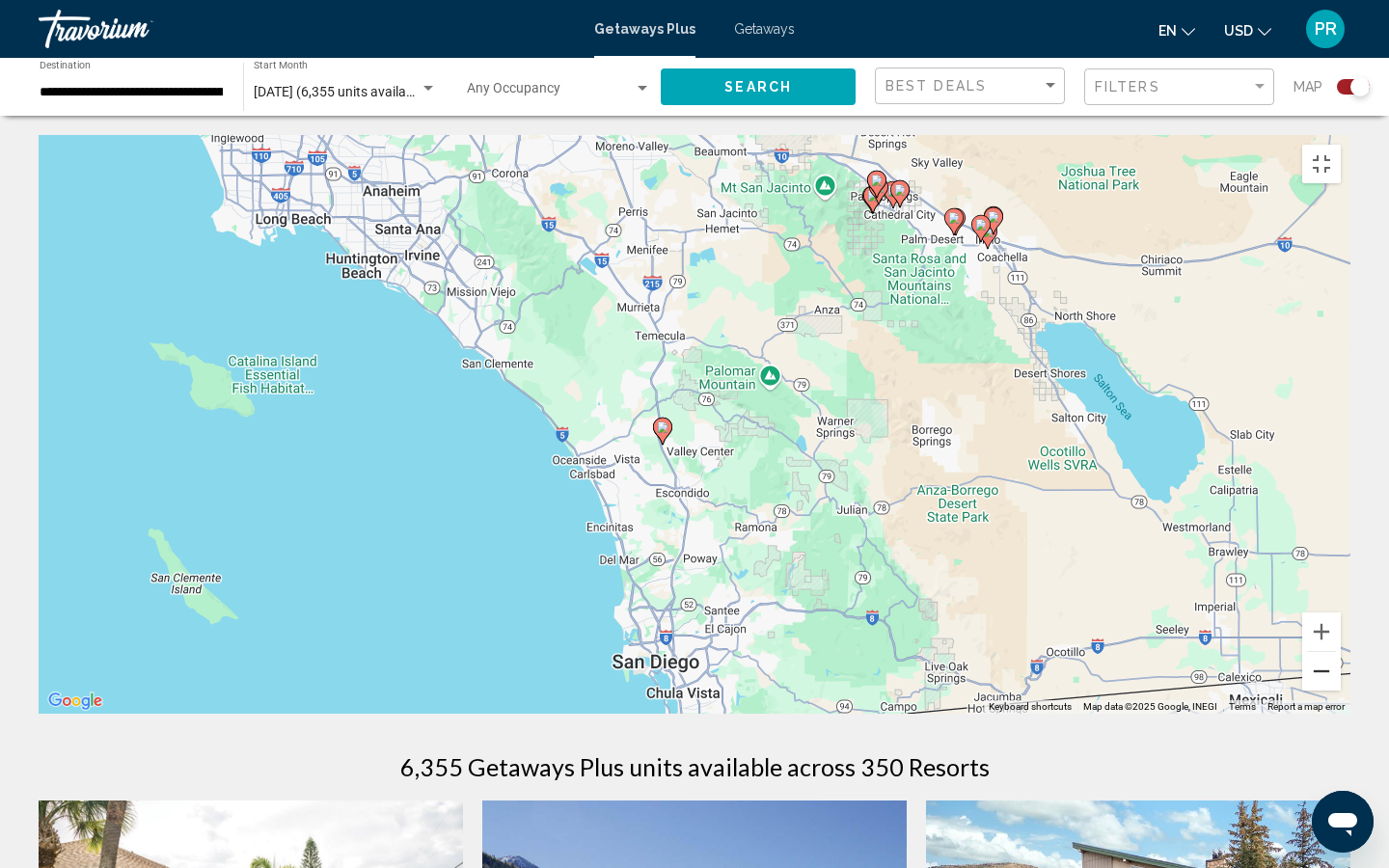 click at bounding box center [1321, 671] 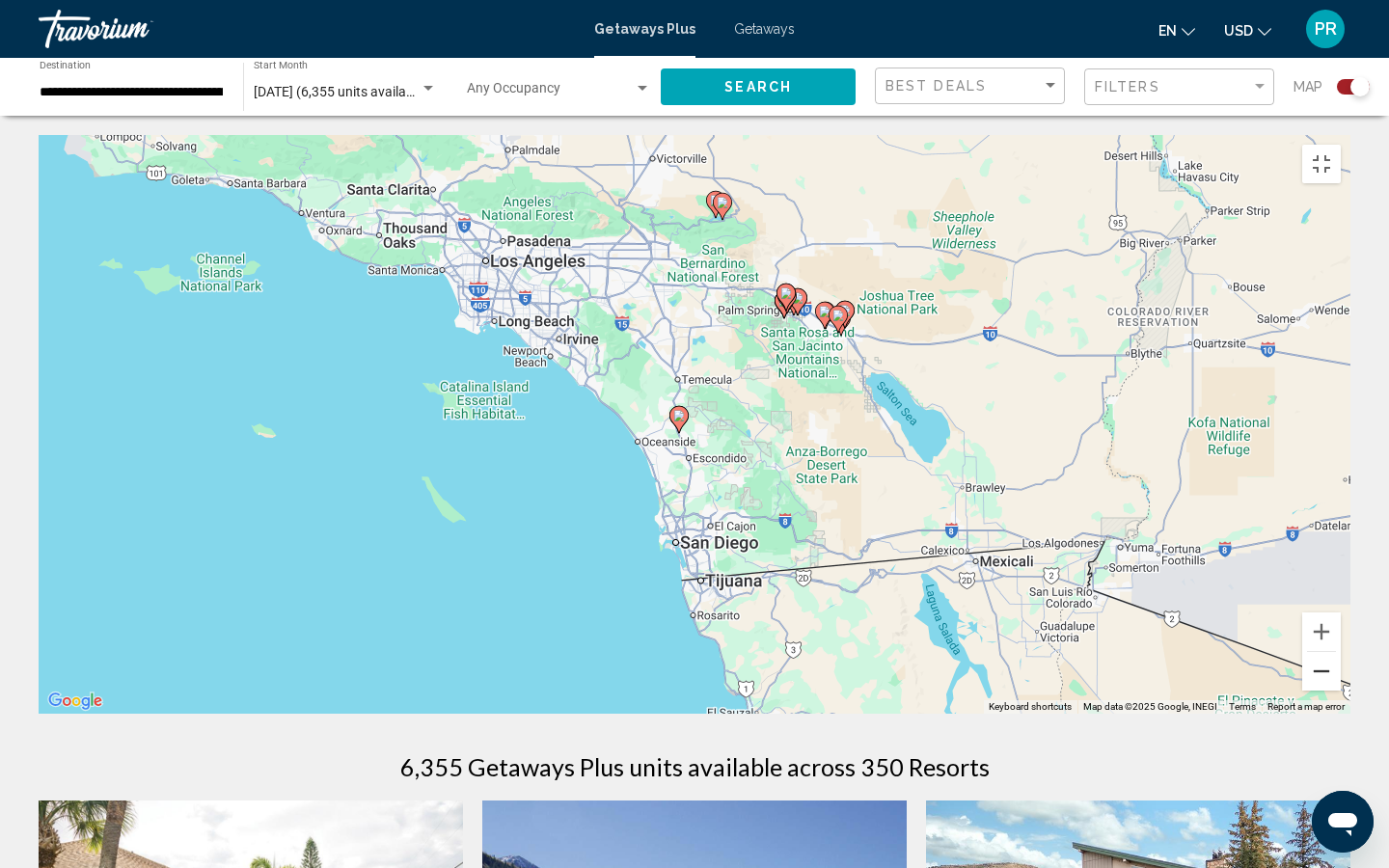 click at bounding box center (1321, 671) 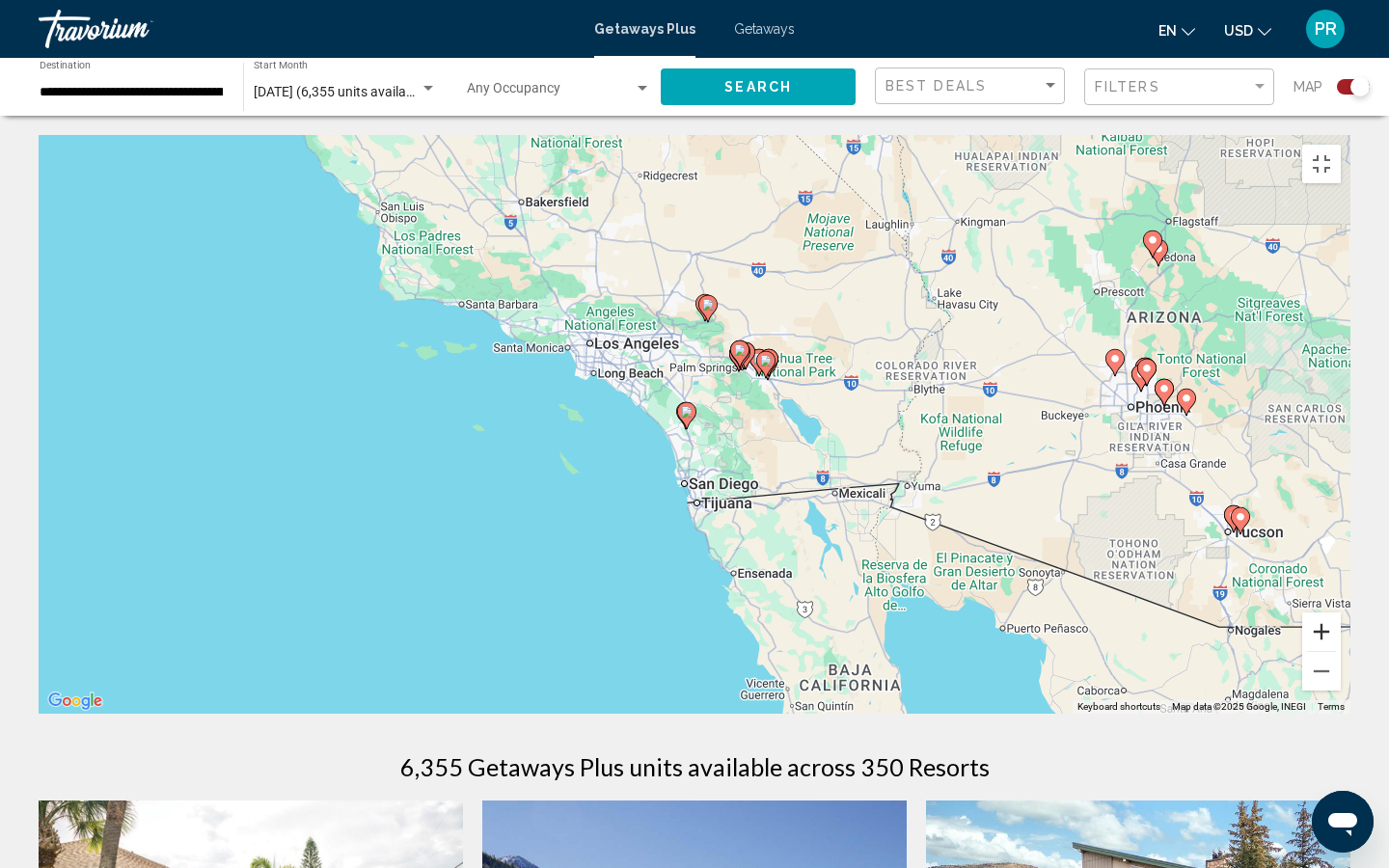 click at bounding box center (1321, 632) 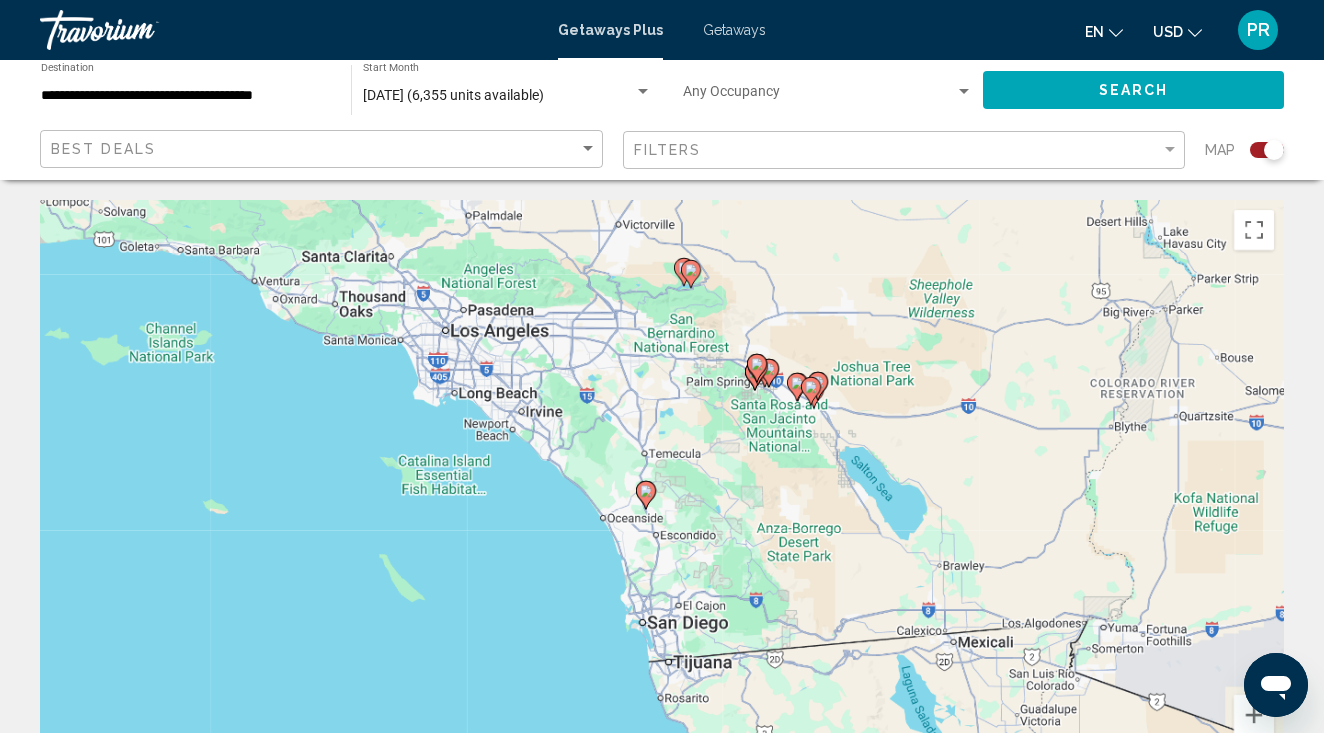 click 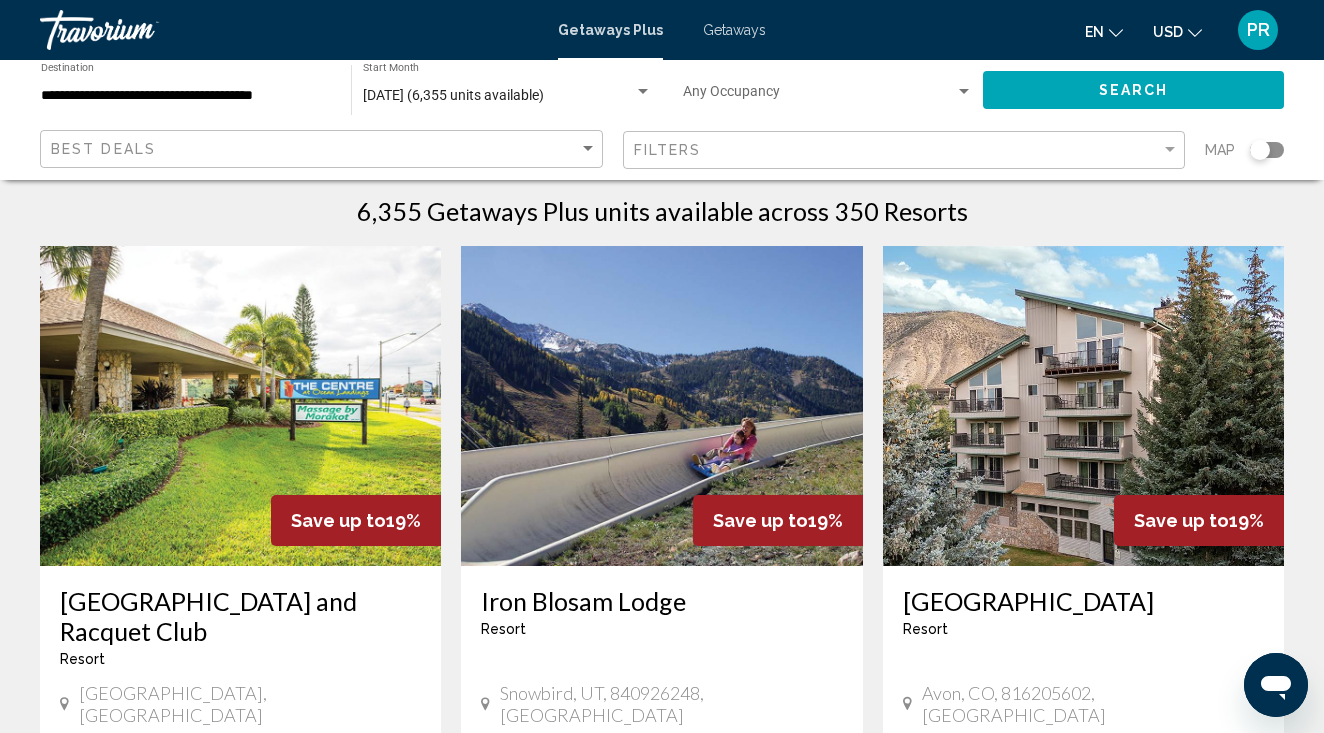 scroll, scrollTop: 24, scrollLeft: 0, axis: vertical 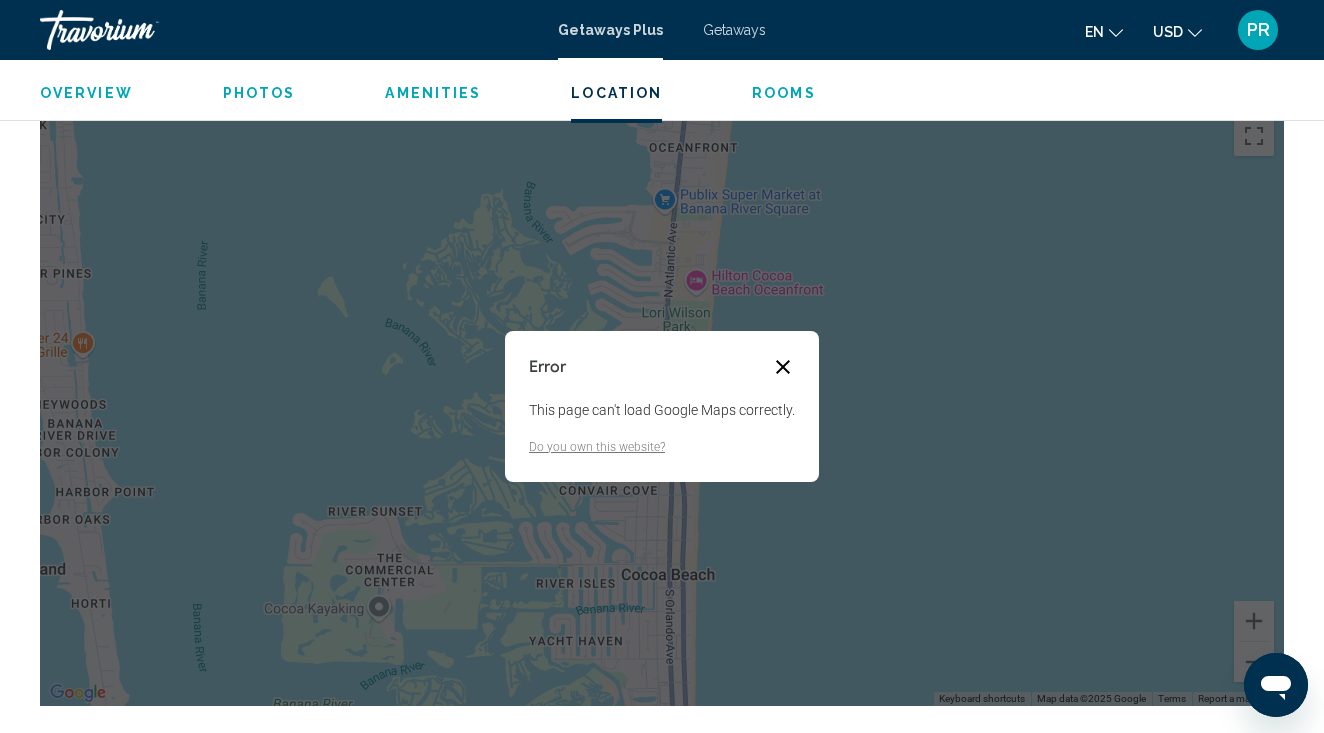 click at bounding box center [783, 367] 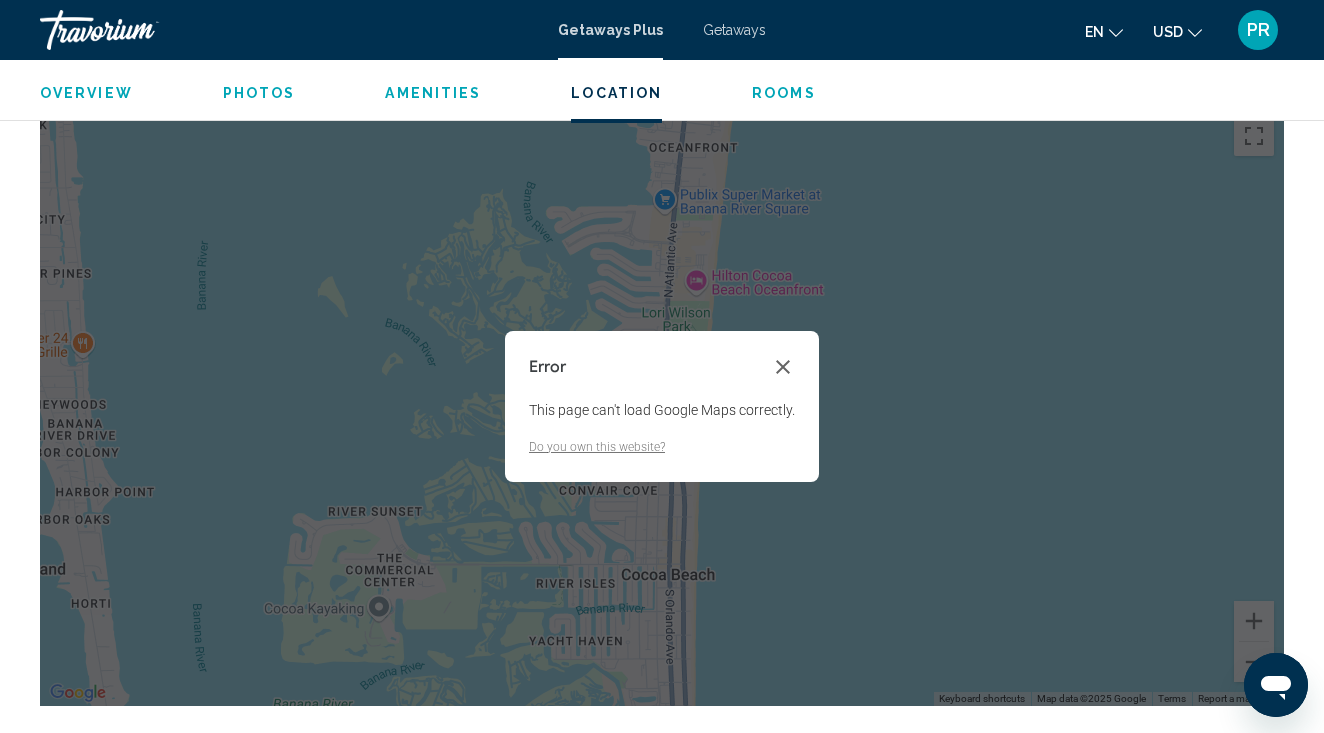 scroll, scrollTop: 169, scrollLeft: 0, axis: vertical 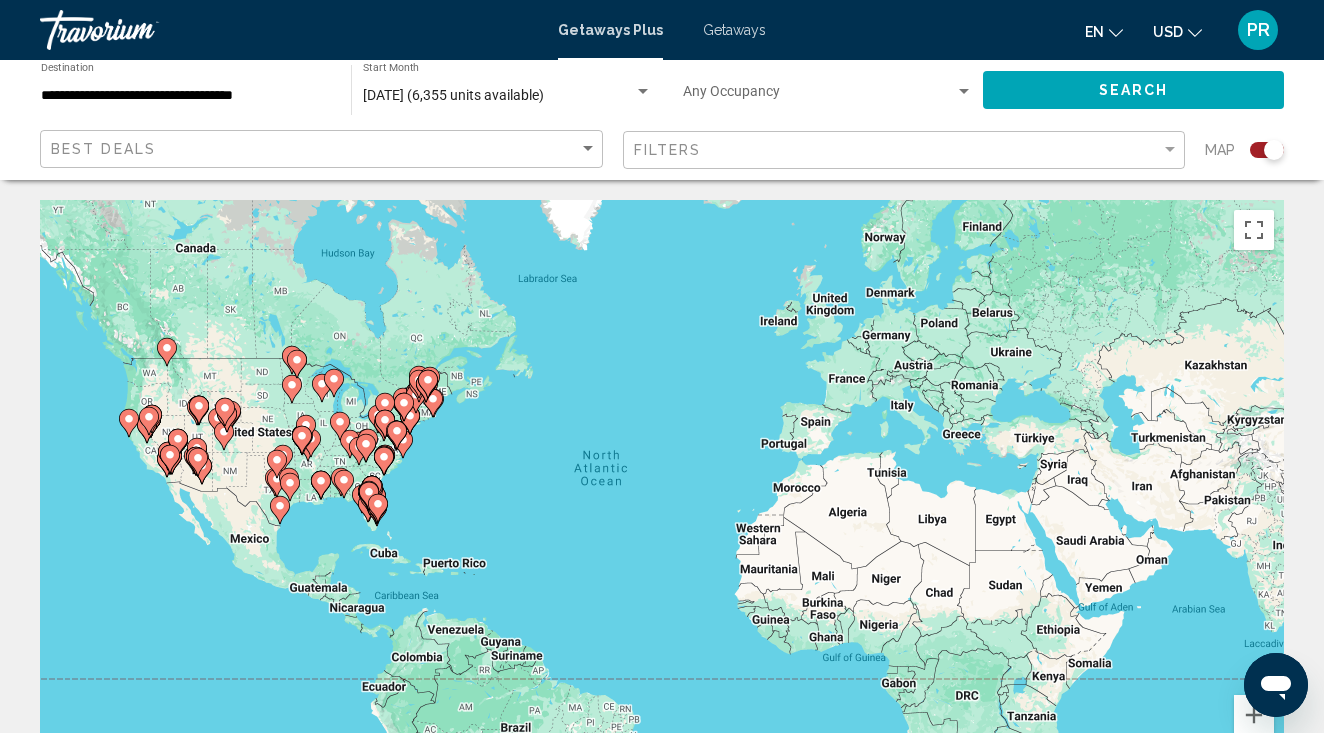 click 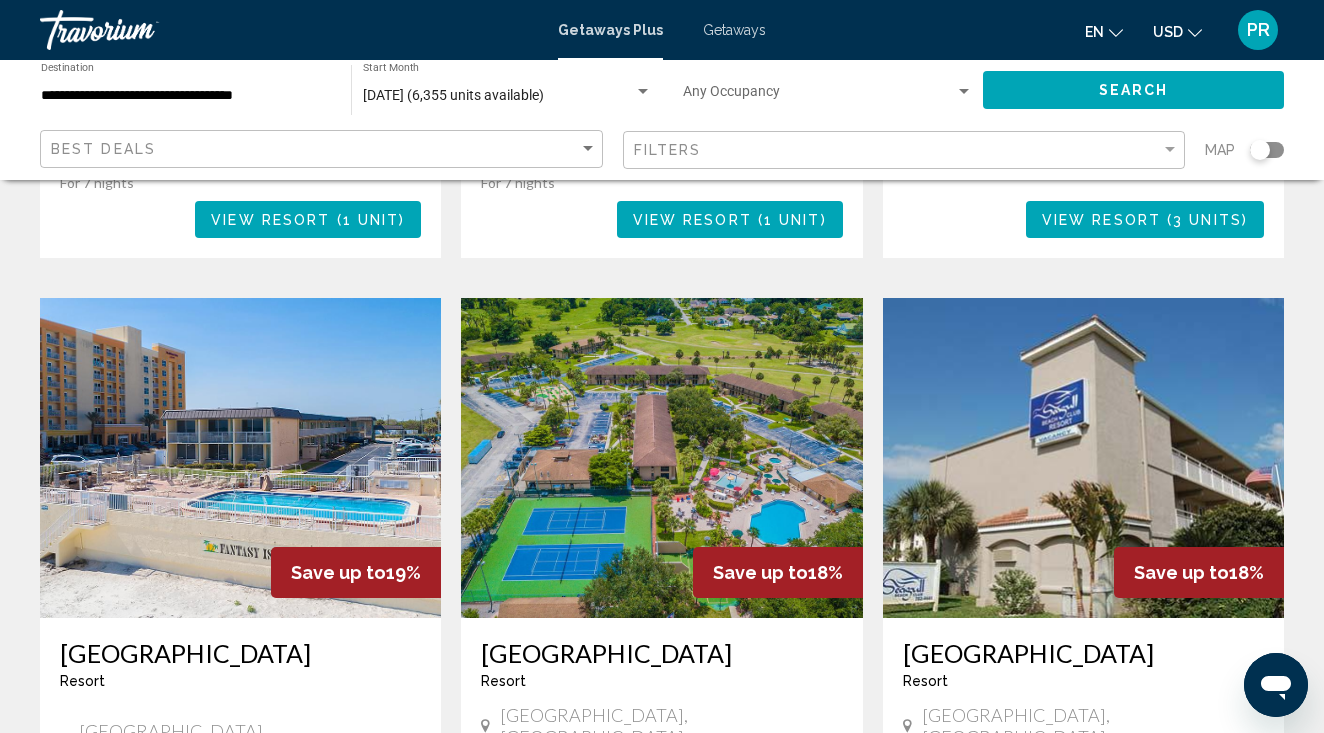 scroll, scrollTop: 2195, scrollLeft: 0, axis: vertical 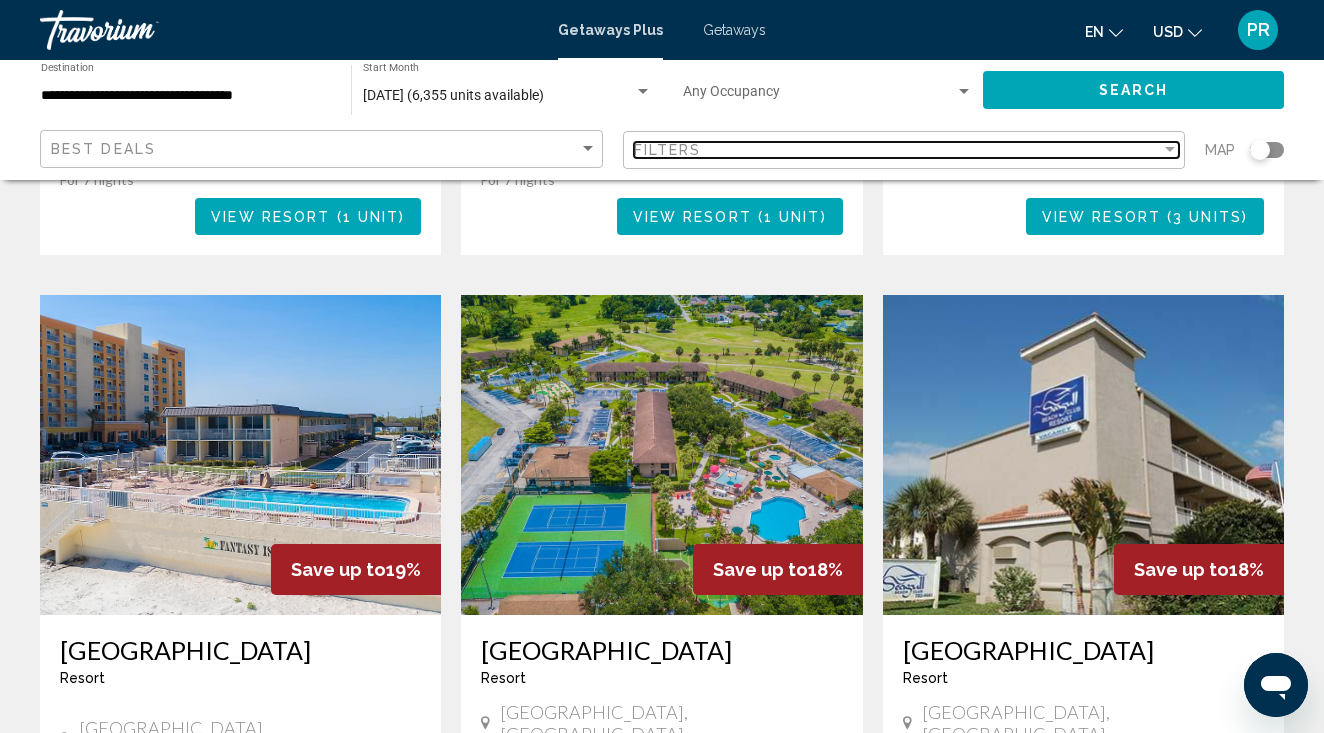 click on "Filters" at bounding box center (898, 150) 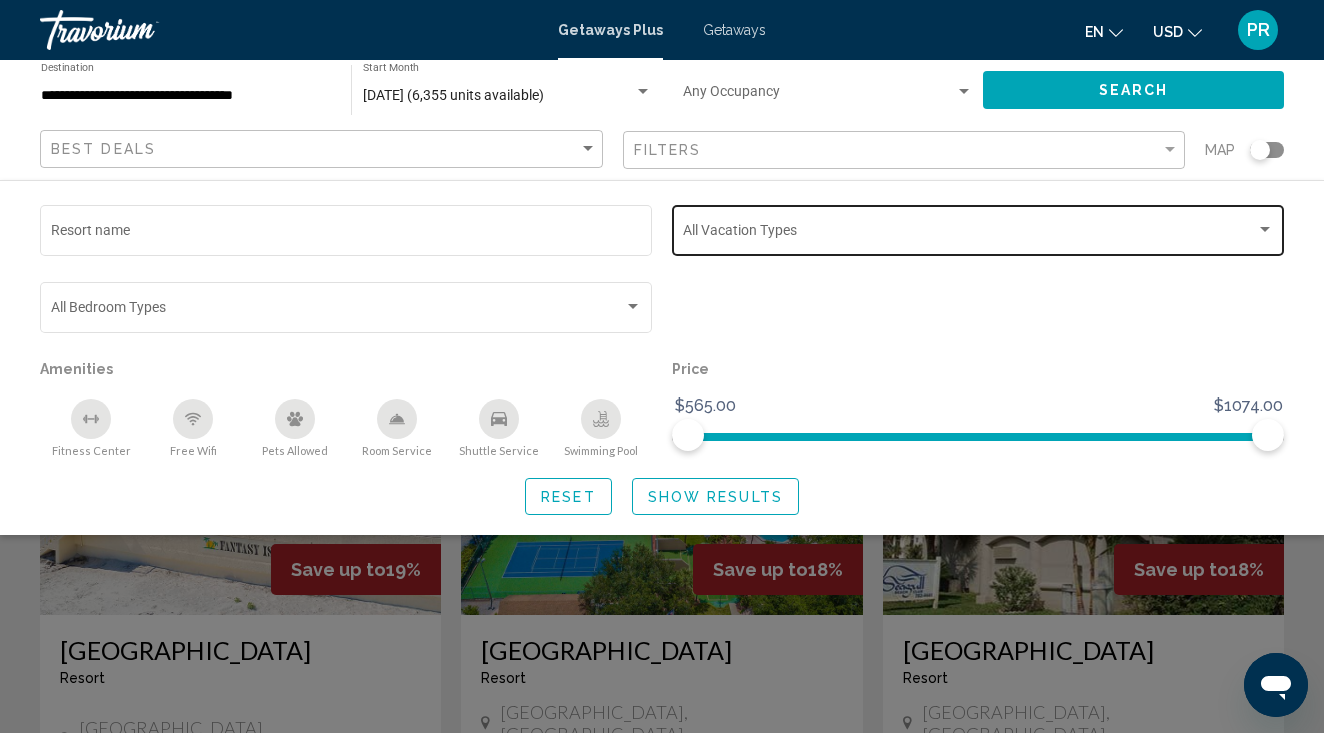 click on "Vacation Types All Vacation Types" 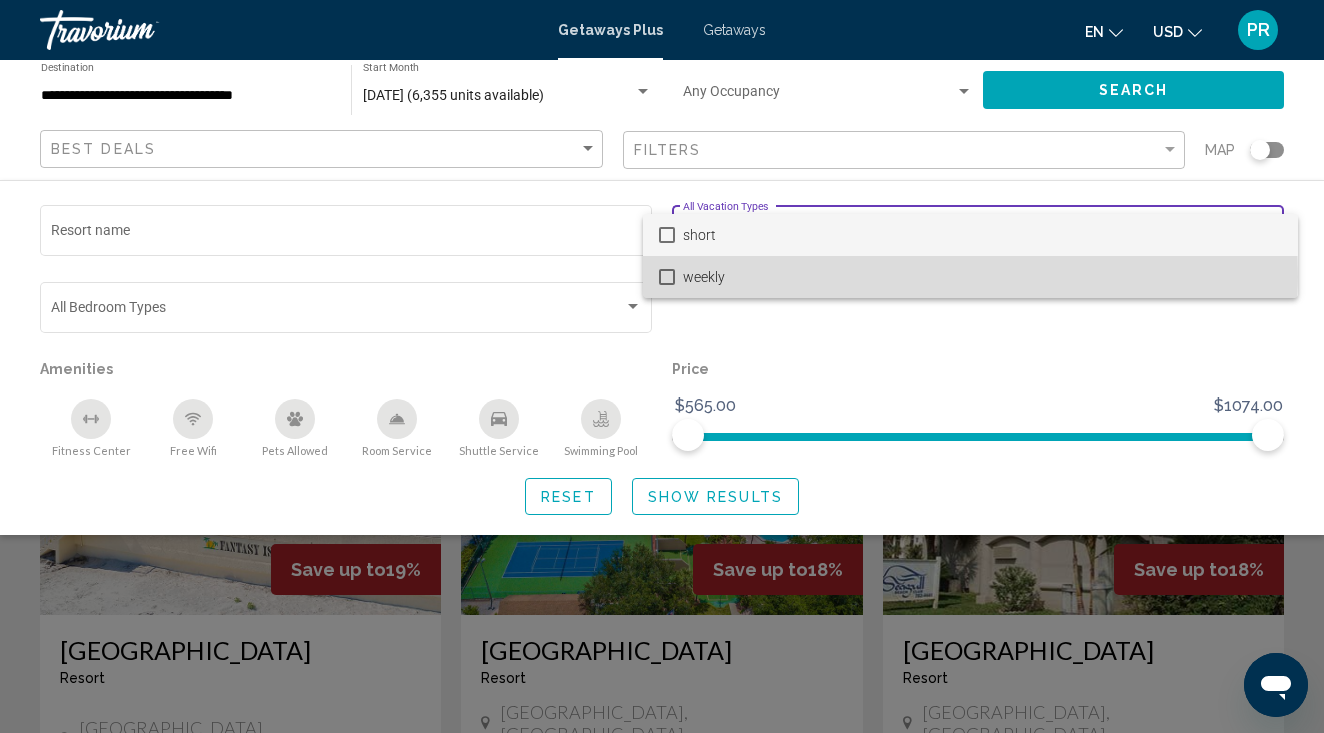 click at bounding box center (667, 277) 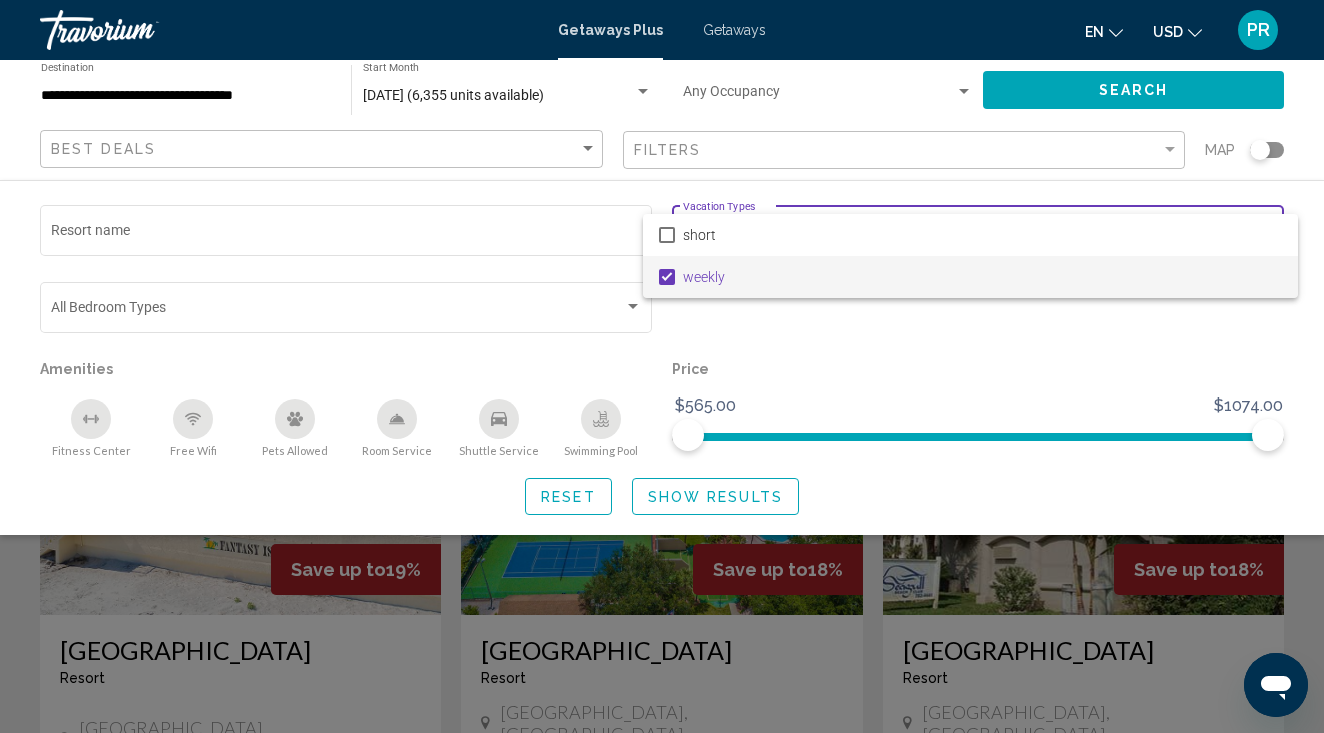 click at bounding box center [662, 366] 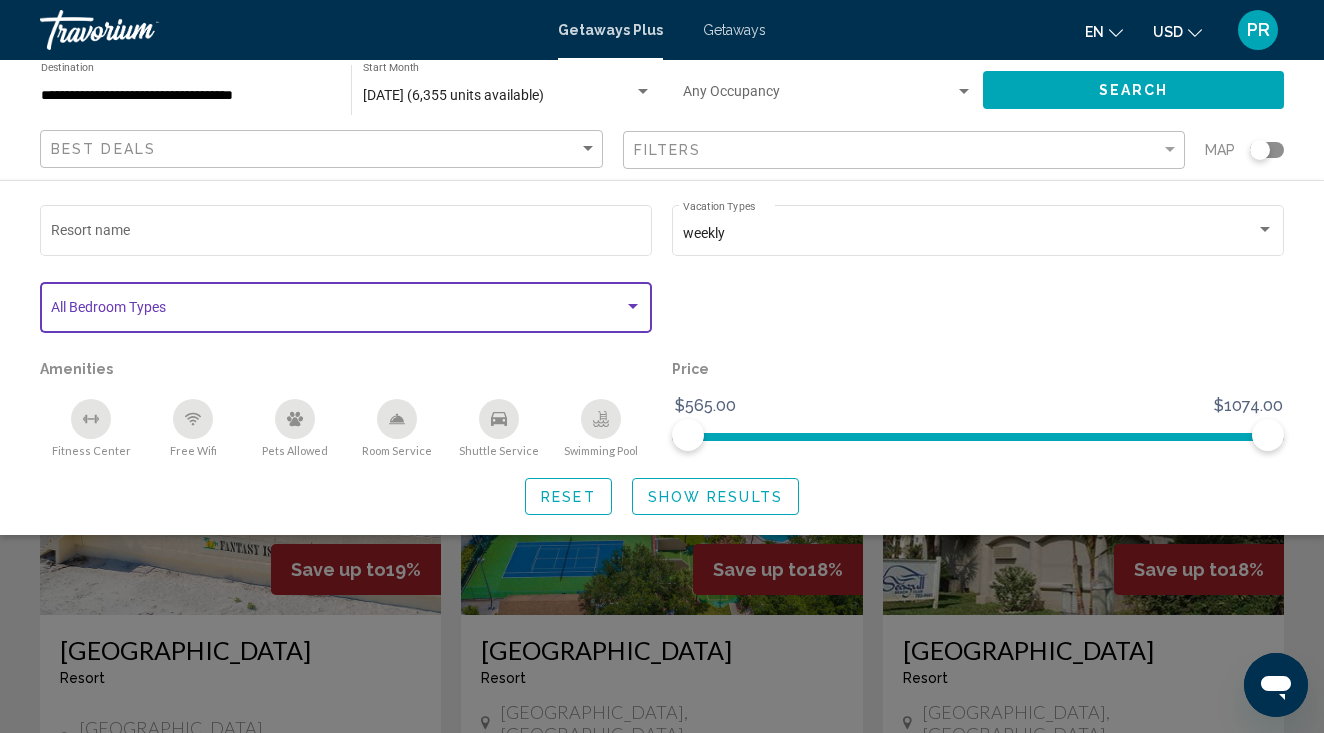 click at bounding box center [633, 307] 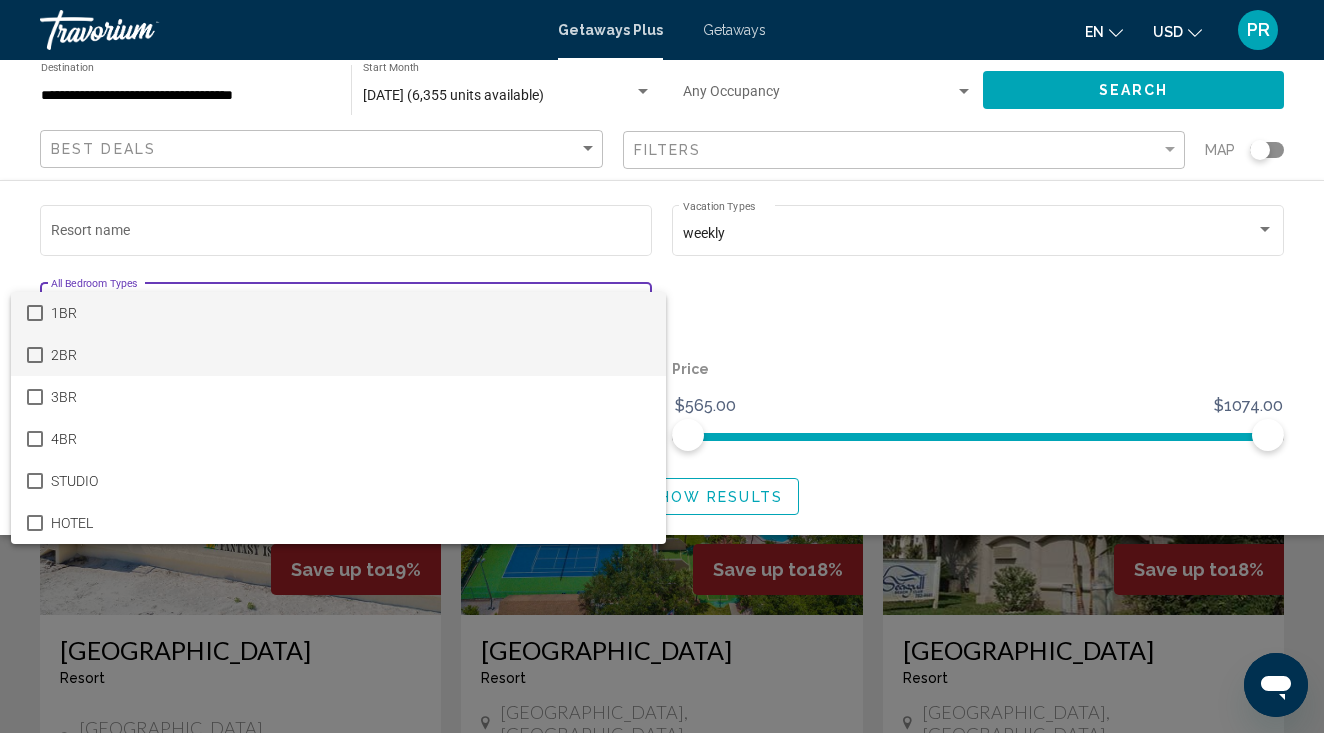 click at bounding box center [35, 355] 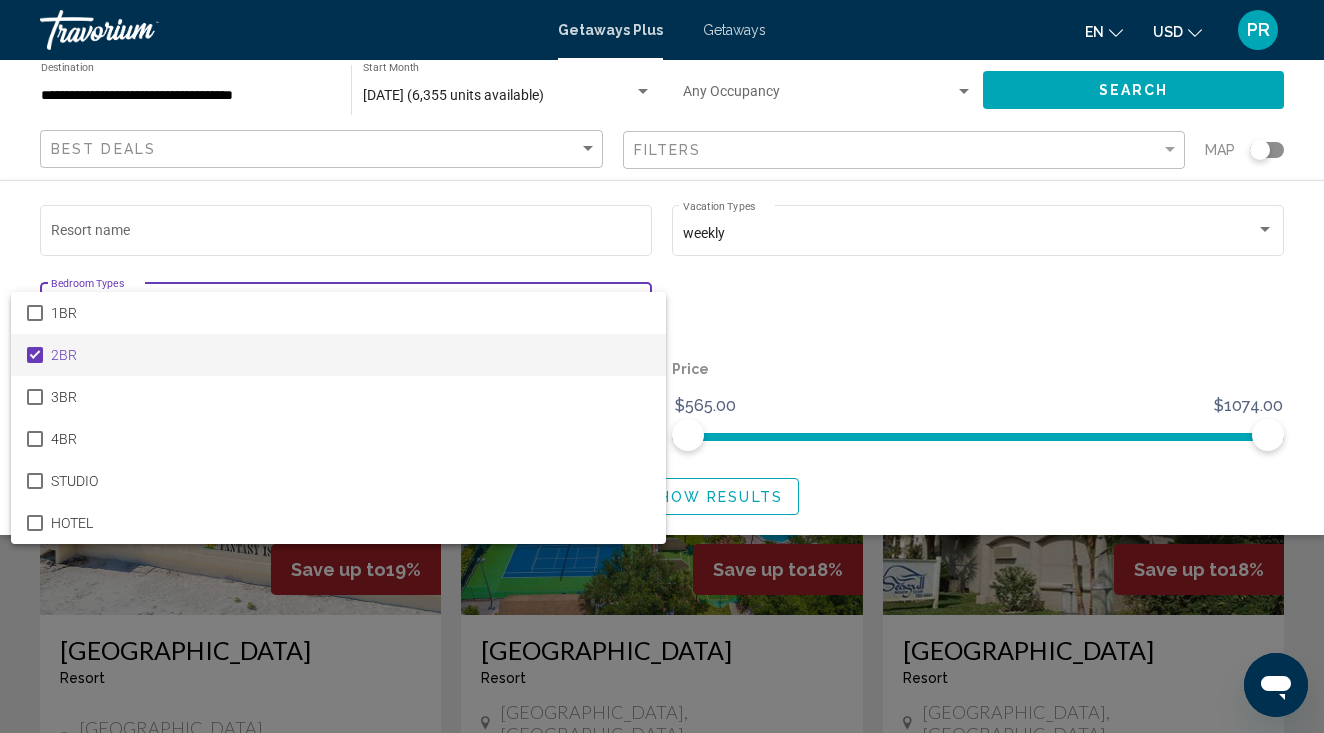 click at bounding box center [662, 366] 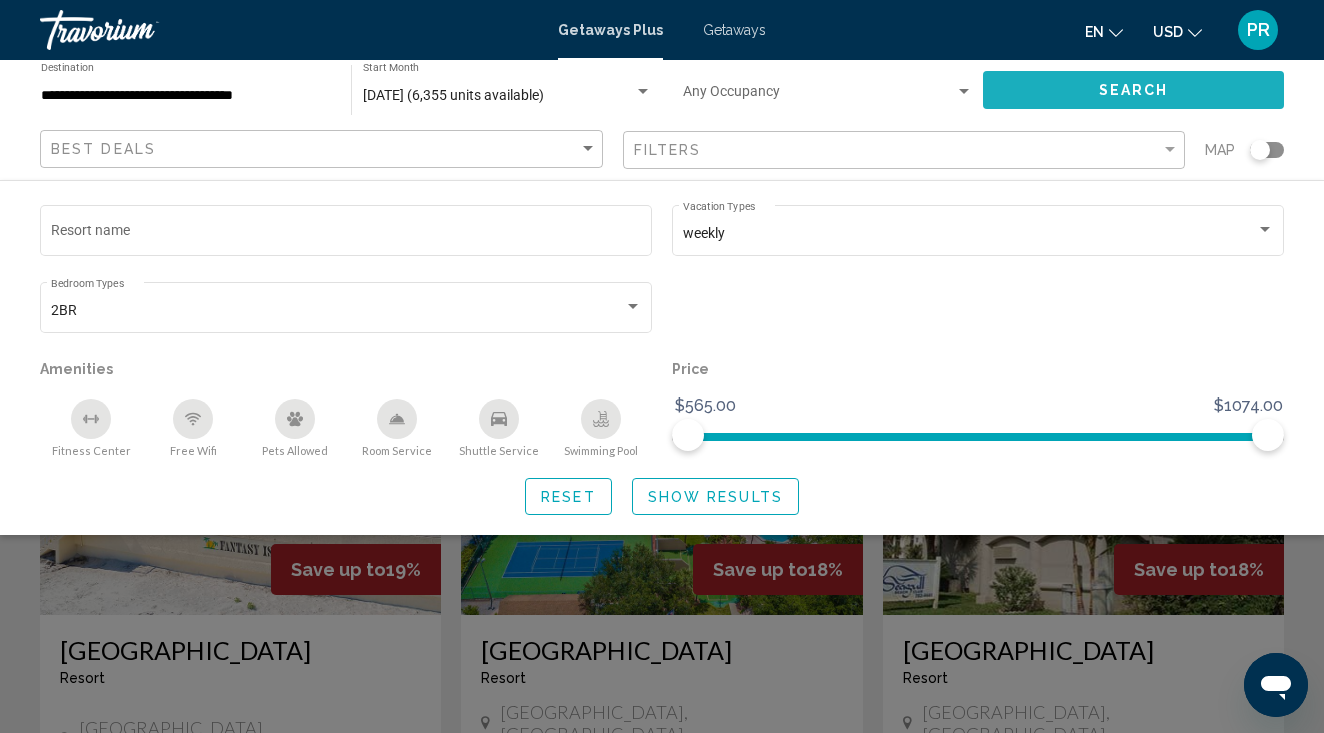 click on "Search" 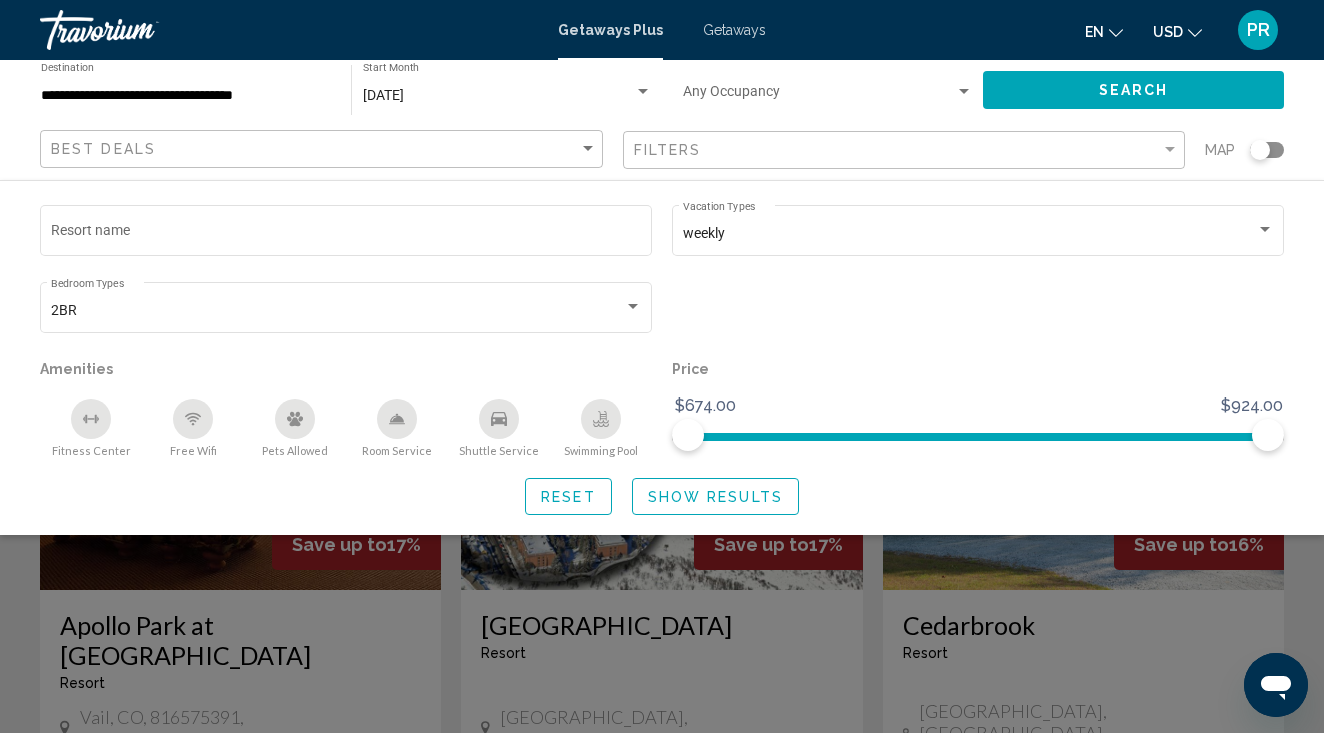 click 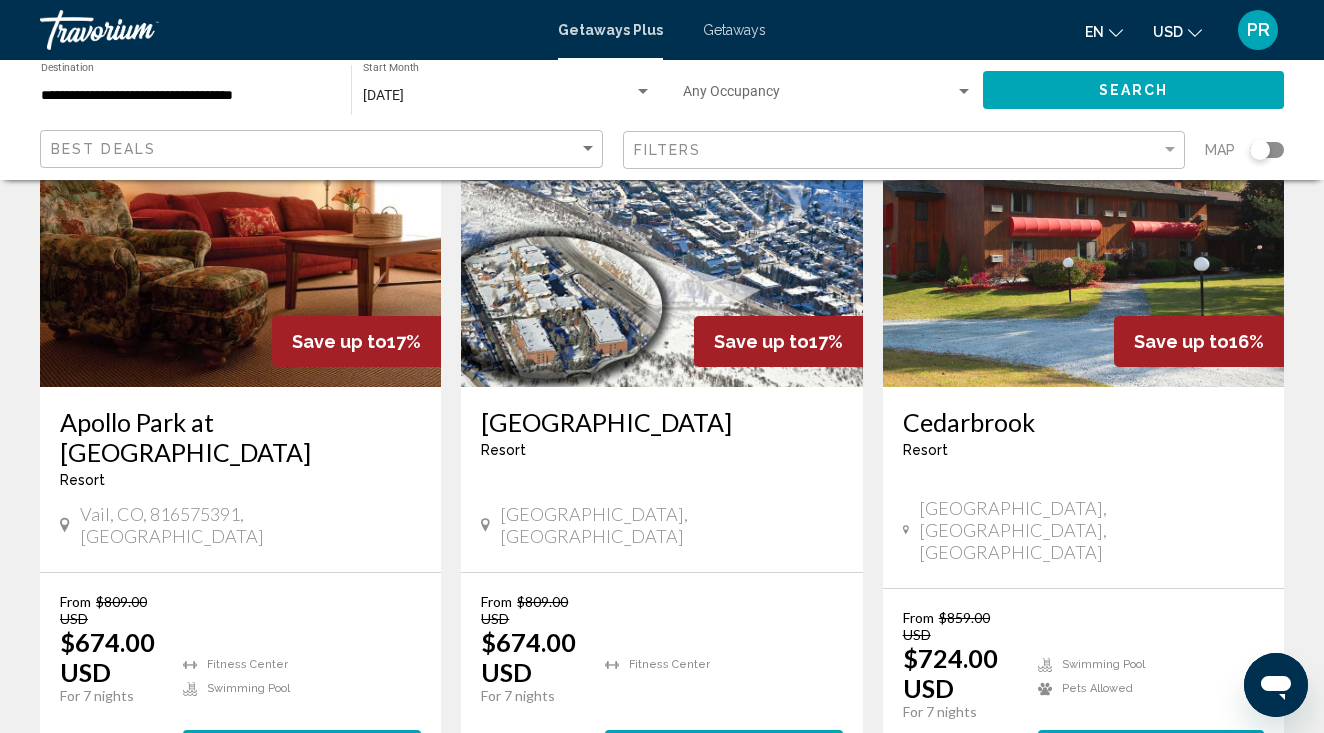 scroll, scrollTop: 205, scrollLeft: 0, axis: vertical 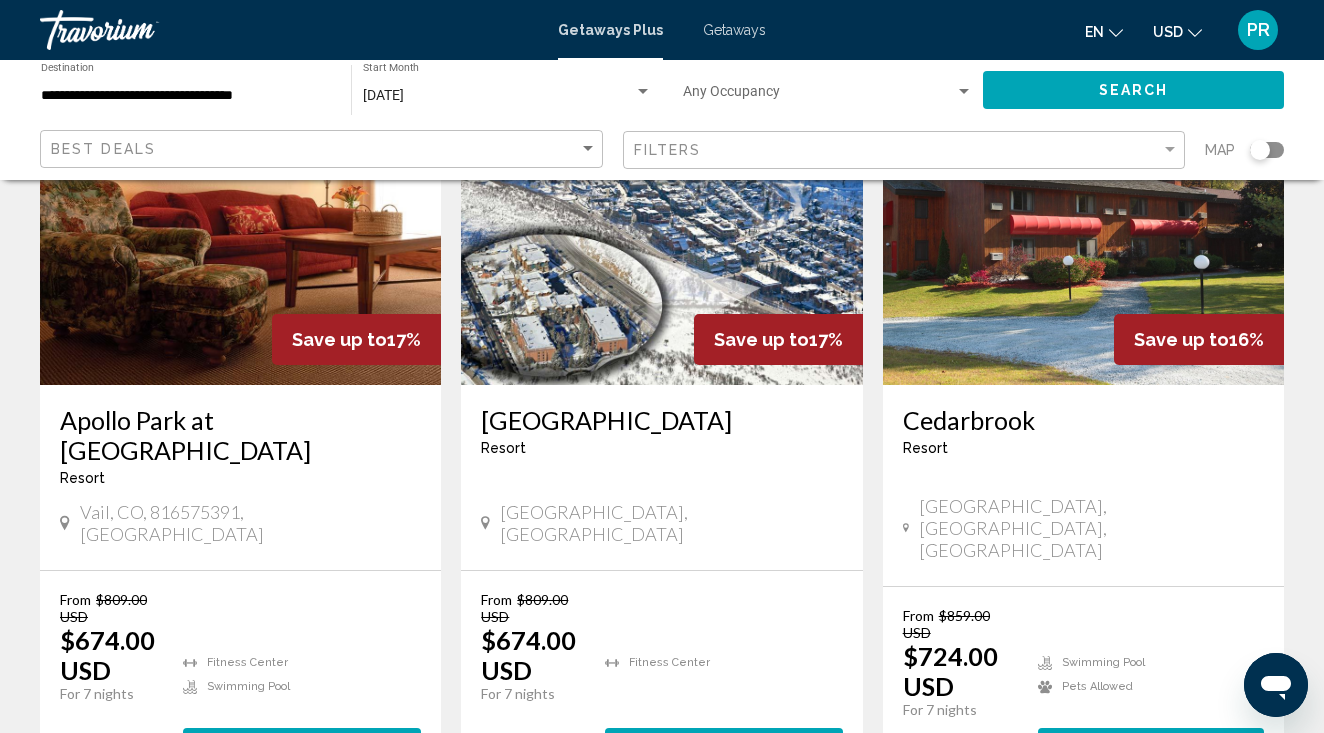 click on "Fitness Center View Resort    ( 2 units )" at bounding box center (724, 678) 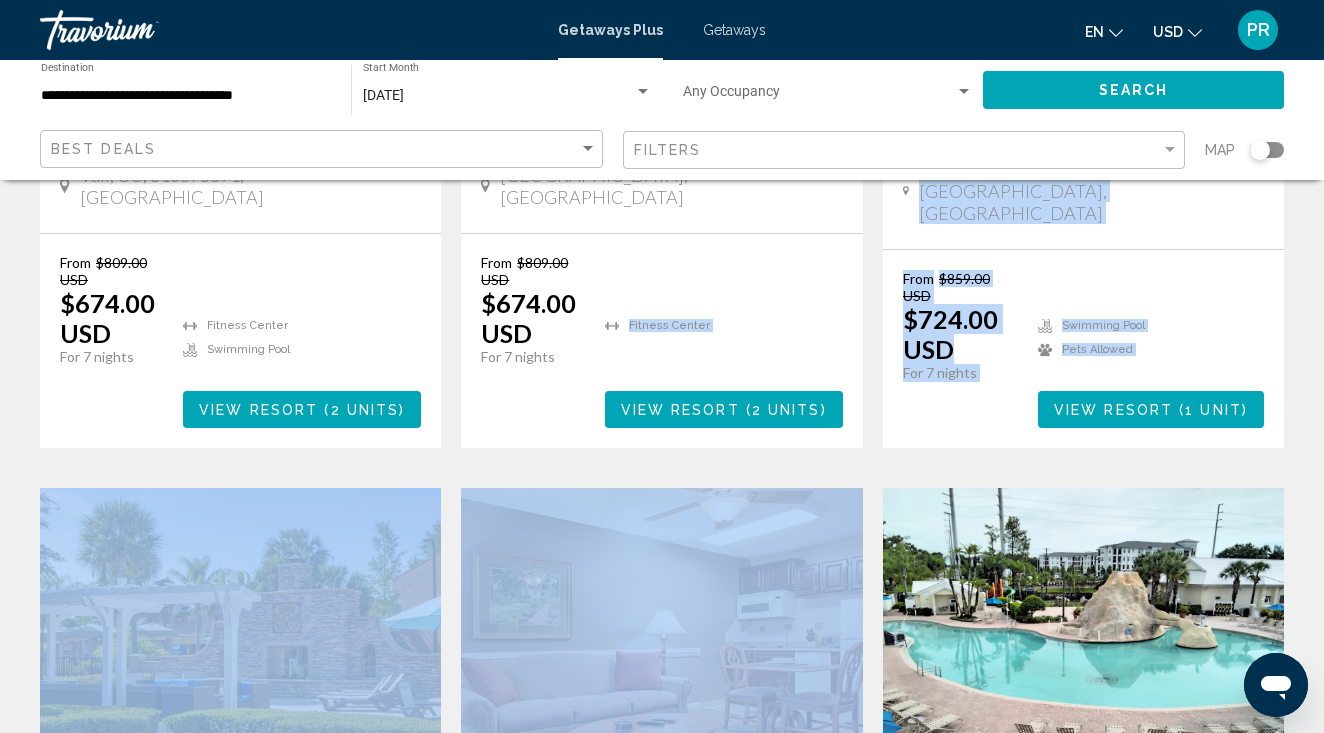 drag, startPoint x: 790, startPoint y: 536, endPoint x: 778, endPoint y: 663, distance: 127.56567 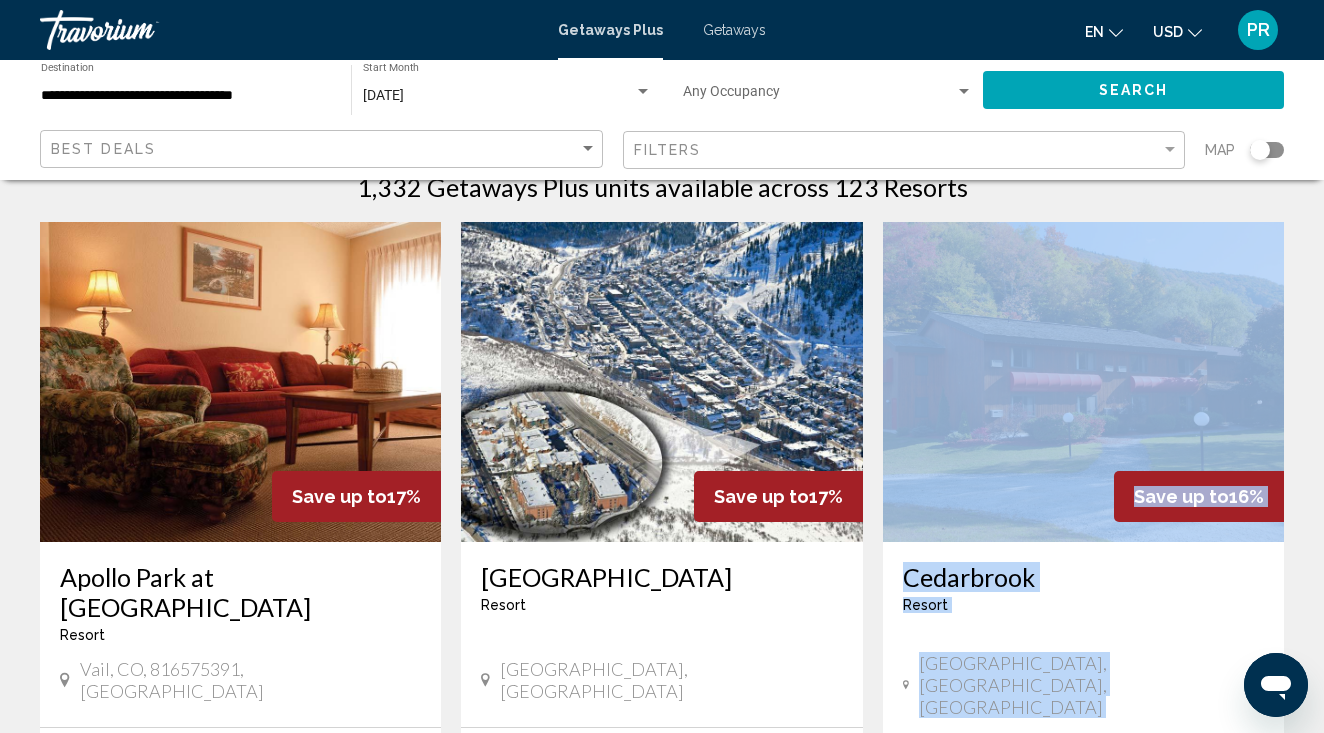 scroll, scrollTop: 52, scrollLeft: 0, axis: vertical 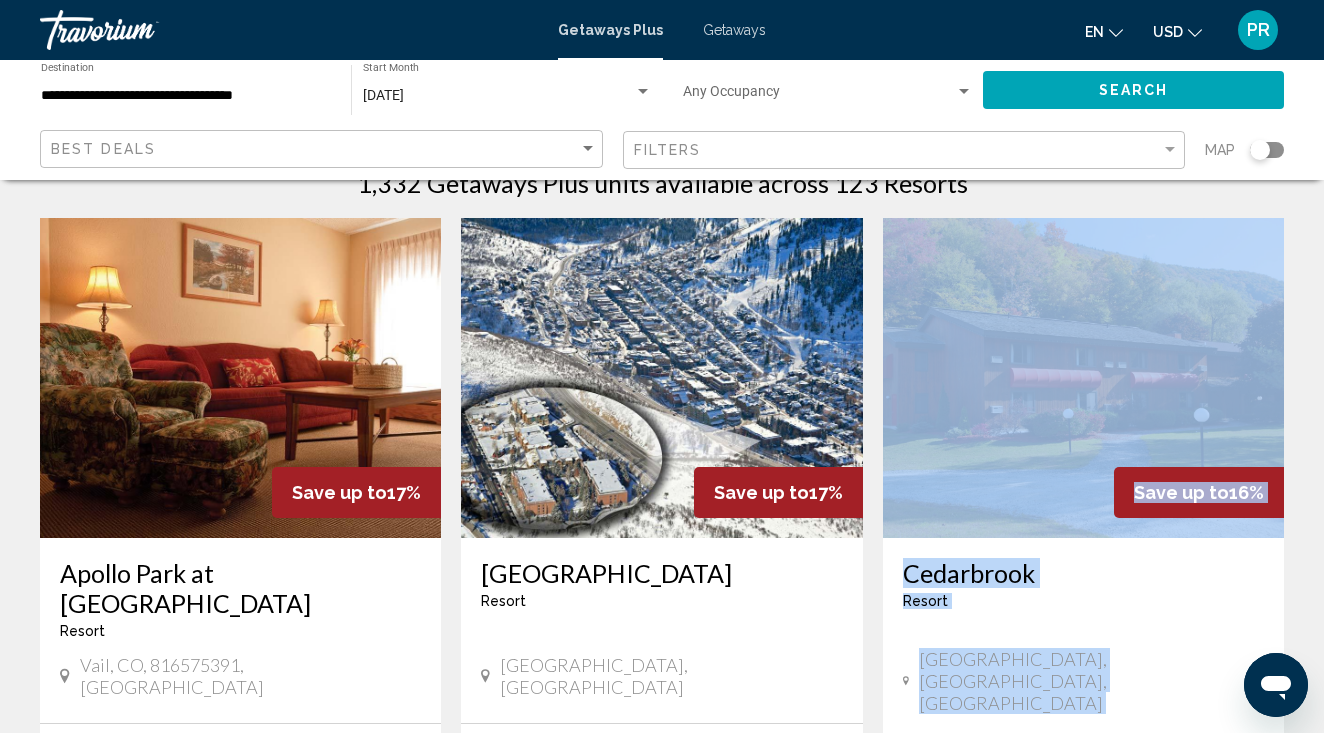 click at bounding box center [1083, 378] 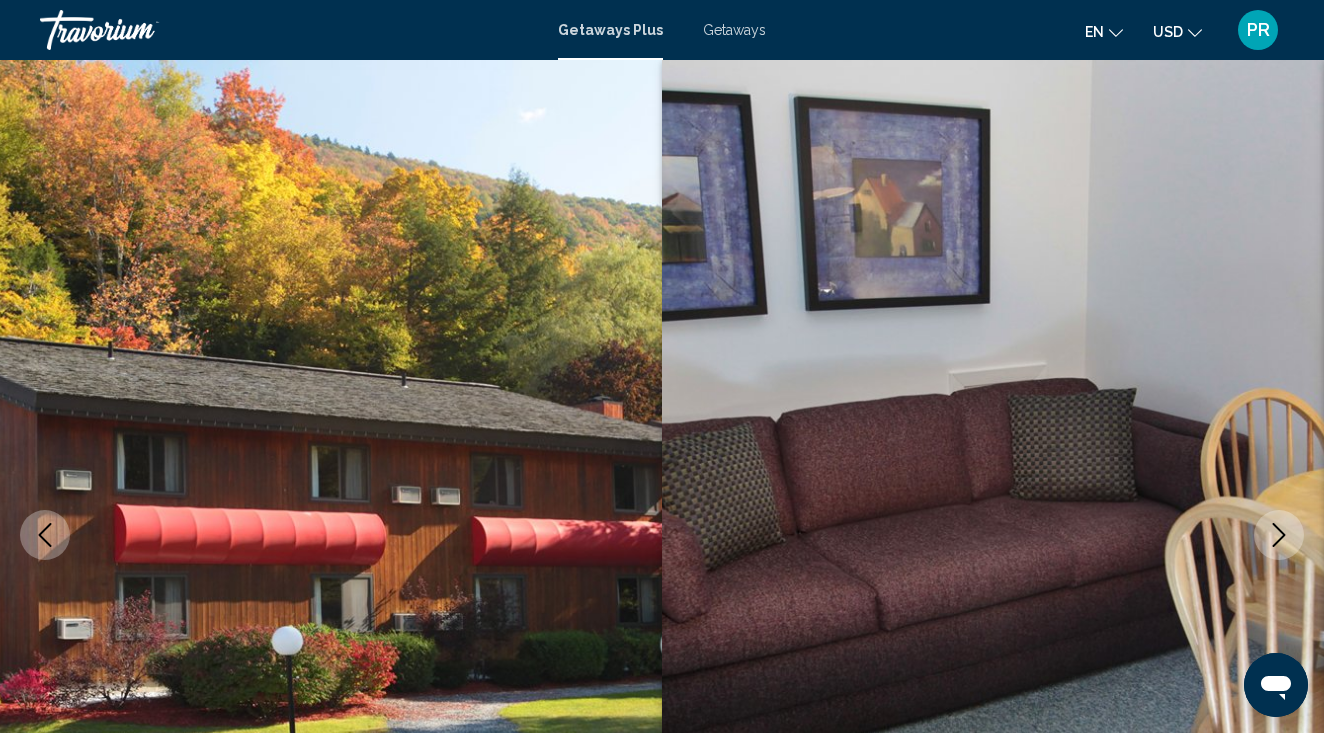 scroll, scrollTop: 3043, scrollLeft: 0, axis: vertical 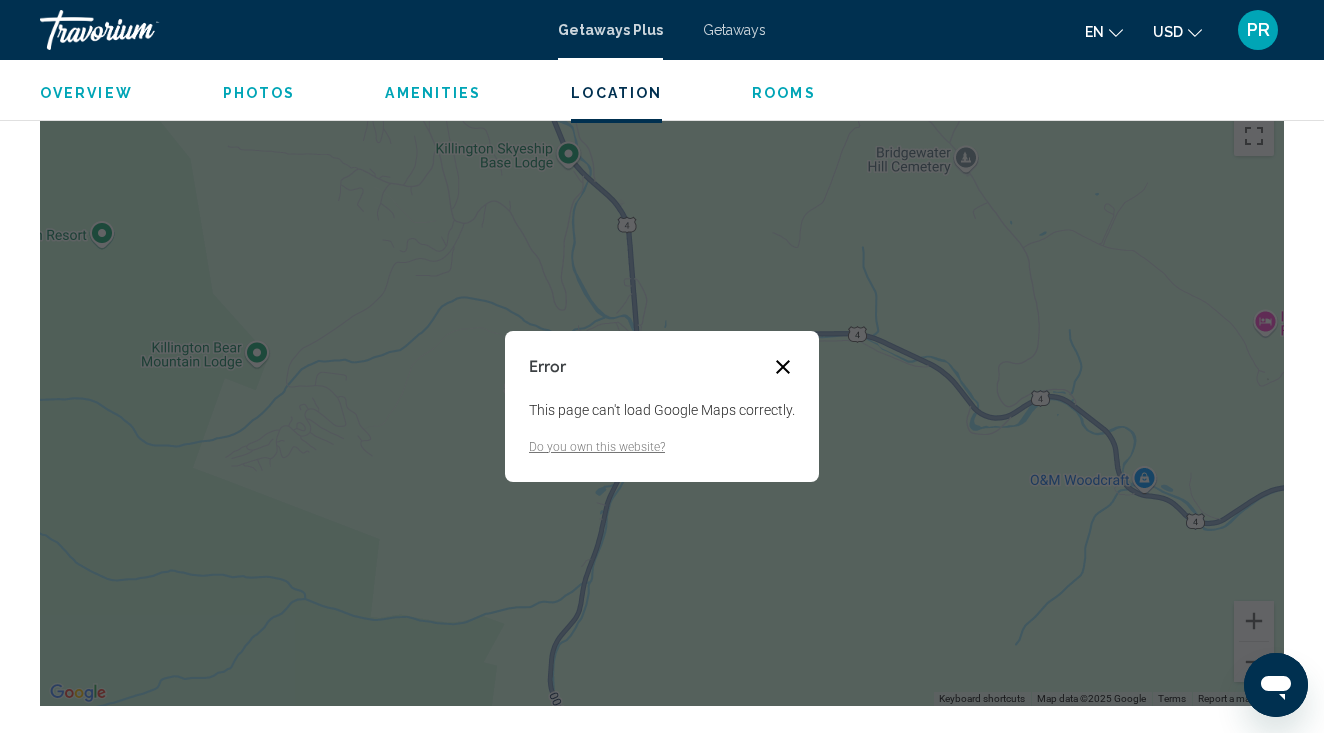 click at bounding box center [783, 367] 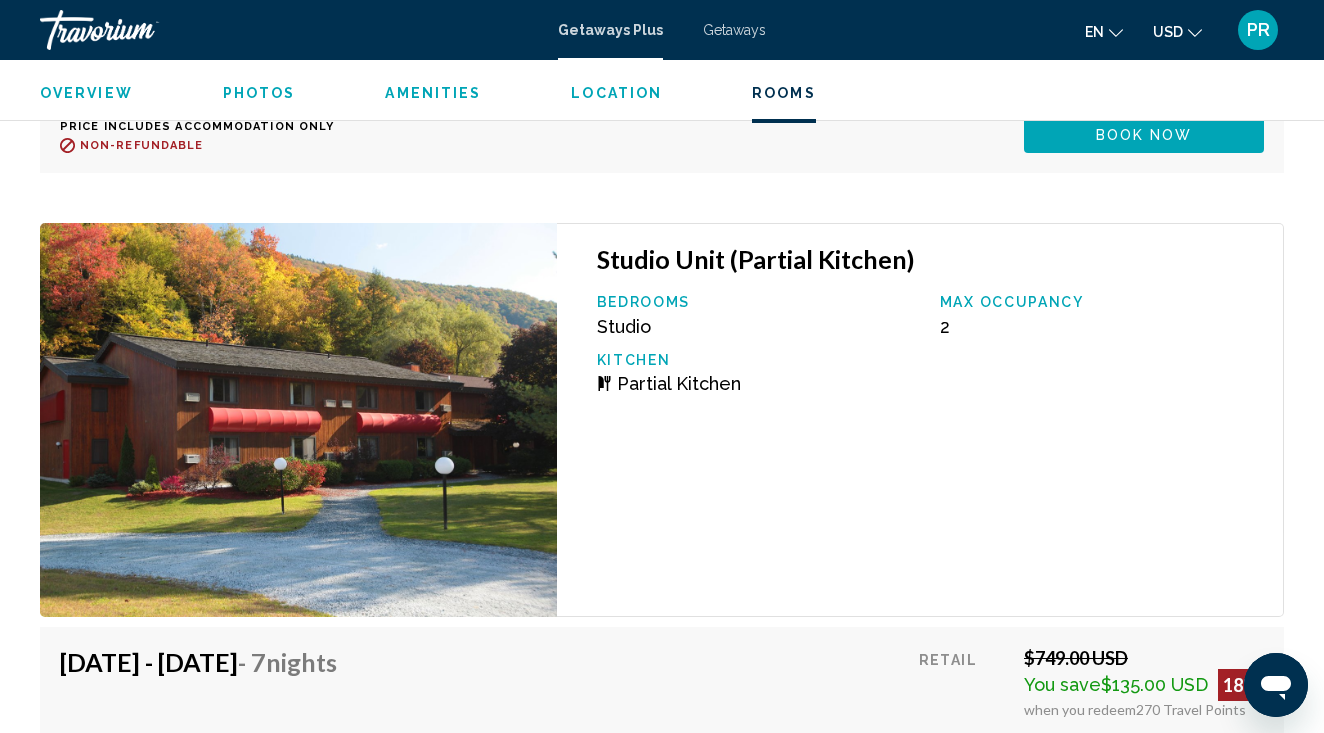 scroll, scrollTop: 4567, scrollLeft: 0, axis: vertical 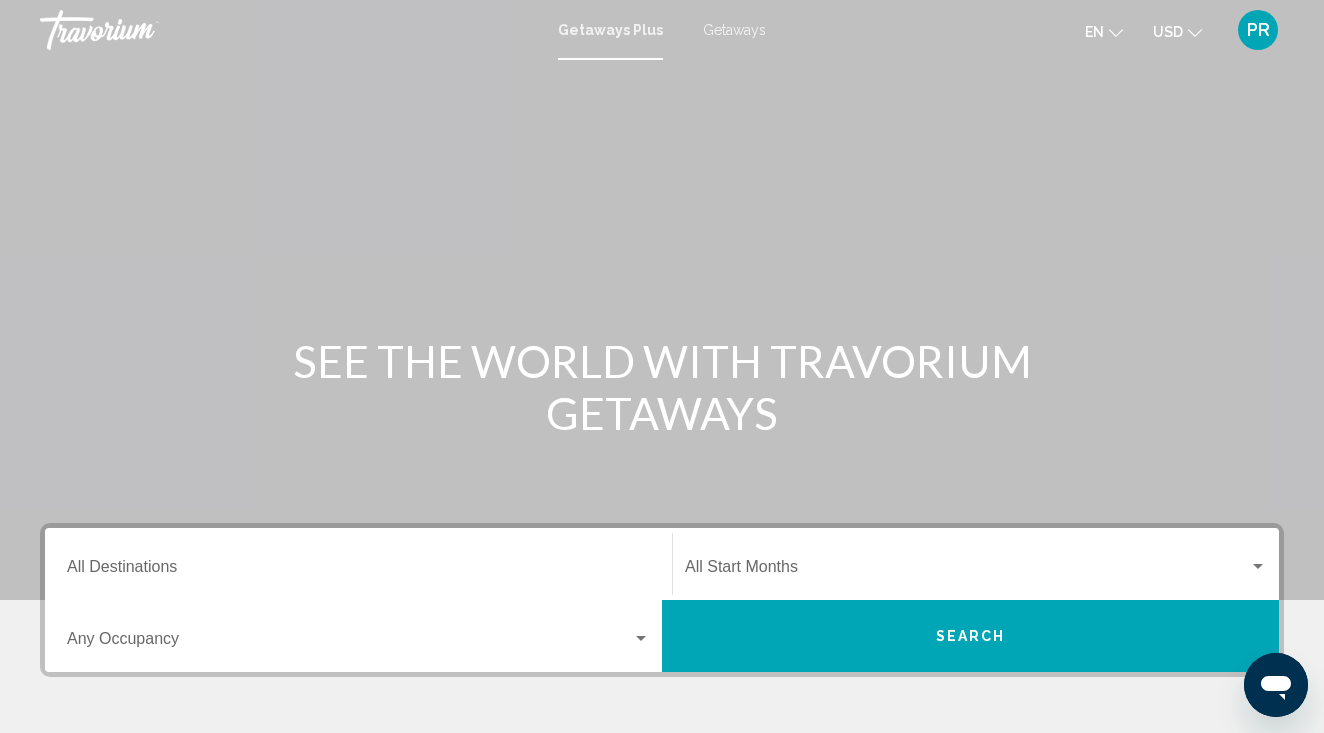 click at bounding box center [967, 571] 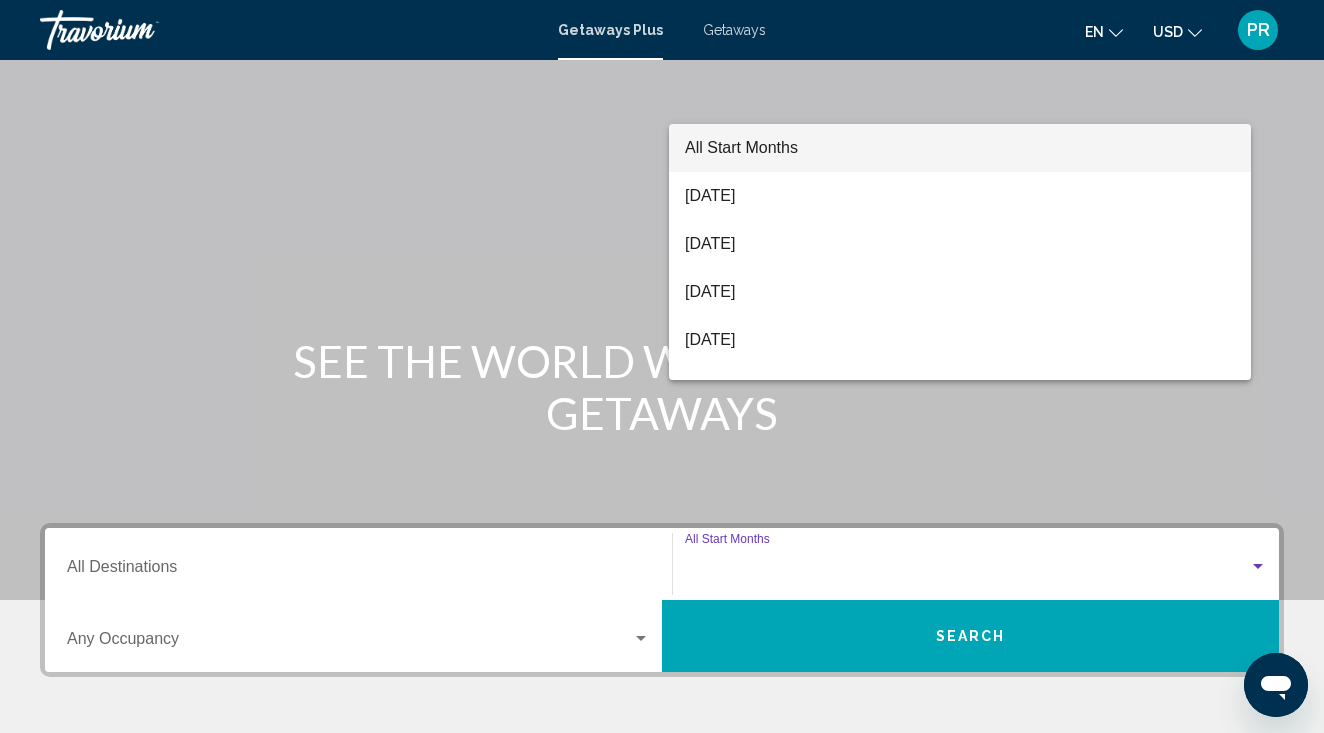 scroll, scrollTop: 389, scrollLeft: 0, axis: vertical 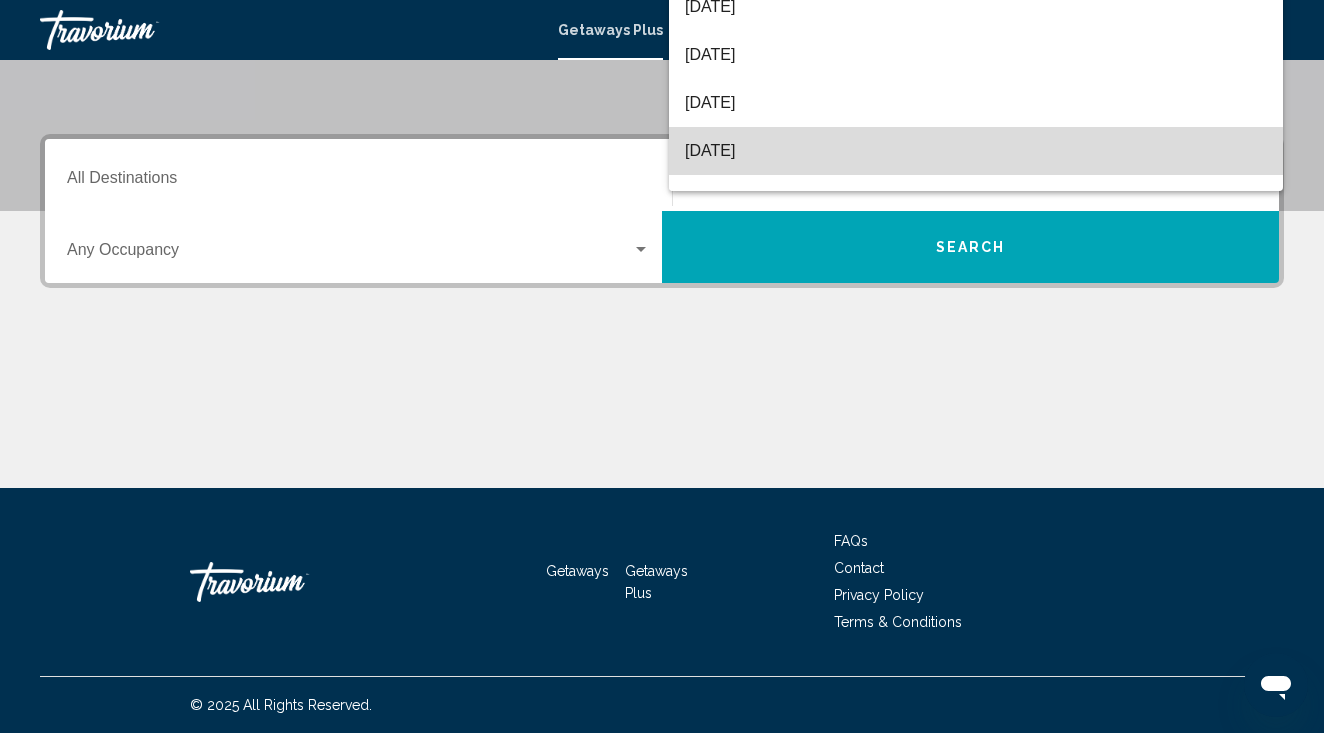 click on "[DATE]" at bounding box center [976, 151] 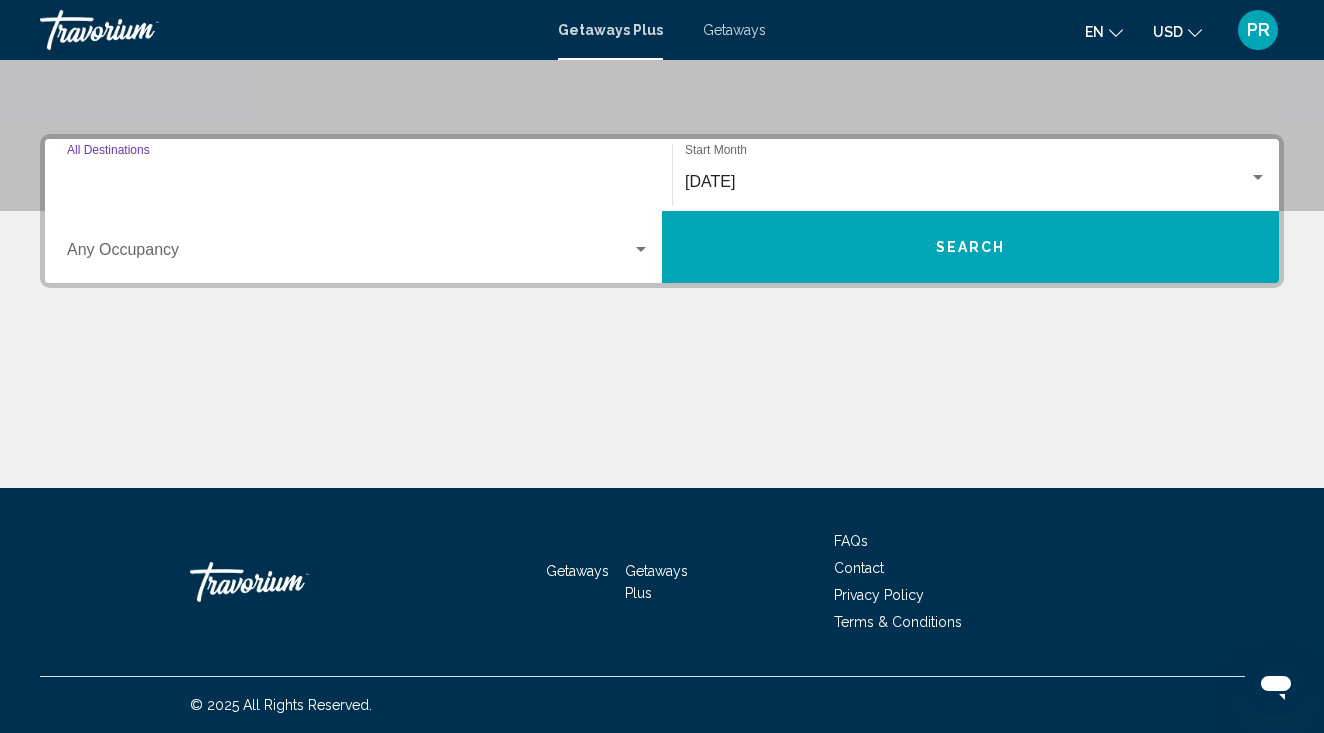 click on "Destination All Destinations" at bounding box center [358, 182] 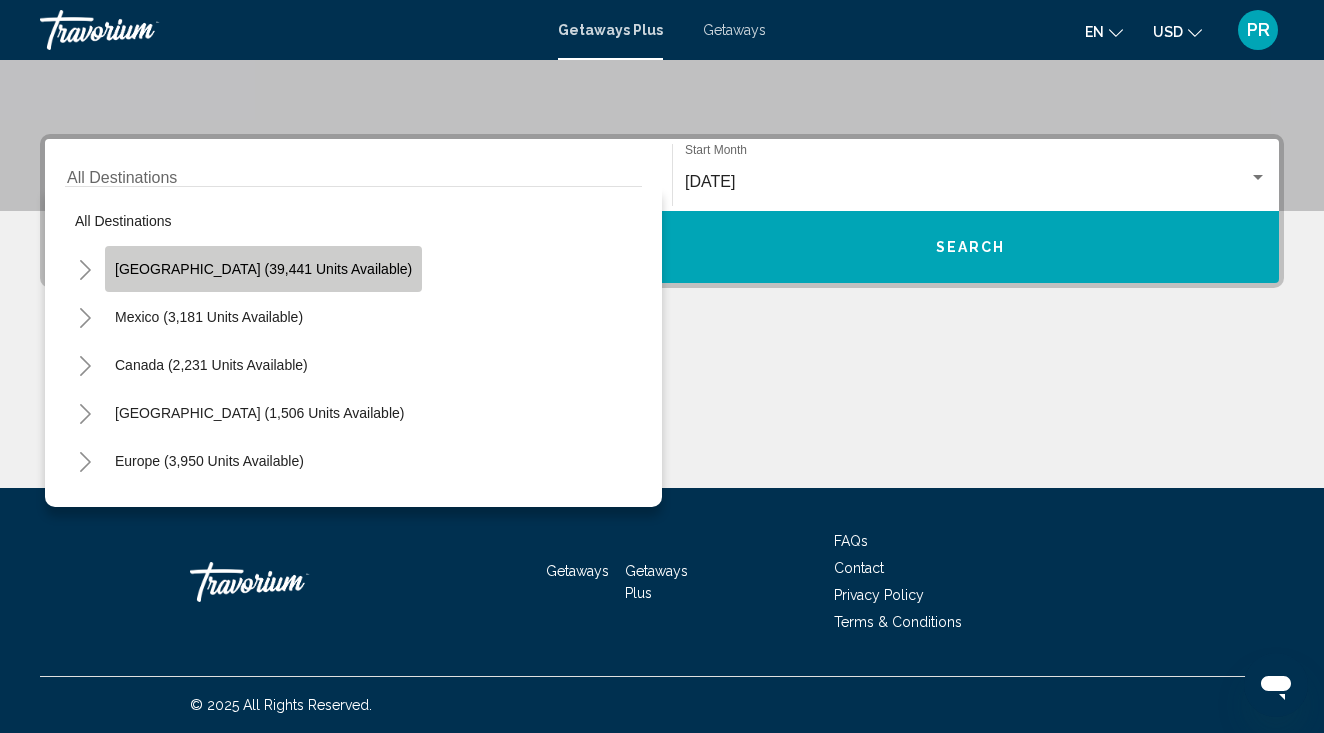 drag, startPoint x: 322, startPoint y: 266, endPoint x: 358, endPoint y: 267, distance: 36.013885 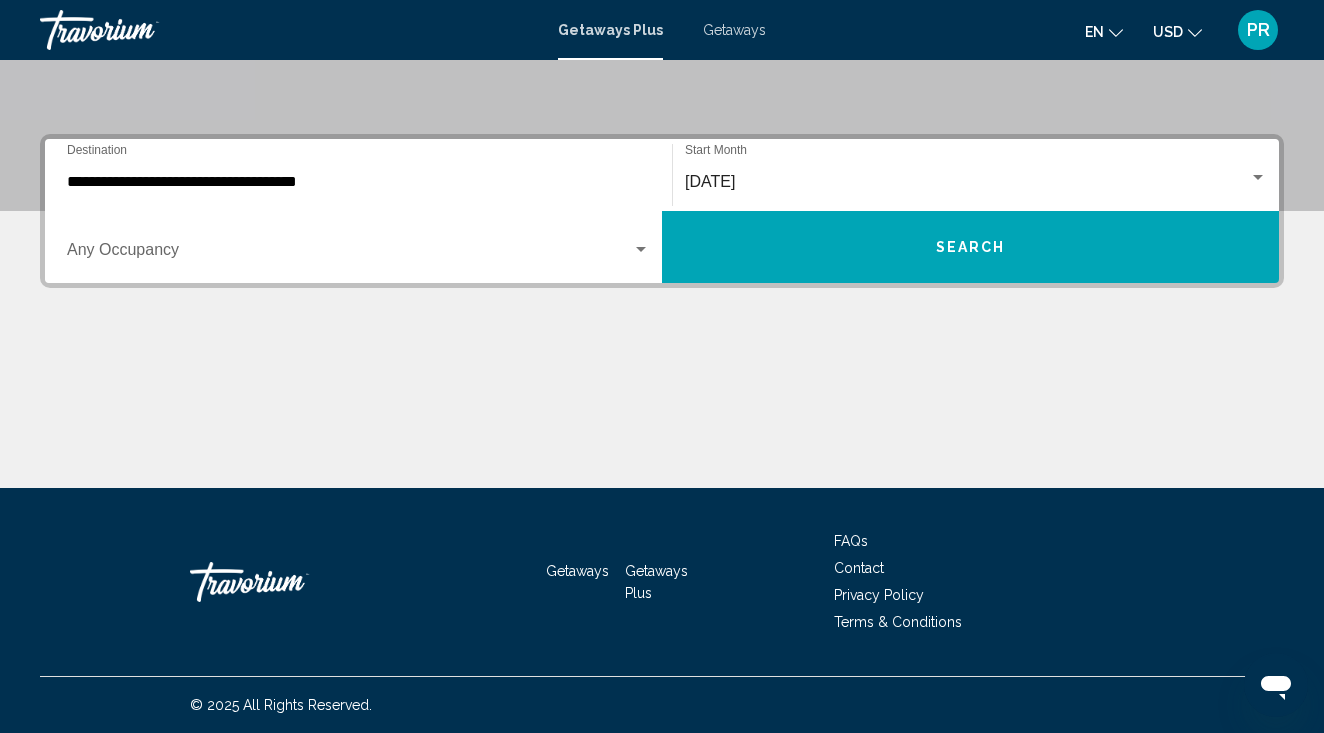 click on "Occupancy Any Occupancy" at bounding box center (358, 247) 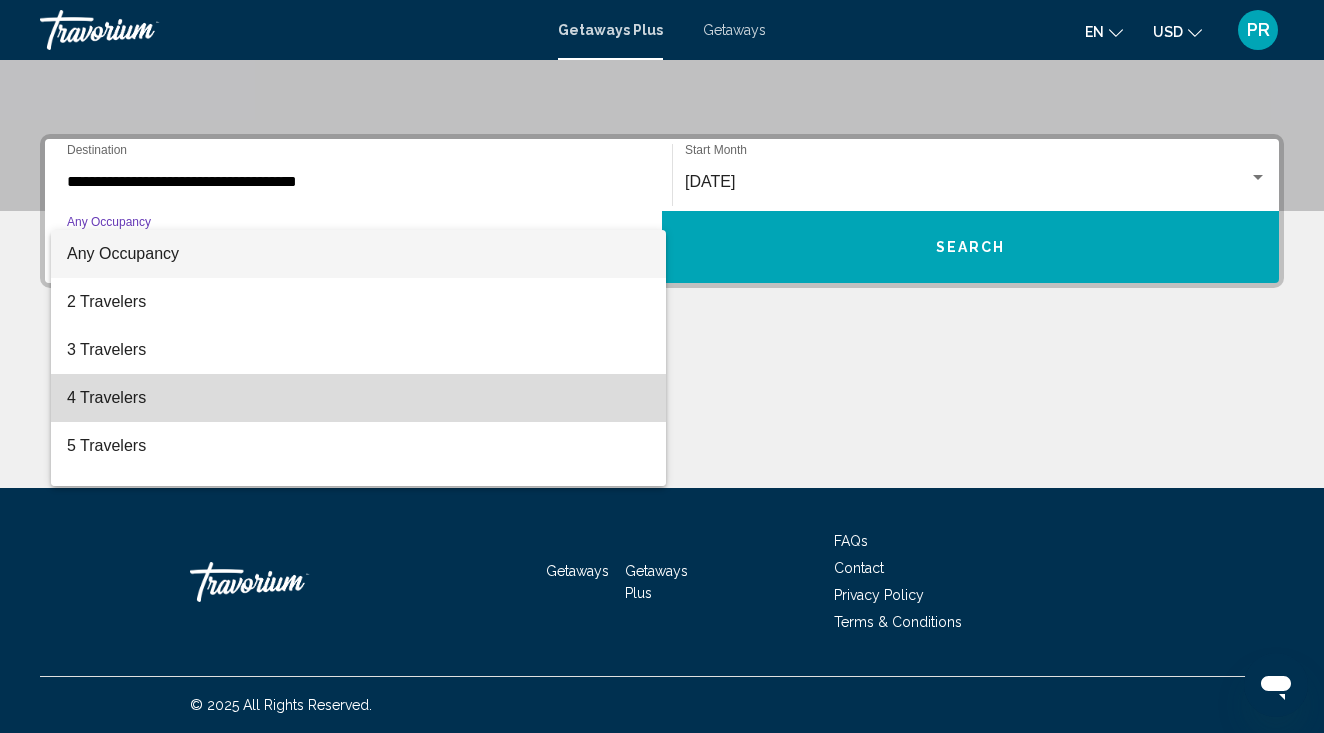 click on "4 Travelers" at bounding box center [358, 398] 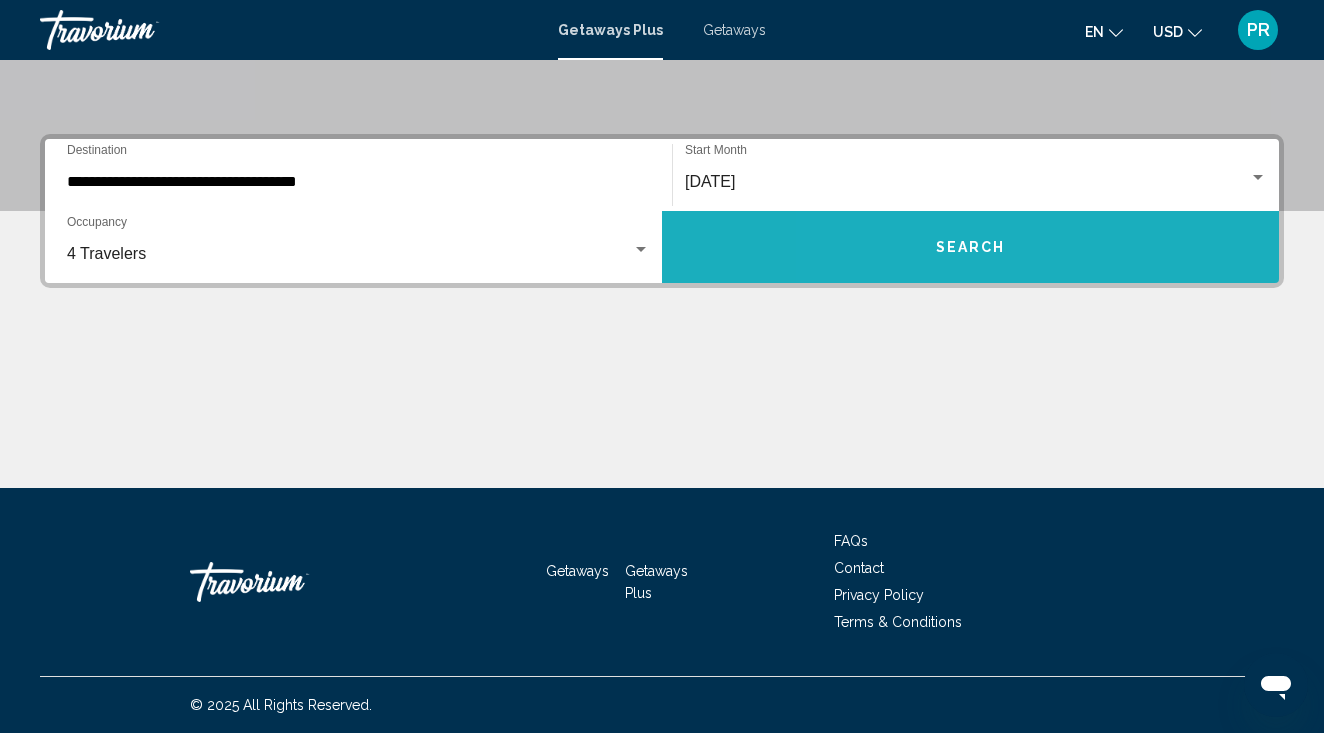 click on "Search" at bounding box center [970, 247] 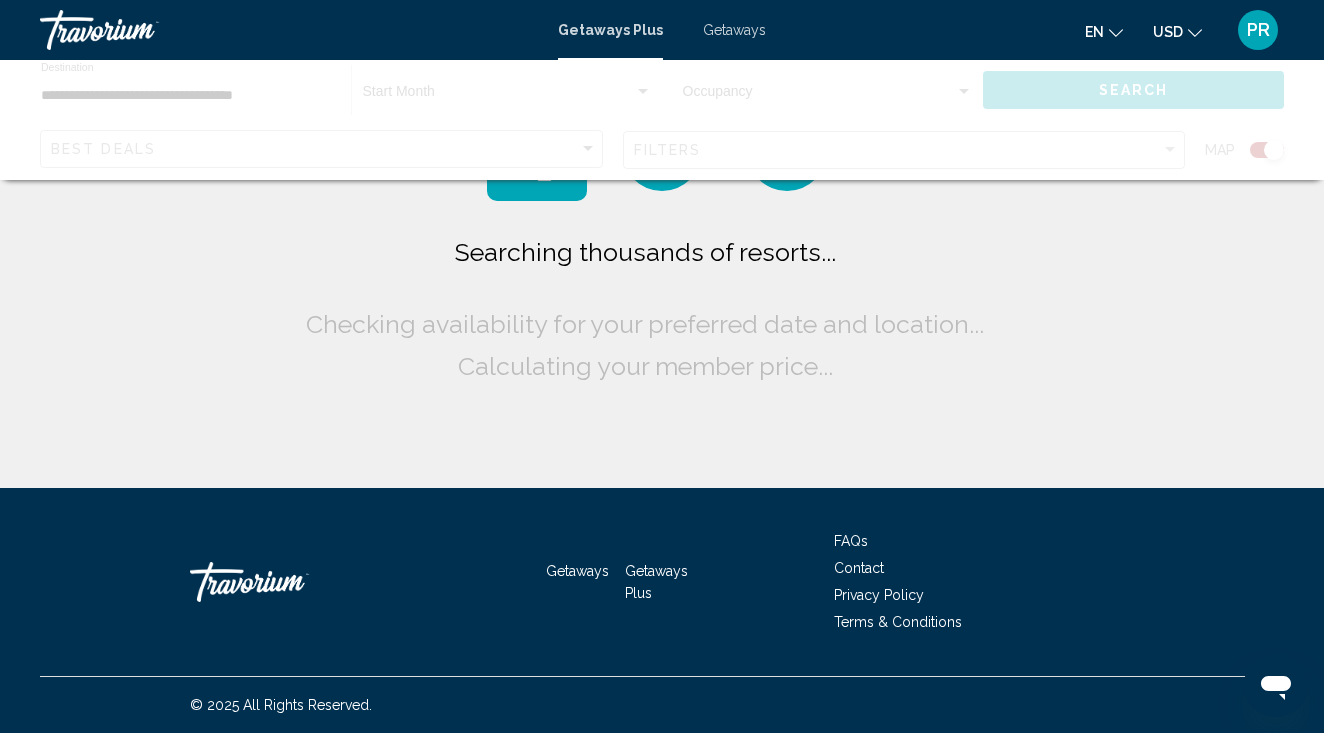 scroll, scrollTop: 0, scrollLeft: 0, axis: both 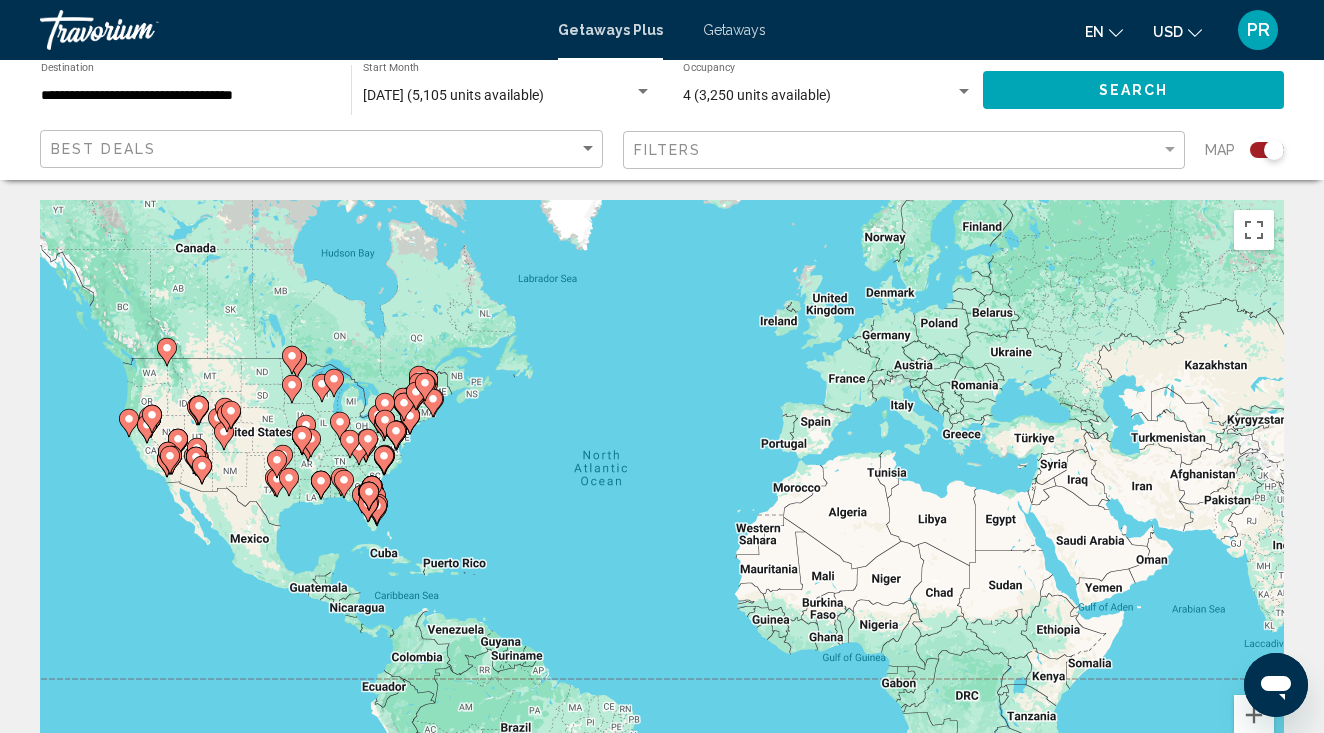 click 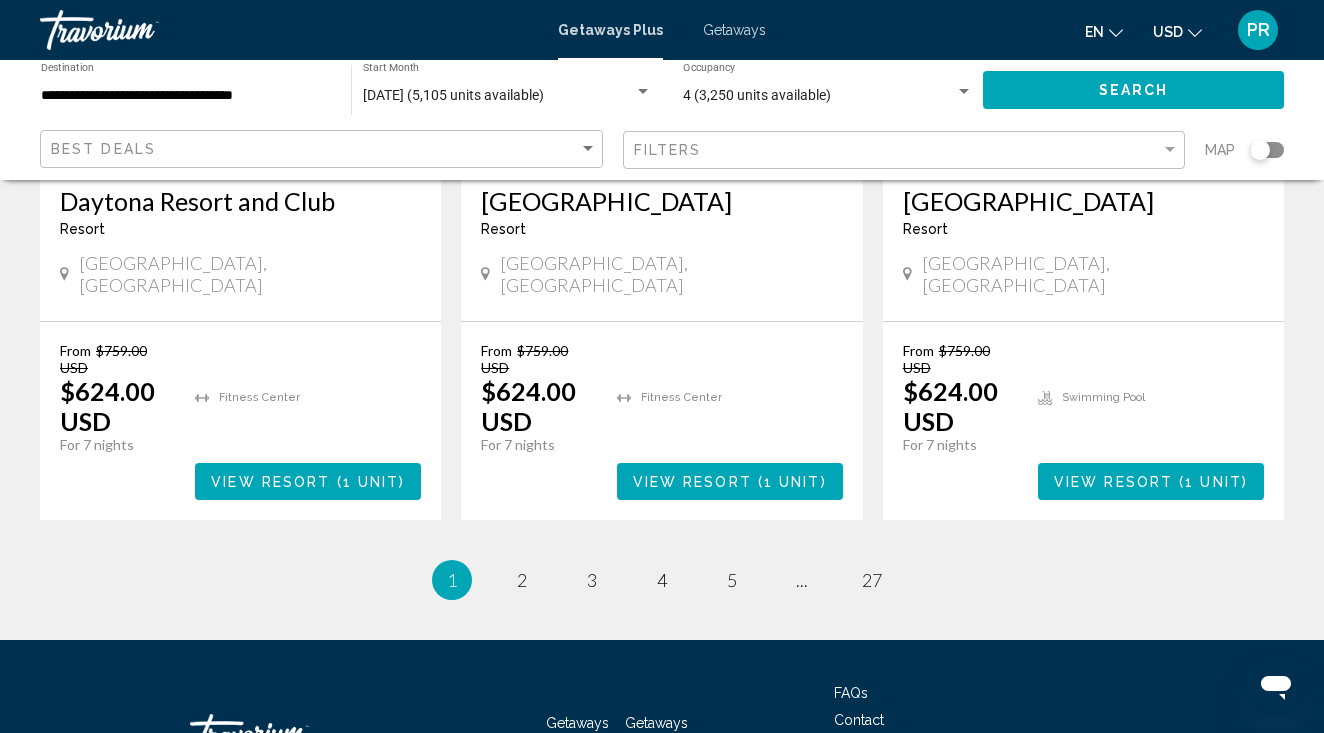 scroll, scrollTop: 2671, scrollLeft: 0, axis: vertical 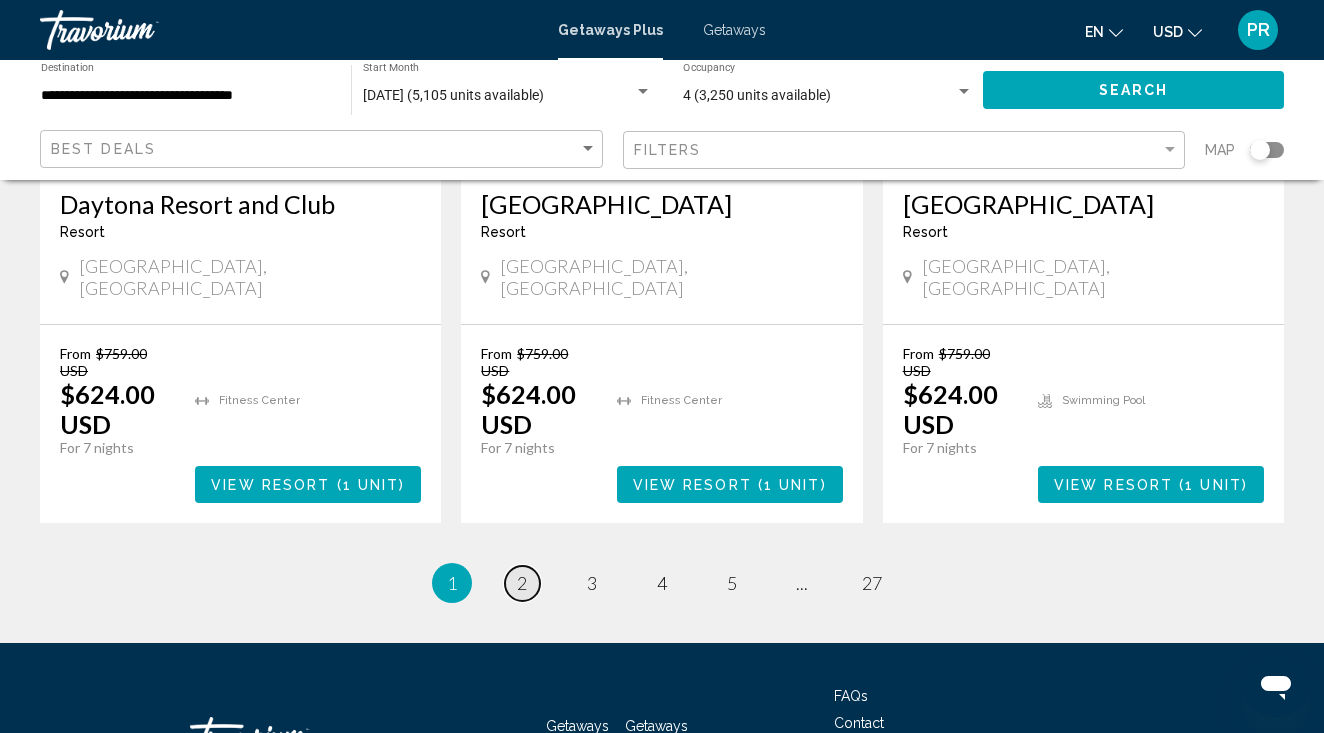 click on "2" at bounding box center (522, 583) 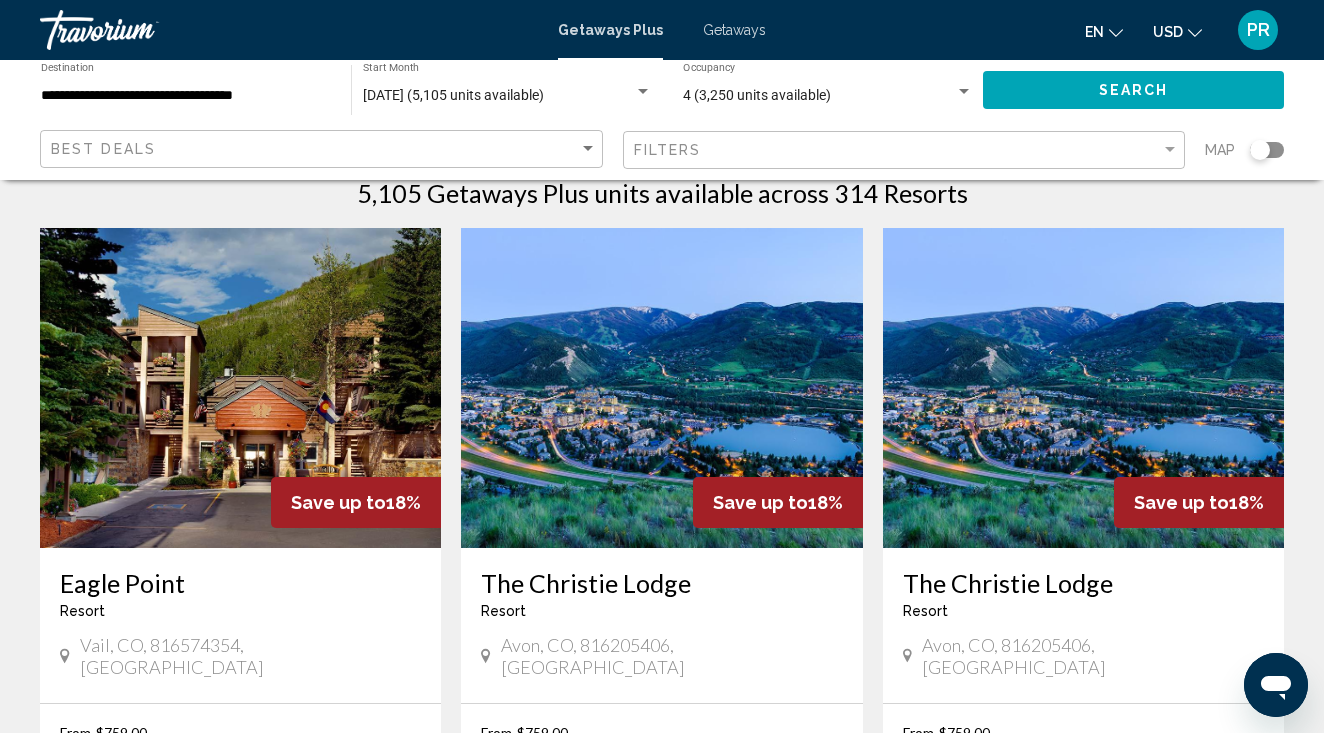 scroll, scrollTop: 36, scrollLeft: 0, axis: vertical 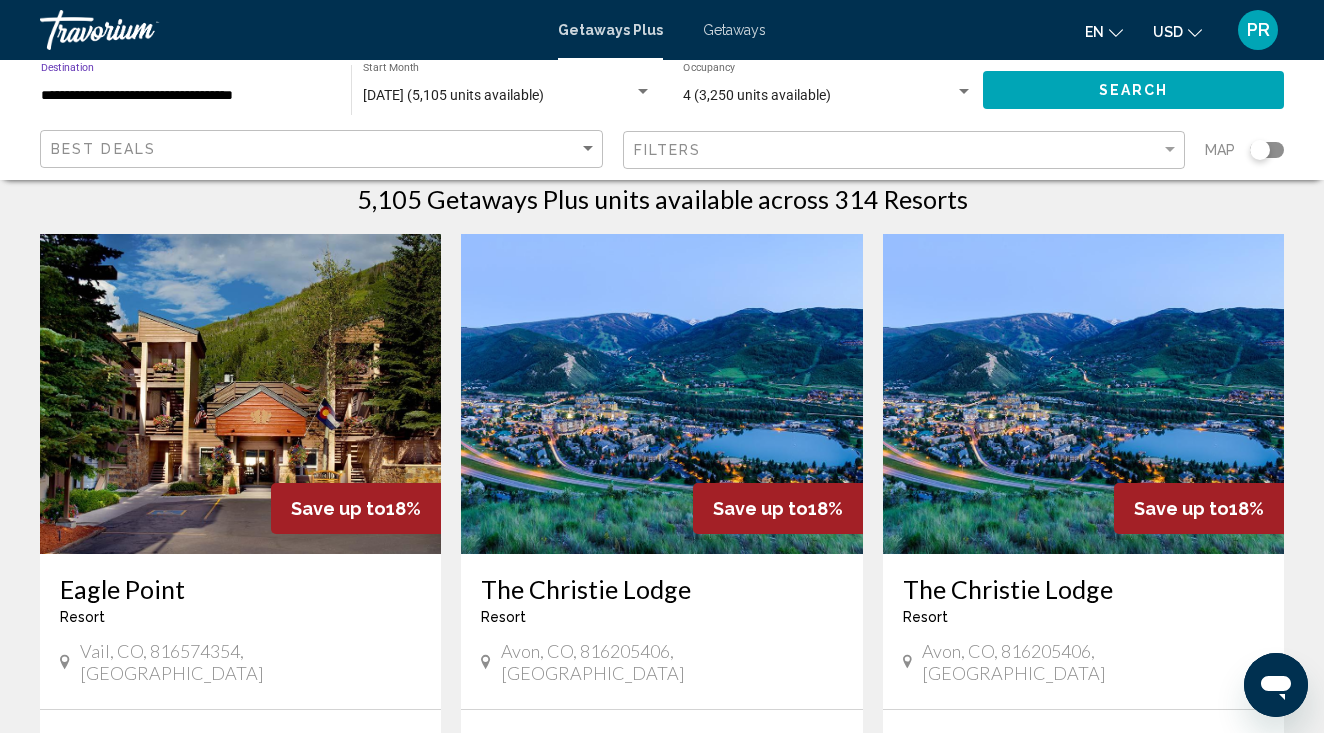 click on "**********" at bounding box center [186, 96] 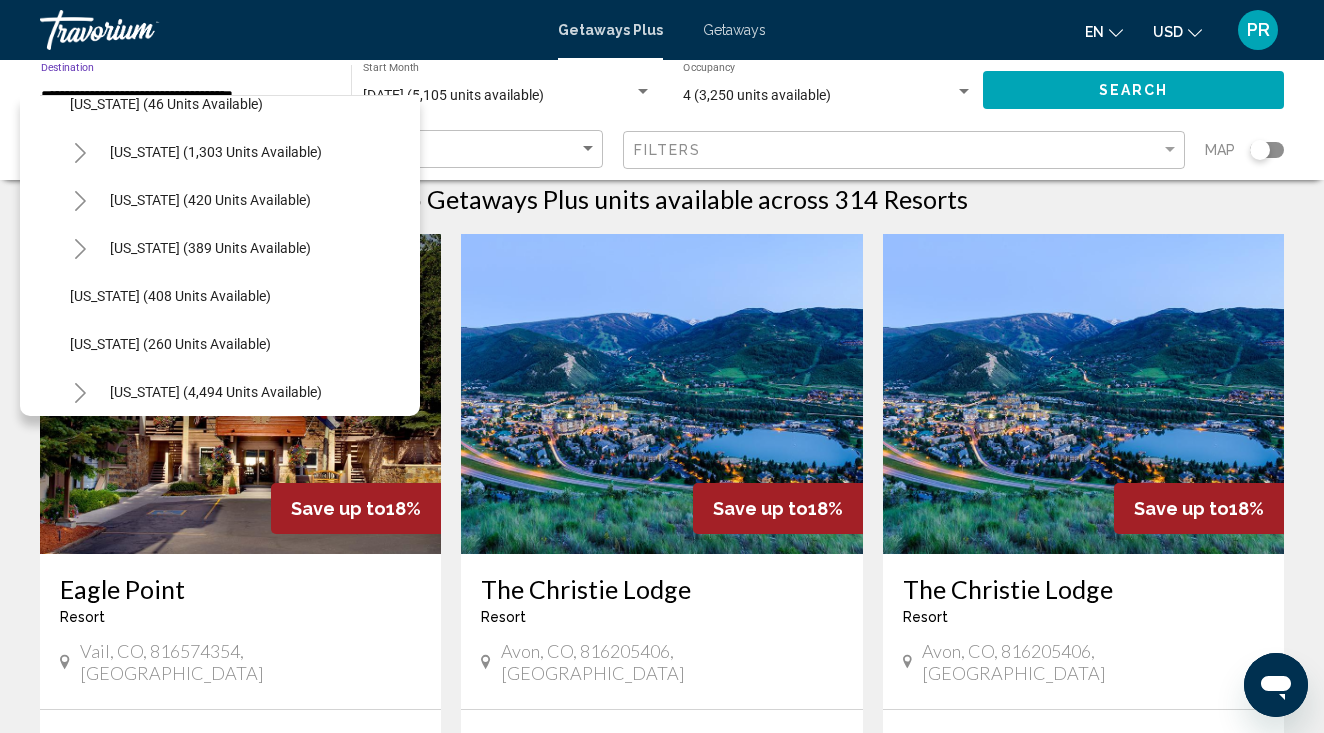 scroll, scrollTop: 1522, scrollLeft: 0, axis: vertical 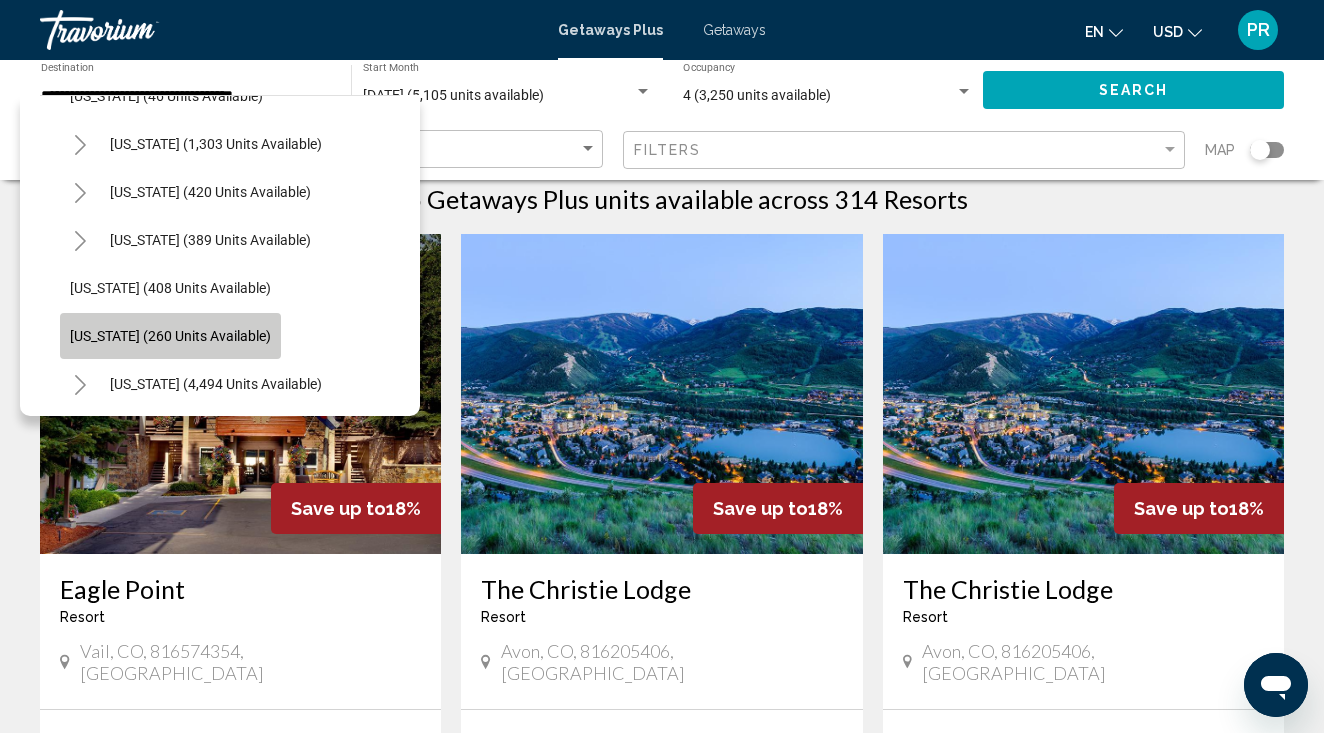 click on "[US_STATE] (260 units available)" 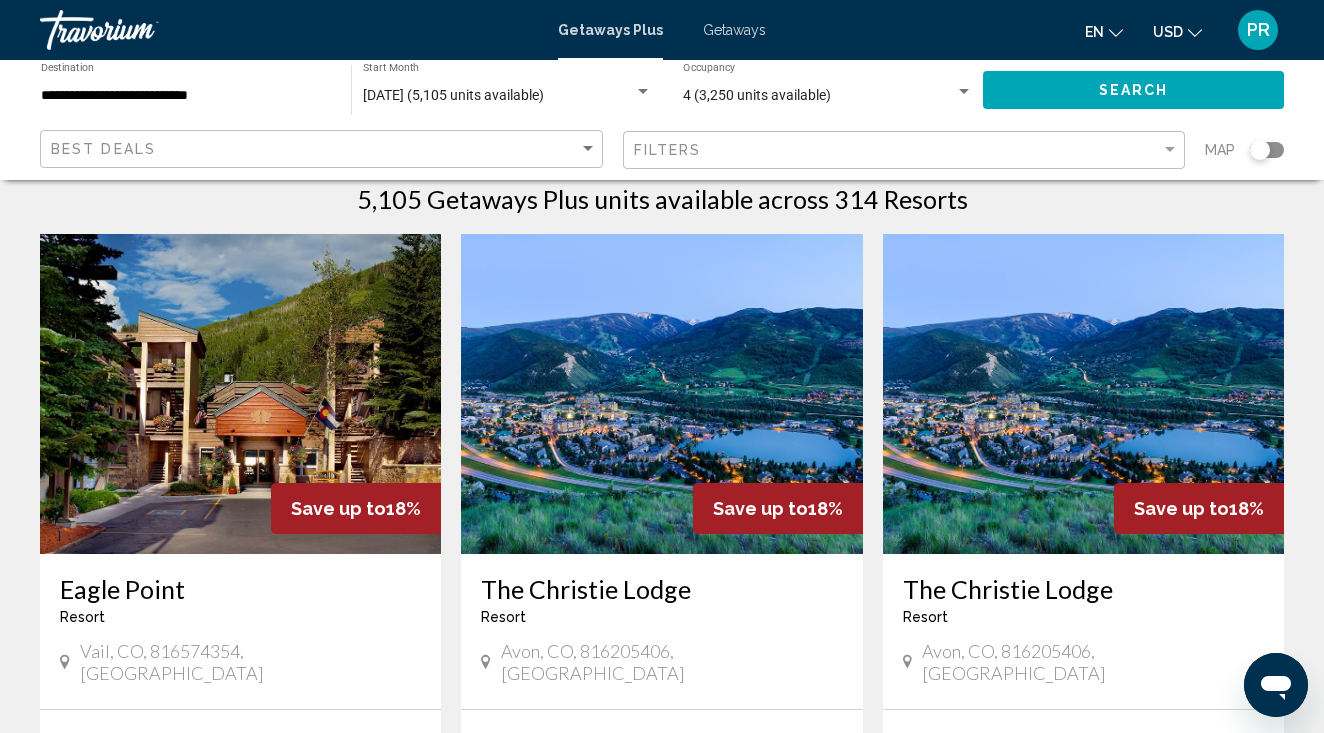 drag, startPoint x: 1046, startPoint y: 93, endPoint x: 1013, endPoint y: 172, distance: 85.61542 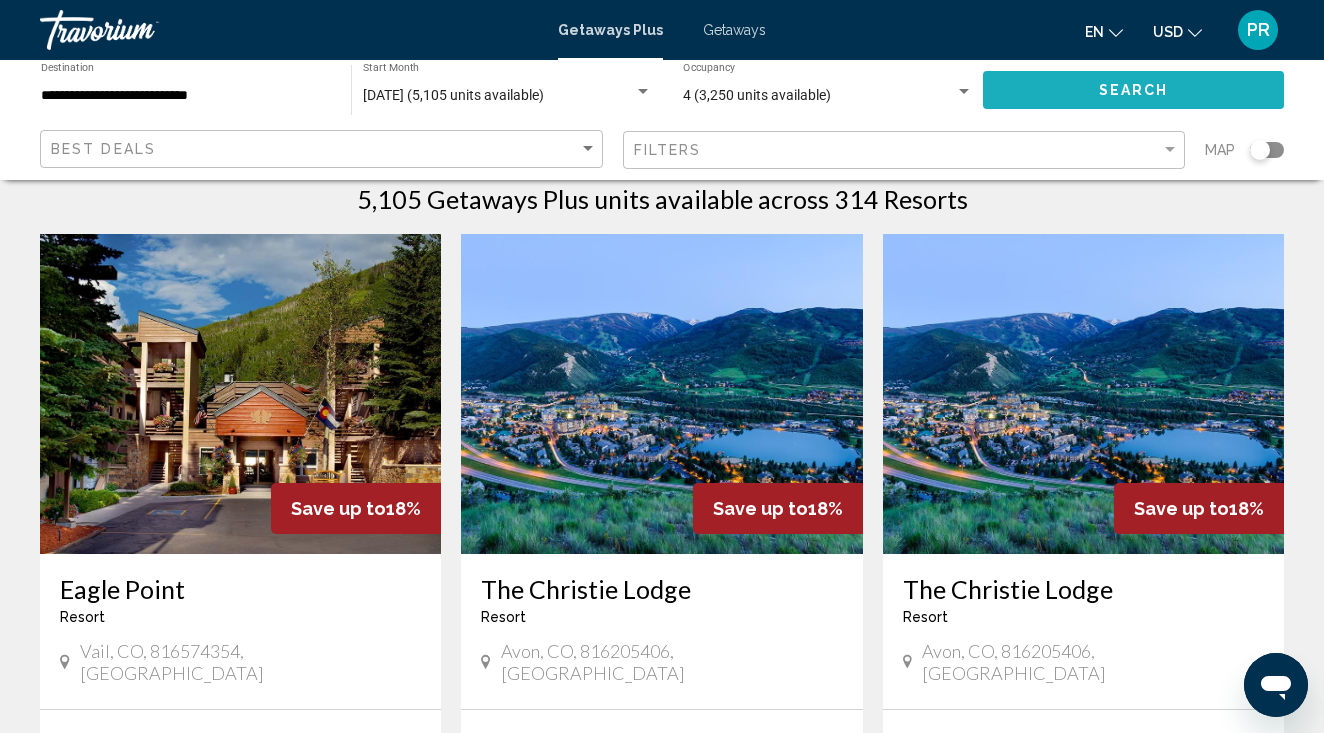 click on "Search" 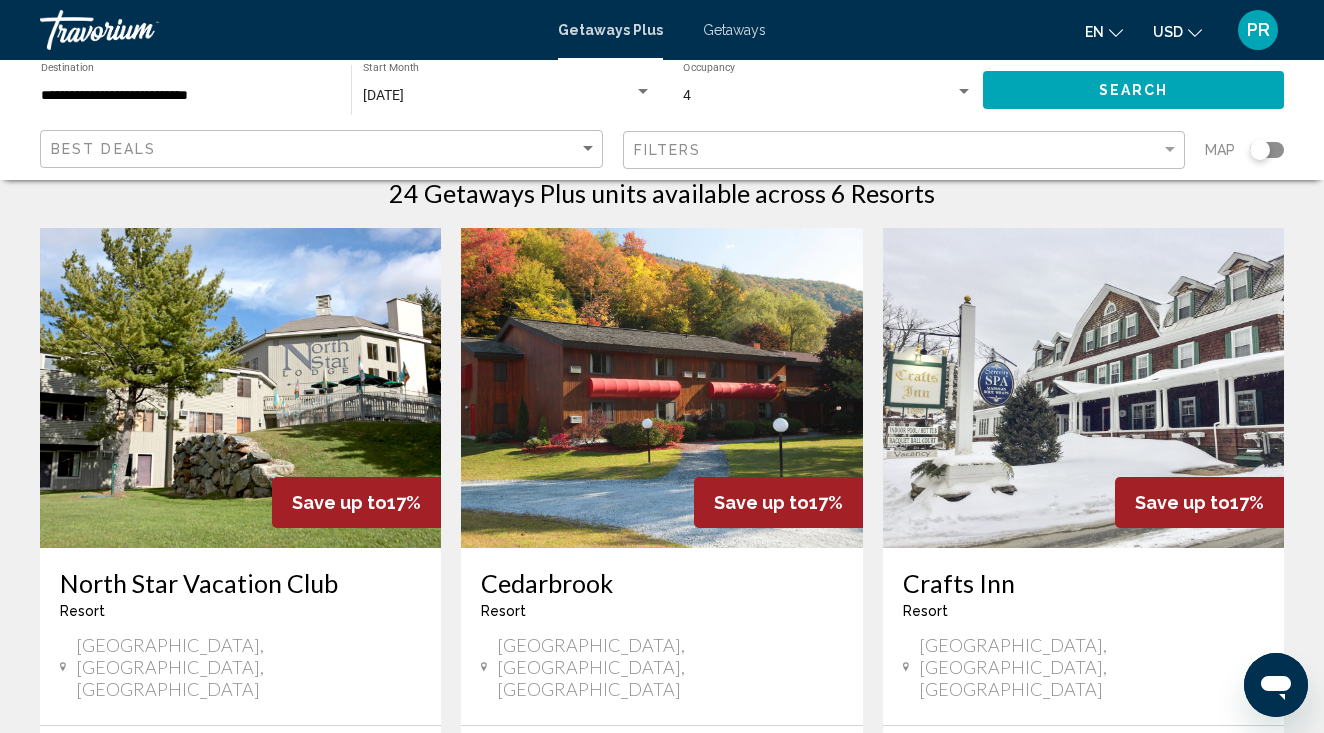 scroll, scrollTop: 38, scrollLeft: 0, axis: vertical 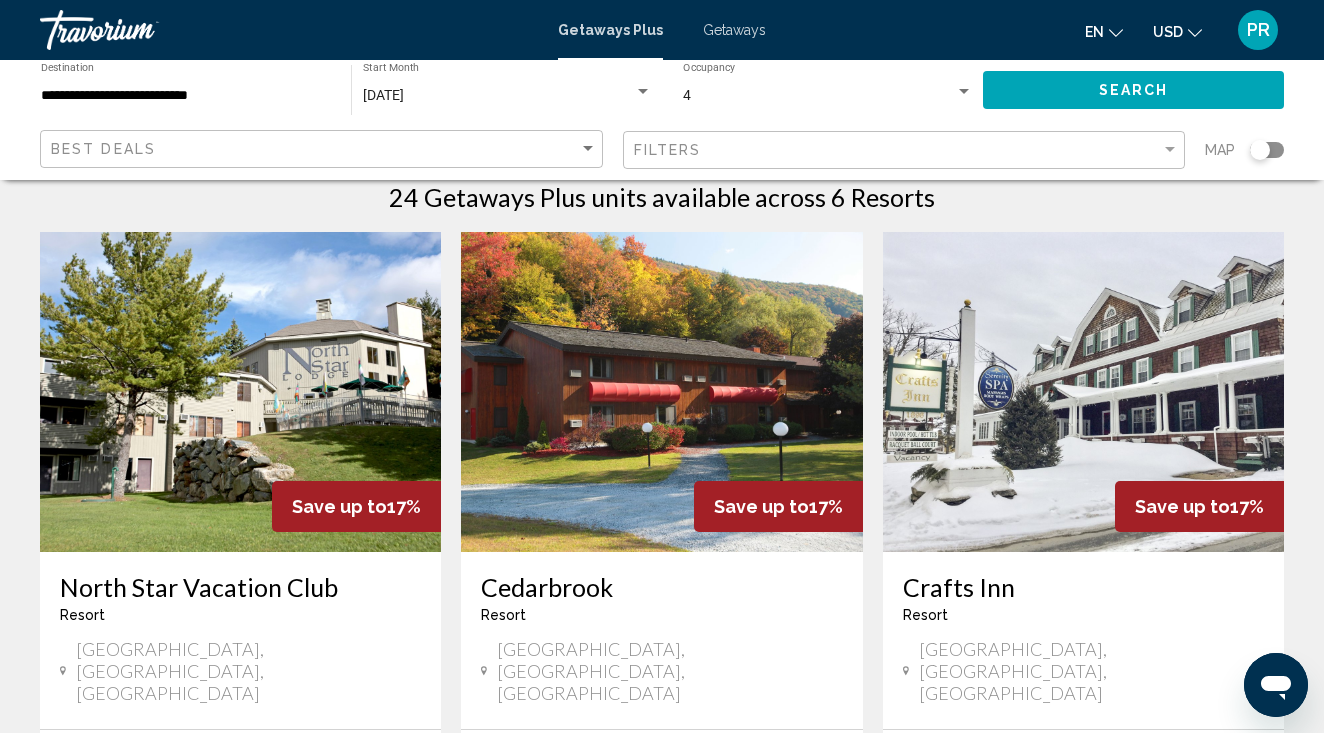 click at bounding box center (1083, 392) 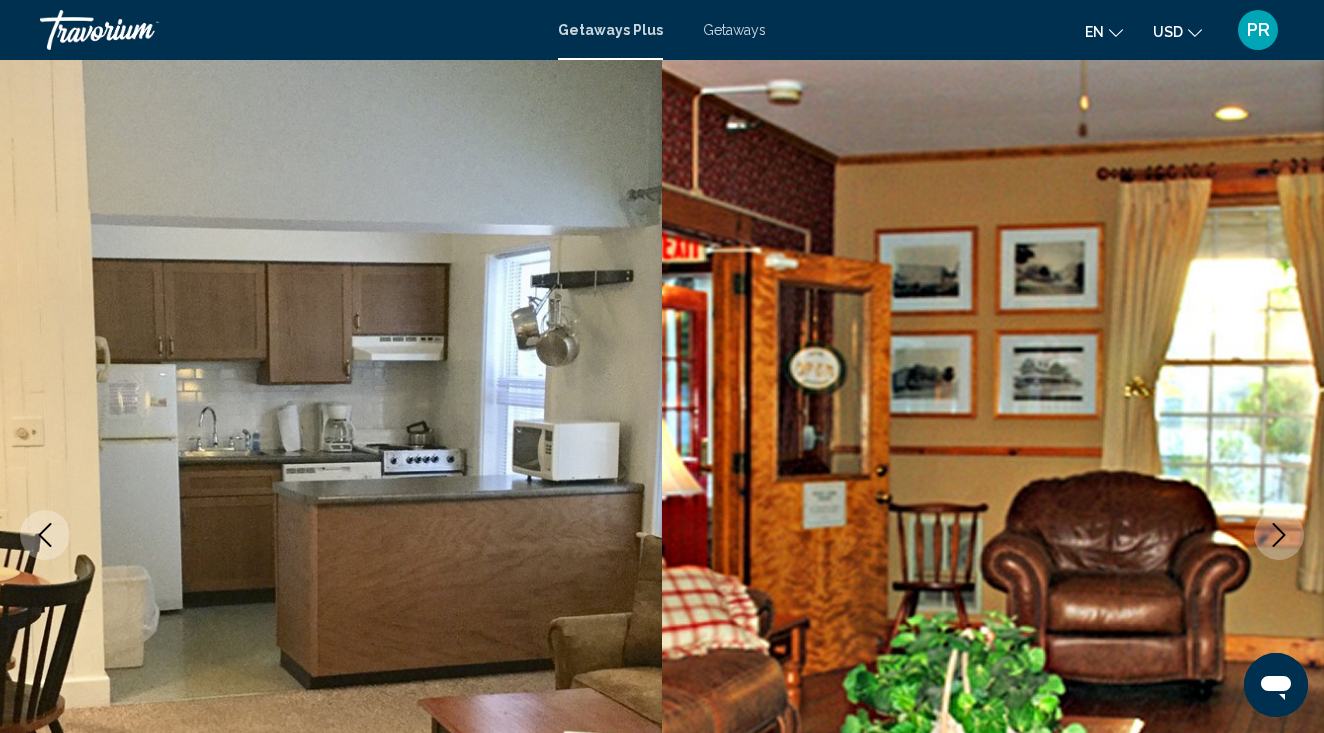 scroll, scrollTop: 2780, scrollLeft: 0, axis: vertical 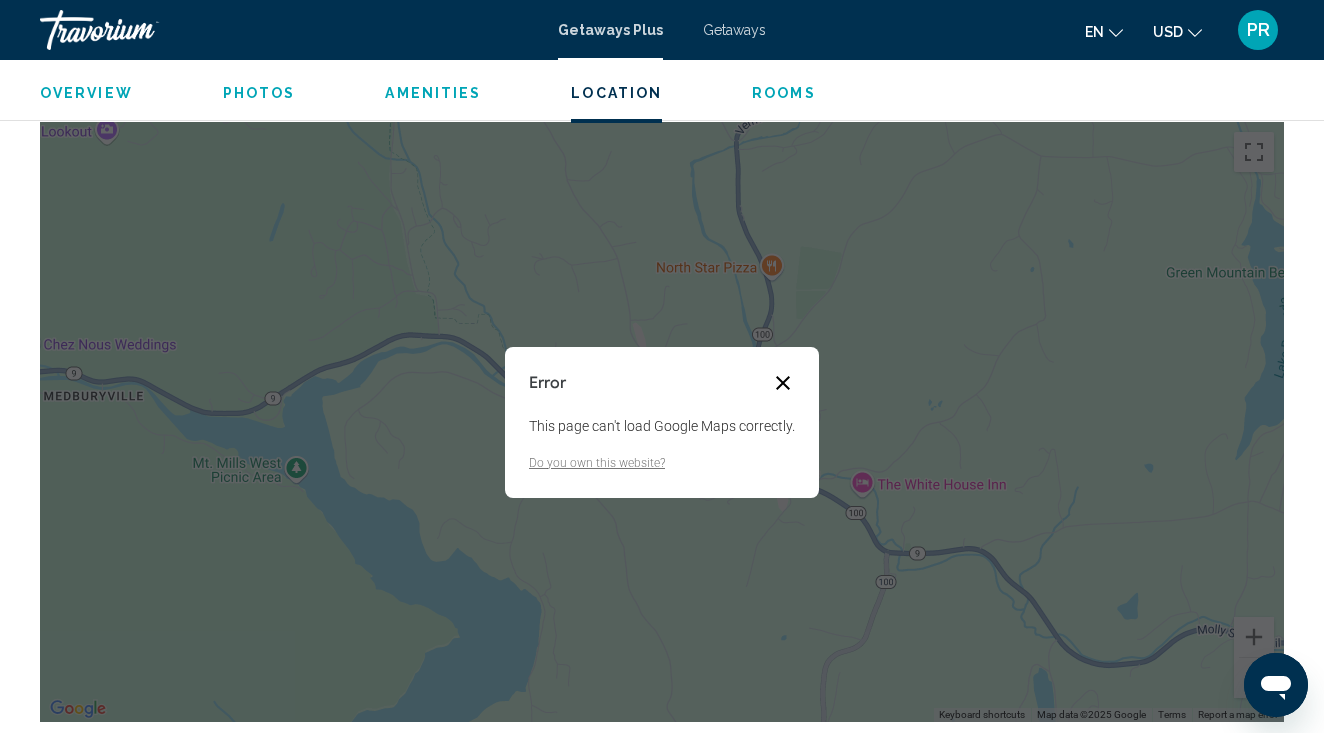 click at bounding box center (783, 383) 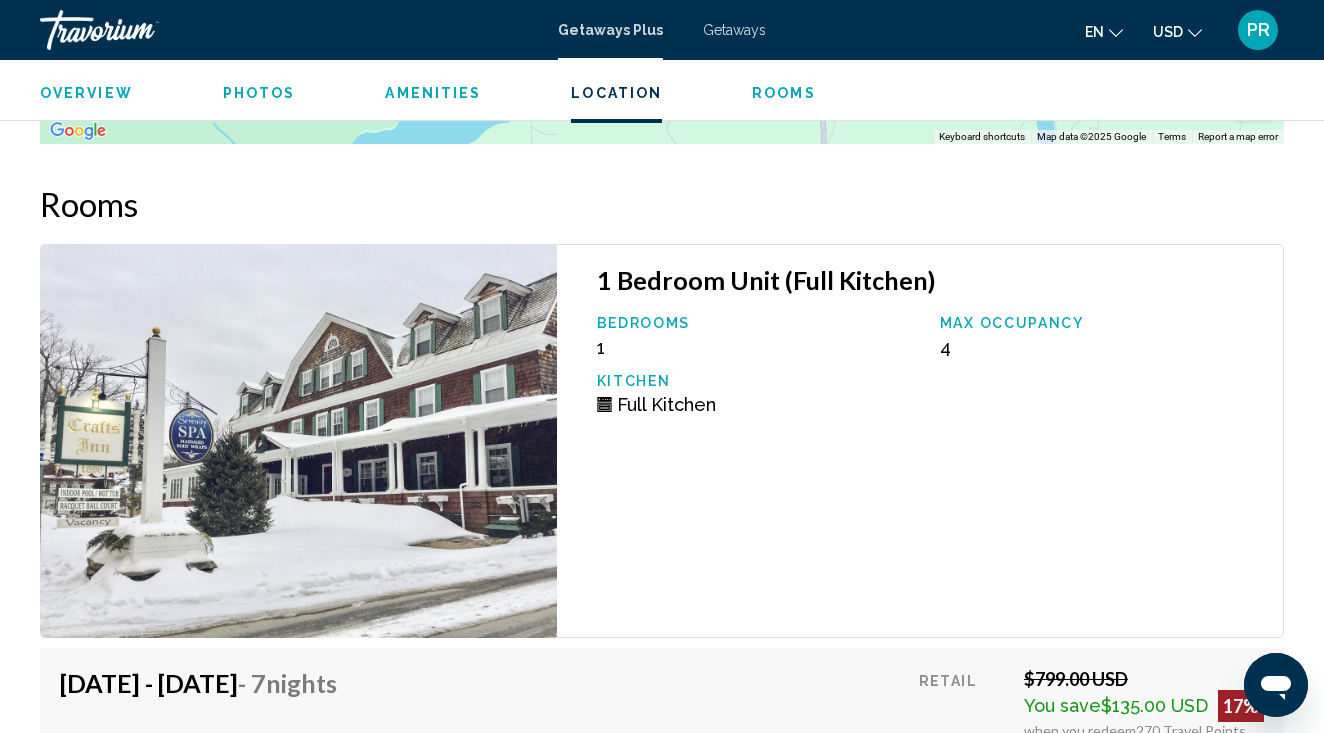scroll, scrollTop: 3318, scrollLeft: 0, axis: vertical 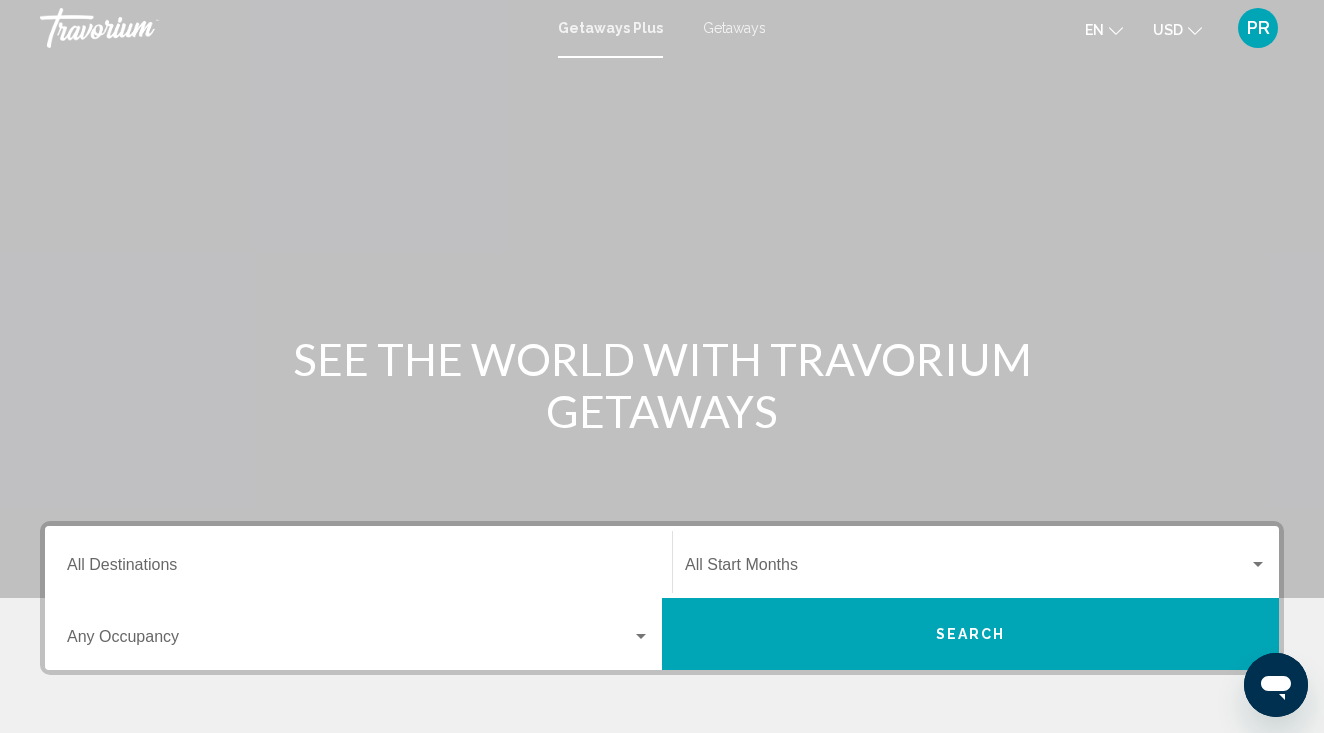 click on "Destination All Destinations" at bounding box center (358, 562) 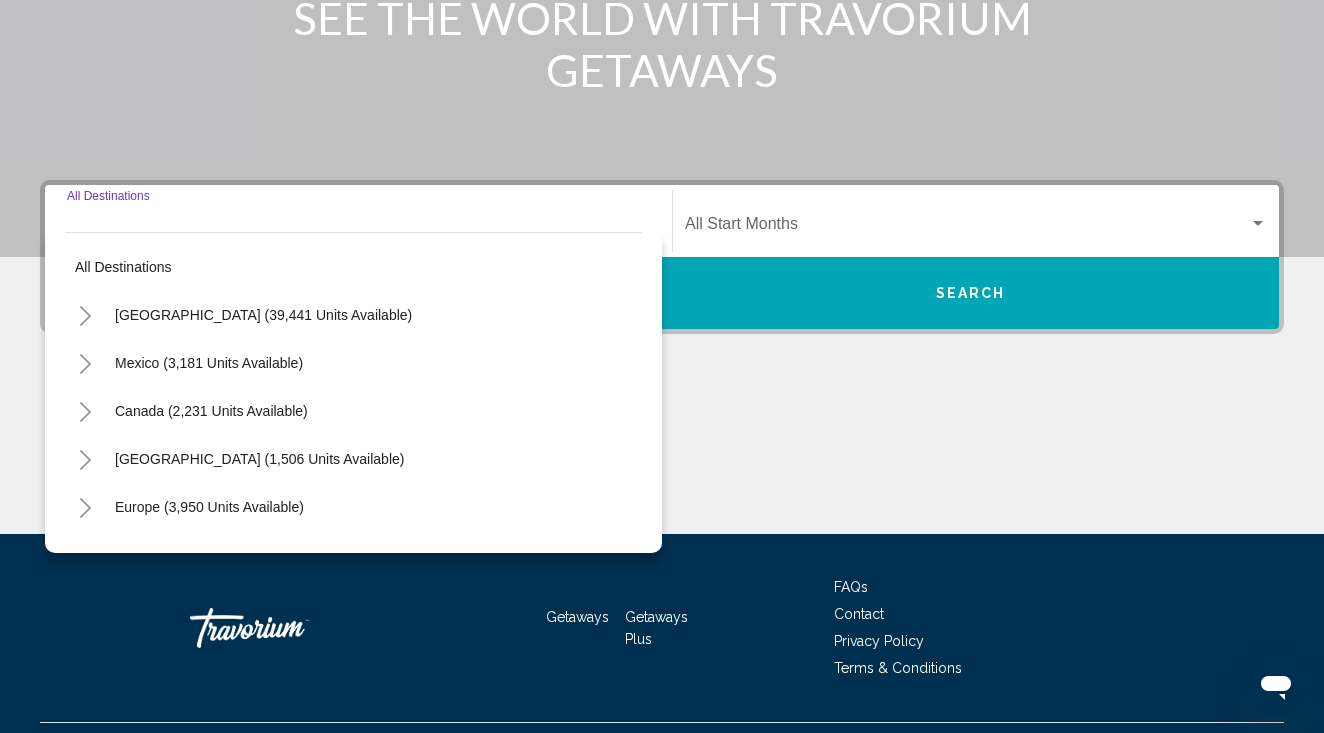 scroll, scrollTop: 389, scrollLeft: 0, axis: vertical 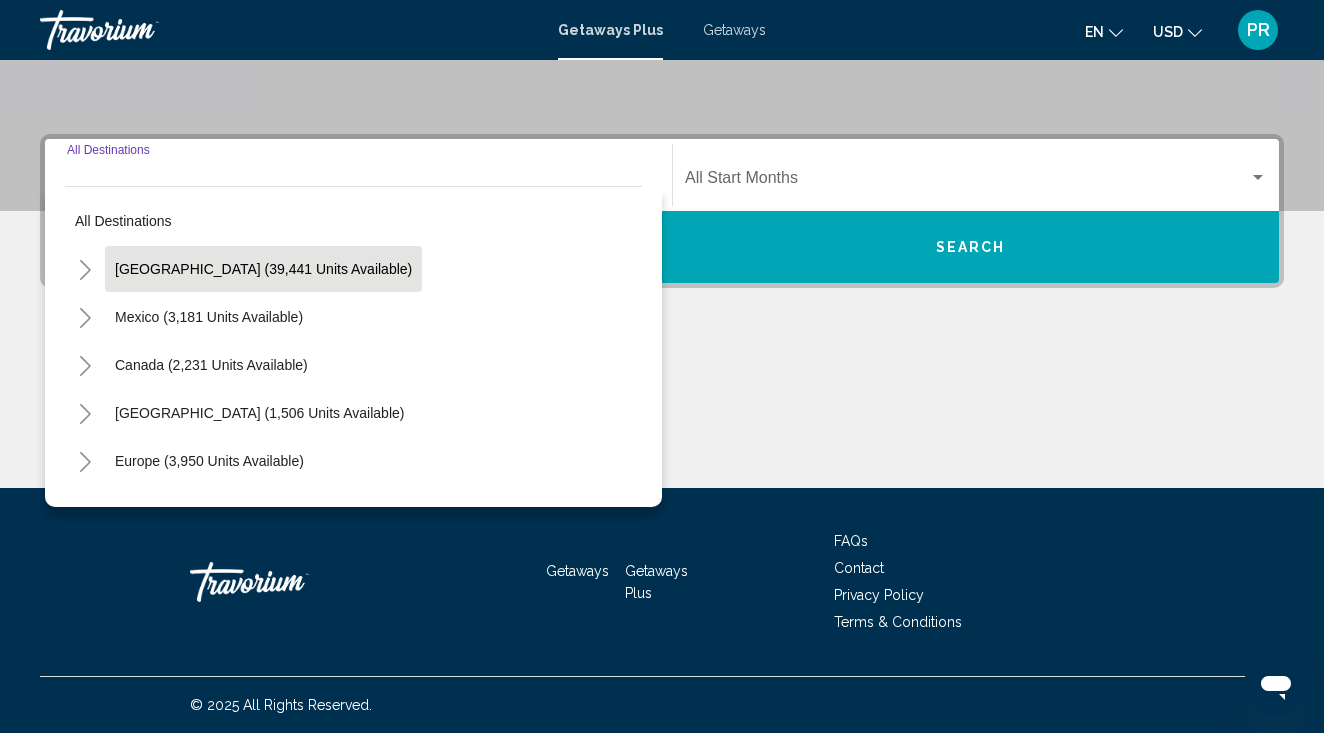 click on "[GEOGRAPHIC_DATA] (39,441 units available)" at bounding box center (209, 317) 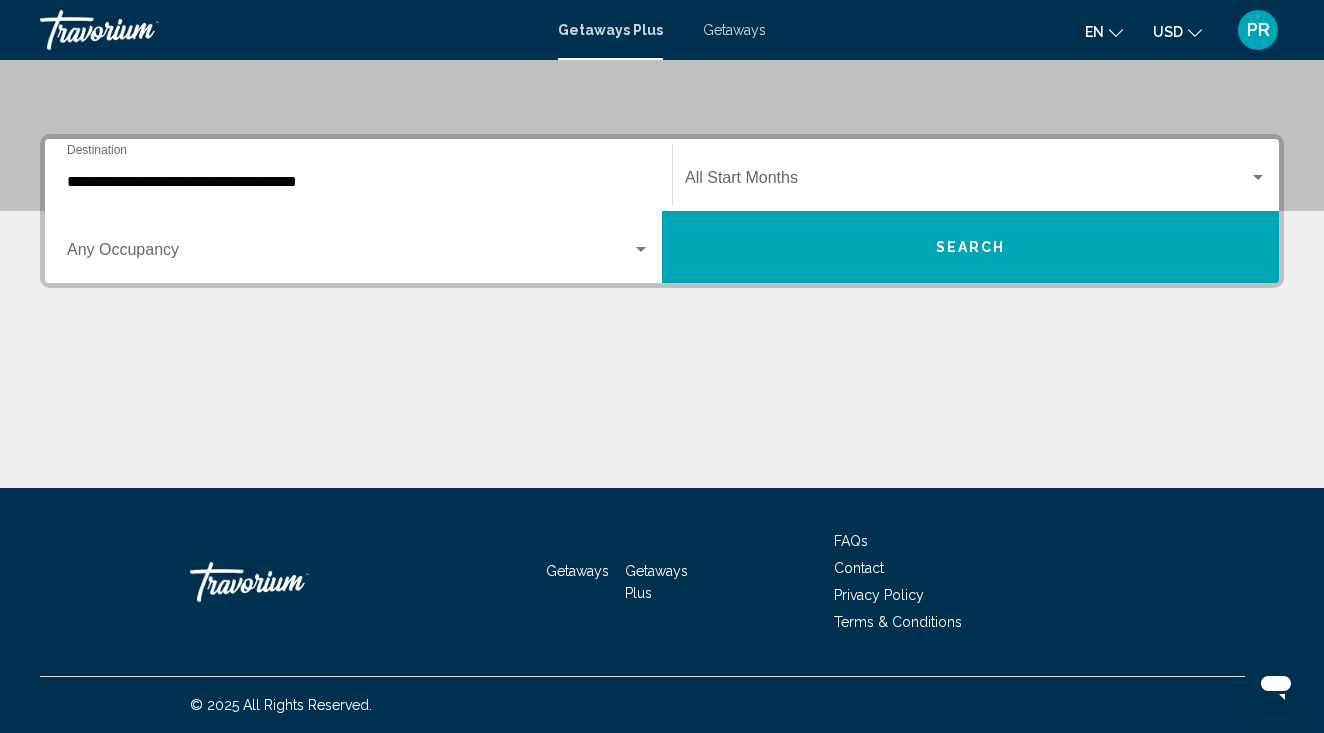 click on "Occupancy Any Occupancy" at bounding box center (358, 247) 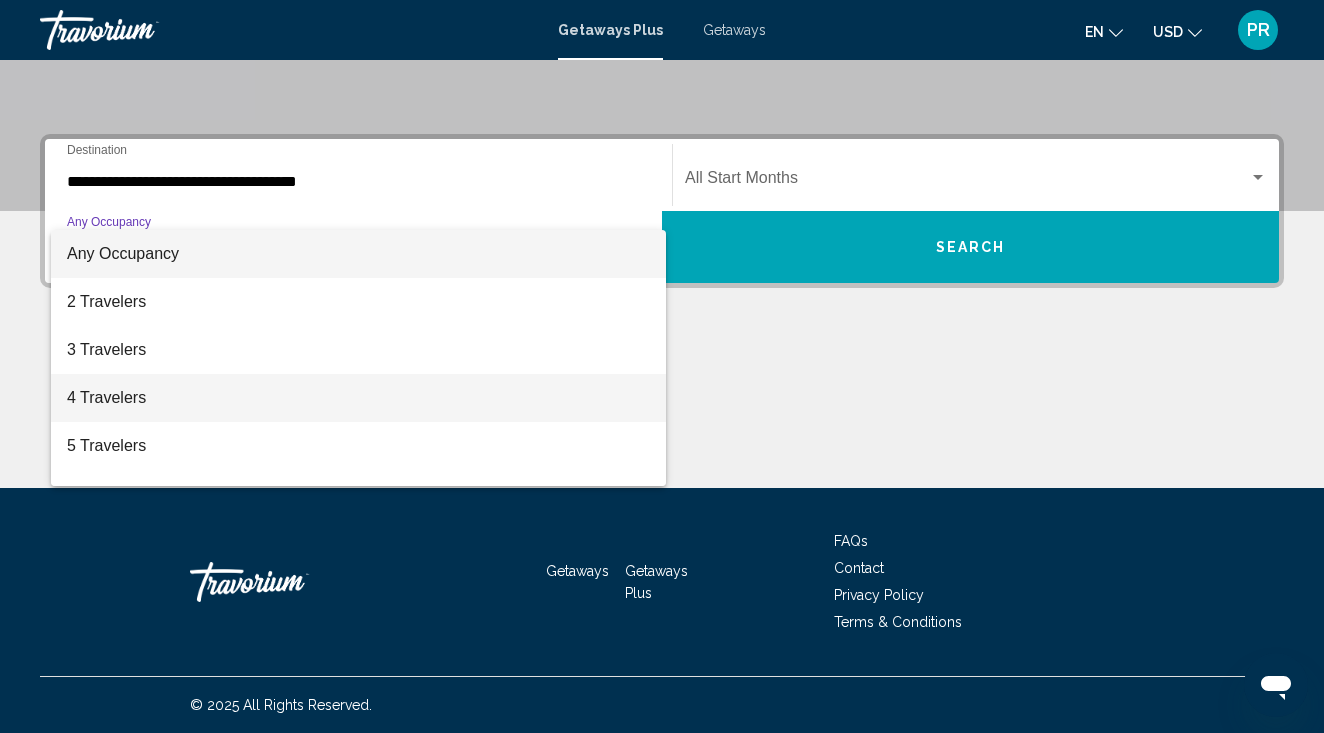 click on "4 Travelers" at bounding box center (358, 398) 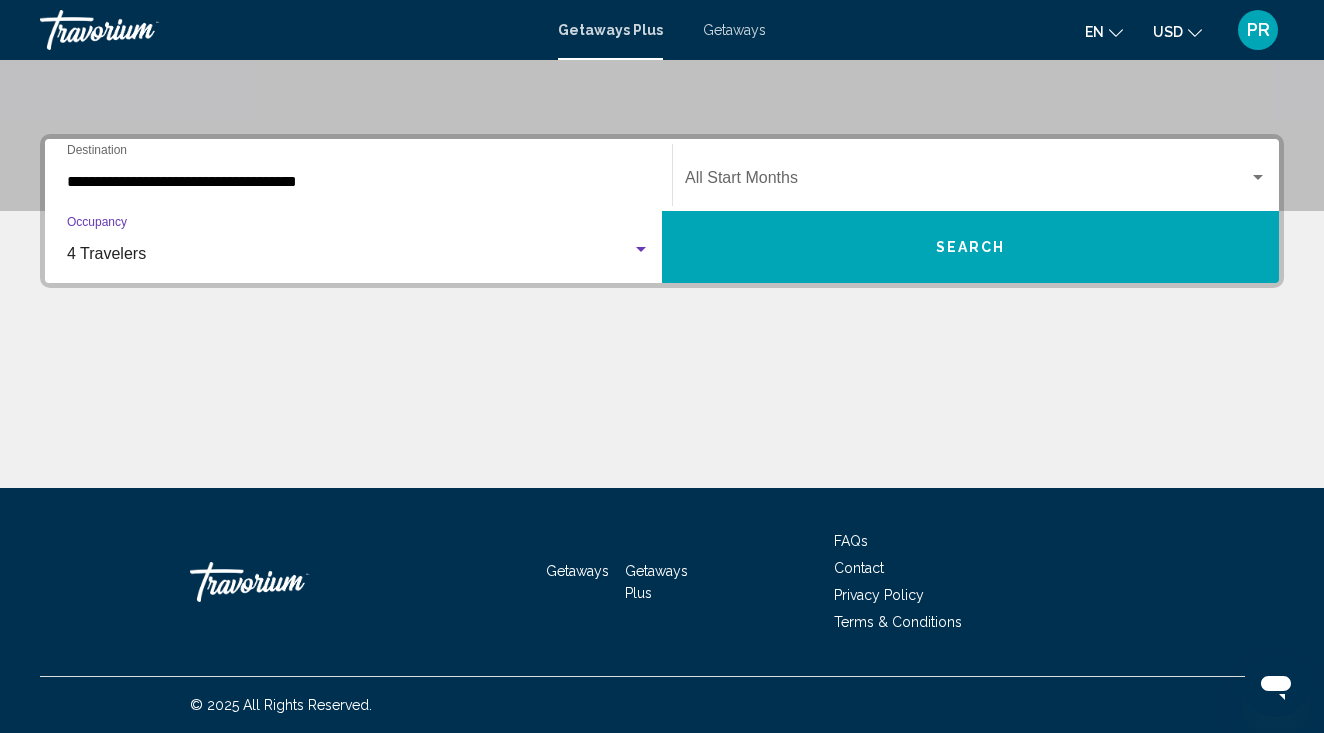 click at bounding box center [967, 182] 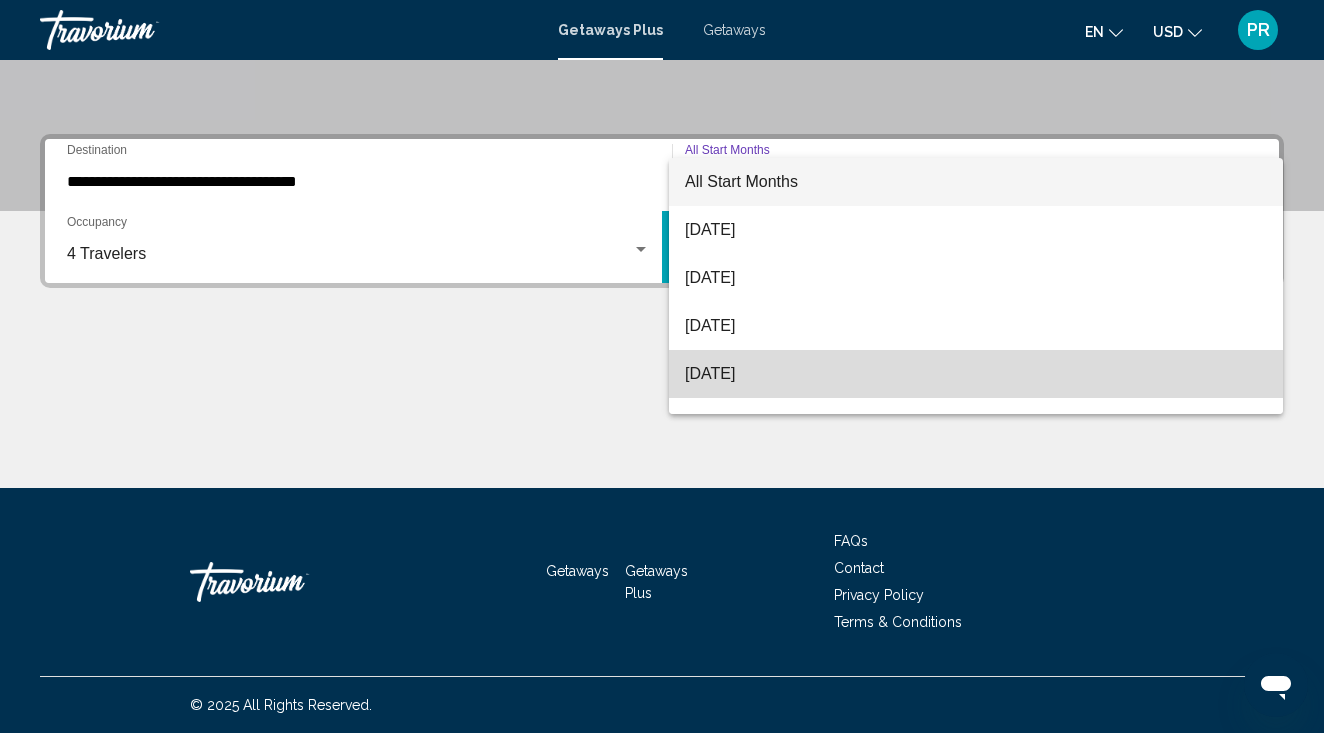 click on "[DATE]" at bounding box center [976, 374] 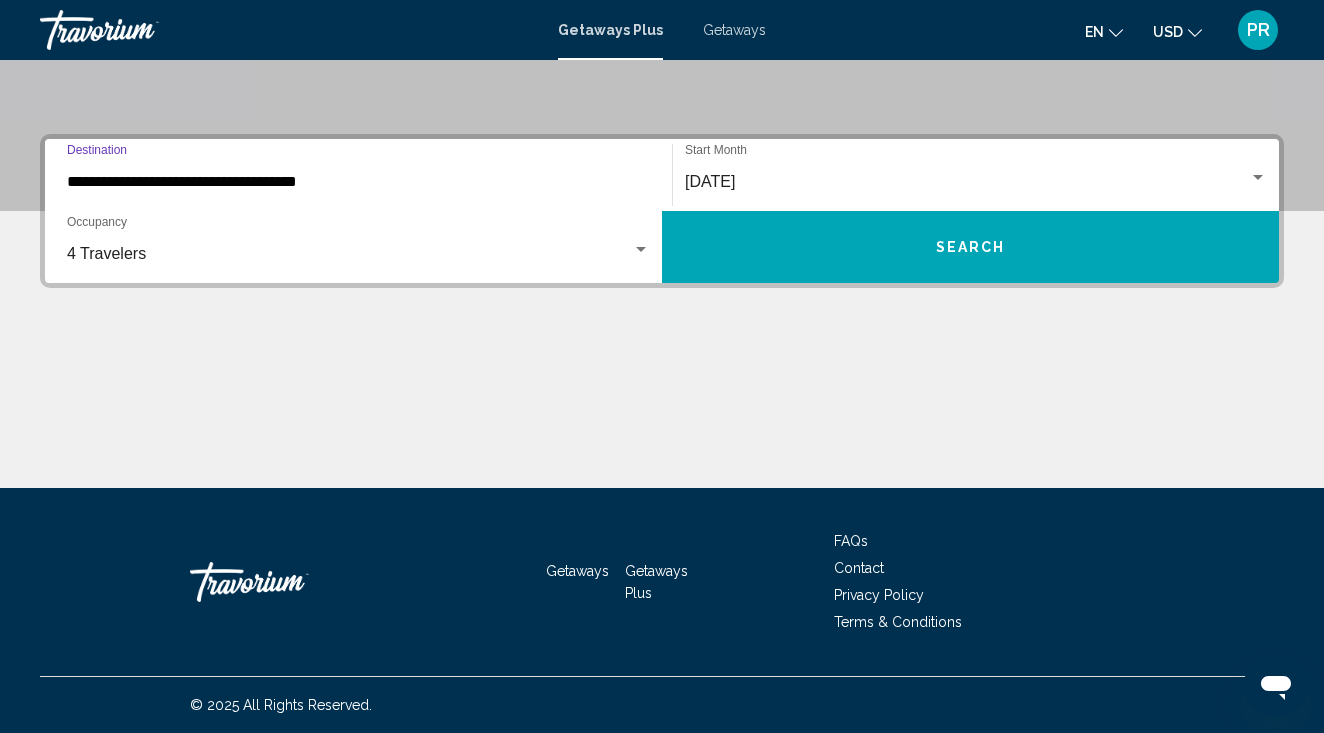 click on "**********" at bounding box center [358, 182] 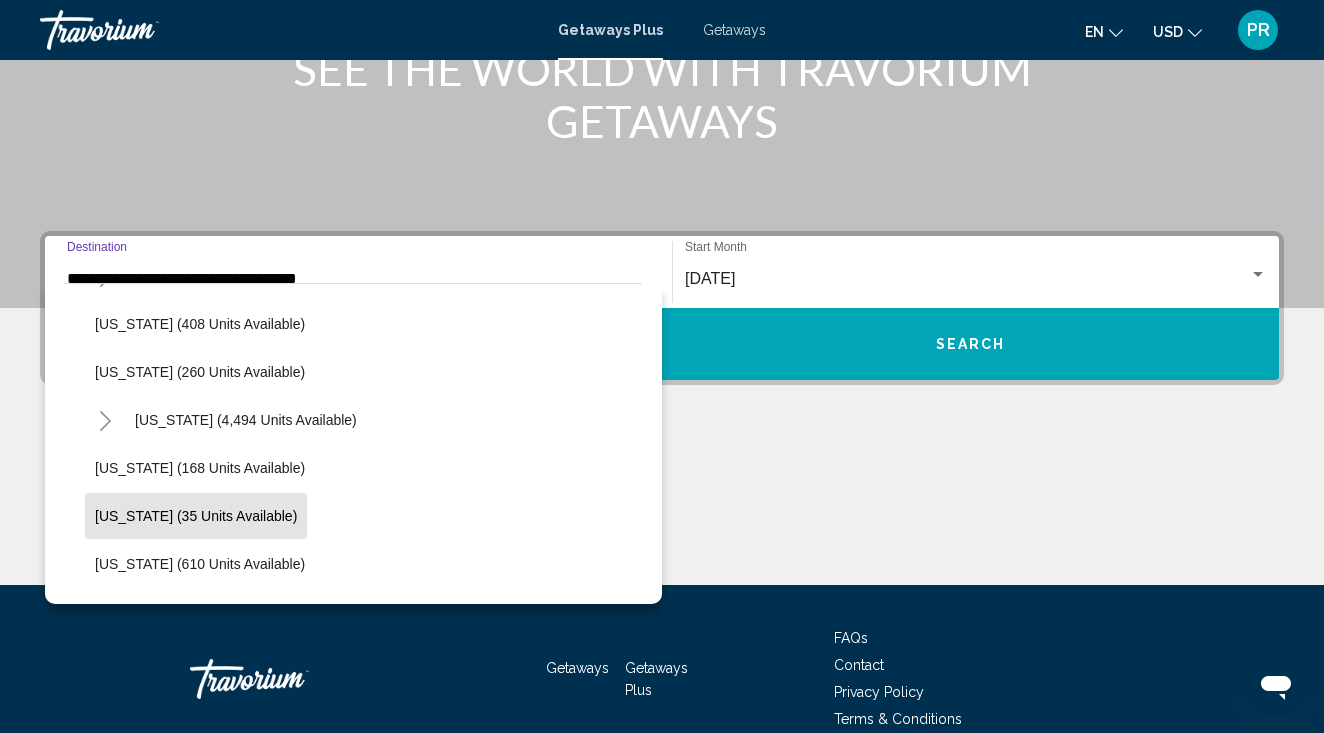 scroll, scrollTop: 1666, scrollLeft: 0, axis: vertical 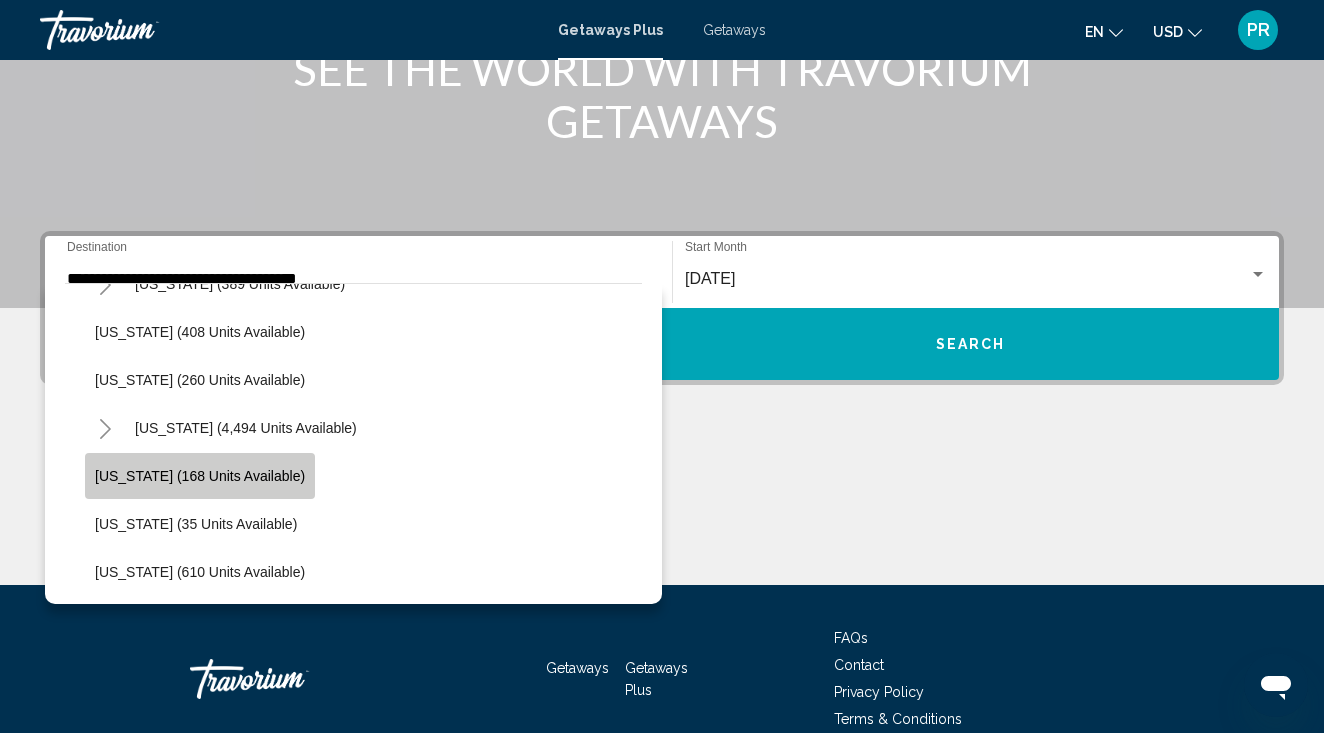 click on "Washington (168 units available)" 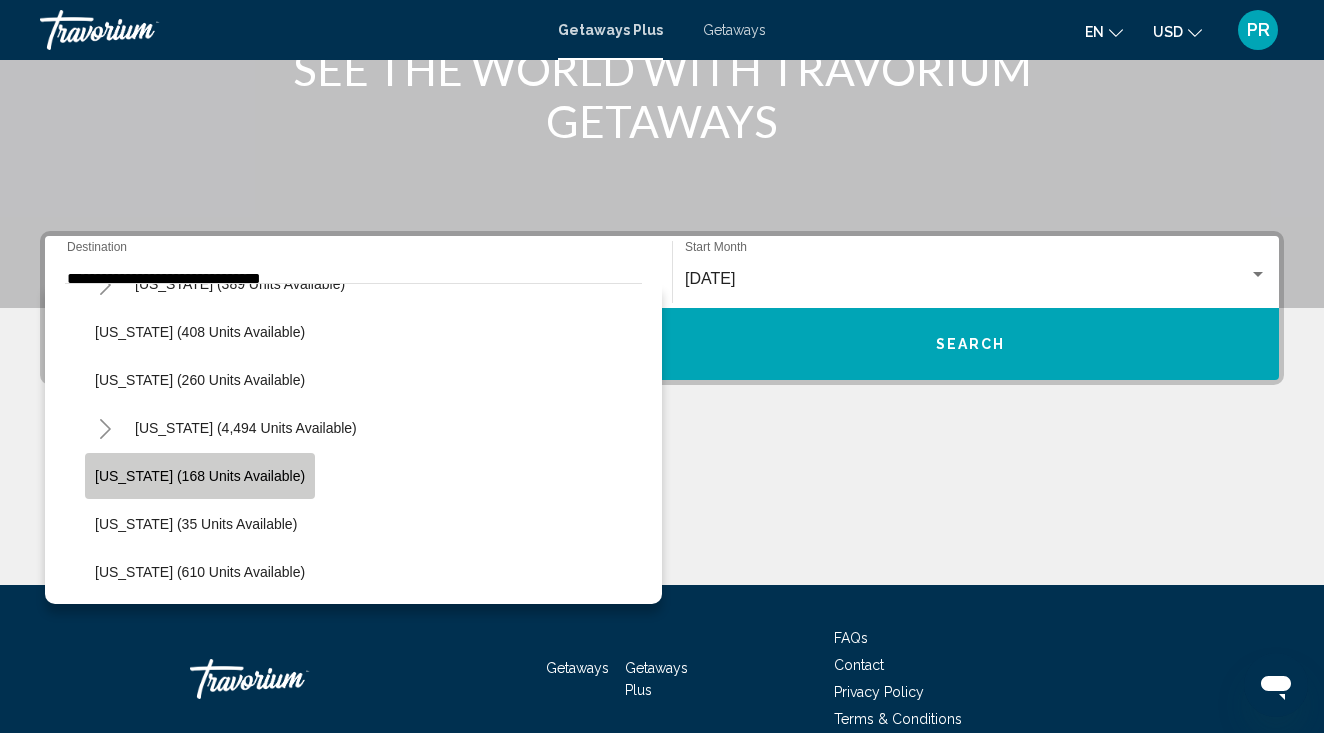scroll, scrollTop: 389, scrollLeft: 0, axis: vertical 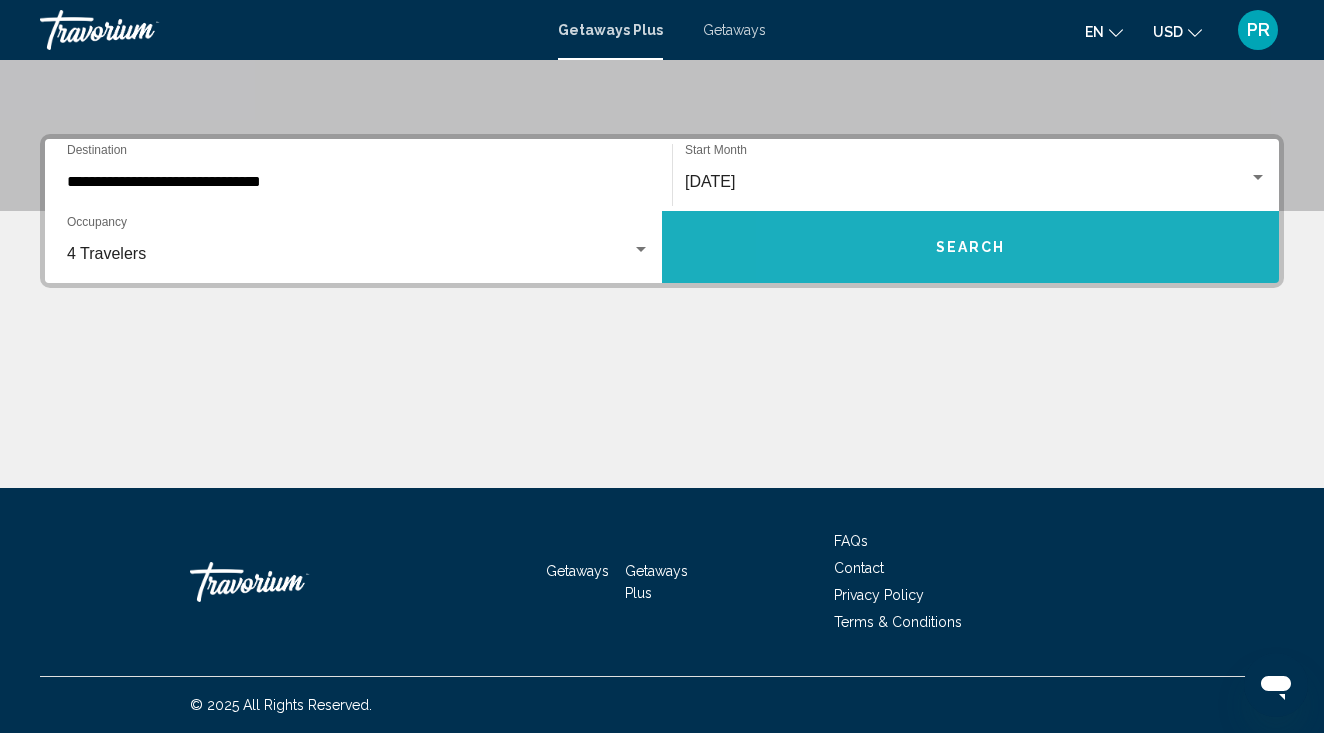 click on "Search" at bounding box center (970, 247) 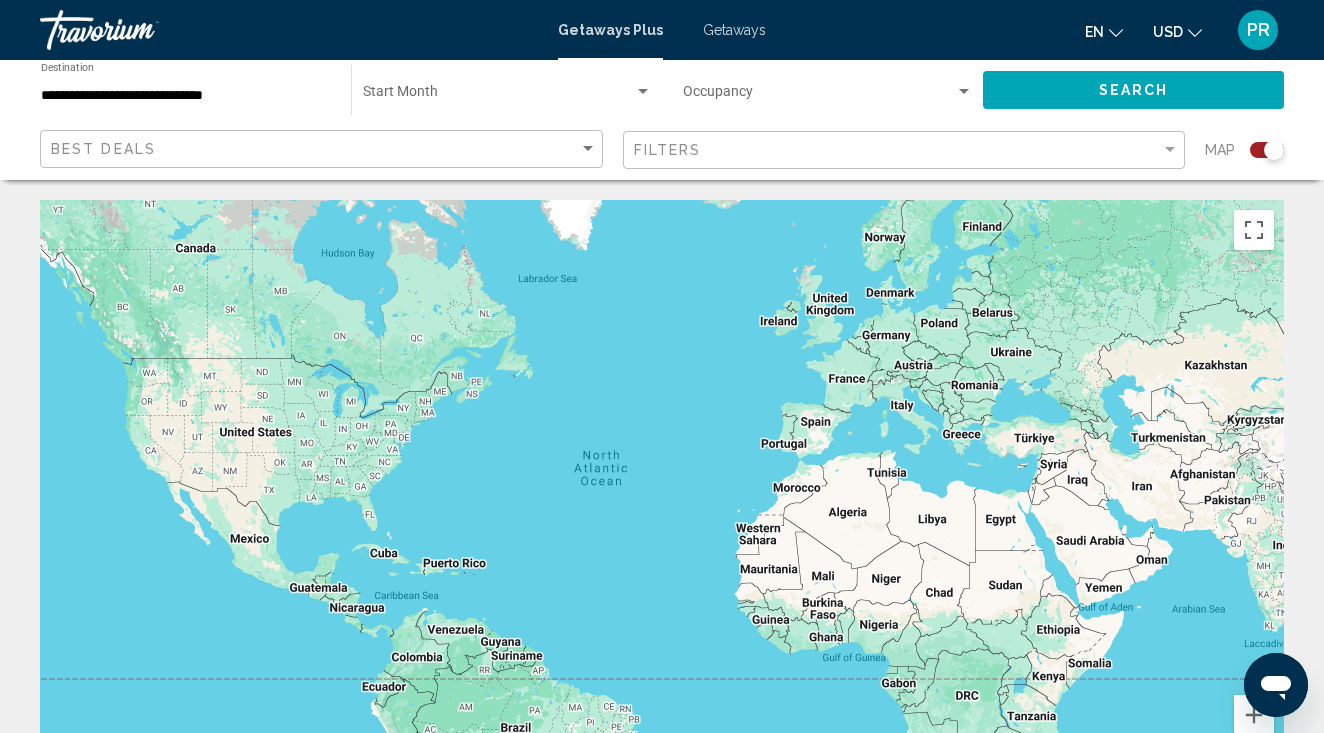 click 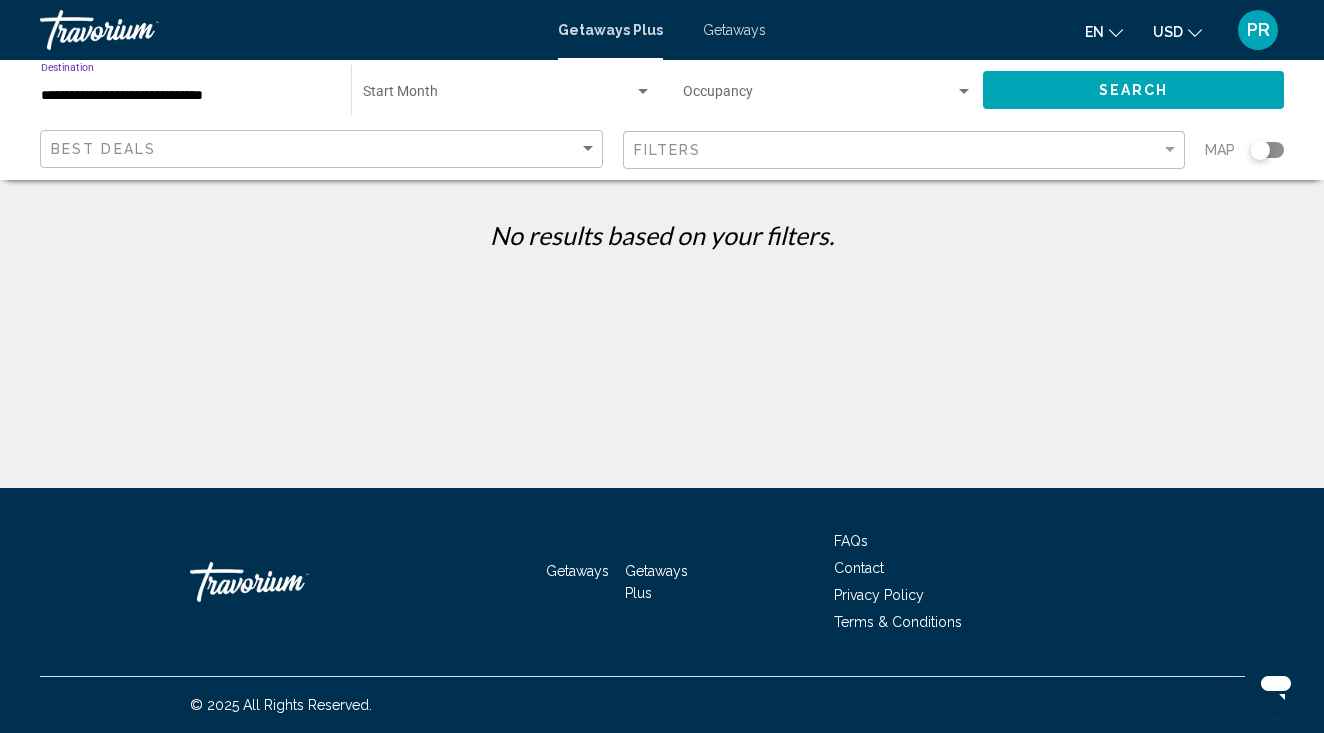 click on "**********" at bounding box center [186, 96] 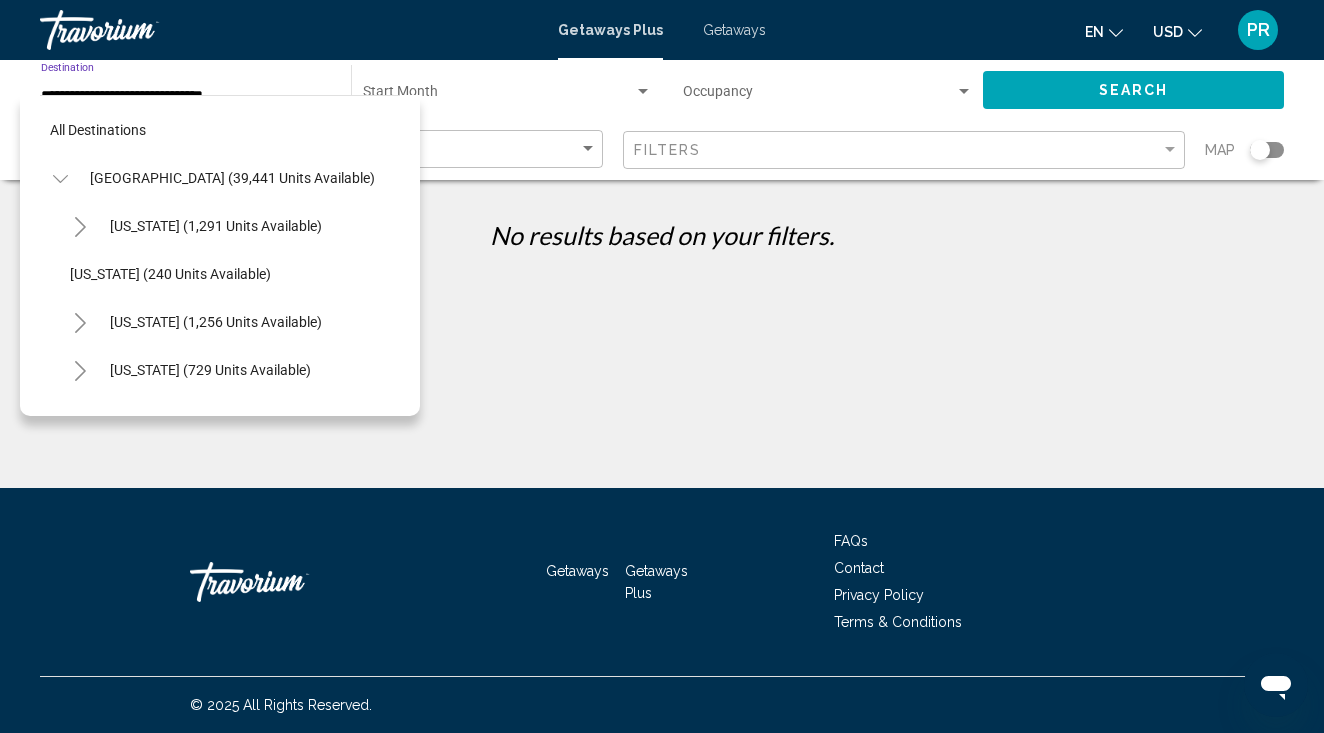 scroll, scrollTop: 1703, scrollLeft: 0, axis: vertical 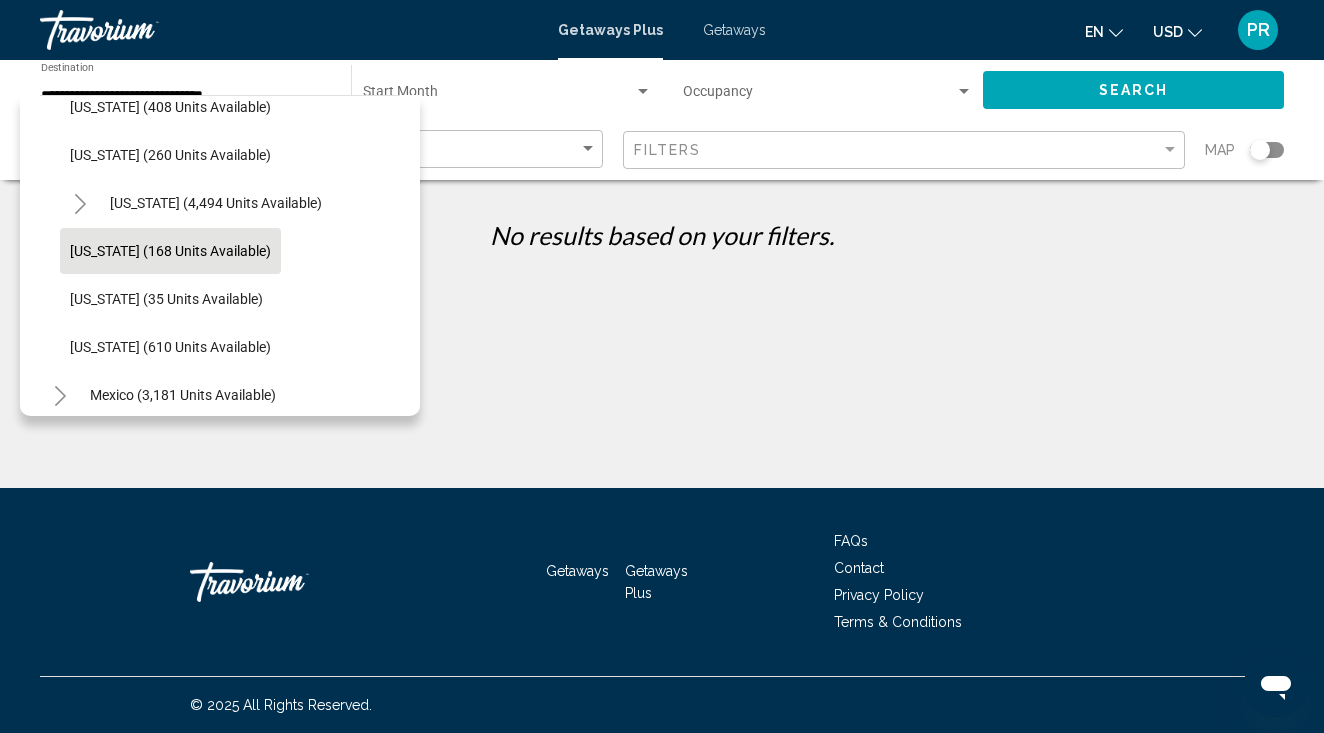 click on "Utah (408 units available)" 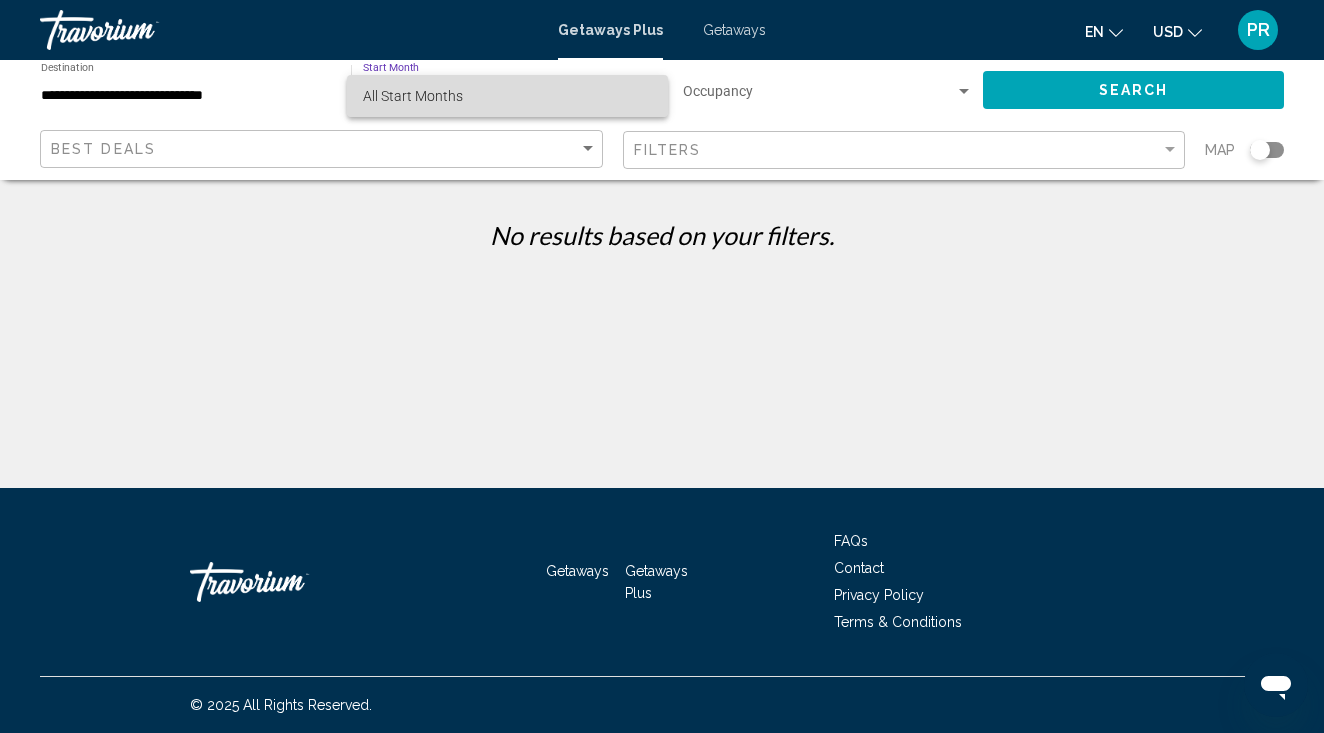 click on "All Start Months" at bounding box center (507, 96) 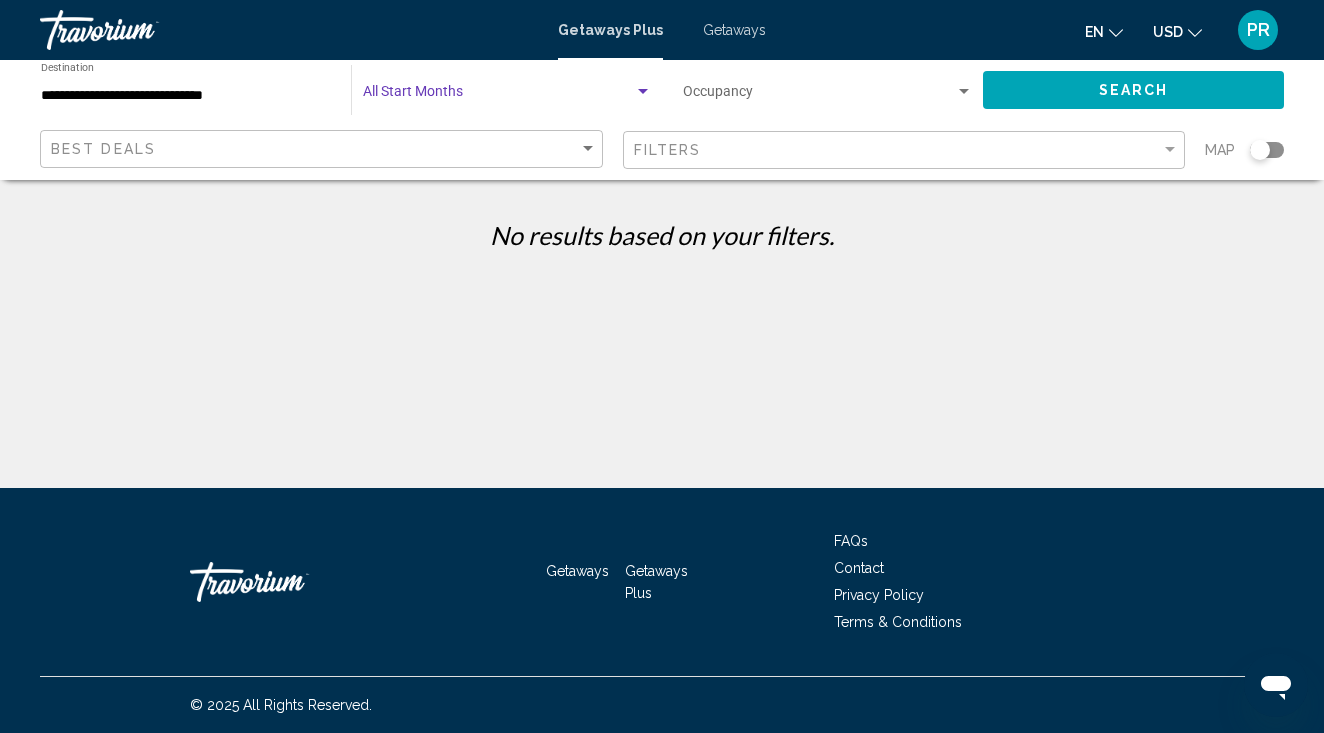click at bounding box center (643, 91) 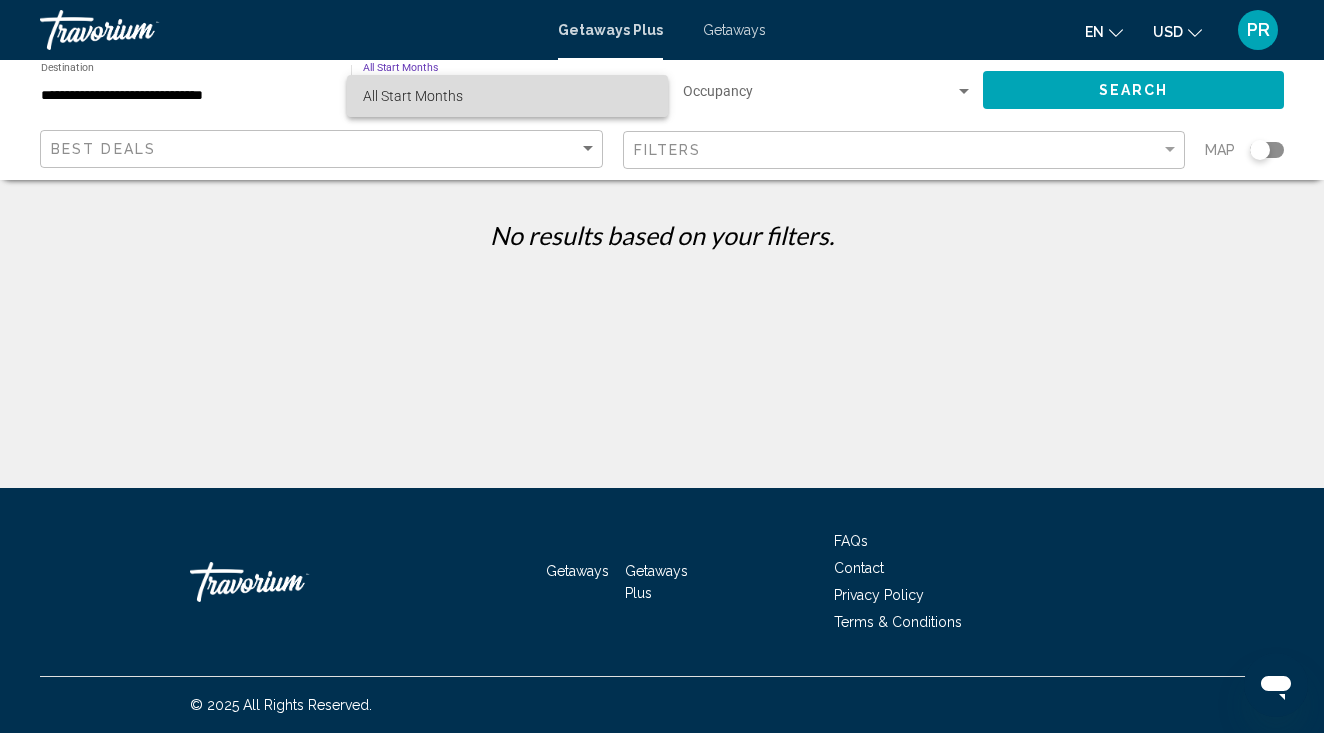 click on "All Start Months" at bounding box center [507, 96] 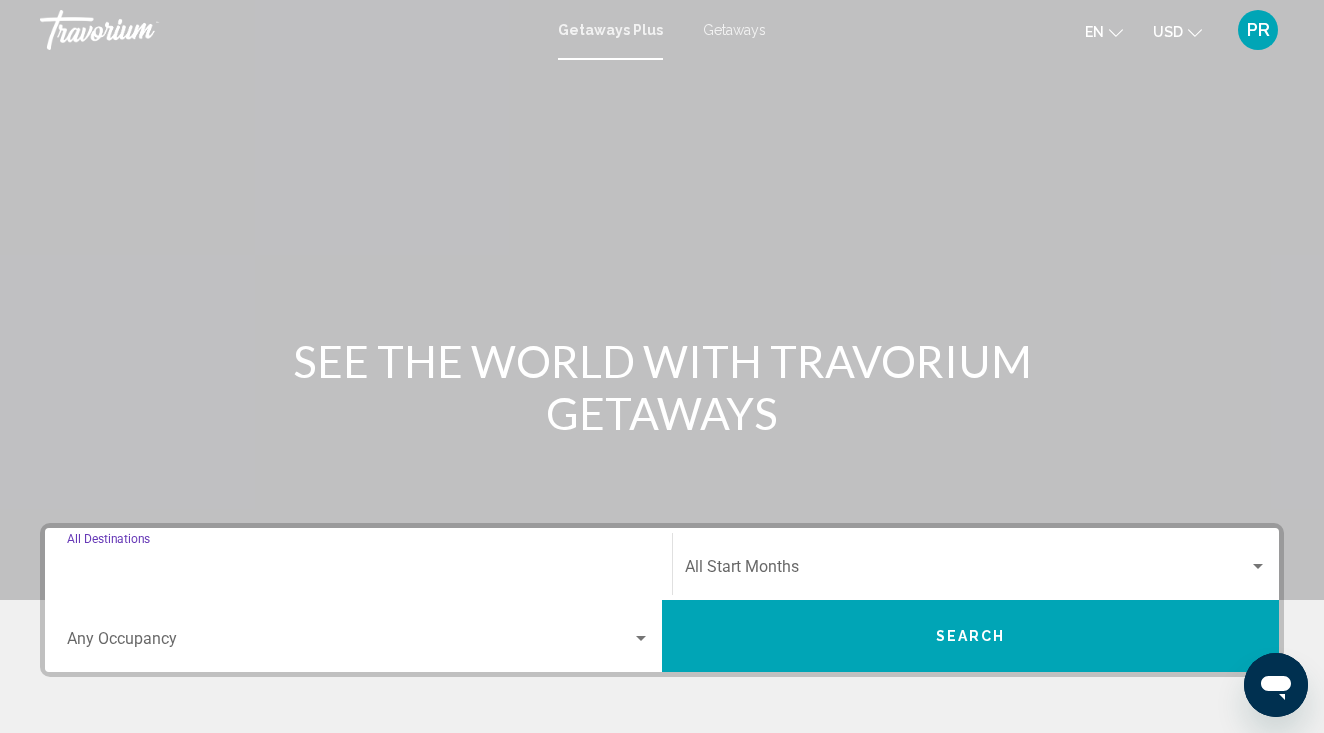 click on "Destination All Destinations" at bounding box center [358, 571] 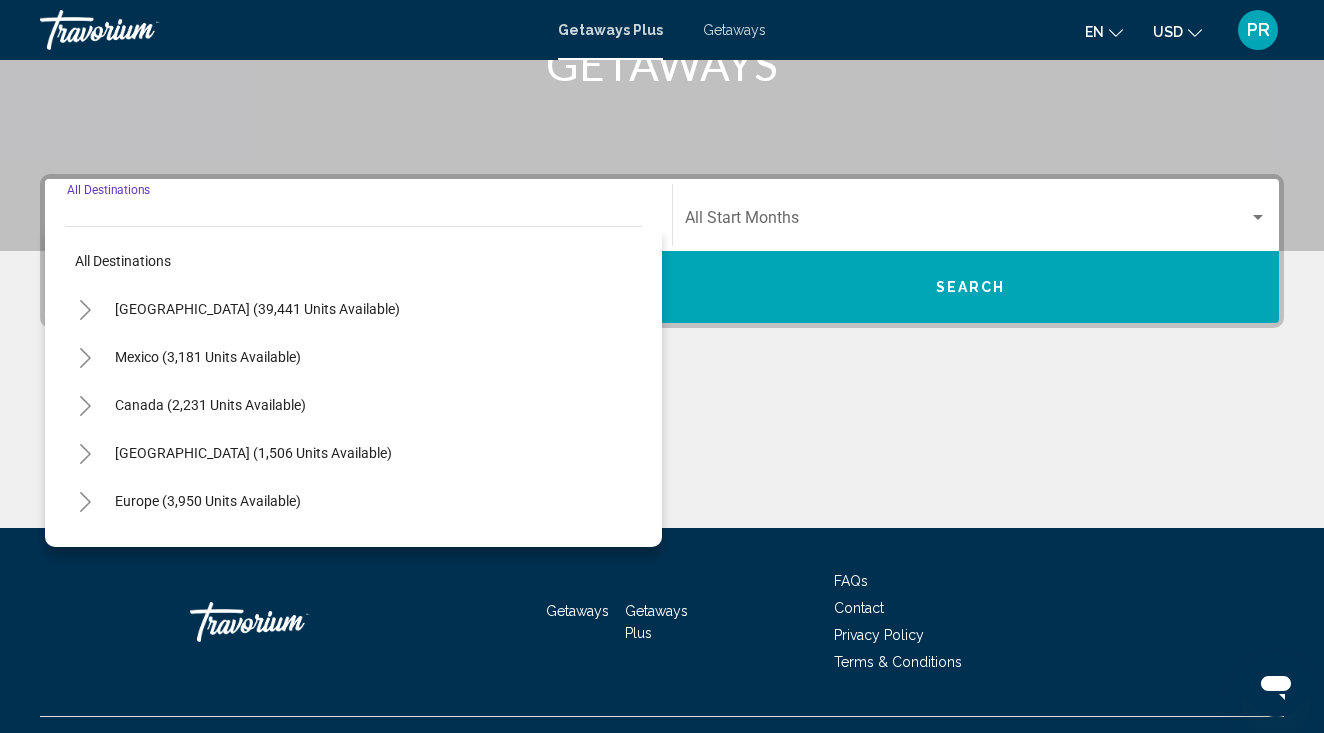 scroll, scrollTop: 389, scrollLeft: 0, axis: vertical 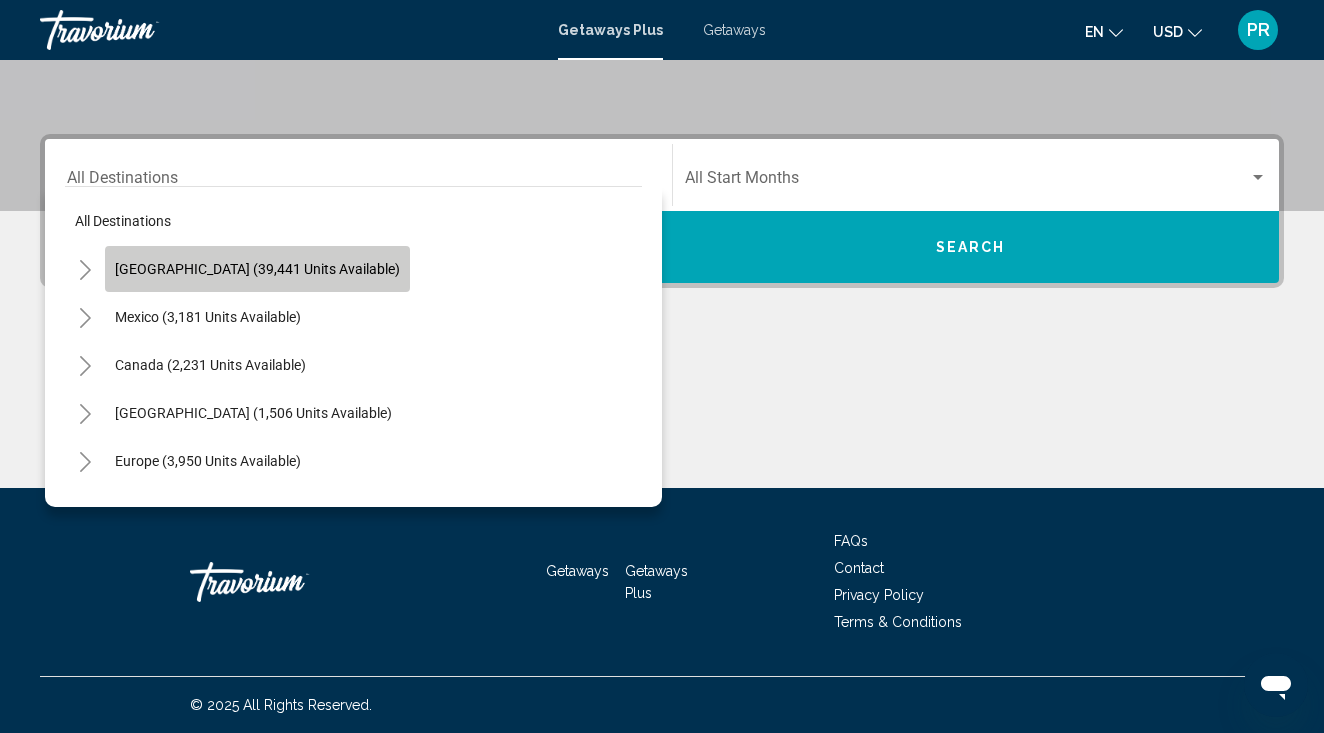 click on "[GEOGRAPHIC_DATA] (39,441 units available)" at bounding box center [208, 317] 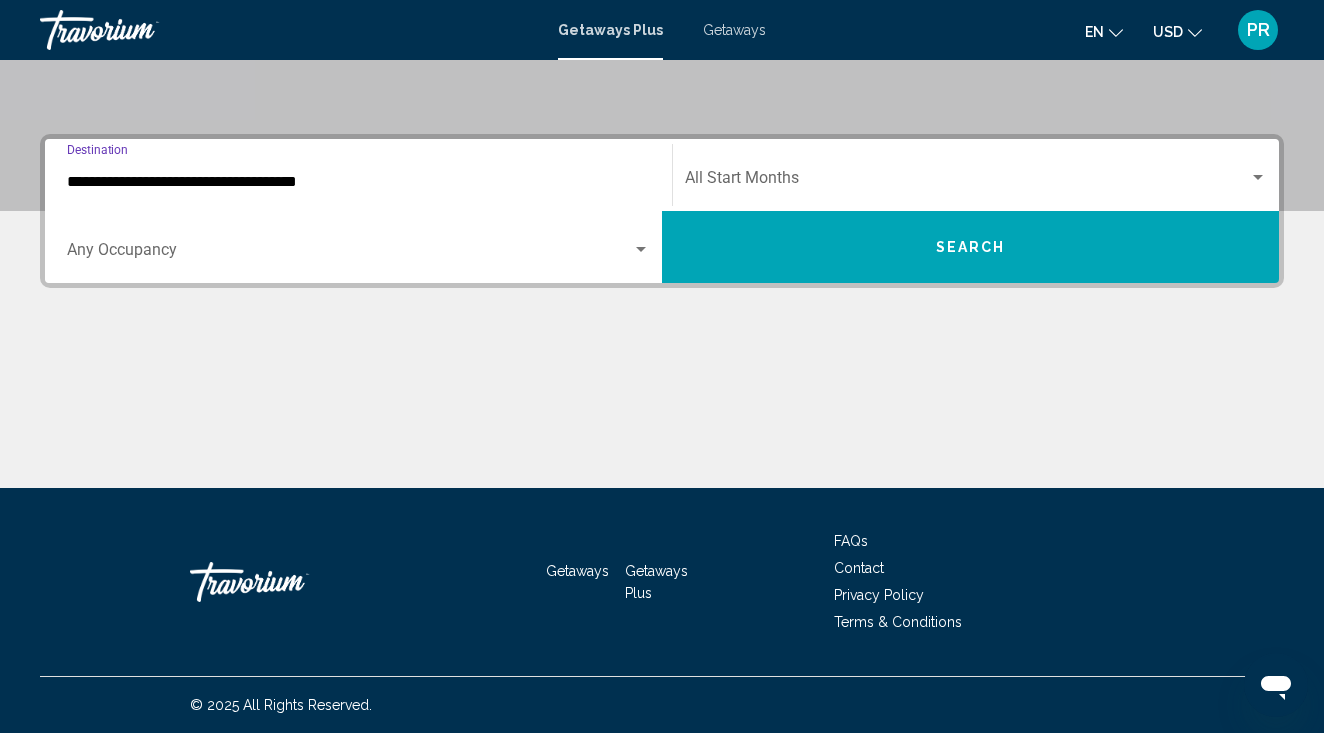 click on "**********" at bounding box center (358, 182) 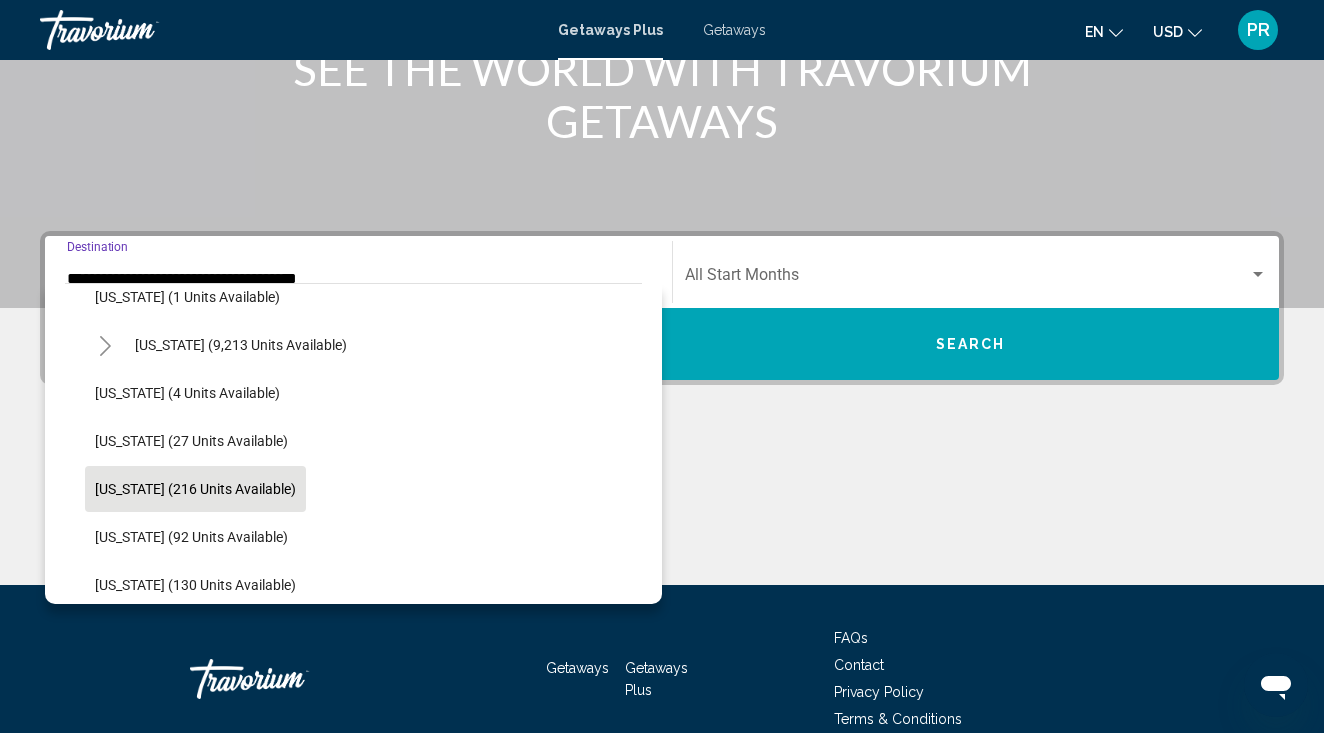 scroll, scrollTop: 308, scrollLeft: 0, axis: vertical 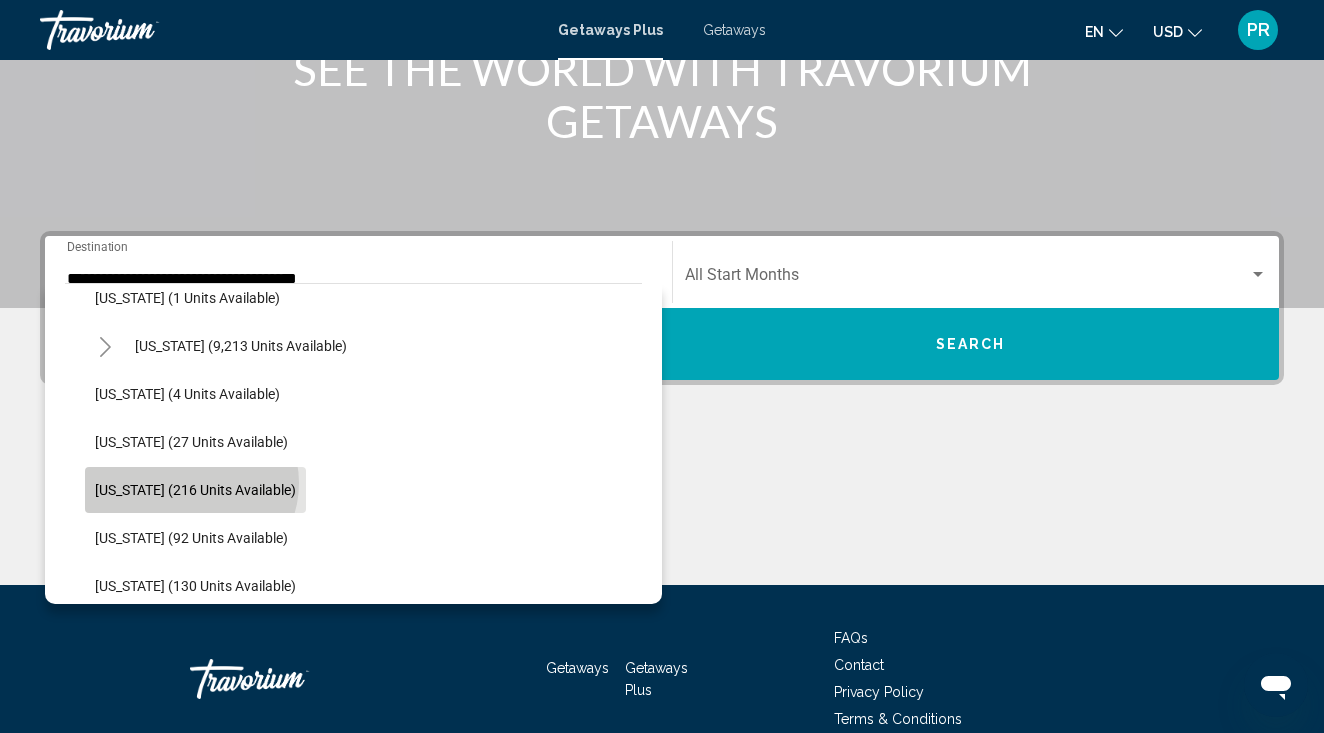 click on "Idaho (216 units available)" 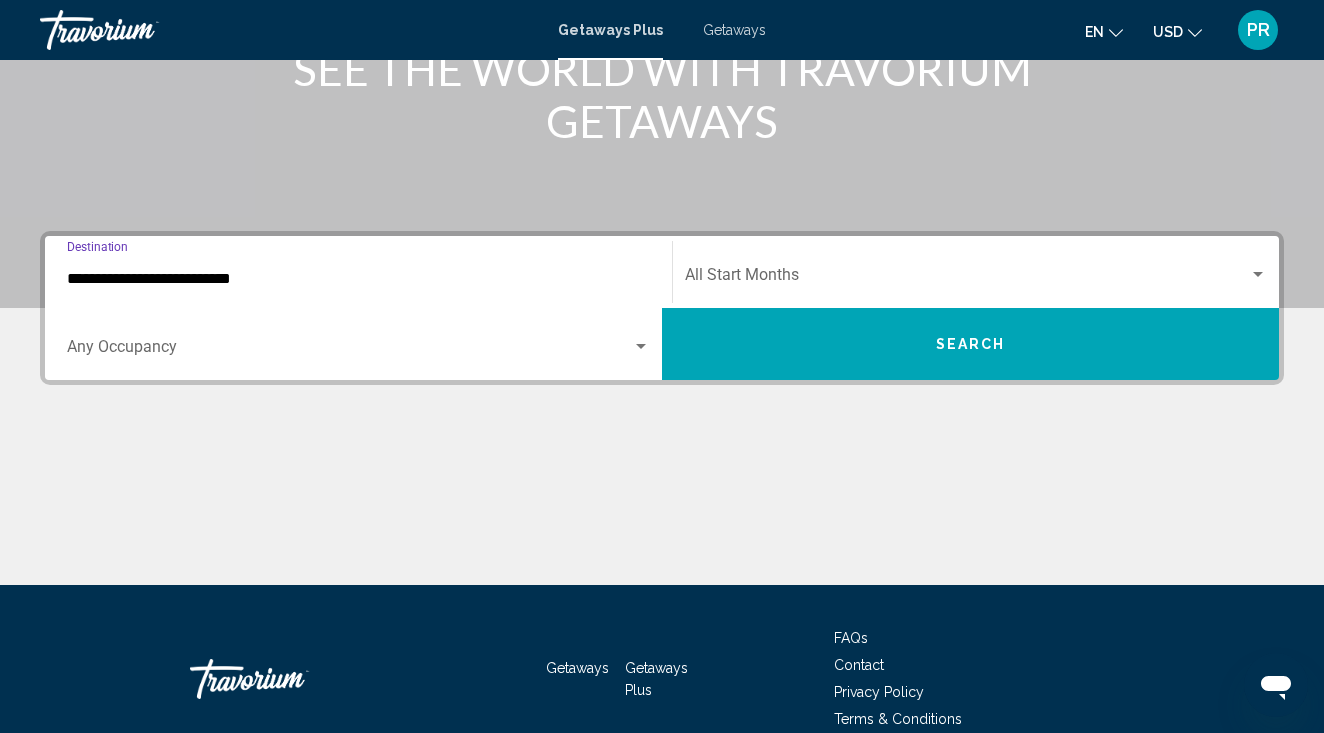scroll, scrollTop: 389, scrollLeft: 0, axis: vertical 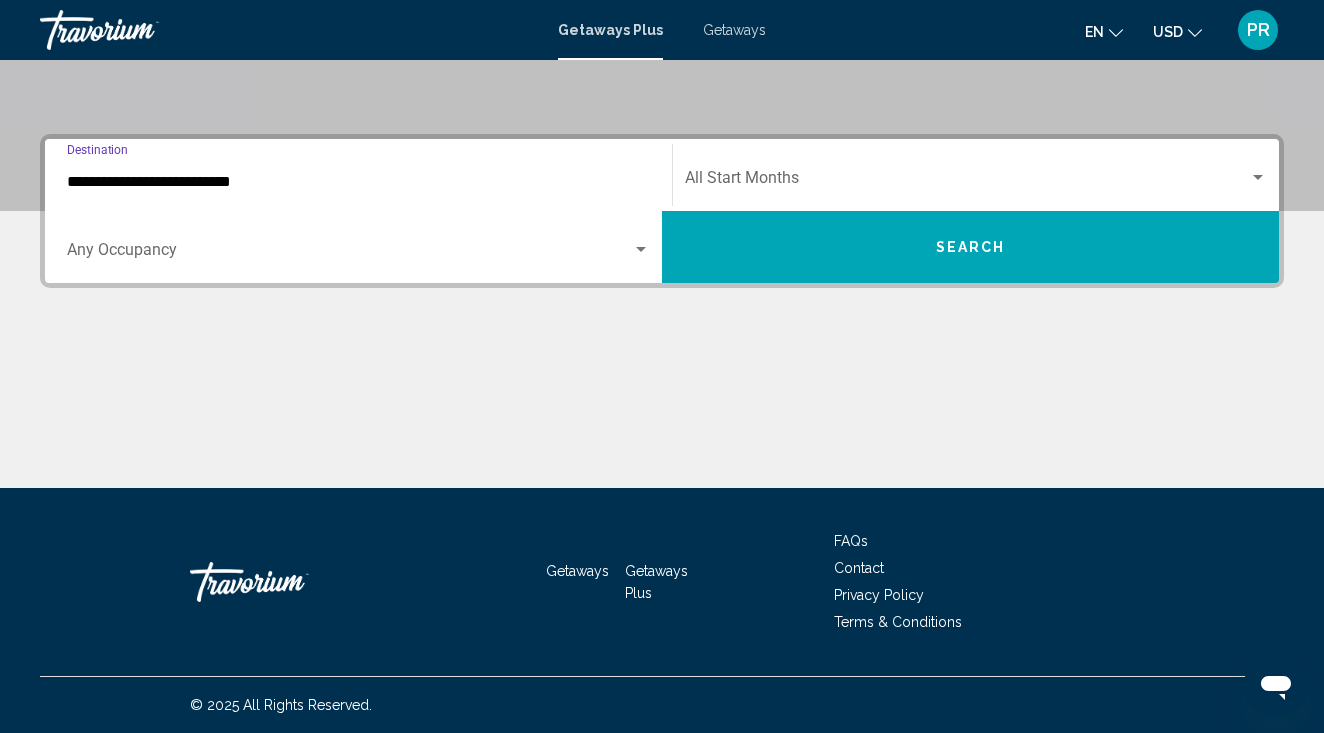 click at bounding box center [967, 182] 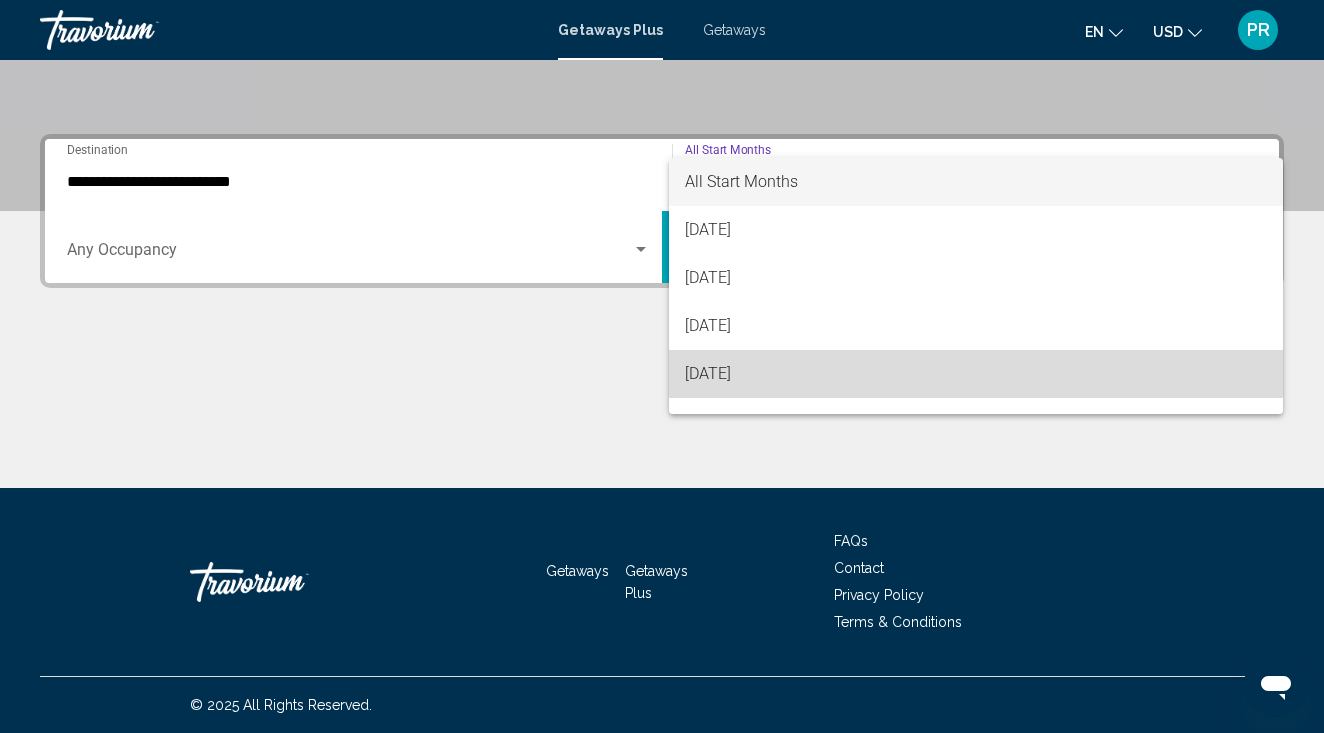 click on "[DATE]" at bounding box center [976, 374] 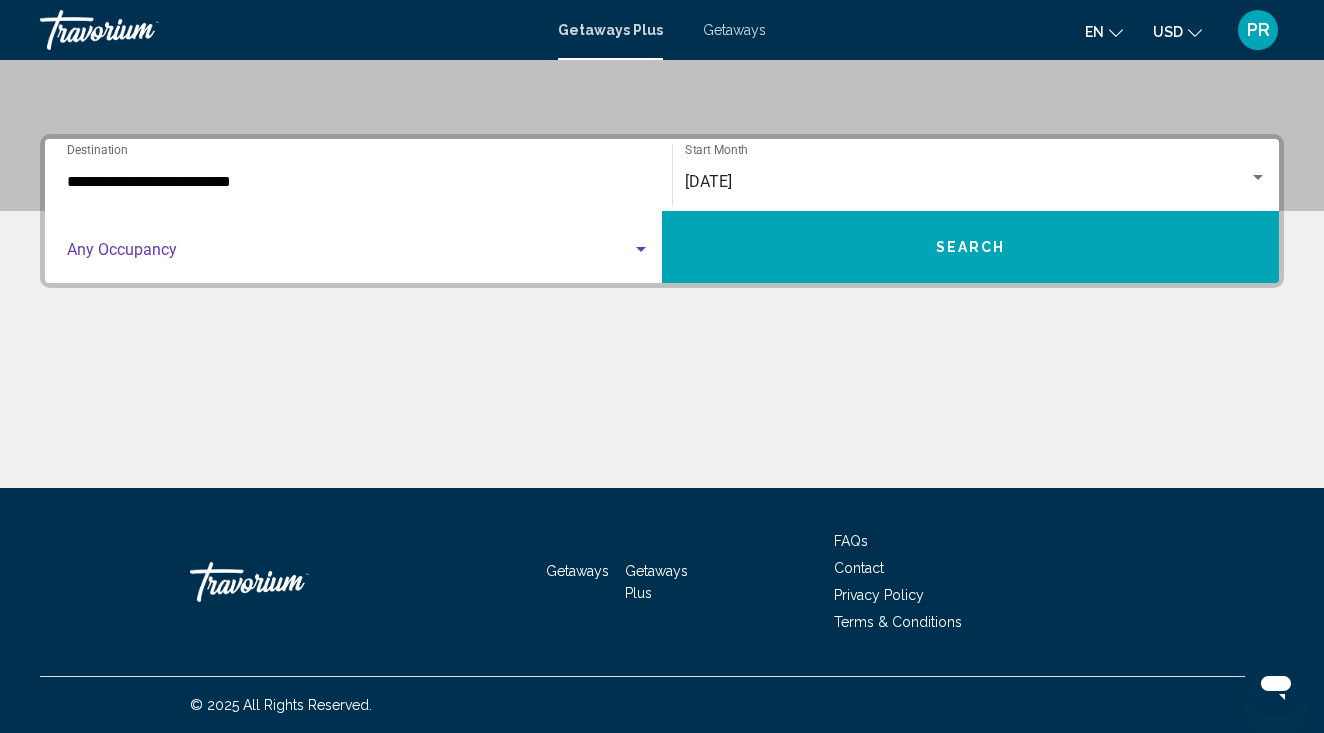 click at bounding box center [349, 254] 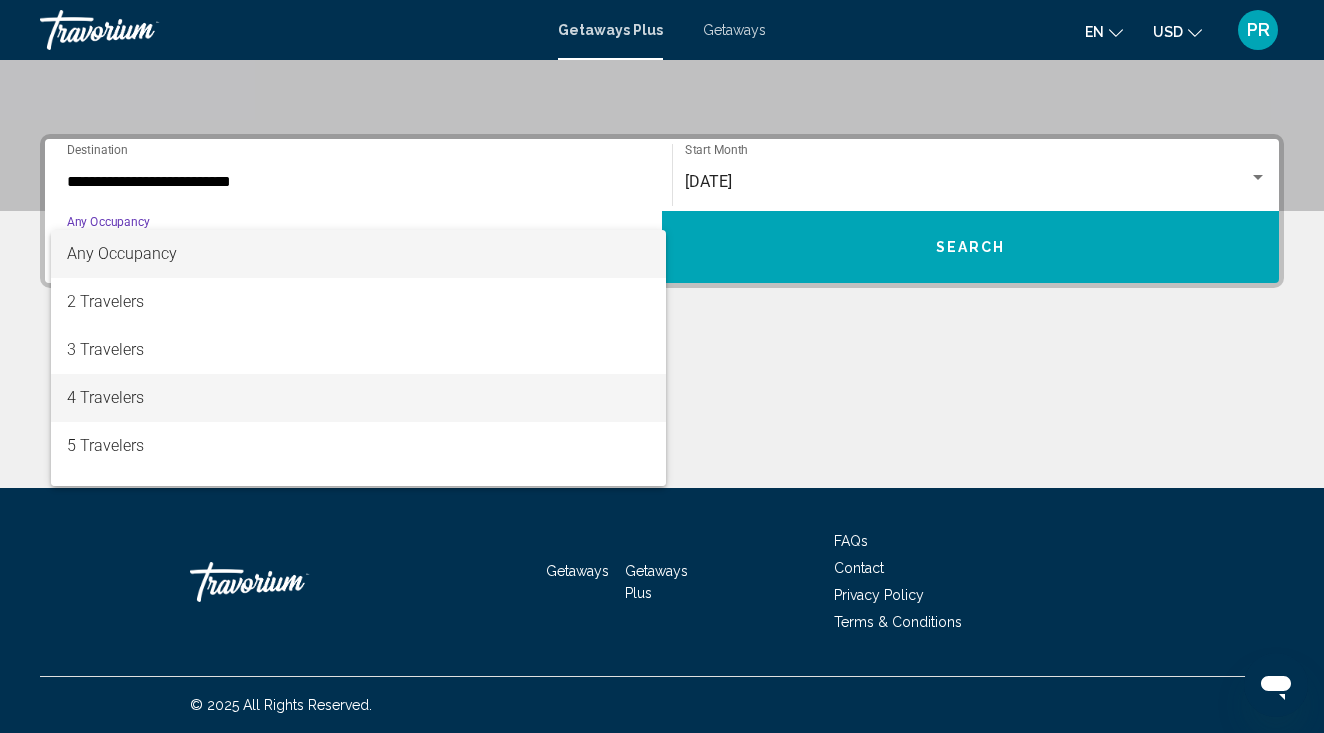 click on "4 Travelers" at bounding box center (358, 398) 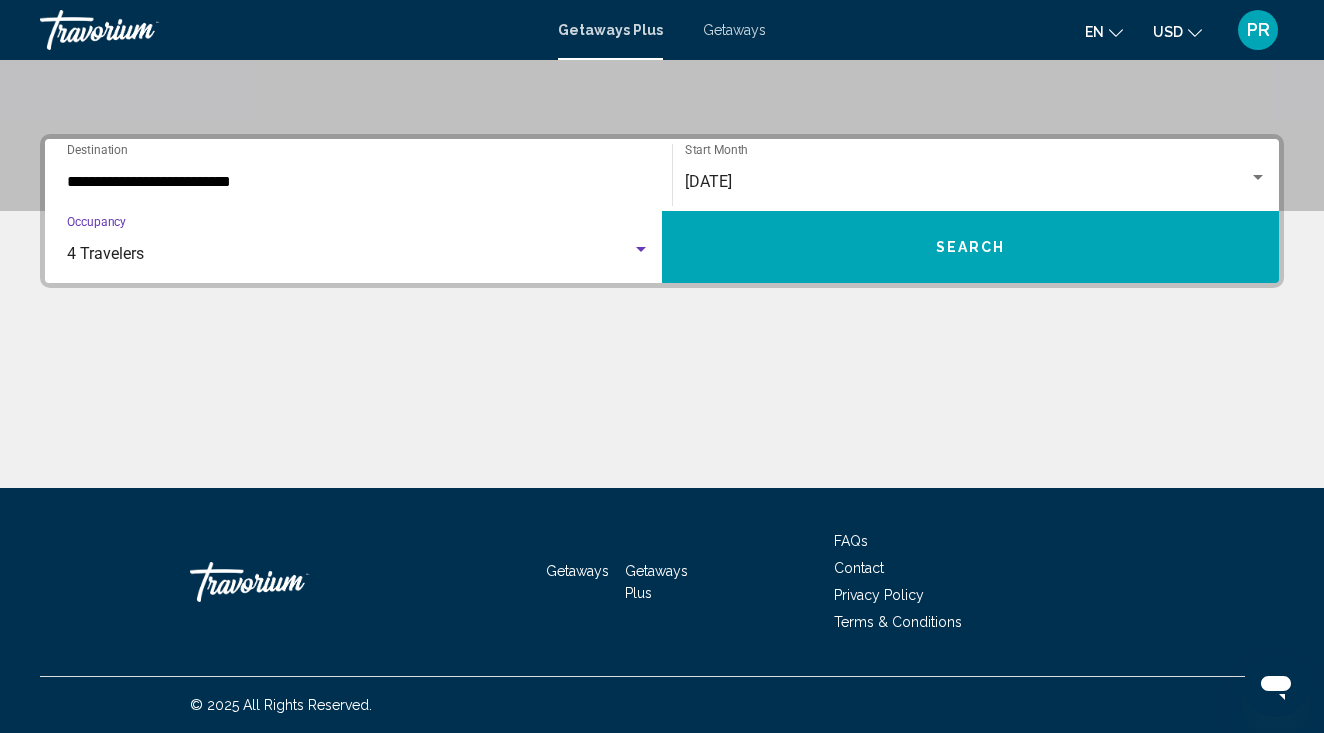 click on "Search" at bounding box center (970, 247) 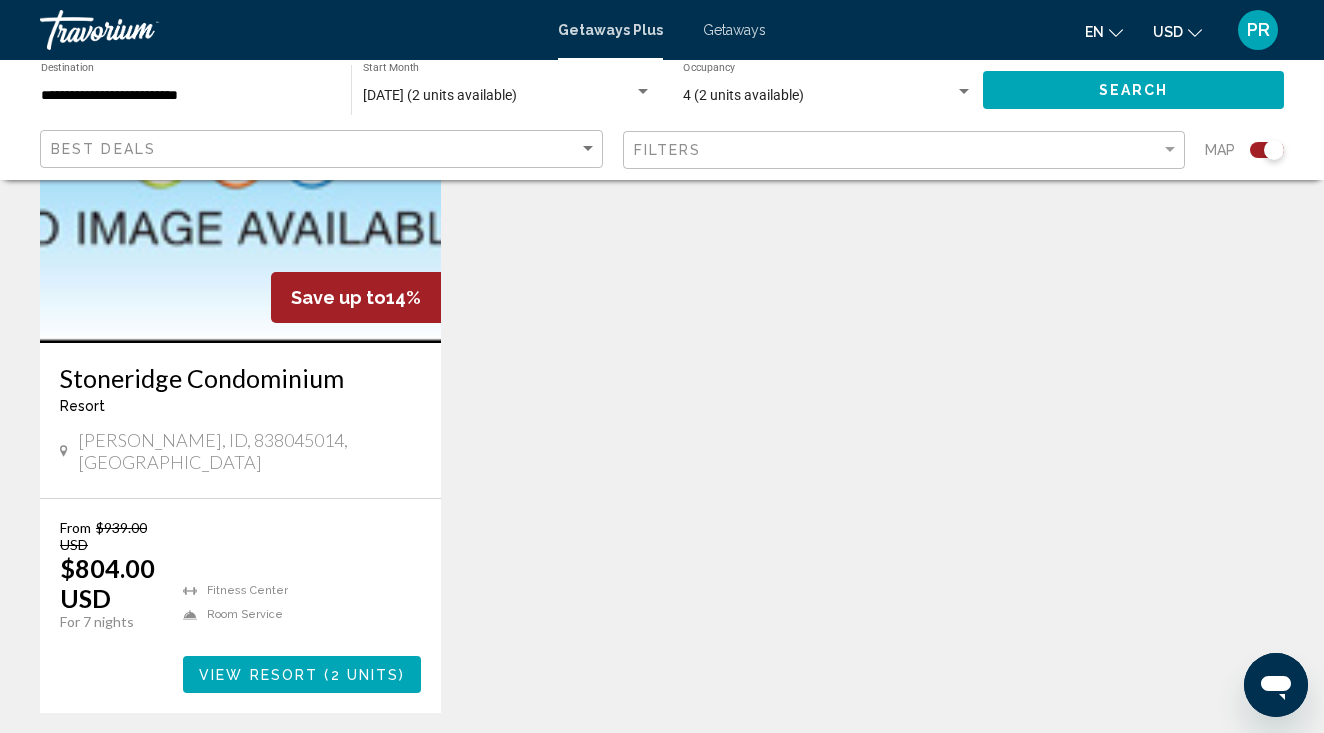 scroll, scrollTop: 870, scrollLeft: 0, axis: vertical 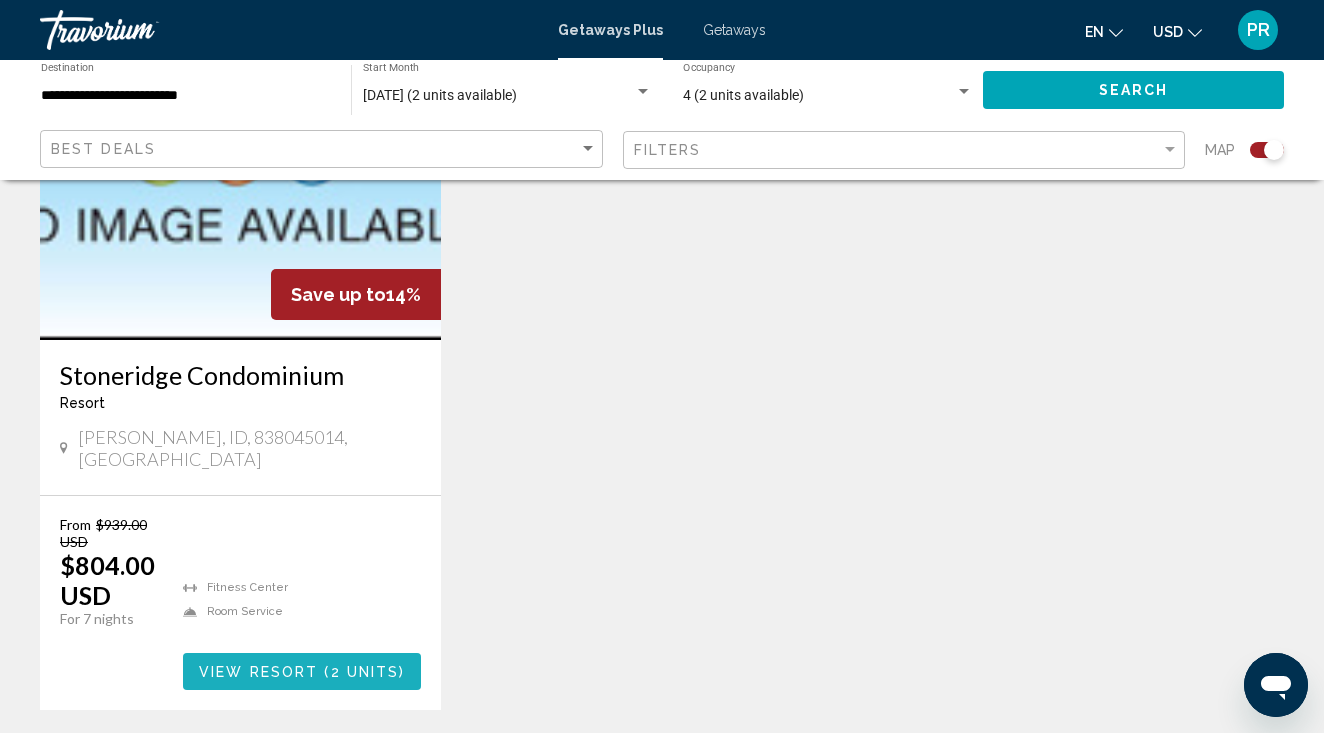 click on "View Resort" at bounding box center [258, 672] 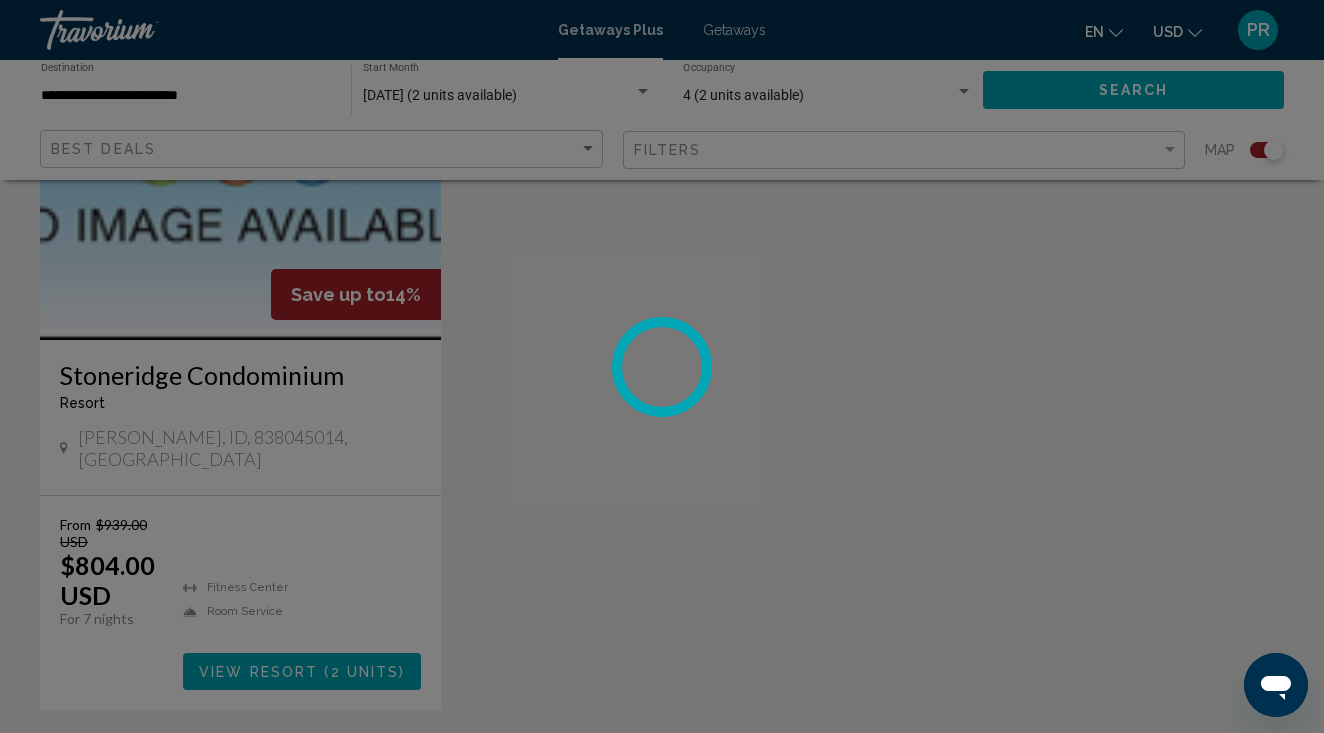 click at bounding box center [662, 366] 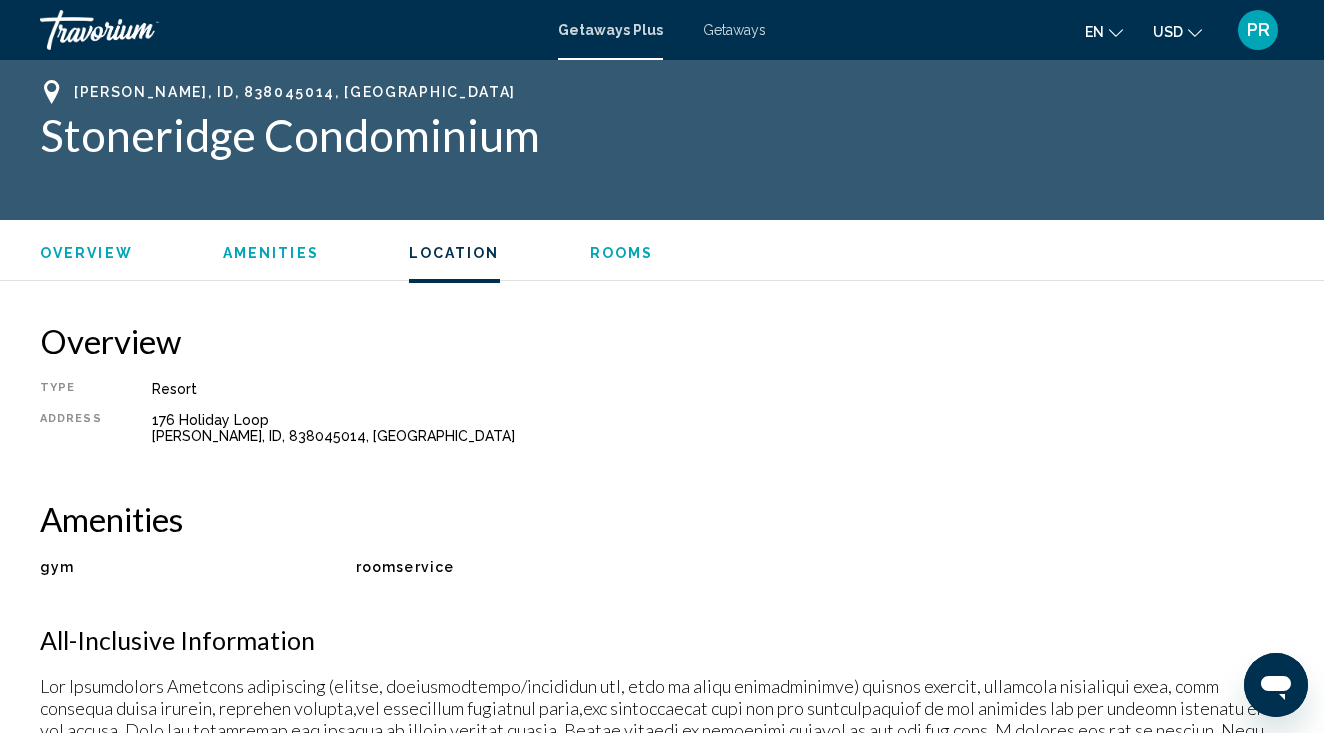 scroll, scrollTop: 1109, scrollLeft: 0, axis: vertical 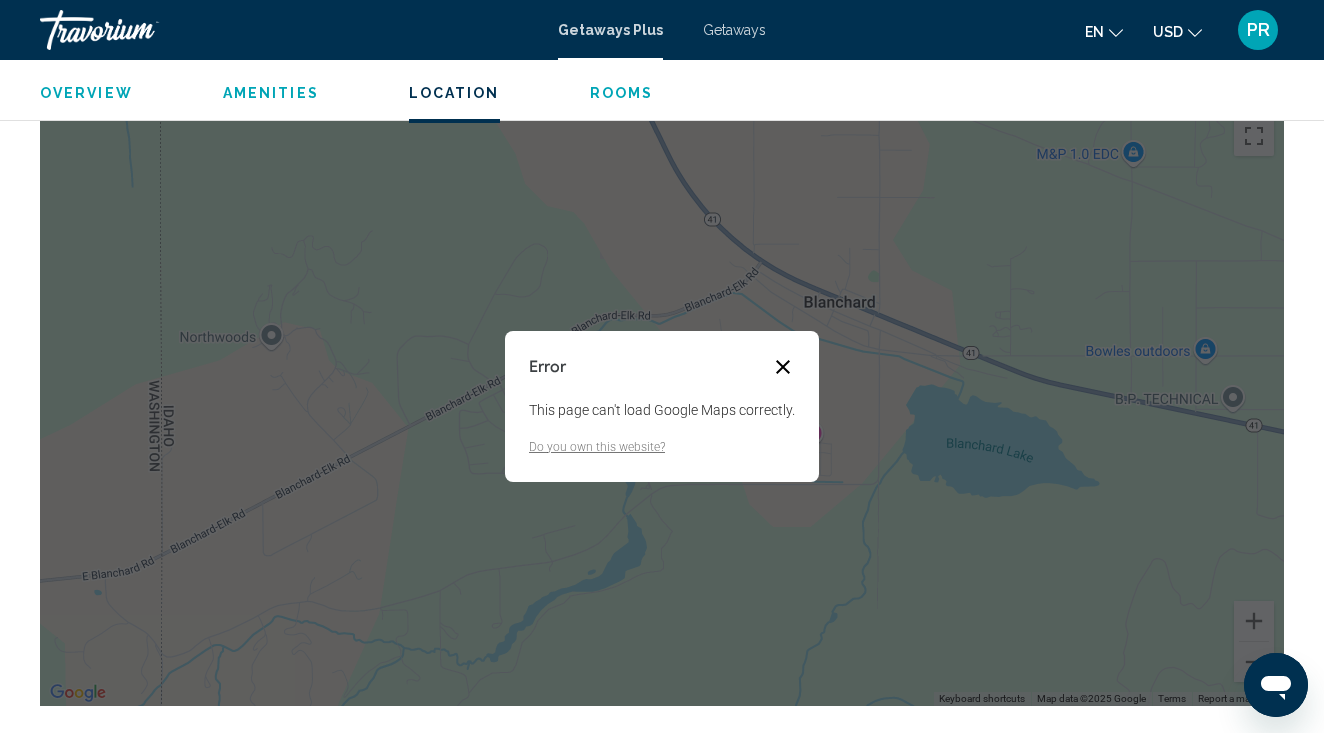 click at bounding box center (783, 367) 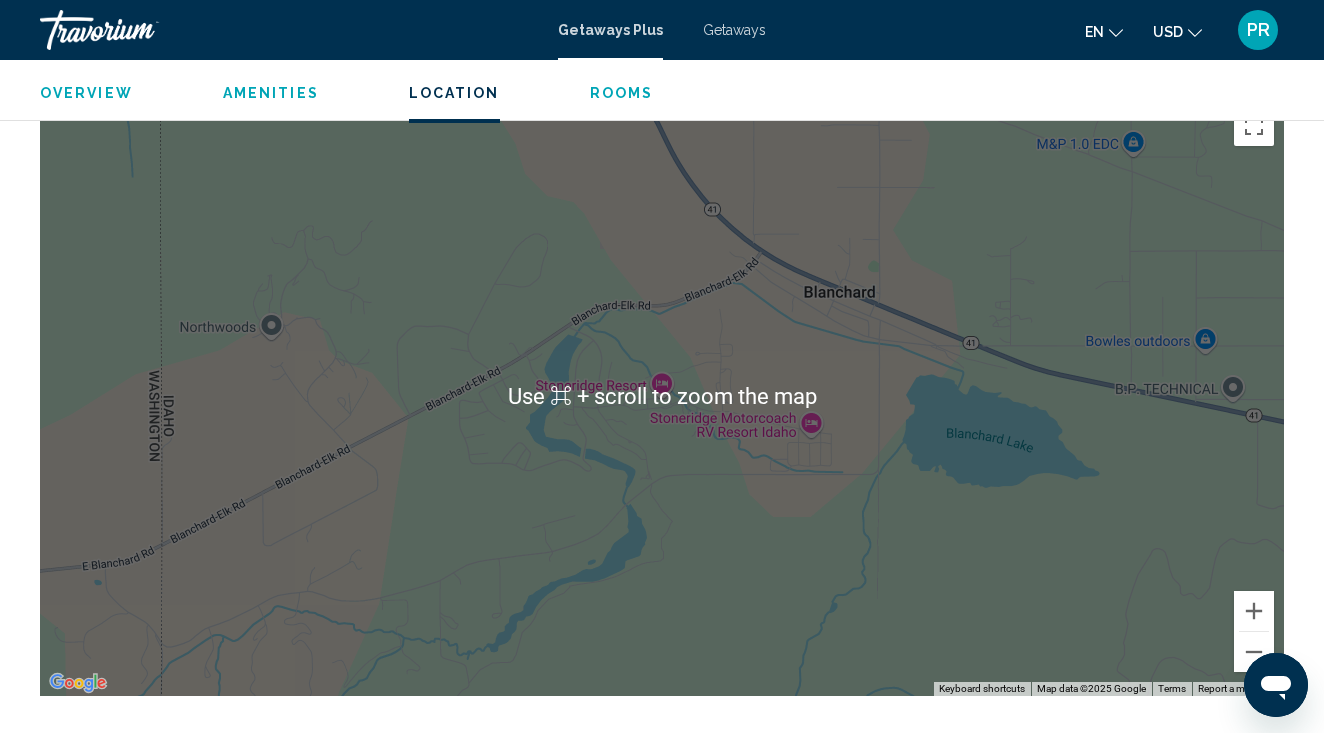 scroll, scrollTop: 1113, scrollLeft: 0, axis: vertical 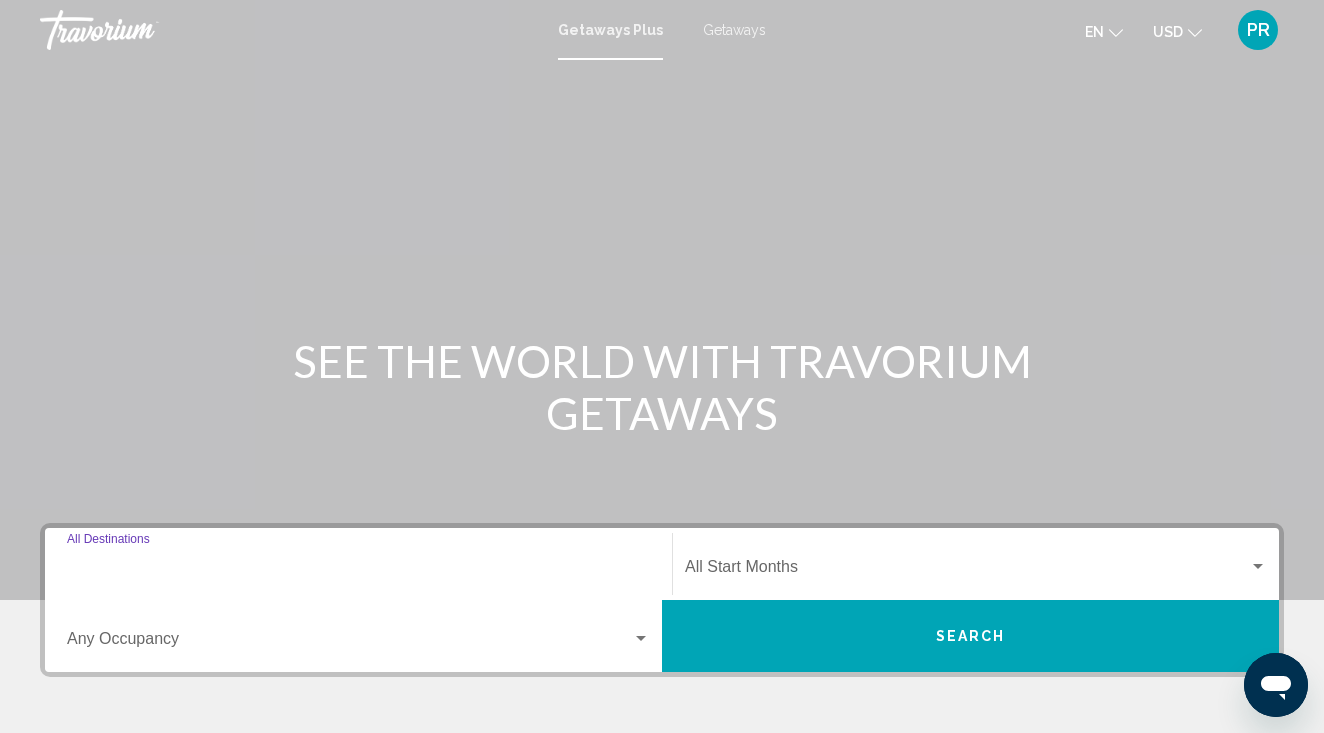 click on "Destination All Destinations" at bounding box center (358, 571) 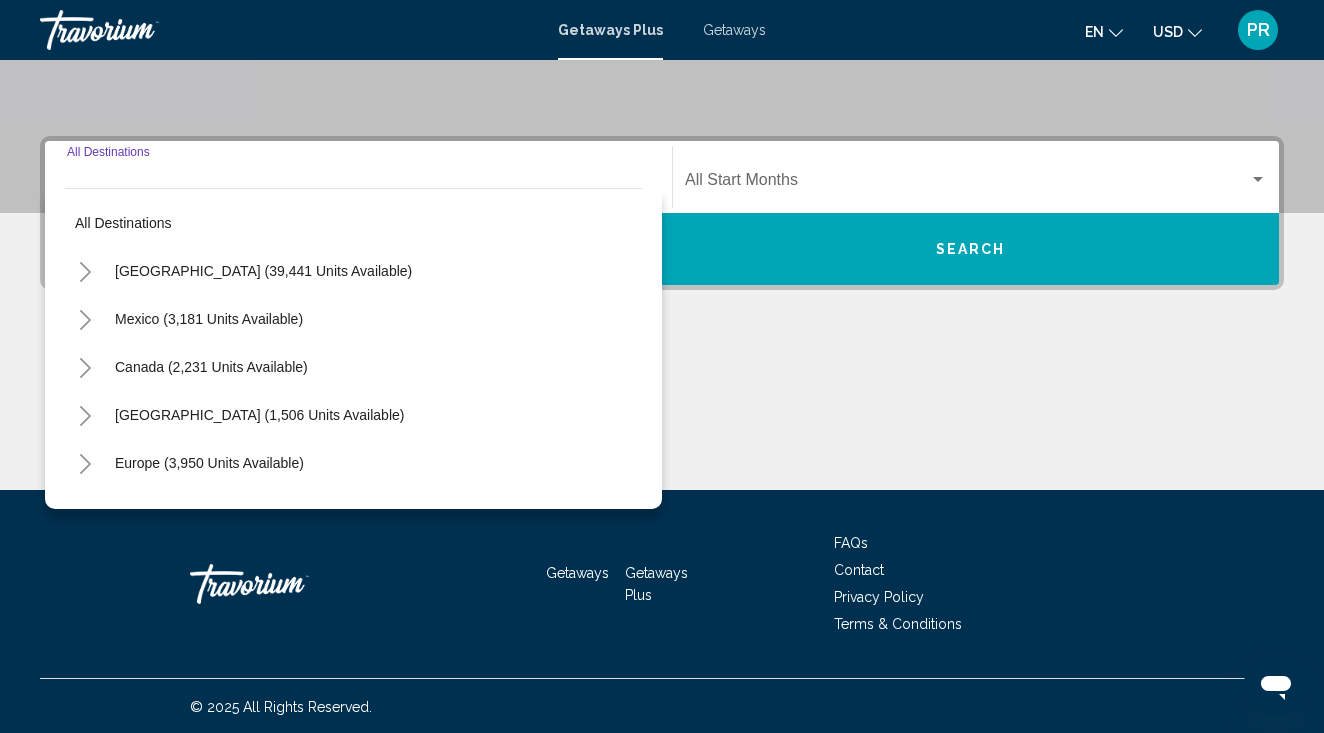 scroll, scrollTop: 389, scrollLeft: 0, axis: vertical 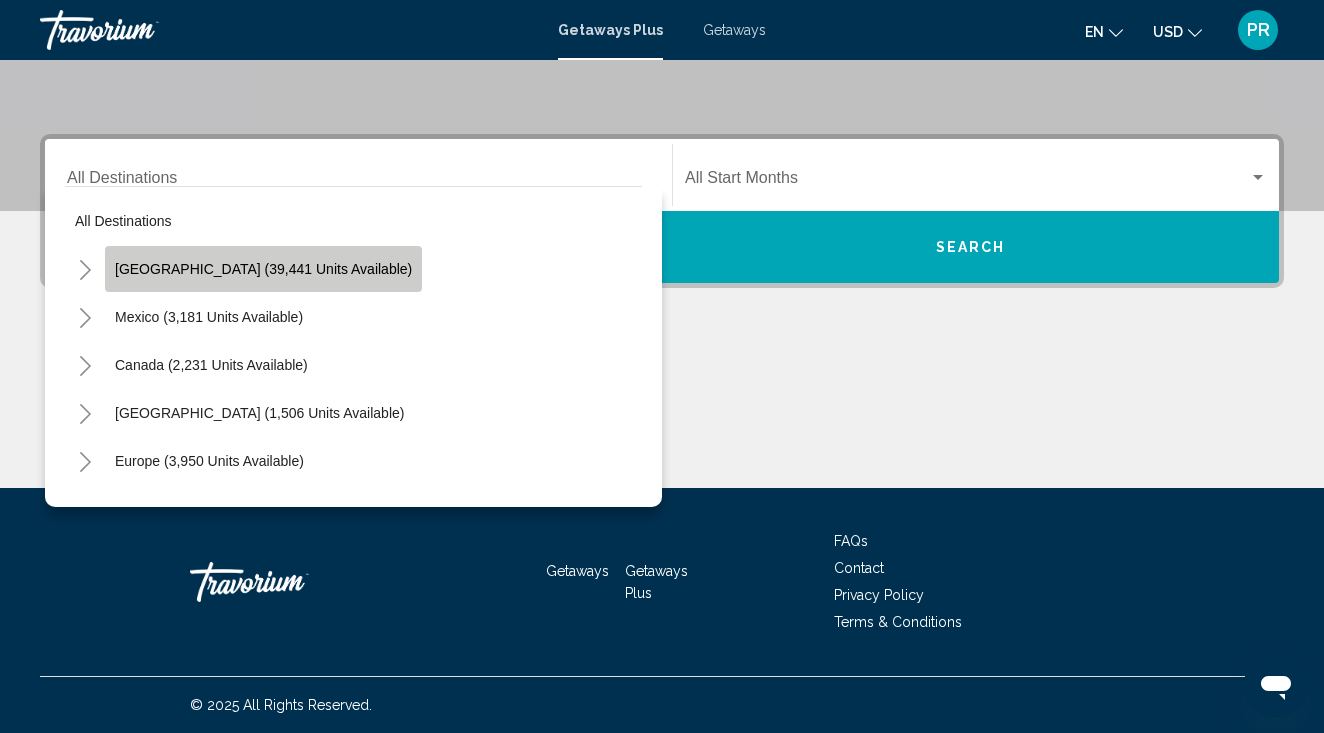 click on "[GEOGRAPHIC_DATA] (39,441 units available)" at bounding box center [209, 317] 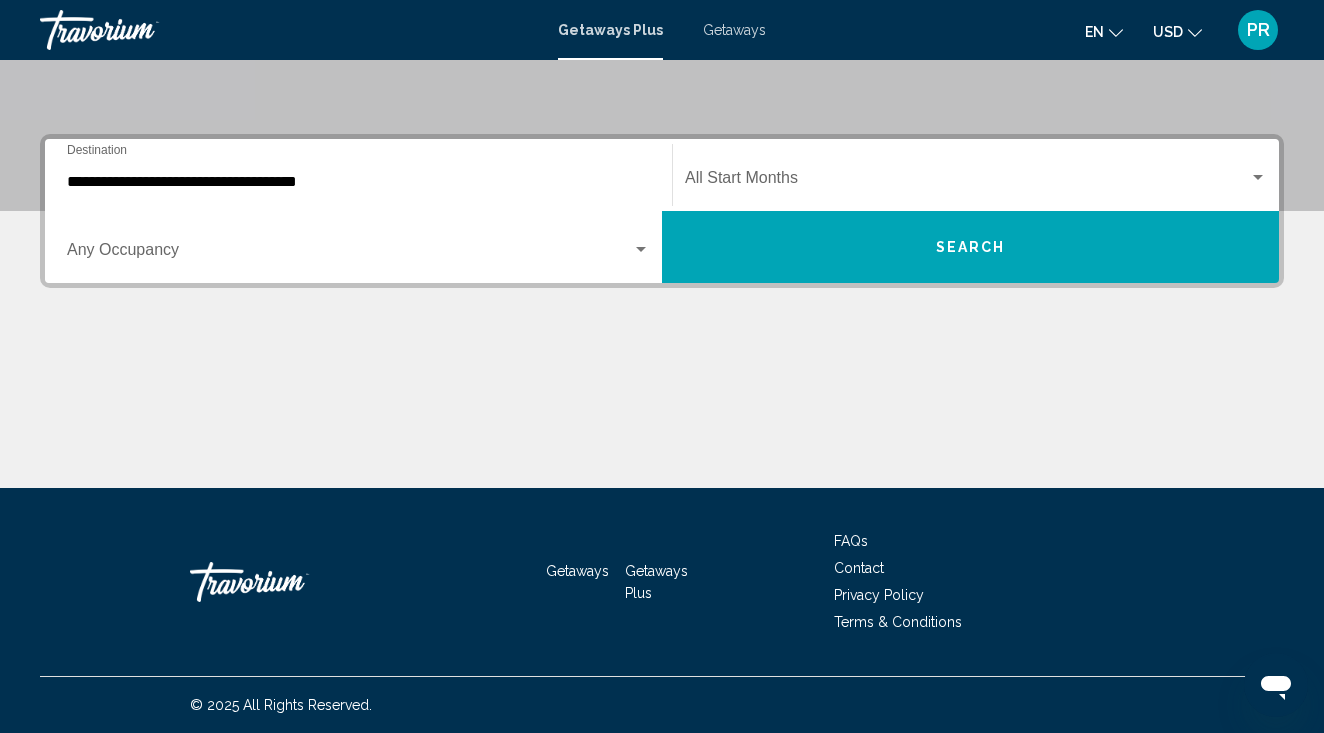 click on "Getaways" at bounding box center (734, 30) 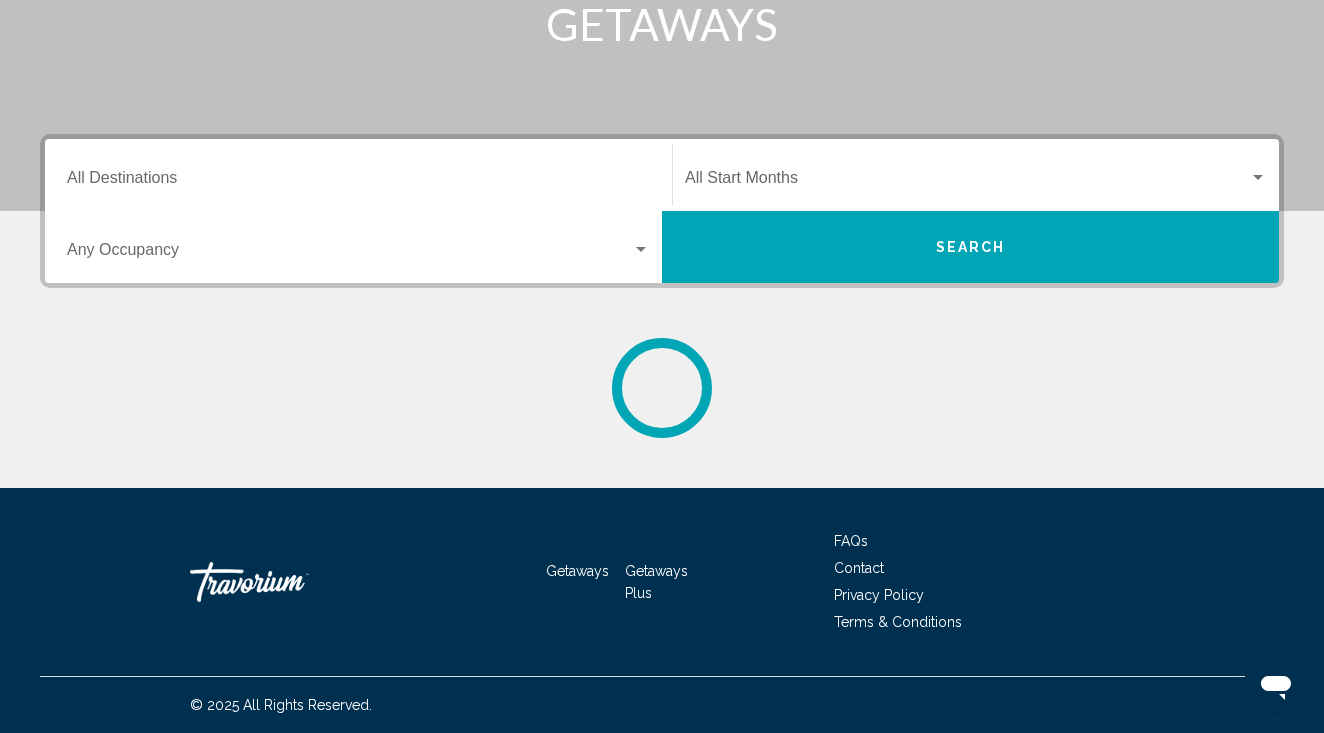 scroll, scrollTop: 0, scrollLeft: 0, axis: both 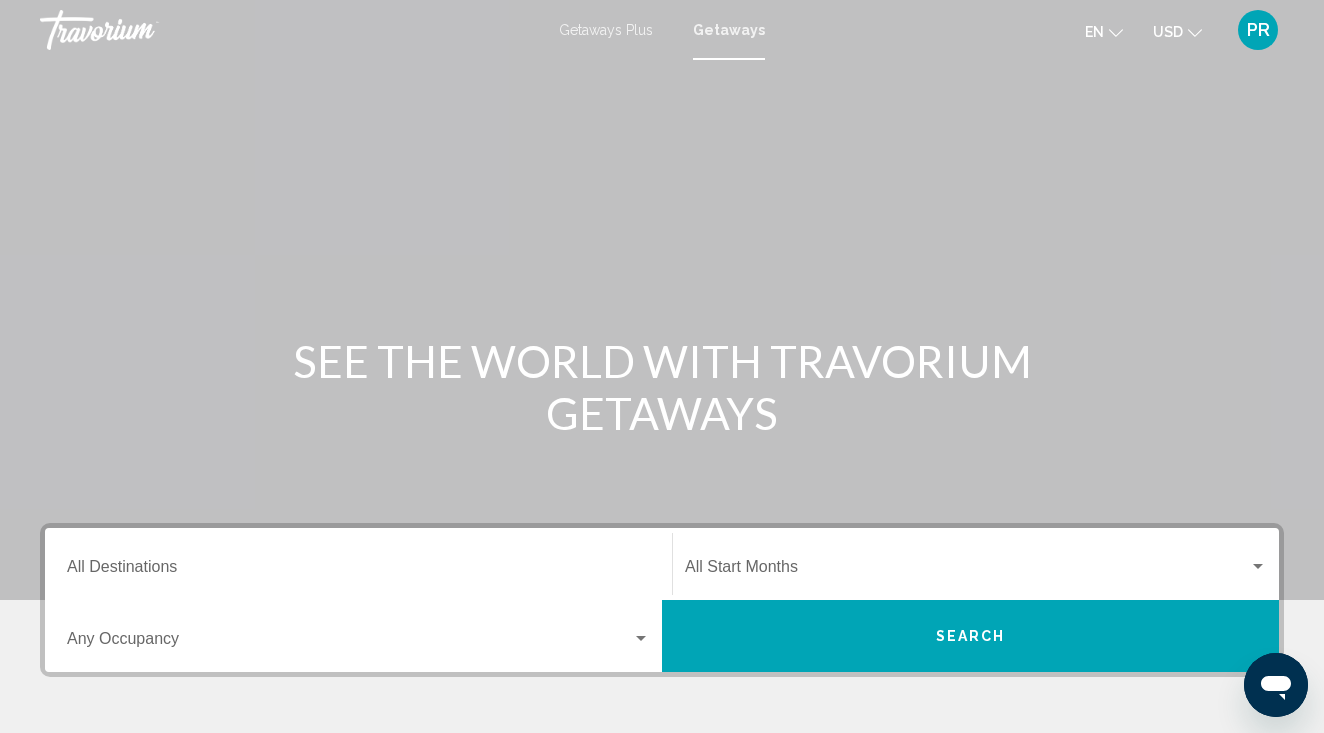 click on "Destination All Destinations" at bounding box center (358, 564) 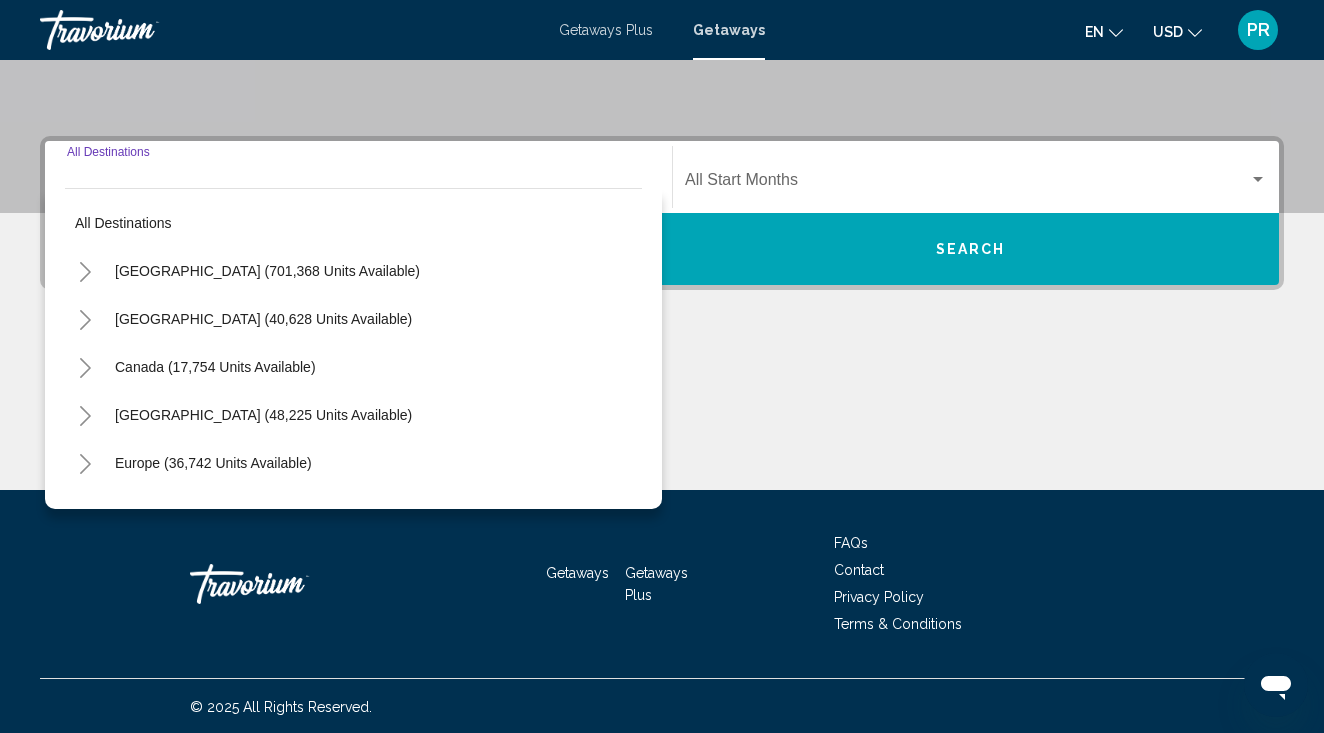 scroll, scrollTop: 389, scrollLeft: 0, axis: vertical 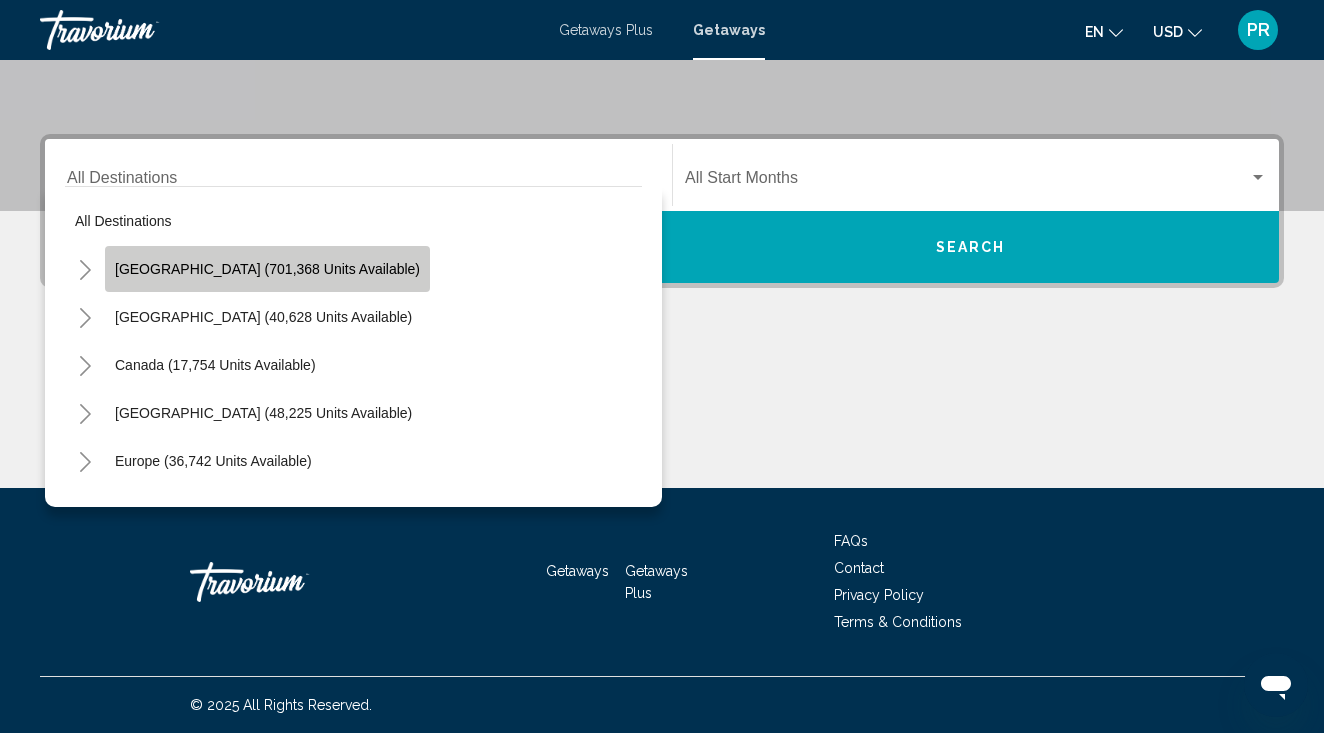 click on "United States (701,368 units available)" at bounding box center [263, 317] 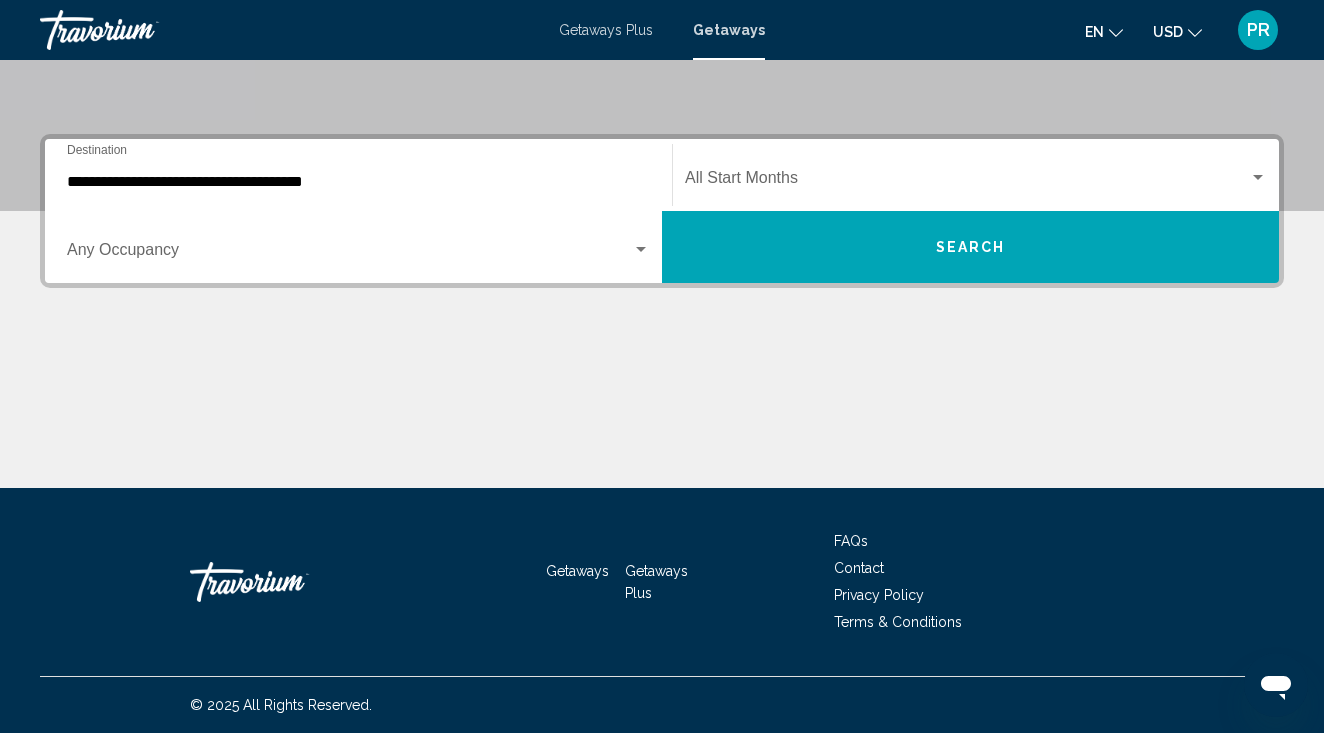 click on "Occupancy Any Occupancy" at bounding box center (358, 247) 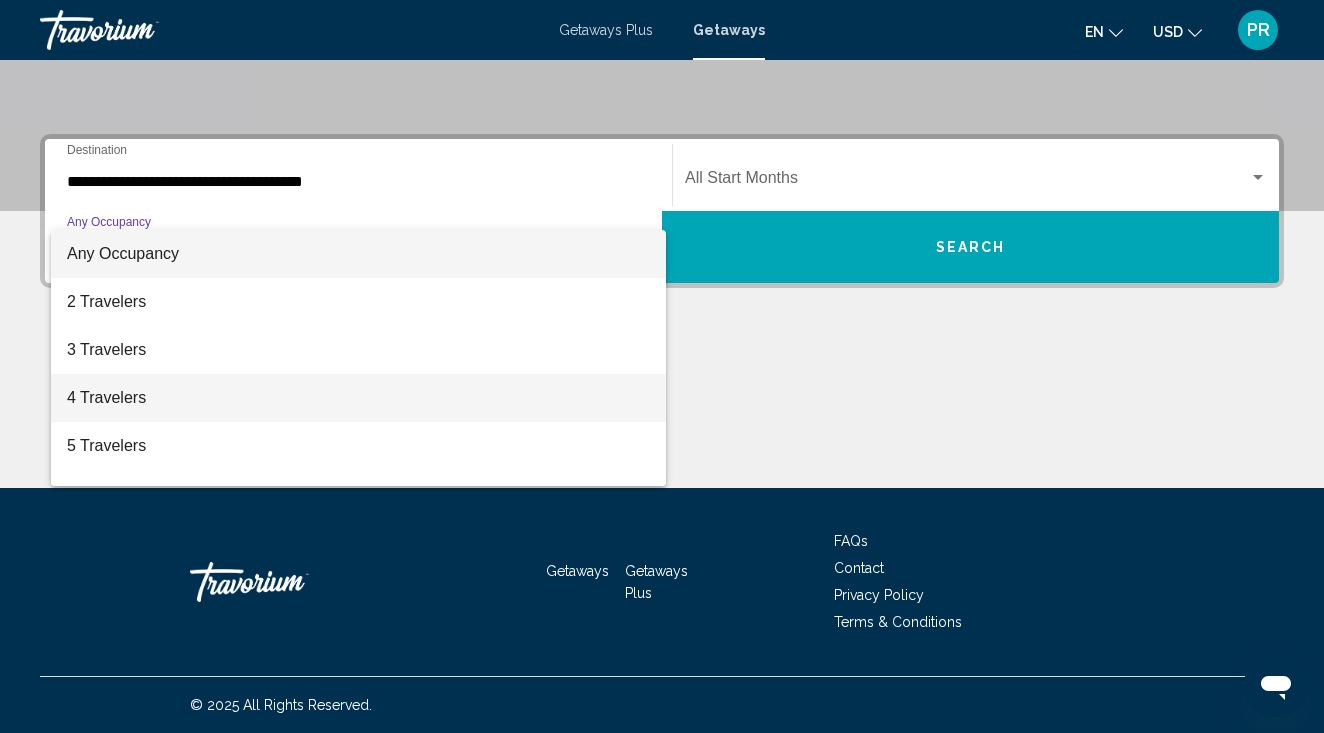 click on "4 Travelers" at bounding box center (358, 398) 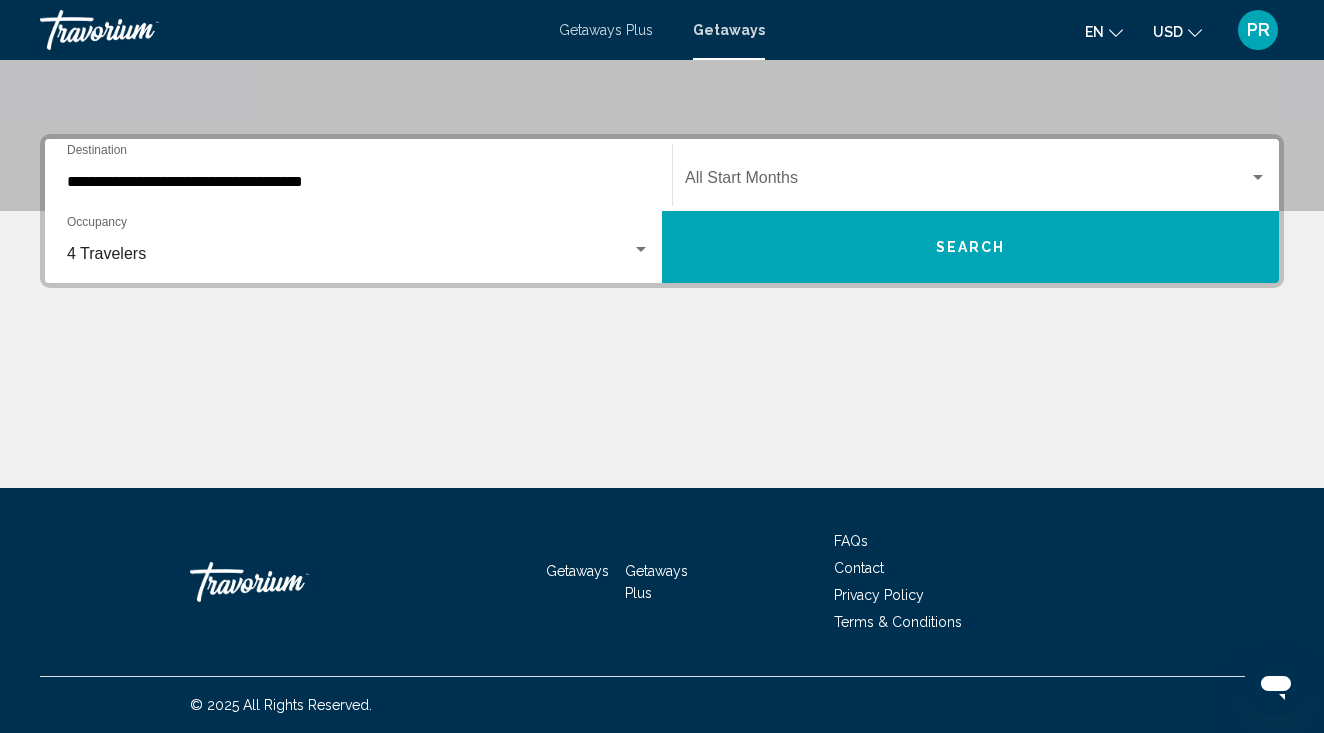 click on "Start Month All Start Months" 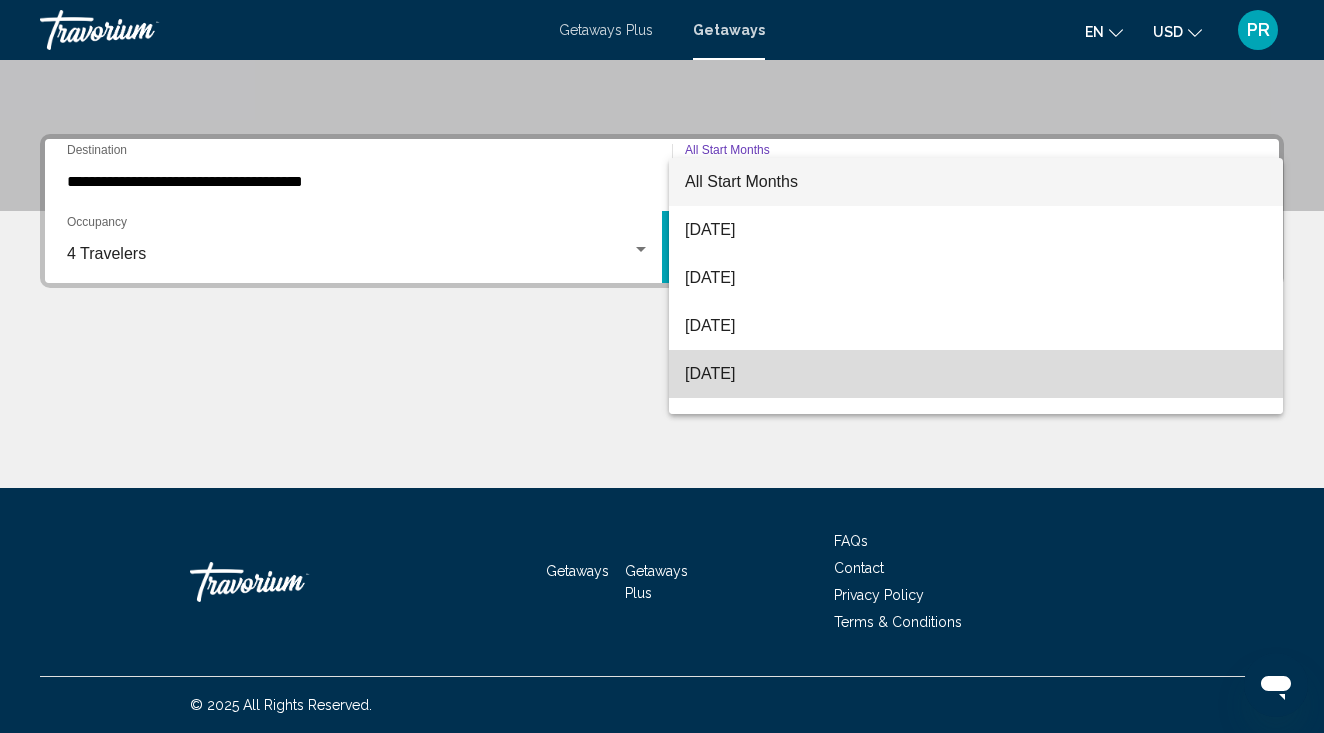 click on "[DATE]" at bounding box center [976, 374] 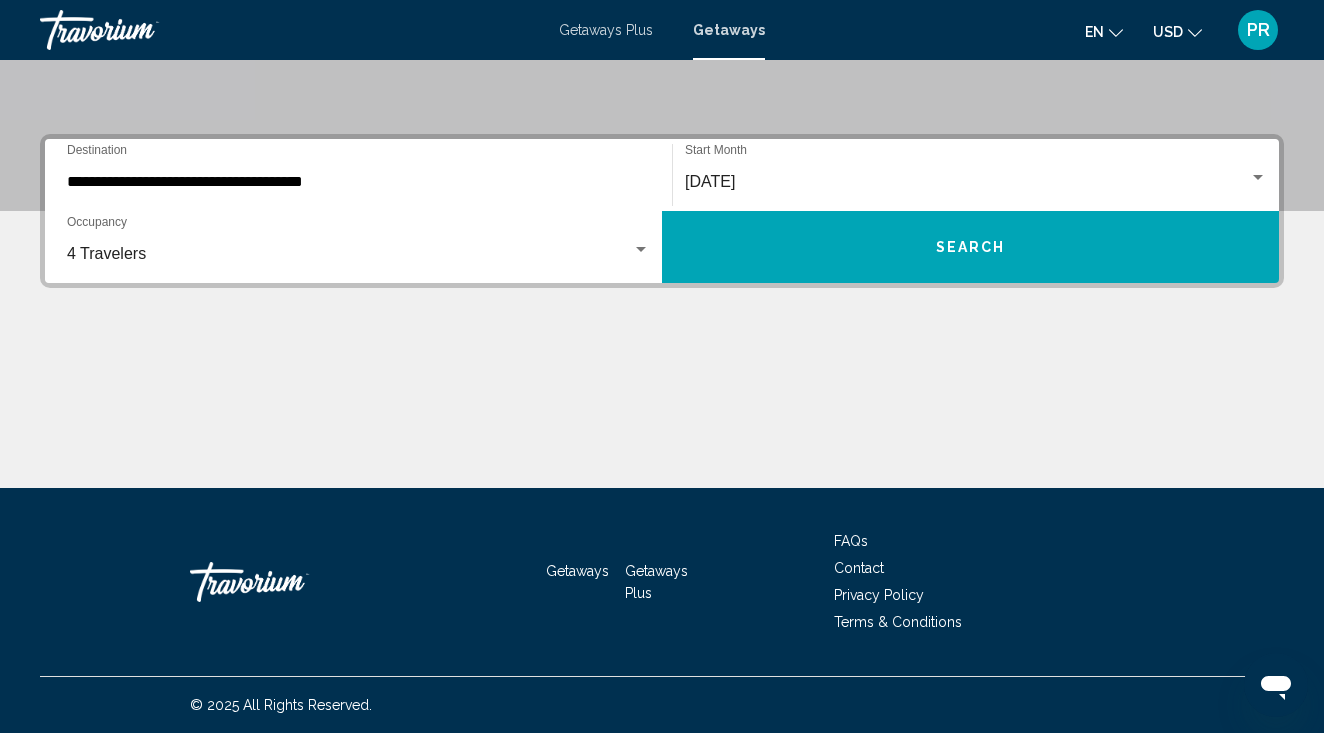 drag, startPoint x: 765, startPoint y: 269, endPoint x: 677, endPoint y: 507, distance: 253.74791 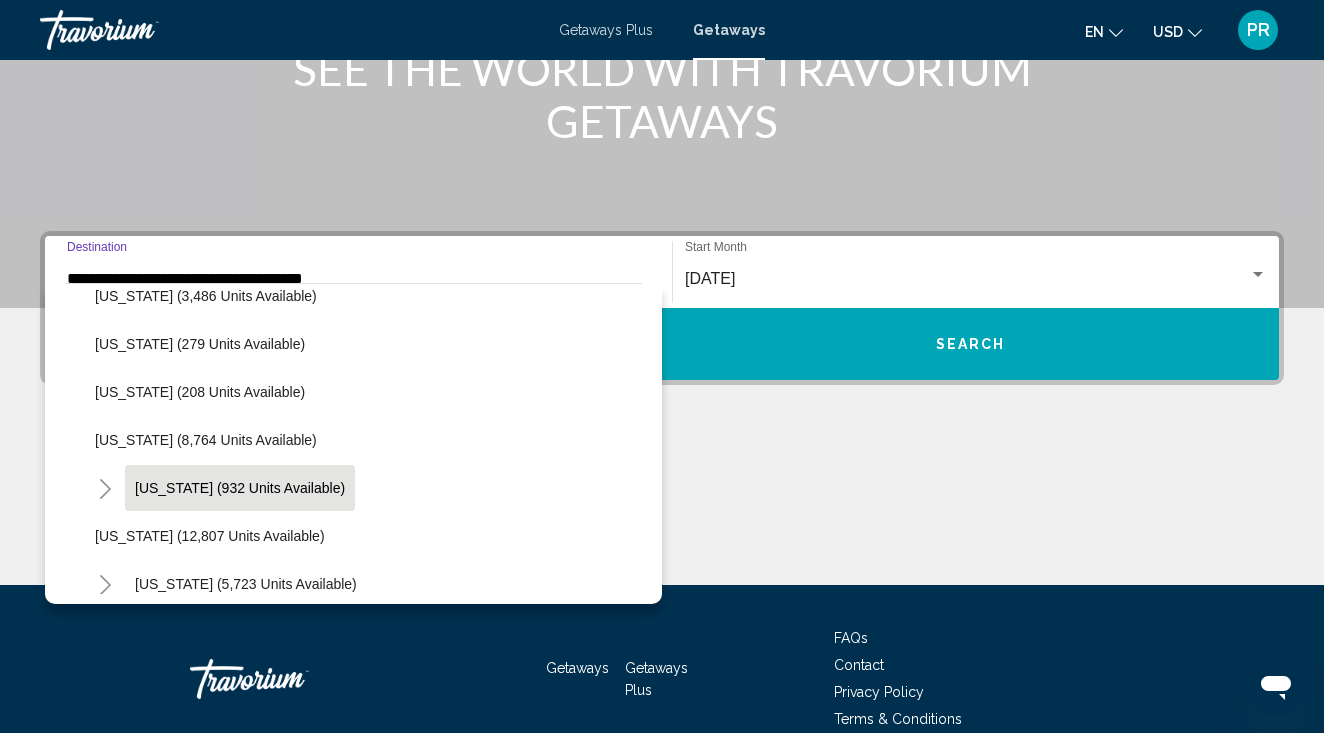 scroll, scrollTop: 648, scrollLeft: 0, axis: vertical 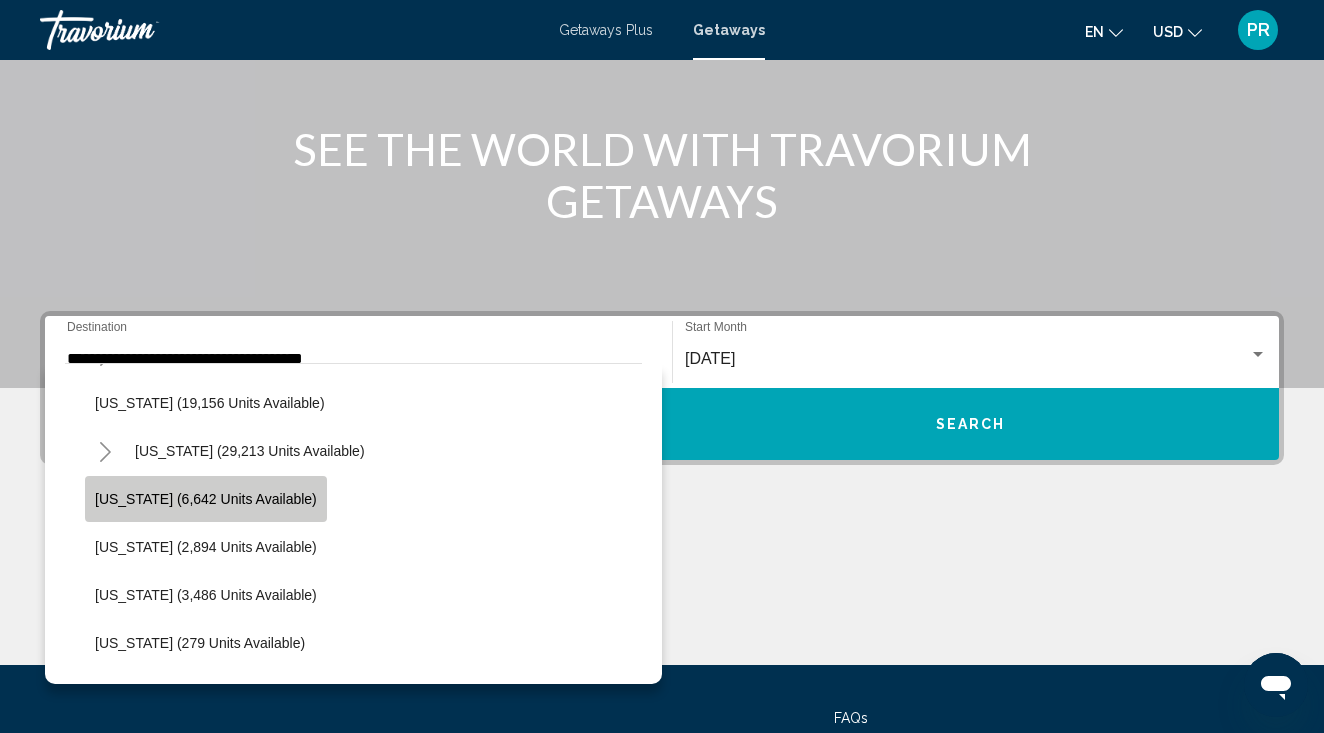 click on "Idaho (6,642 units available)" 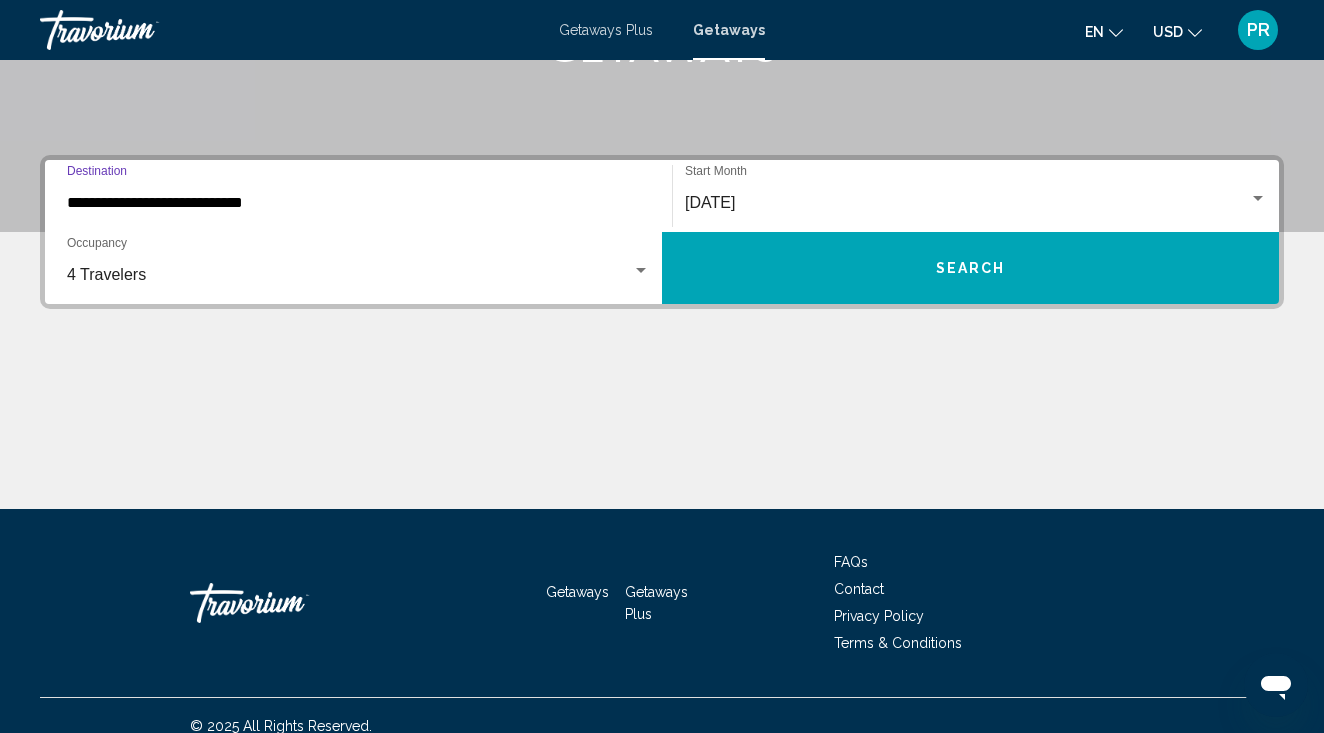scroll, scrollTop: 389, scrollLeft: 0, axis: vertical 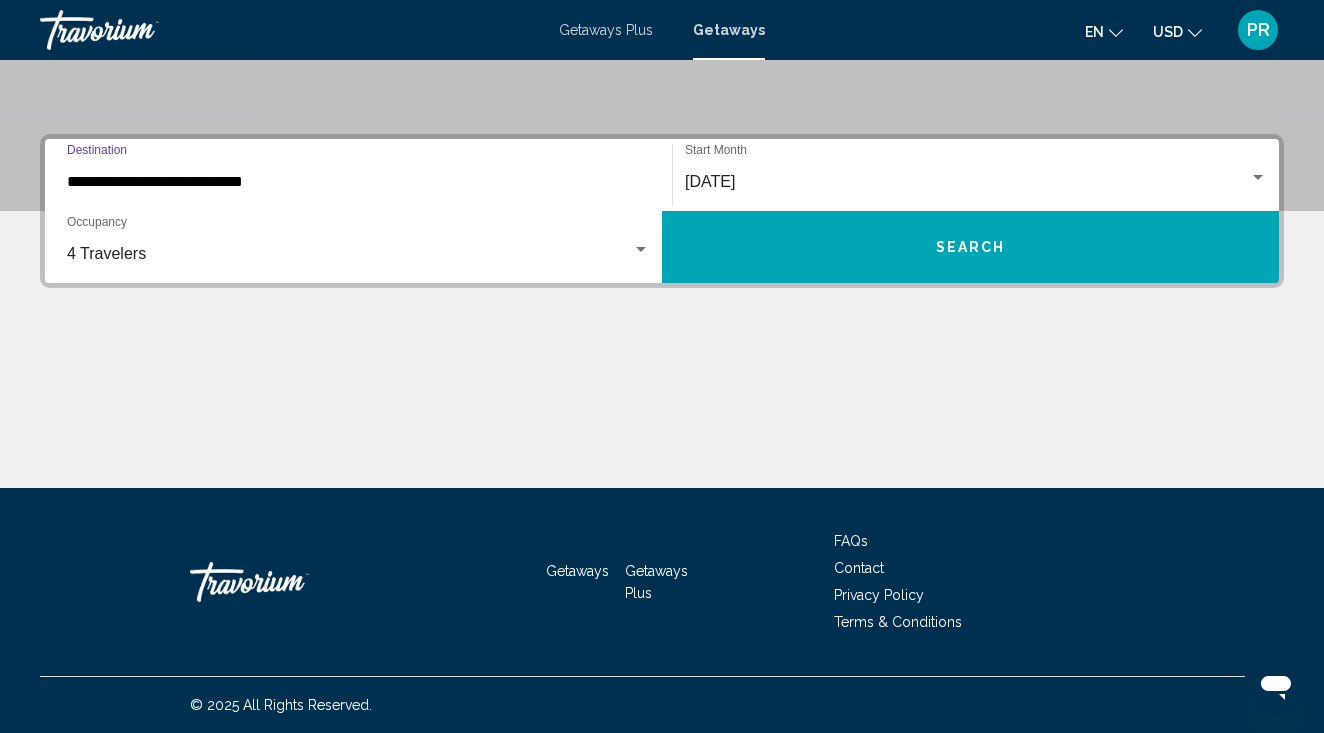 click on "Search" at bounding box center [970, 247] 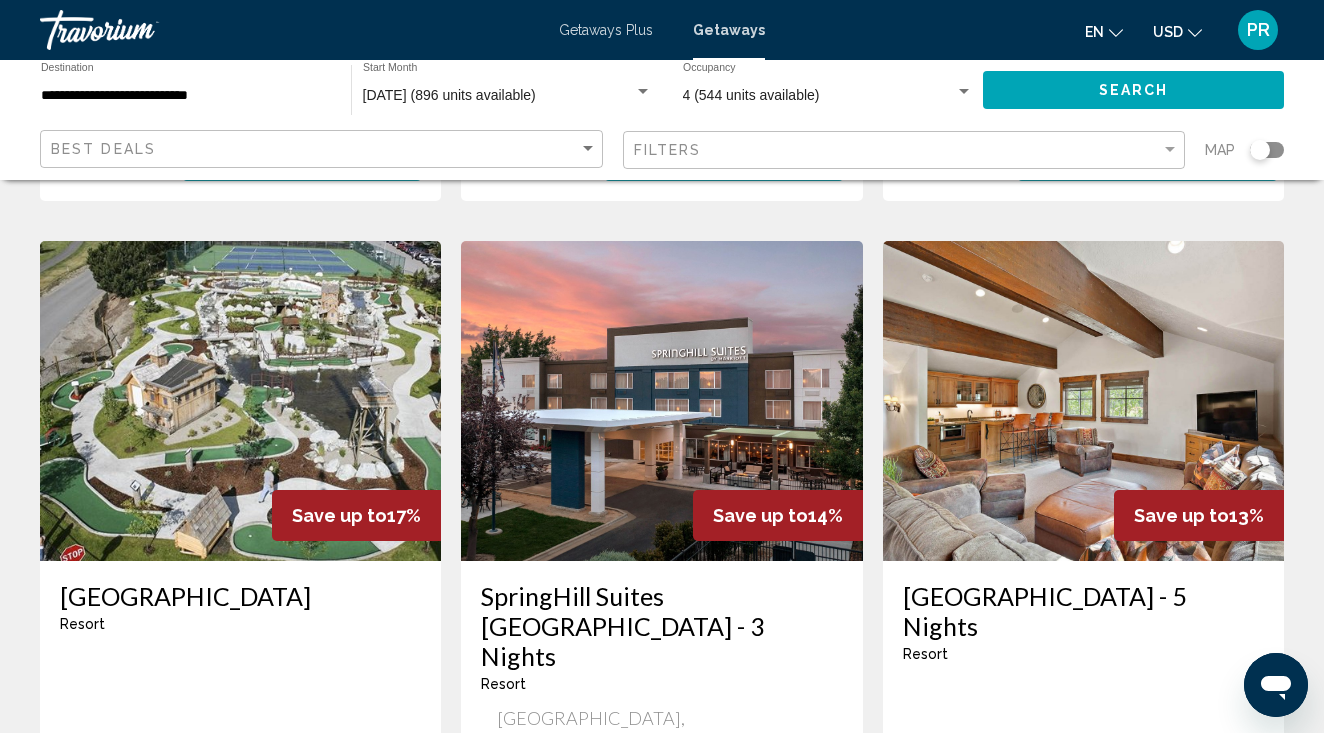 scroll, scrollTop: 794, scrollLeft: 0, axis: vertical 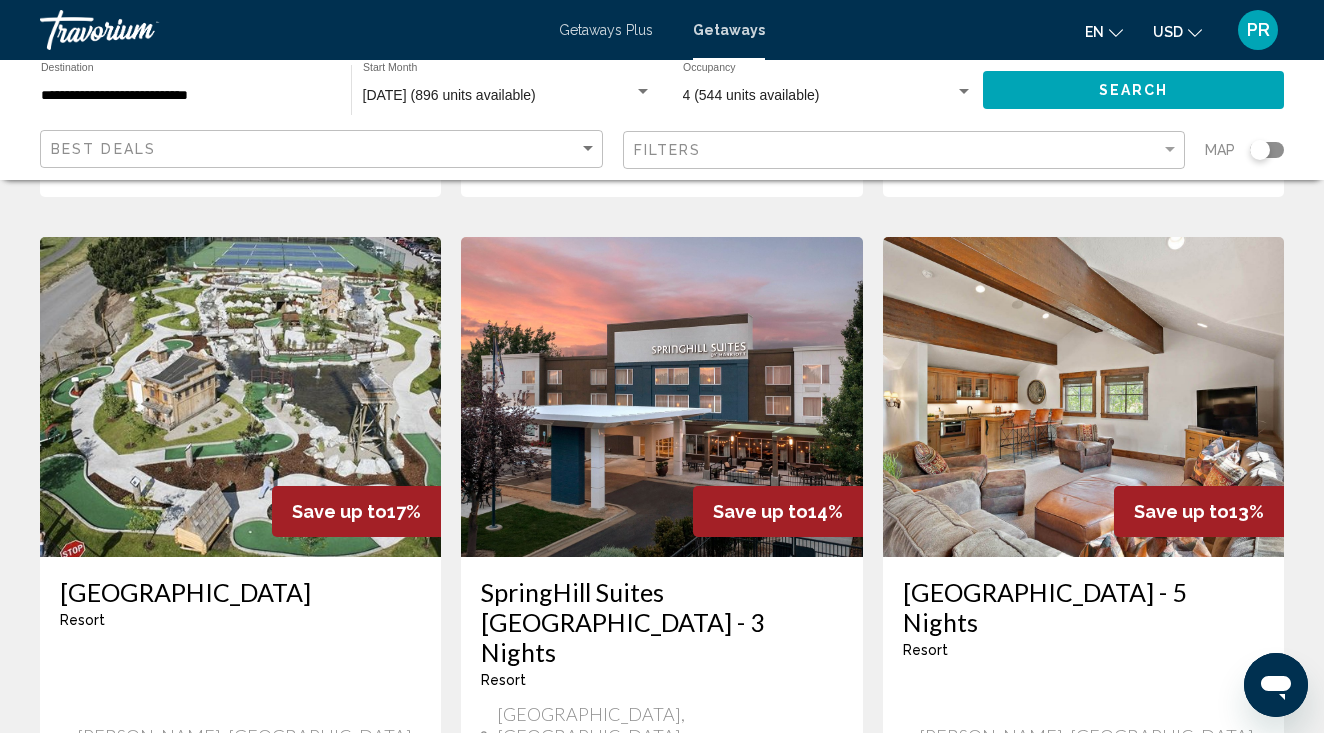 click at bounding box center (1083, 397) 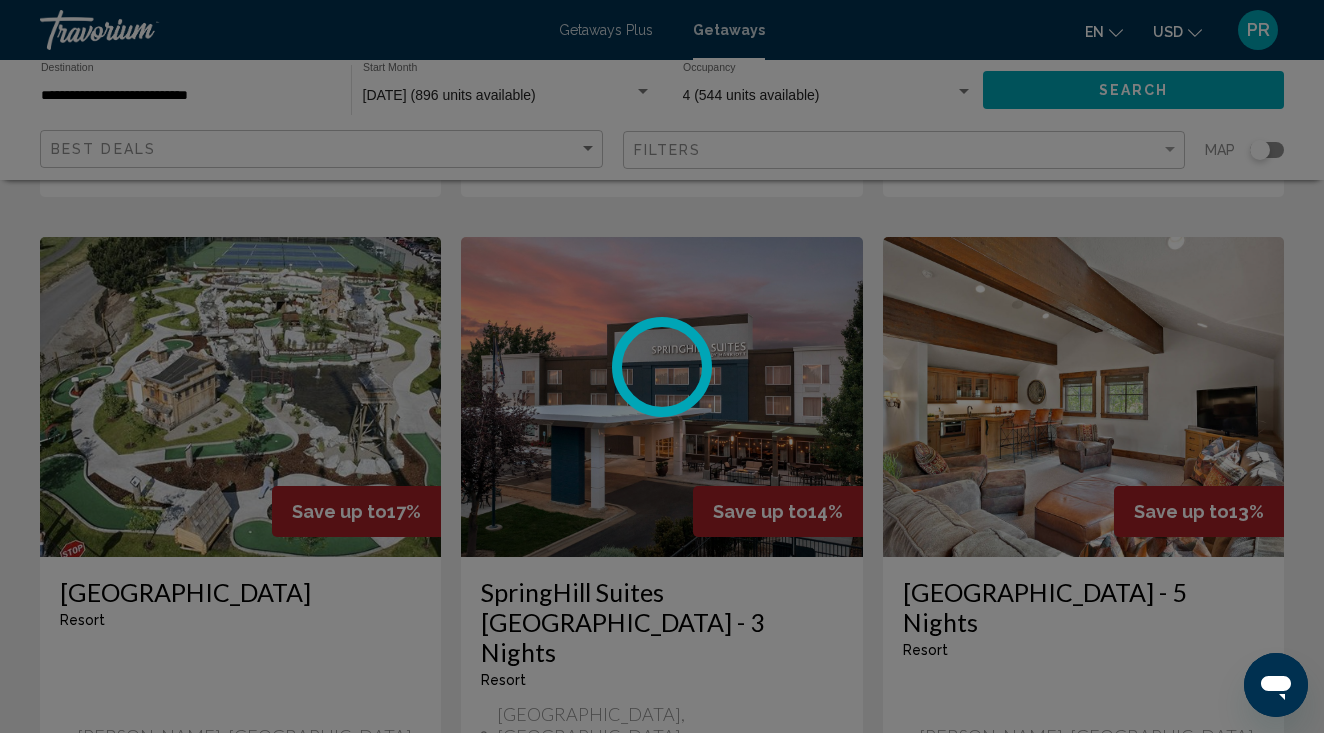 scroll, scrollTop: 0, scrollLeft: 0, axis: both 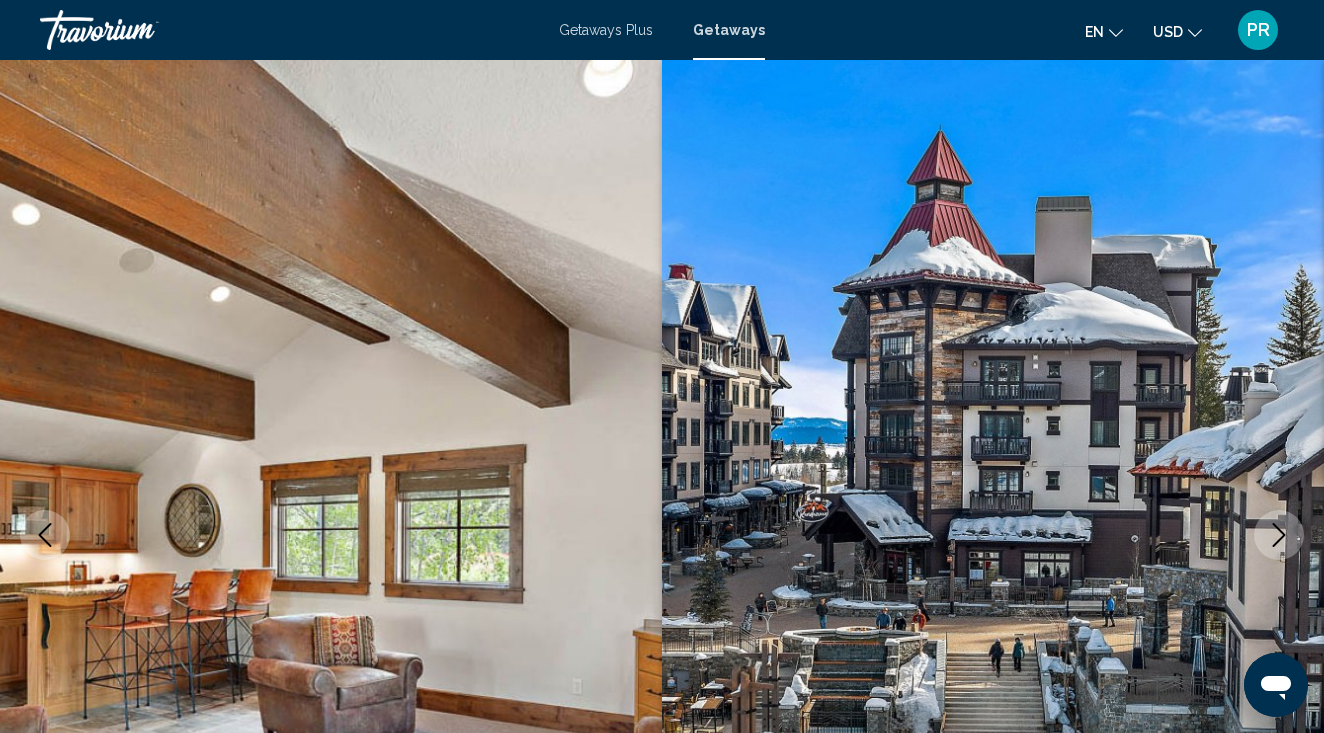 click at bounding box center [331, 535] 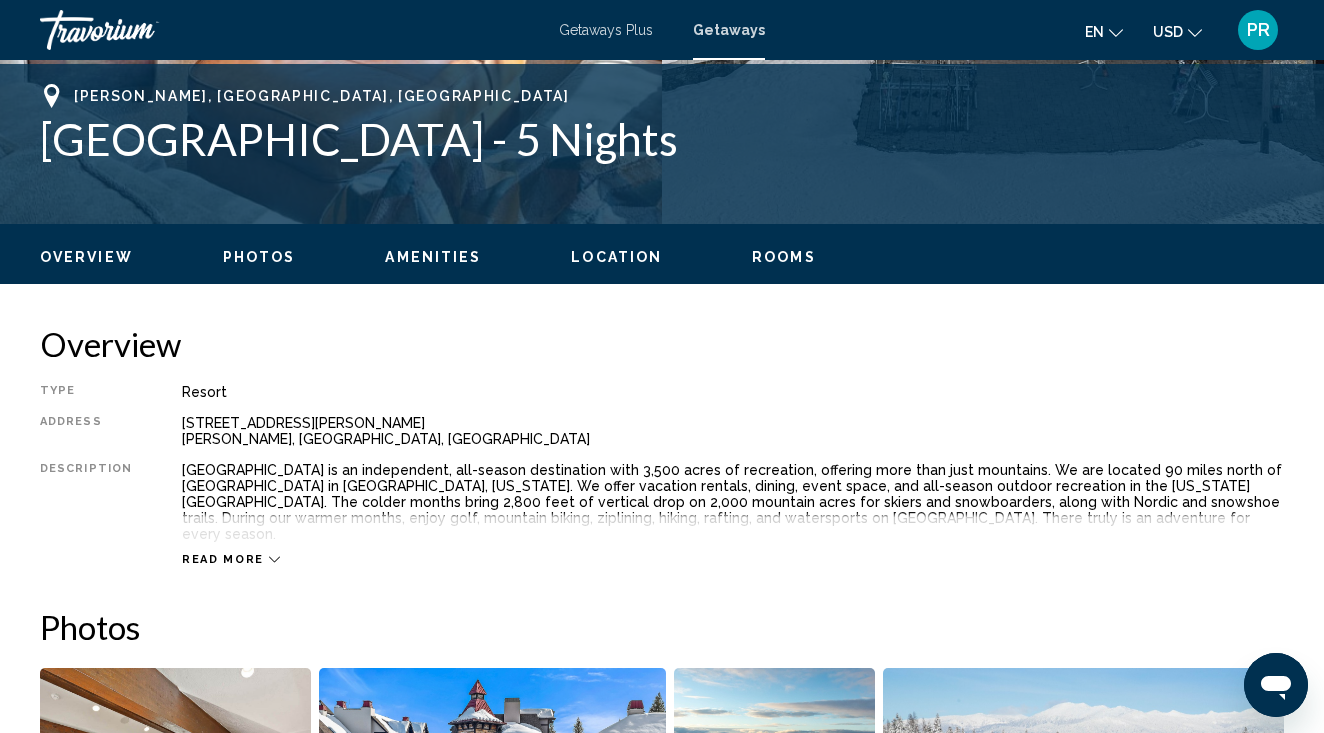 scroll, scrollTop: 786, scrollLeft: 0, axis: vertical 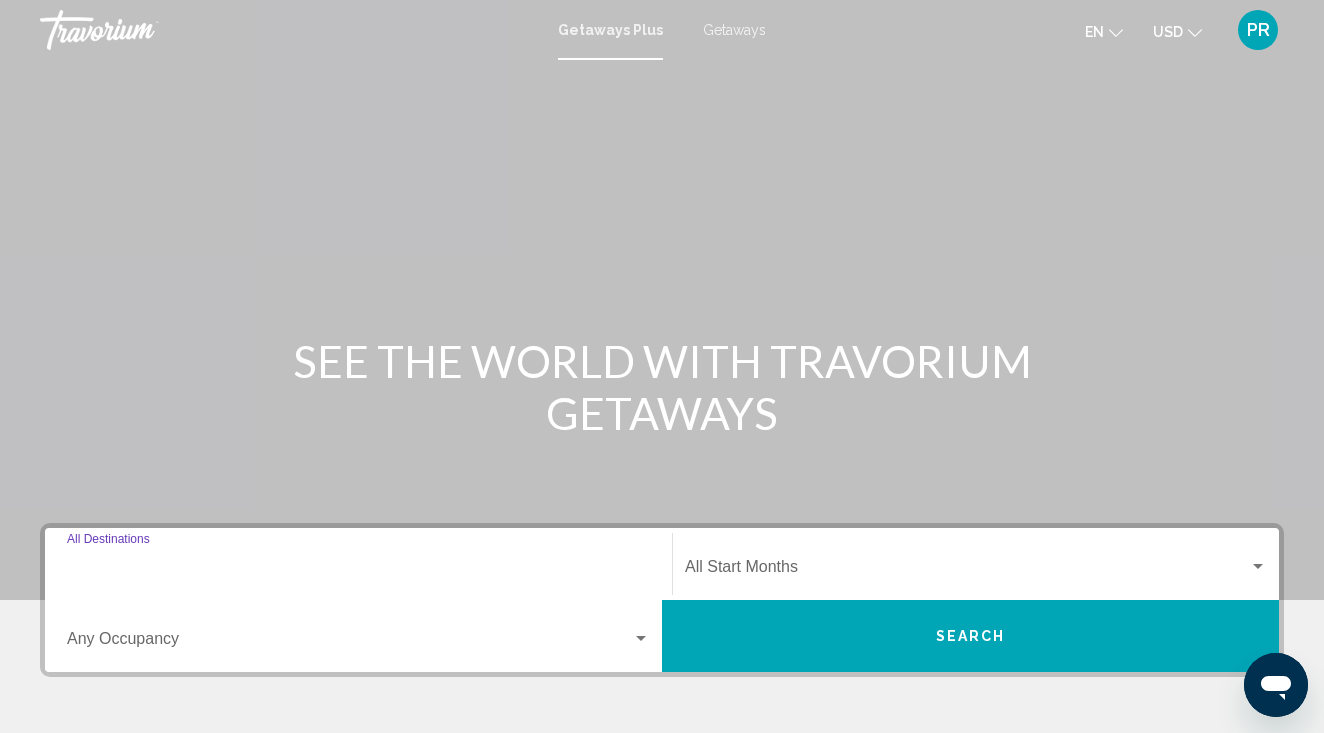 click on "Destination All Destinations" at bounding box center (358, 571) 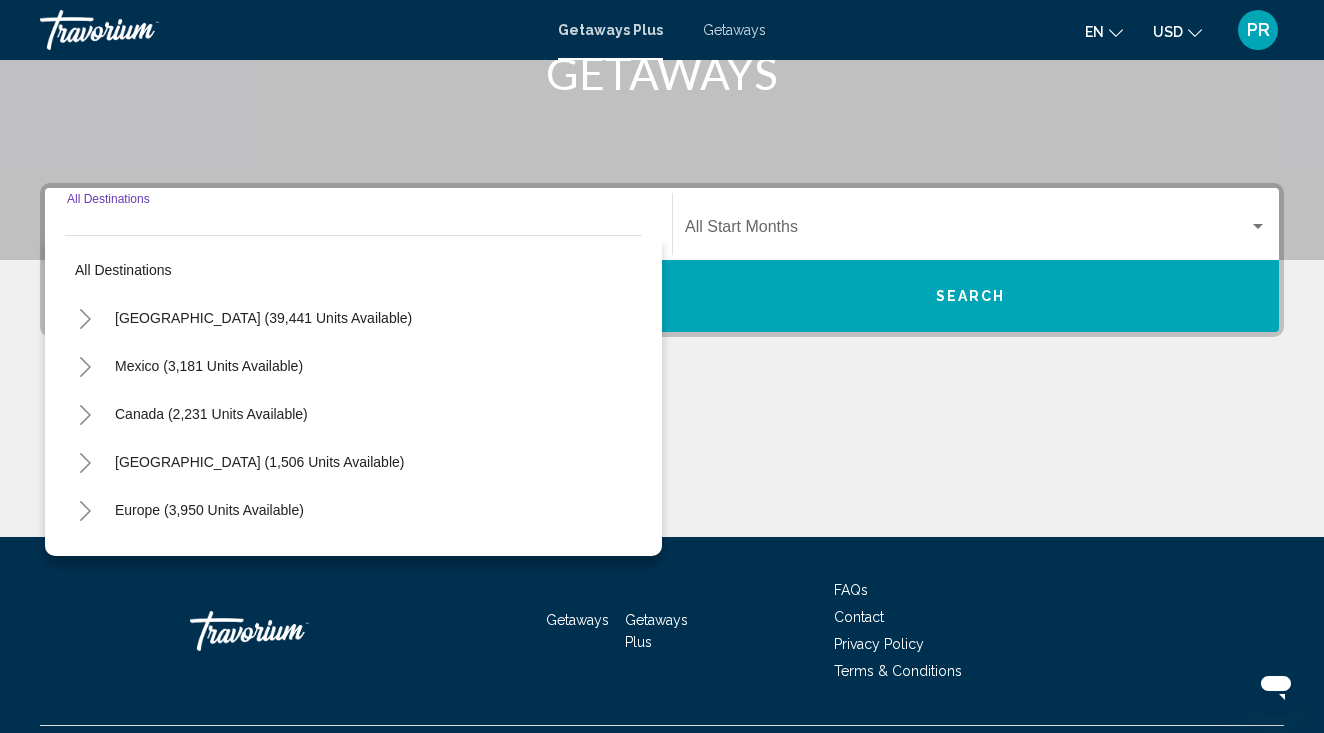 scroll, scrollTop: 389, scrollLeft: 0, axis: vertical 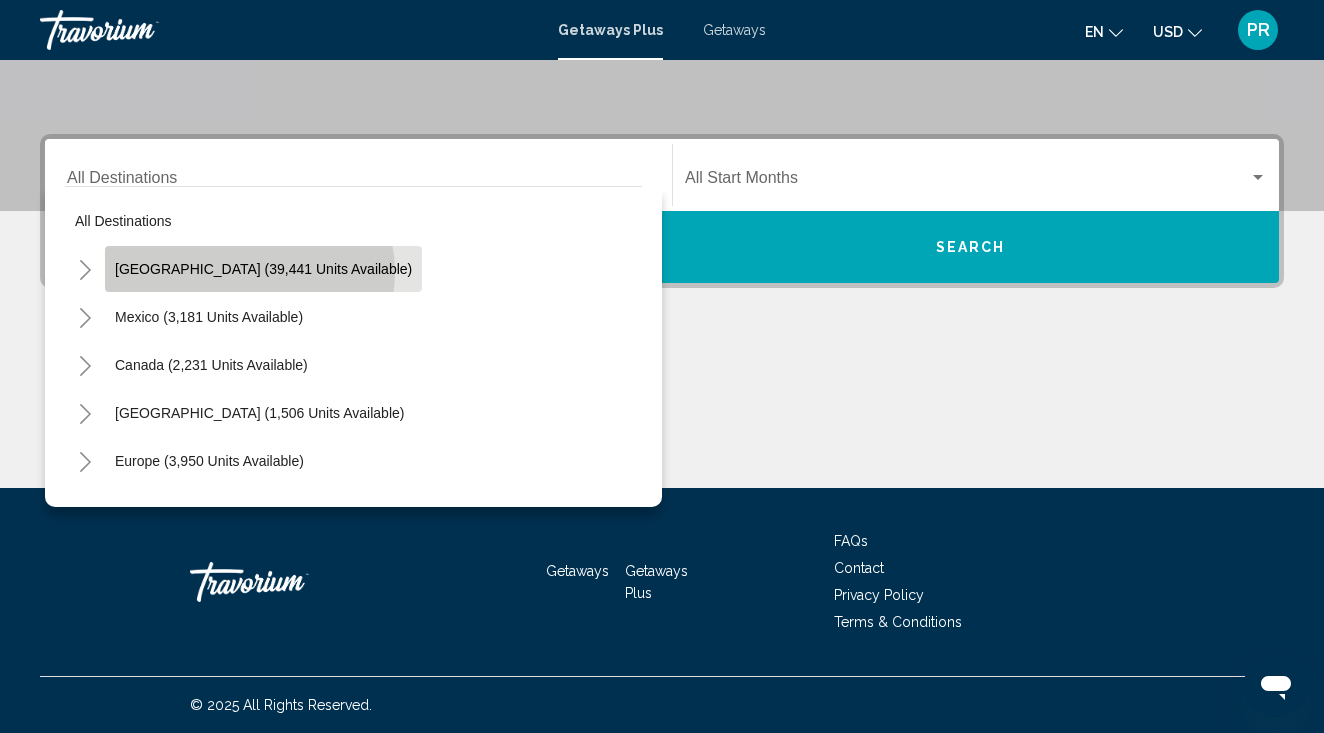 click on "[GEOGRAPHIC_DATA] (39,441 units available)" at bounding box center [209, 317] 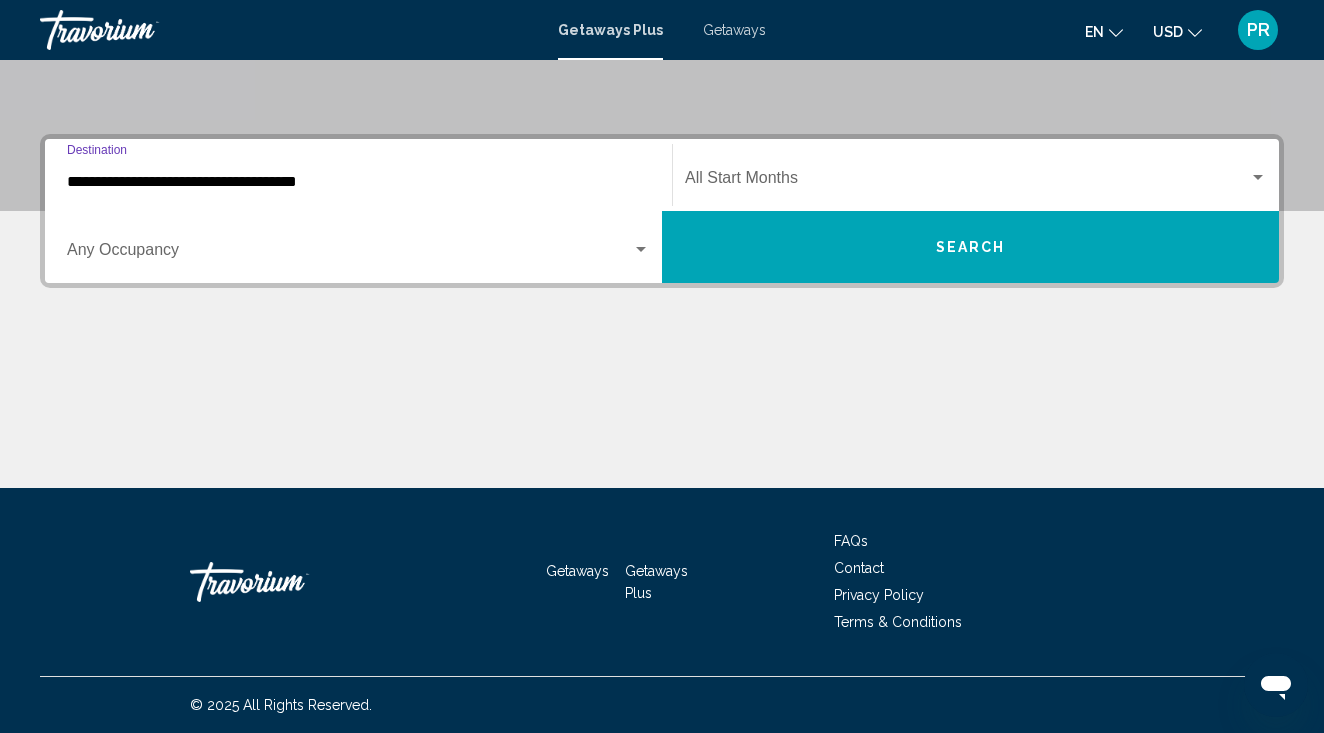 click on "**********" at bounding box center [358, 182] 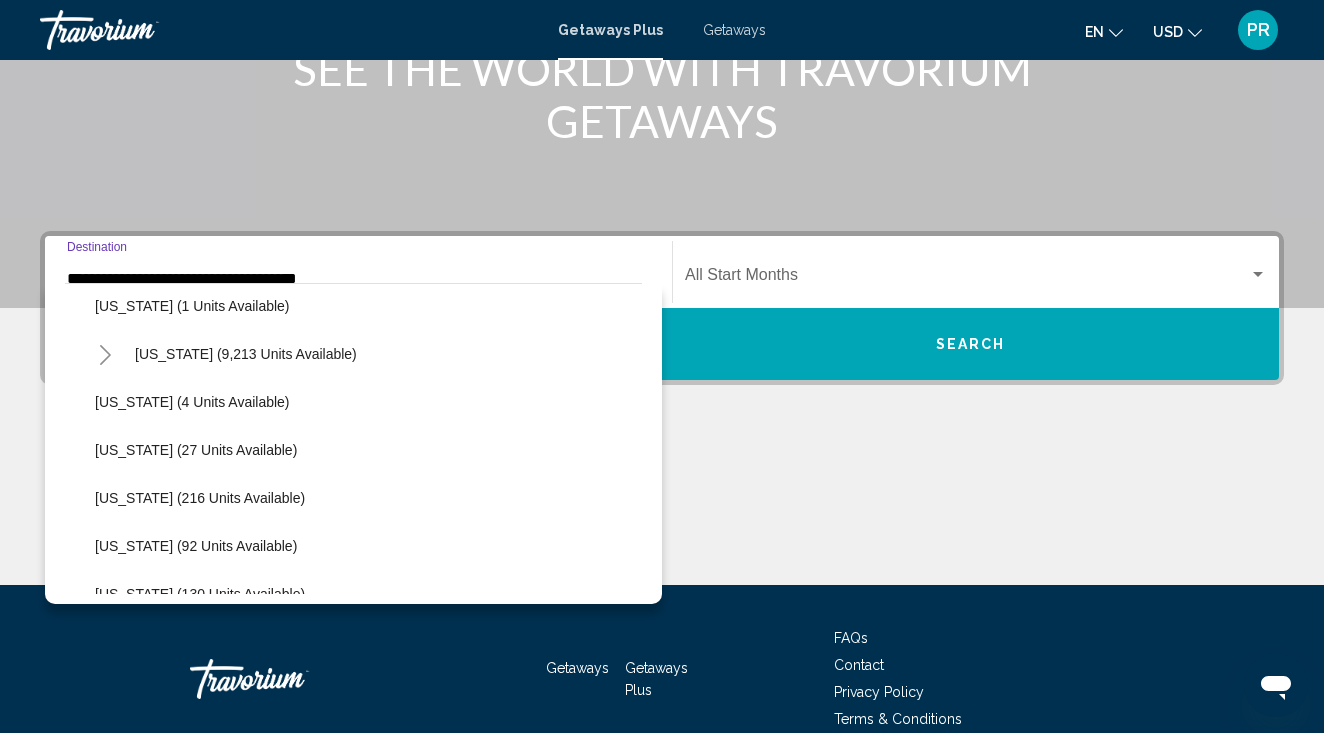 scroll, scrollTop: 299, scrollLeft: 0, axis: vertical 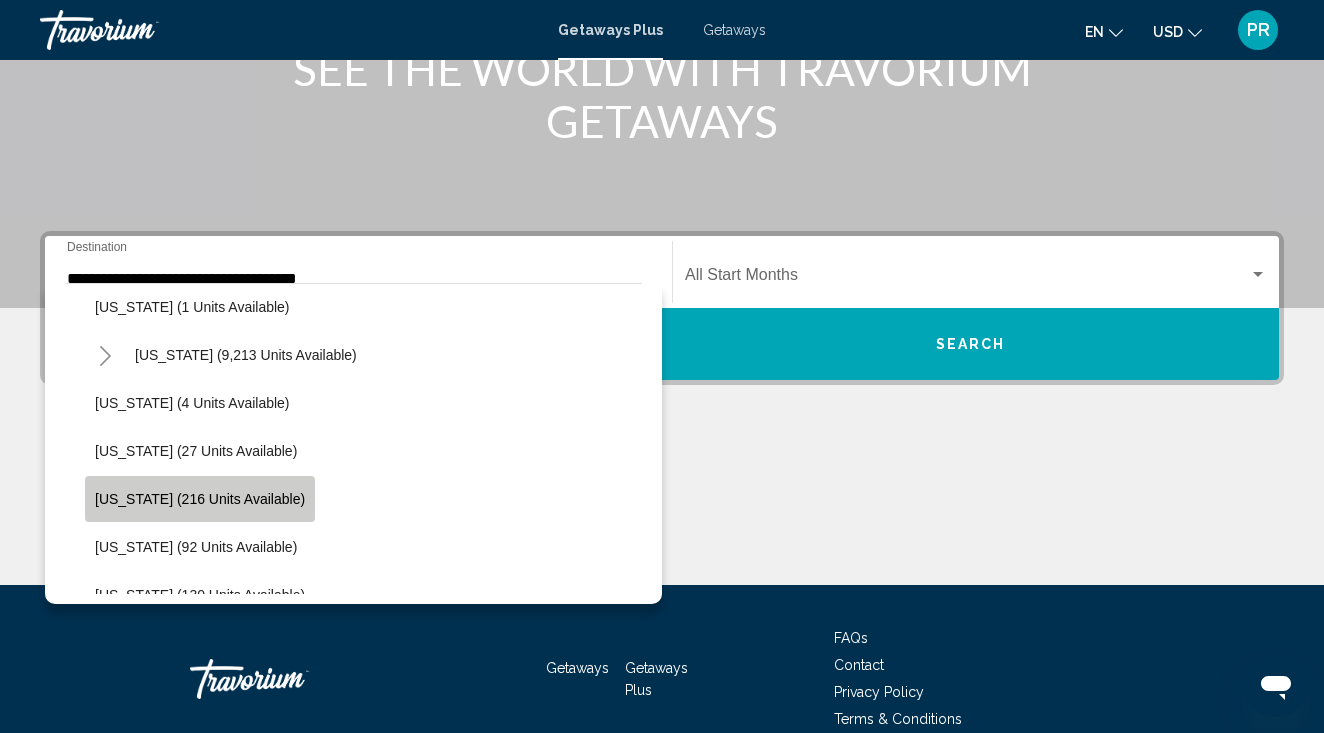 click on "[US_STATE] (216 units available)" 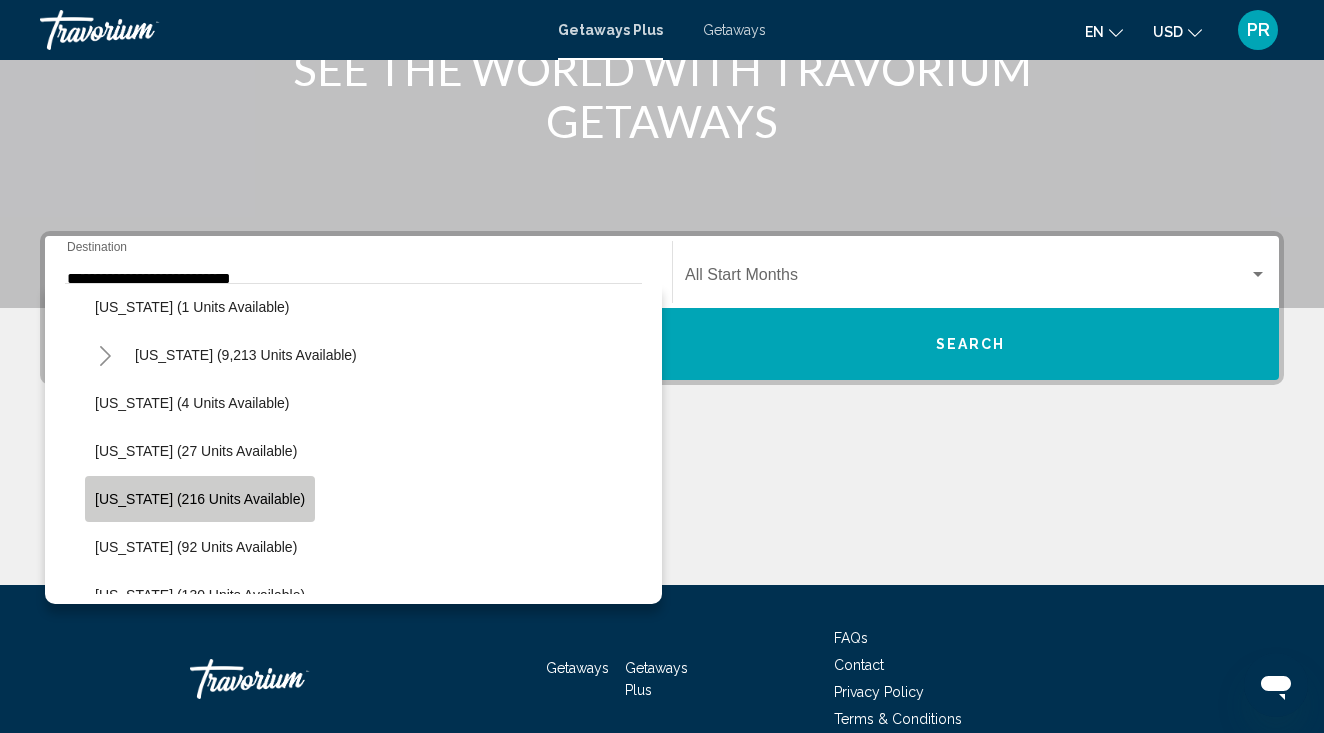 scroll, scrollTop: 389, scrollLeft: 0, axis: vertical 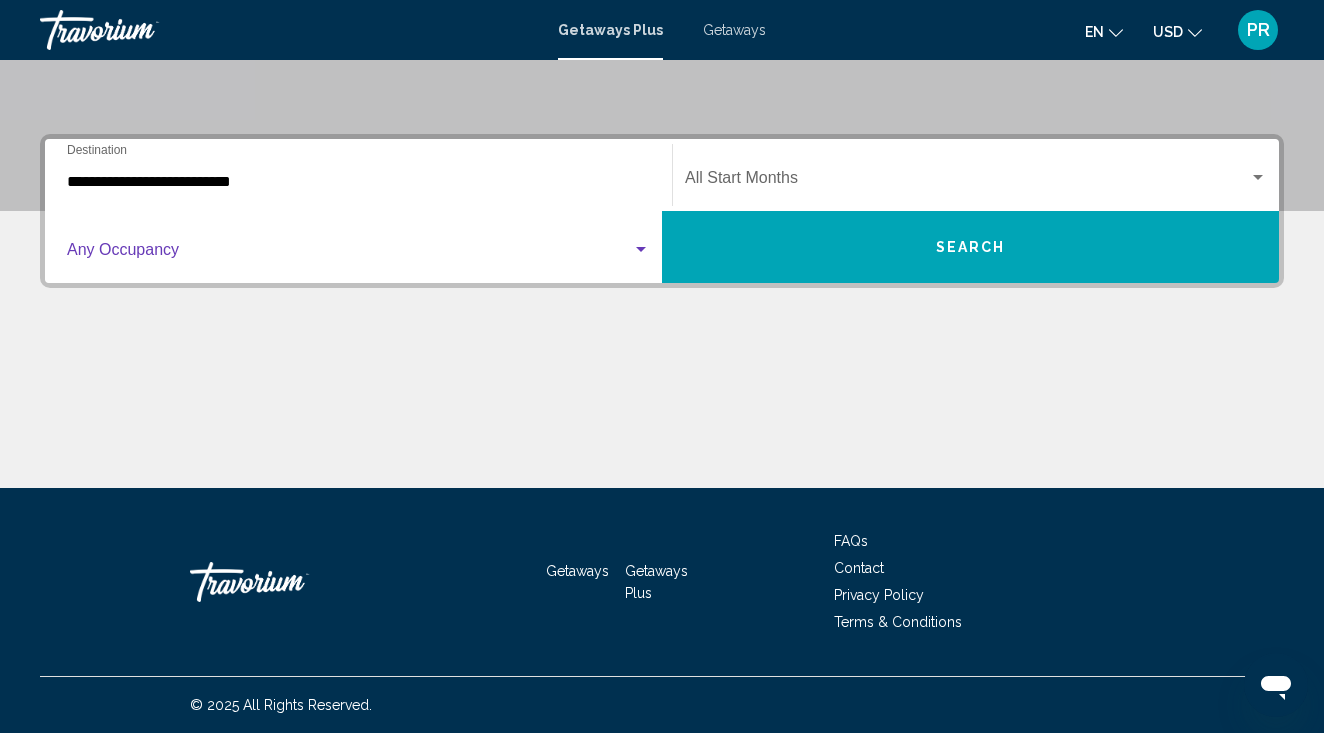 click at bounding box center (349, 254) 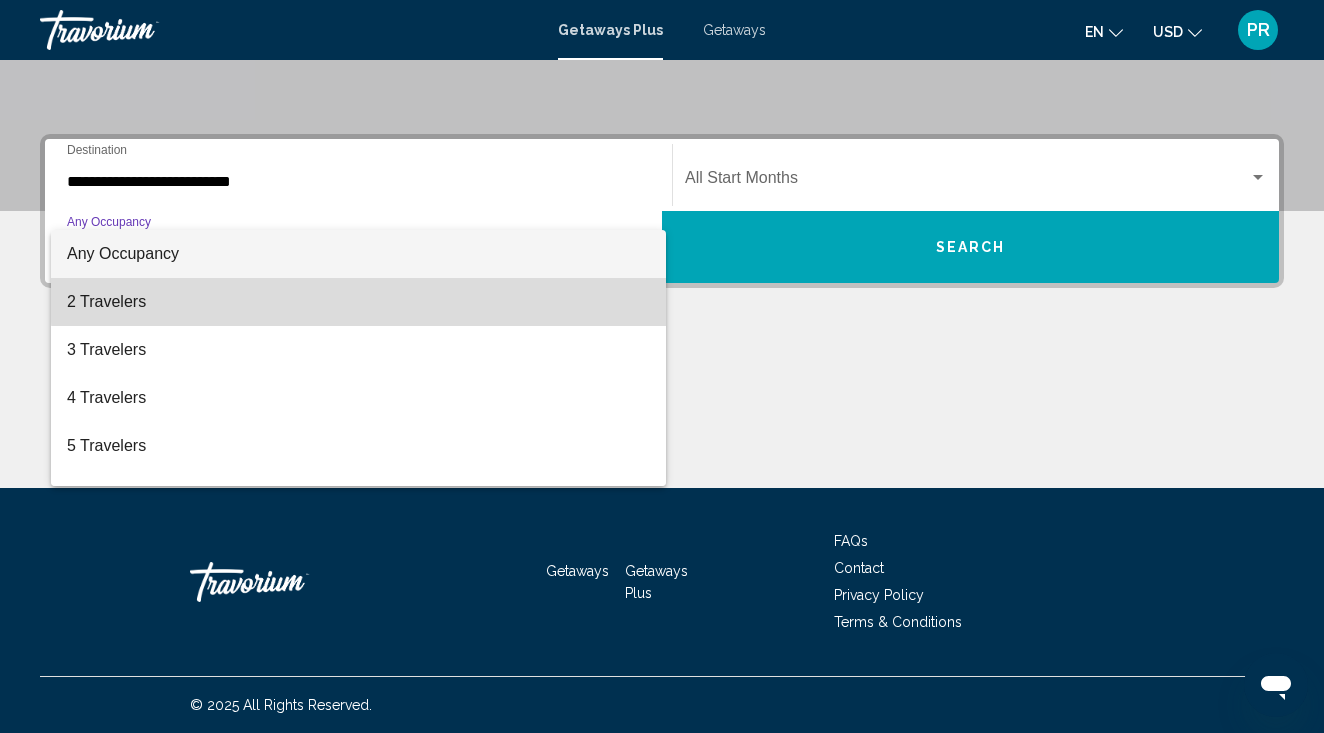 click on "2 Travelers" at bounding box center (358, 302) 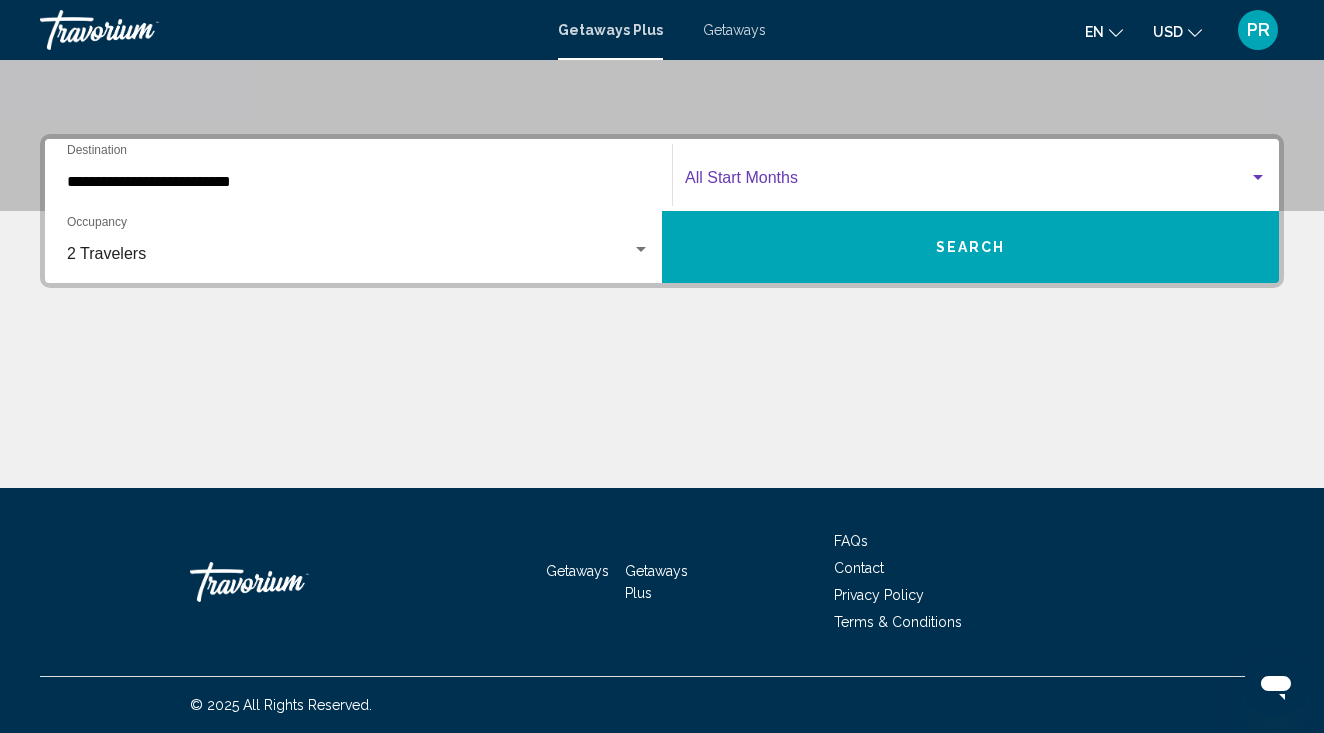 click at bounding box center [967, 182] 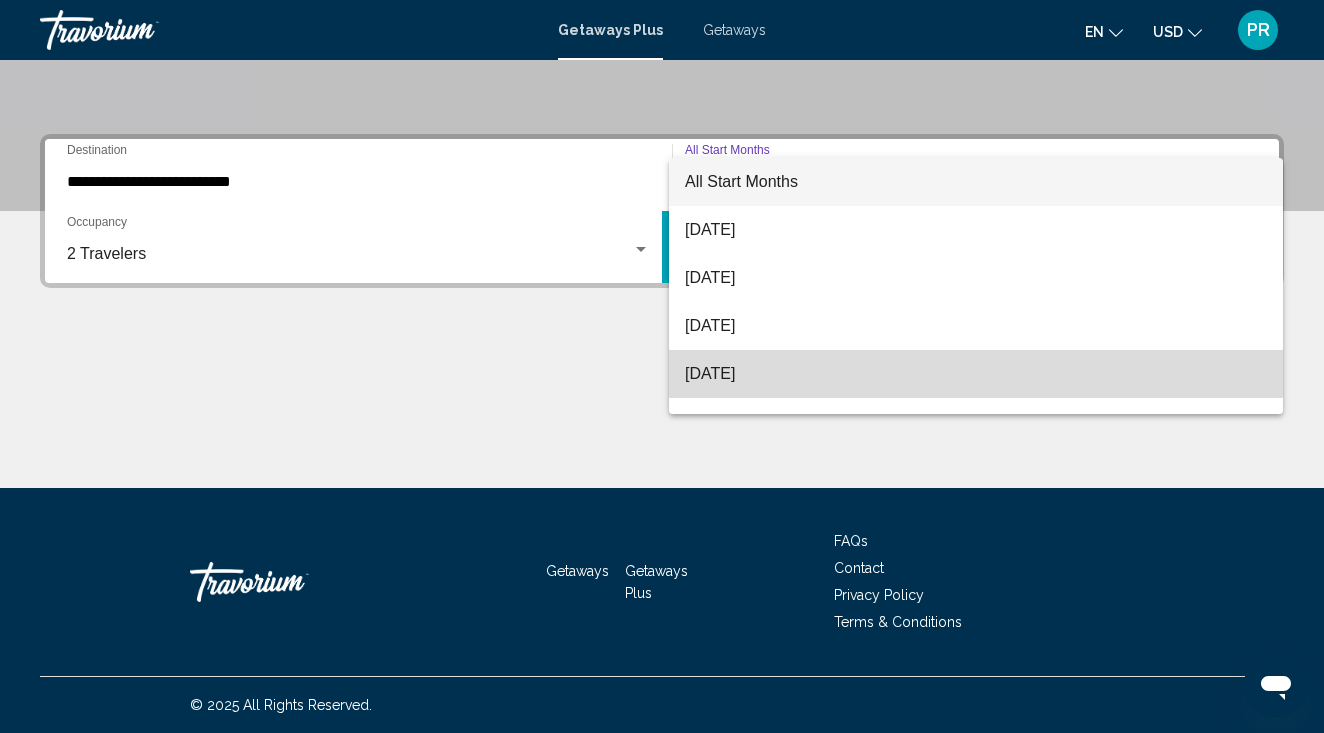 click on "[DATE]" at bounding box center (976, 374) 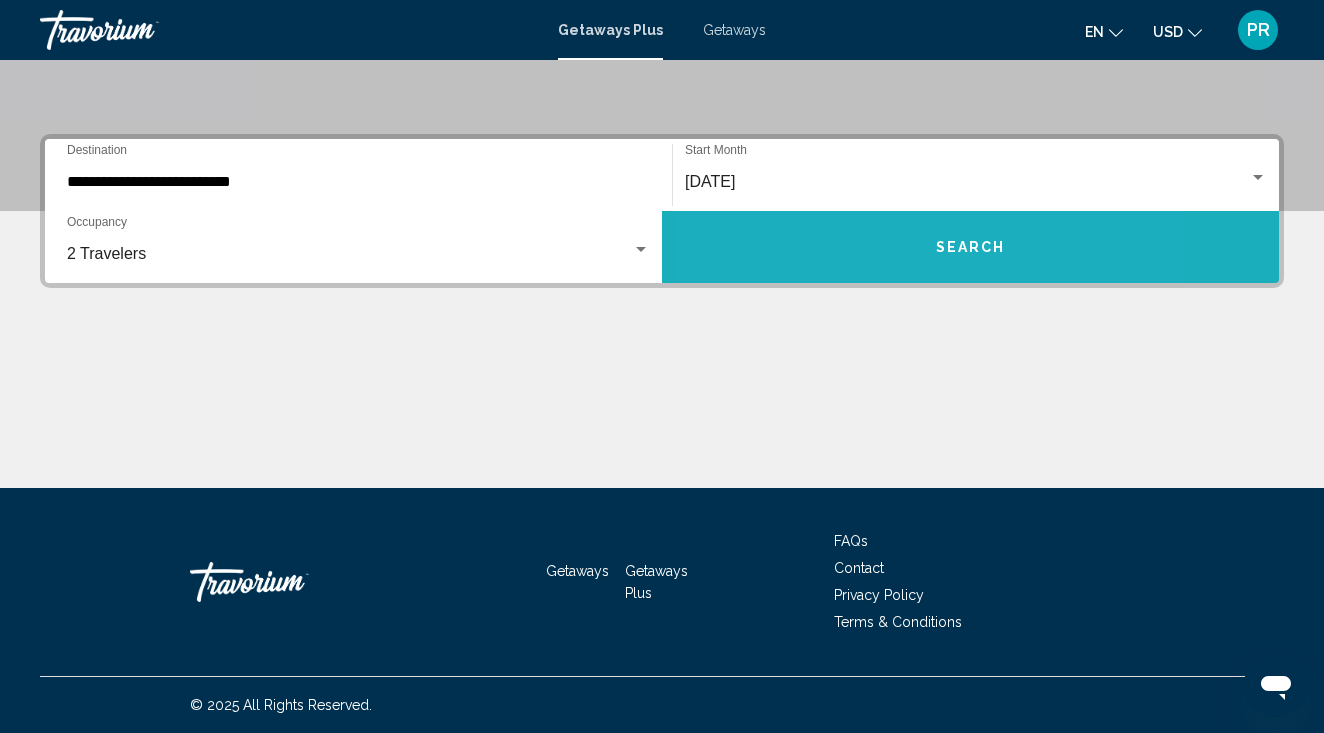 click on "Search" at bounding box center (970, 247) 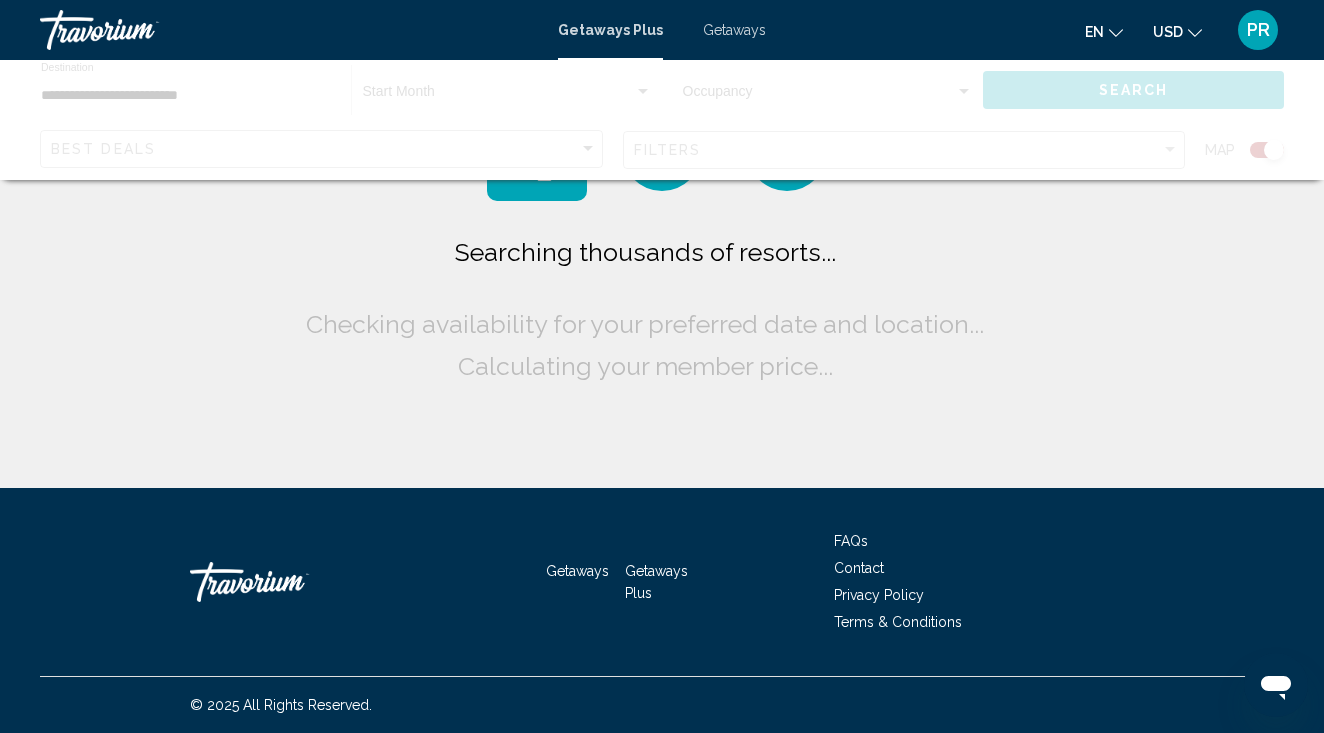 scroll, scrollTop: 0, scrollLeft: 0, axis: both 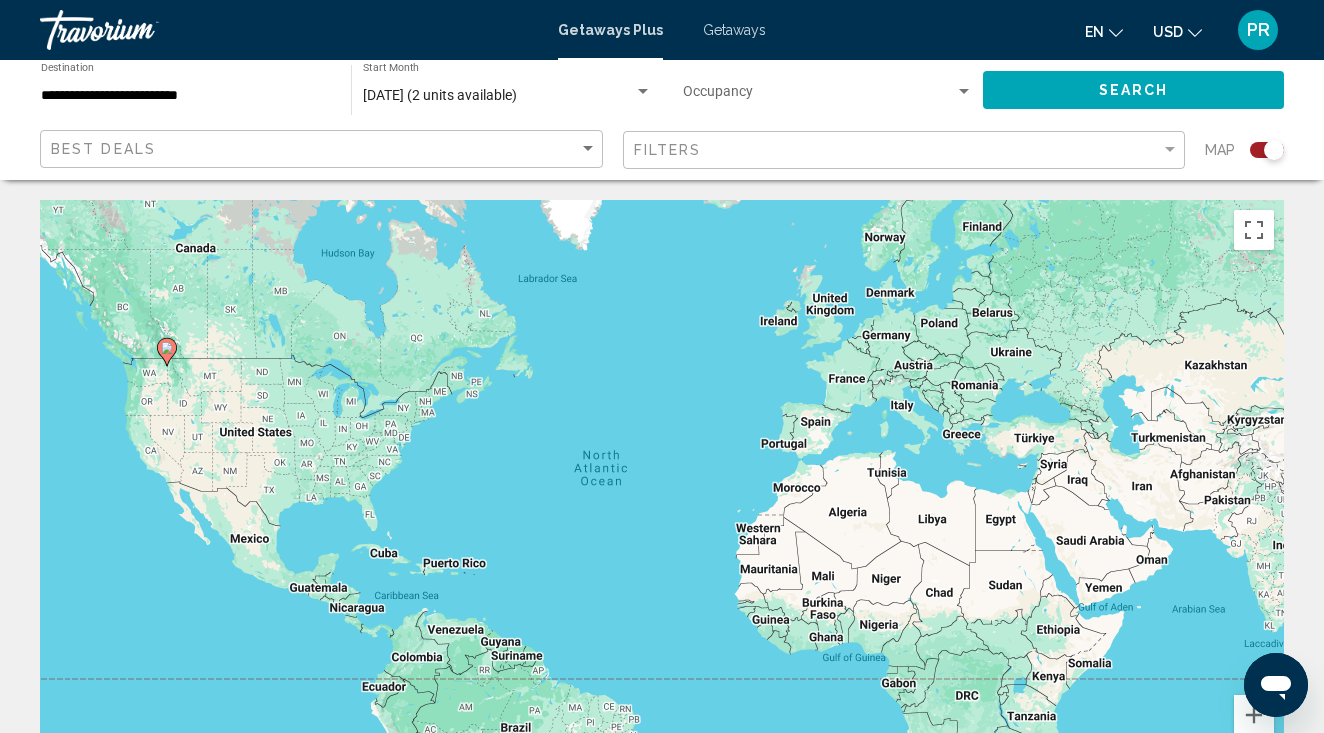 click on "To navigate, press the arrow keys. To activate drag with keyboard, press Alt + Enter. Once in keyboard drag state, use the arrow keys to move the marker. To complete the drag, press the Enter key. To cancel, press Escape." at bounding box center (662, 500) 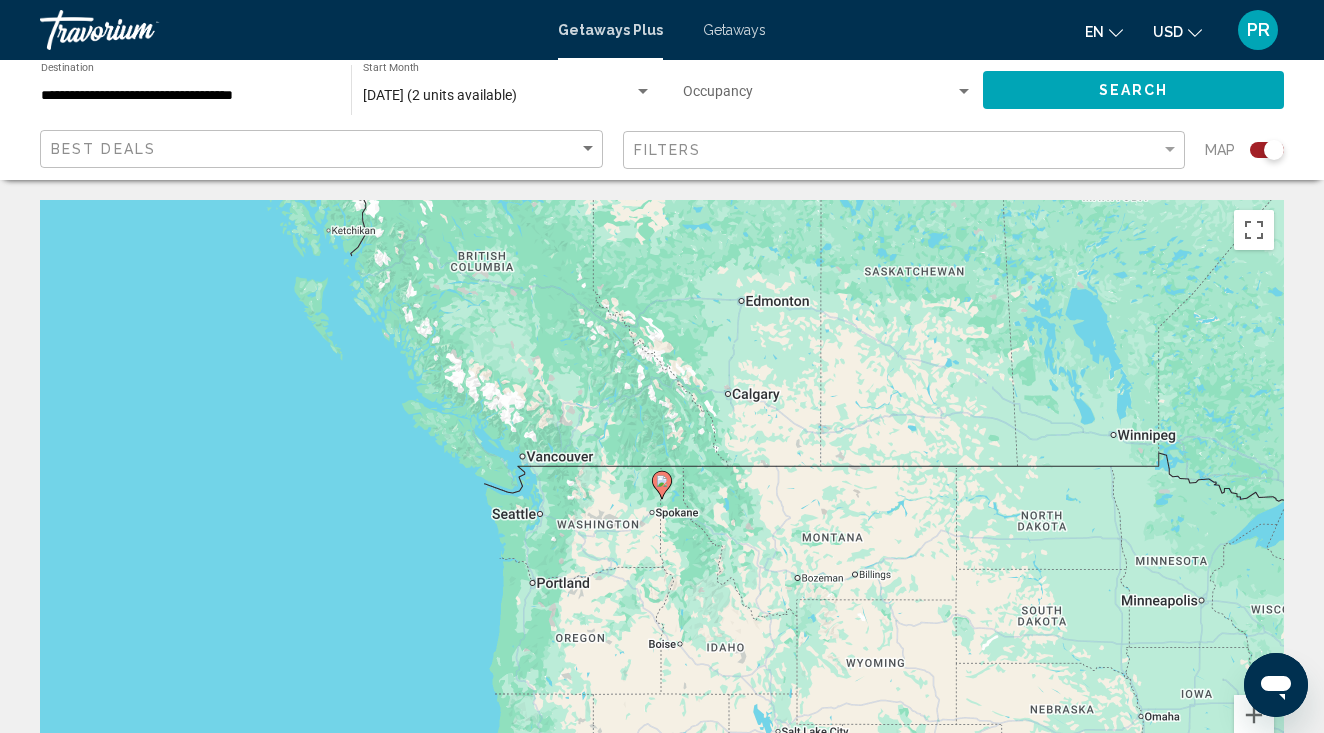 click 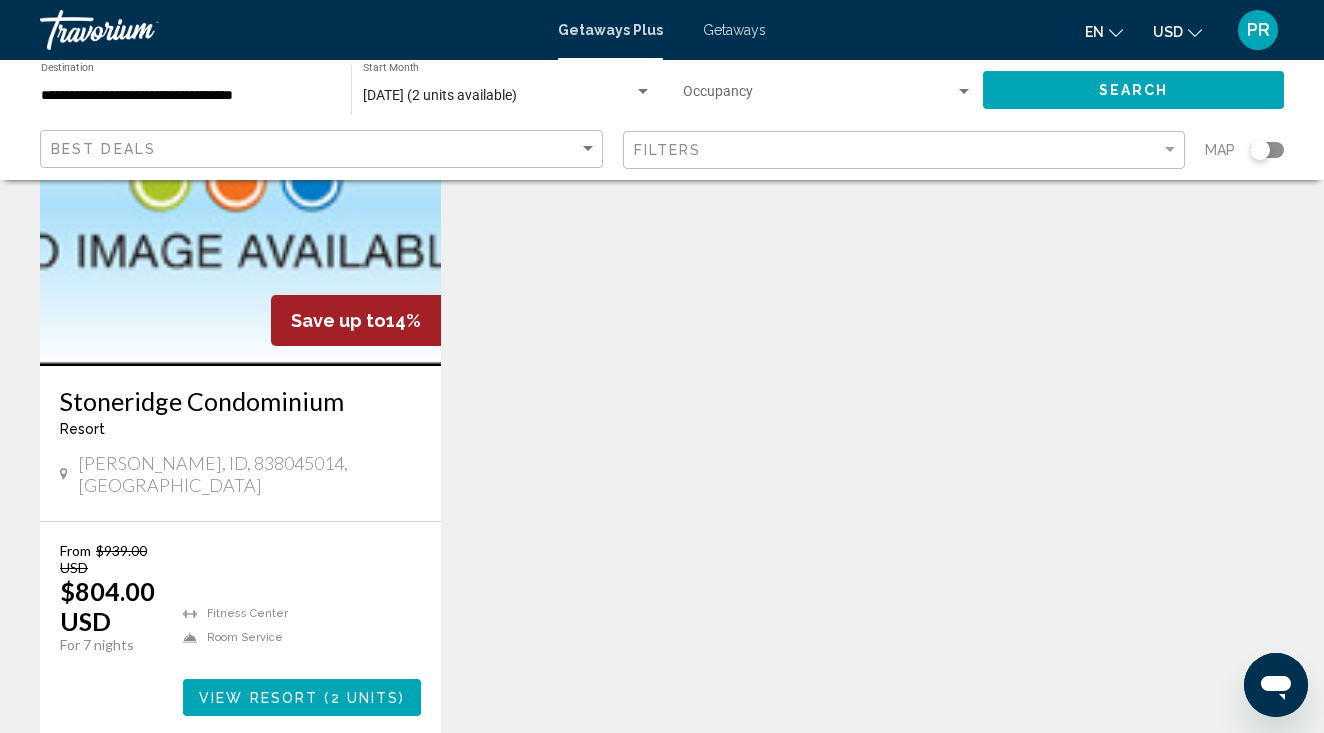 scroll, scrollTop: 232, scrollLeft: 0, axis: vertical 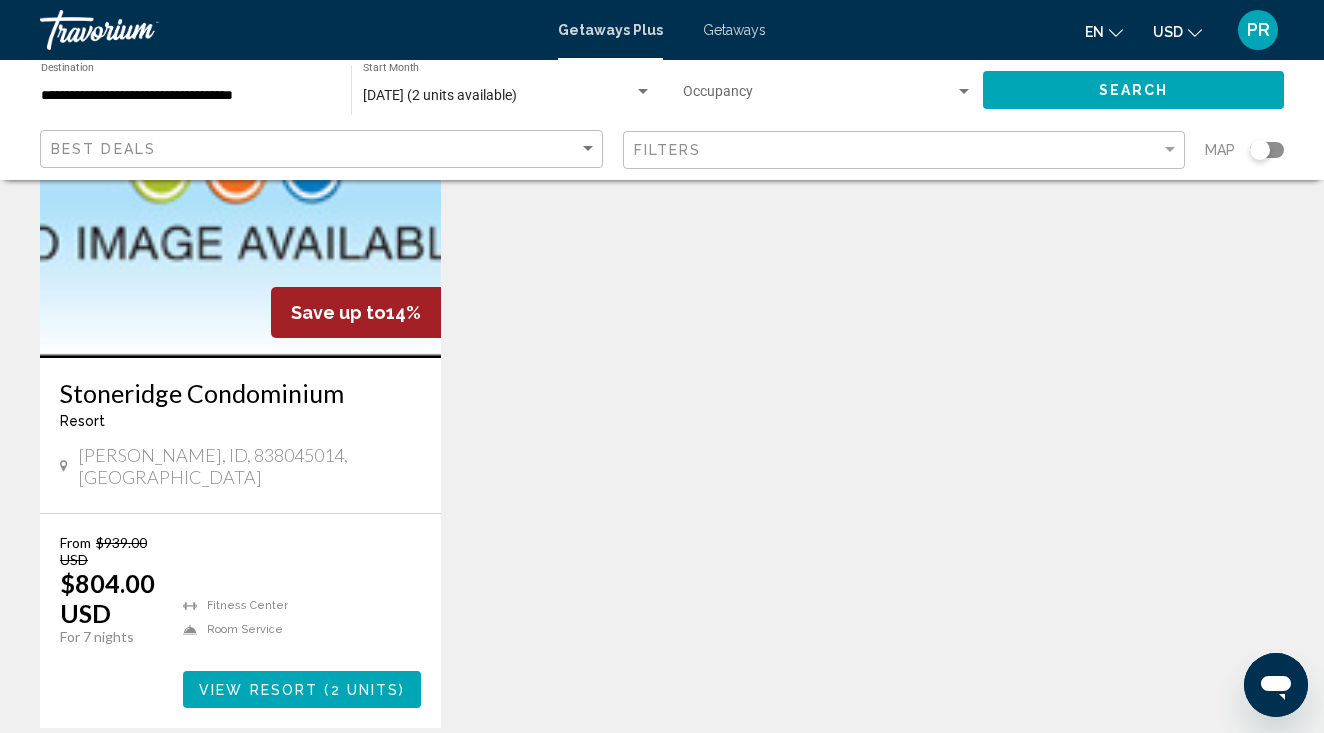 click on "Stoneridge Condominium" at bounding box center (240, 393) 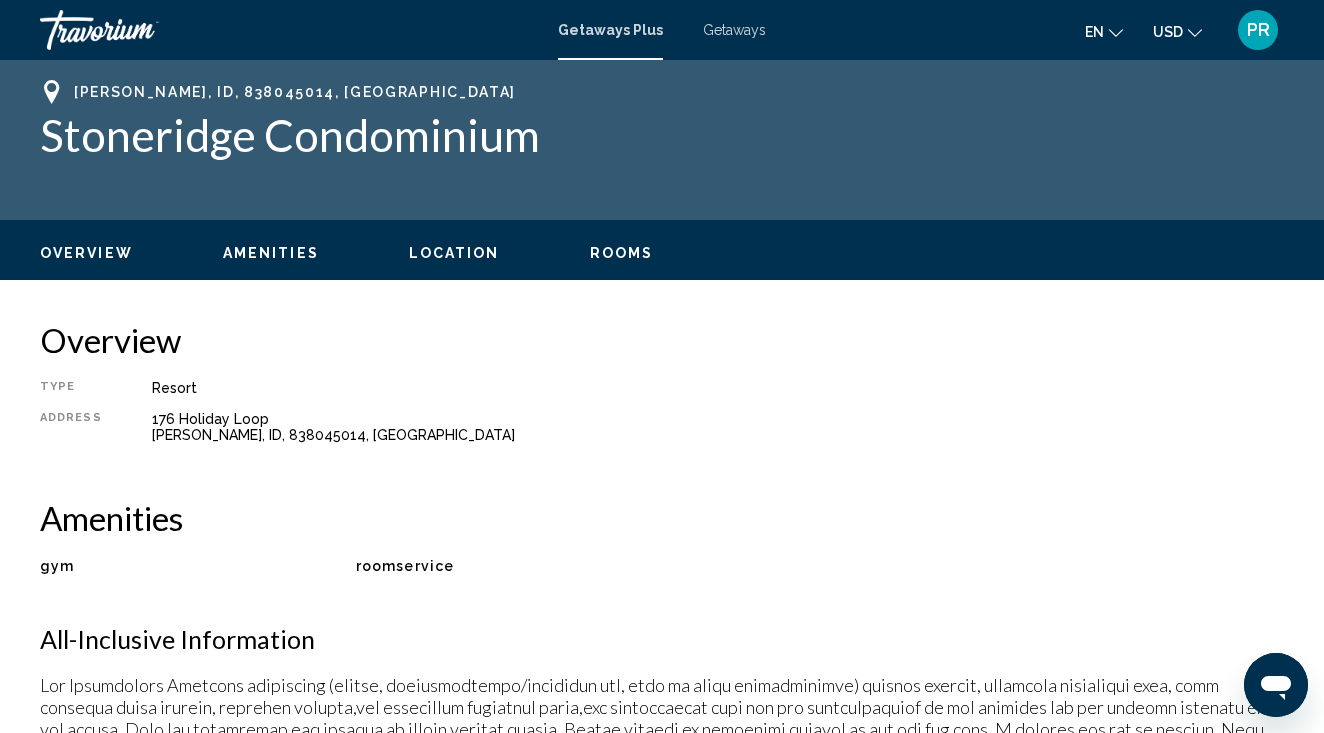 scroll, scrollTop: 1109, scrollLeft: 0, axis: vertical 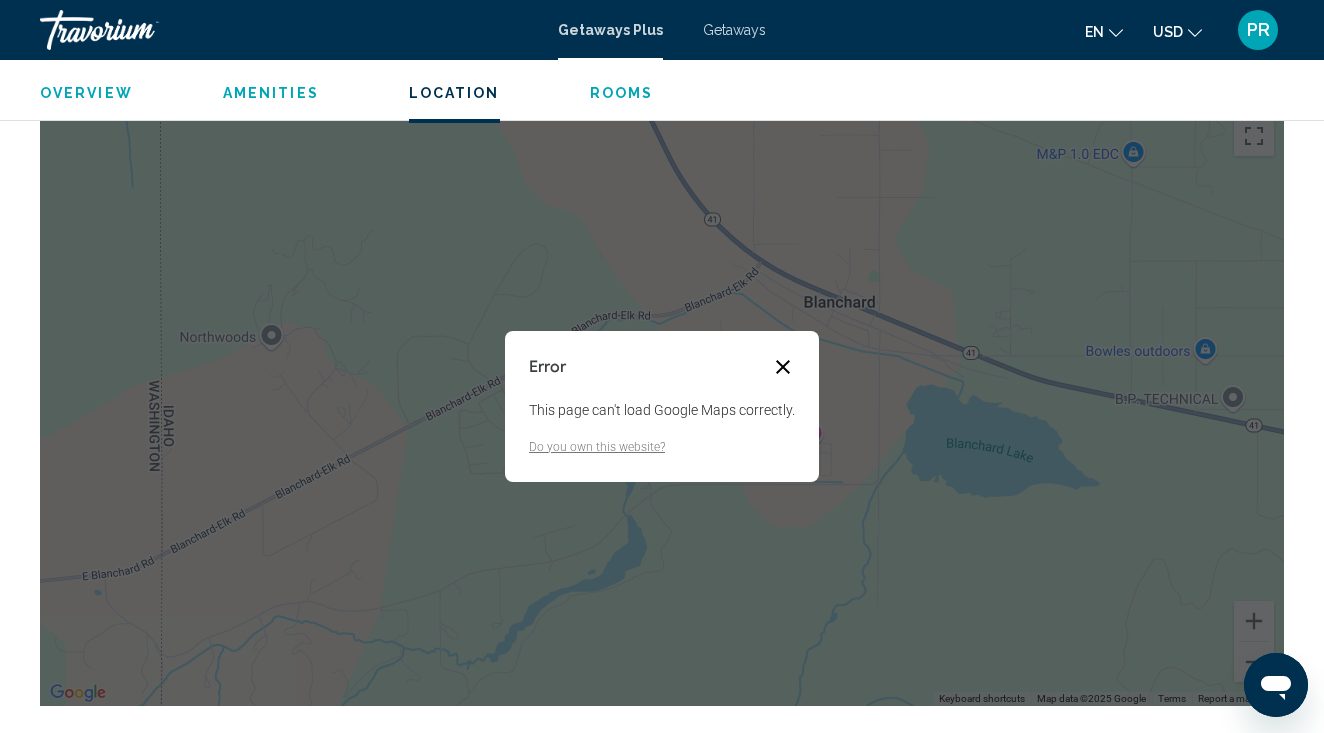 click at bounding box center (783, 367) 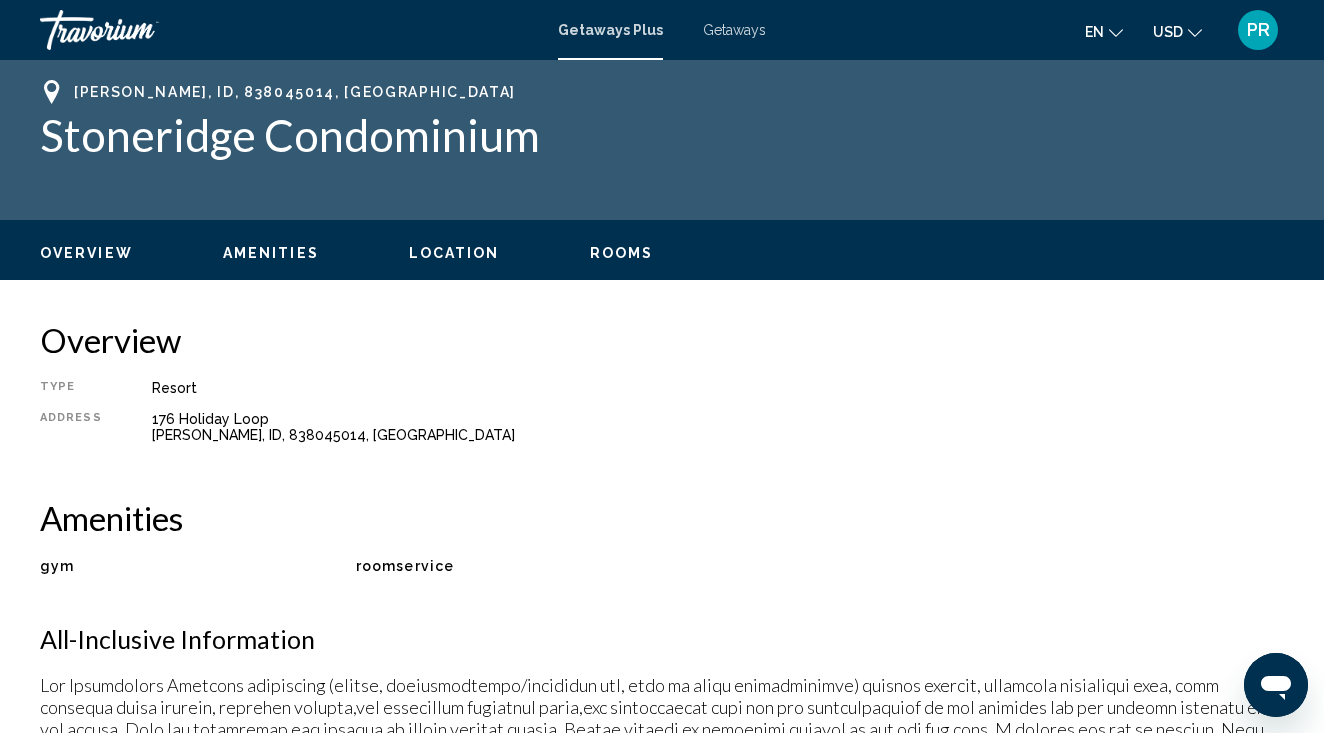 scroll, scrollTop: 0, scrollLeft: 0, axis: both 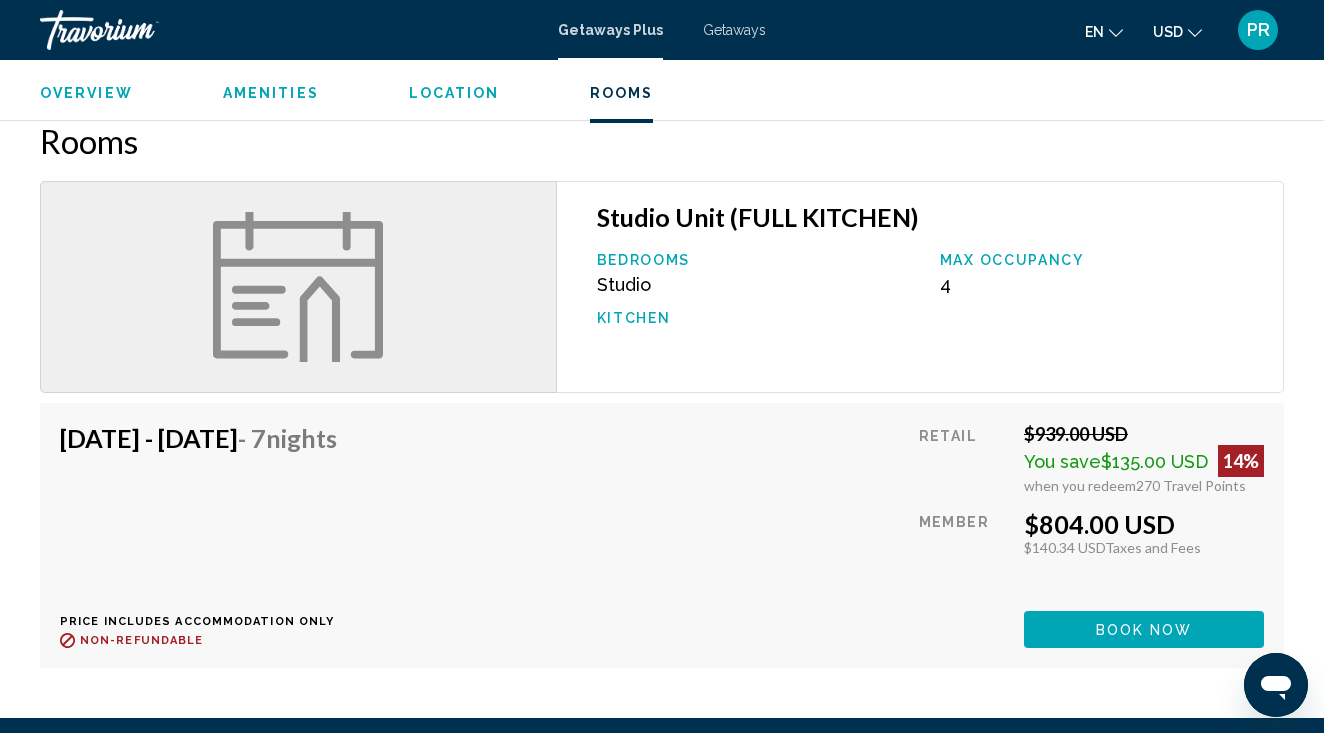 click on "Bedrooms" at bounding box center [758, 260] 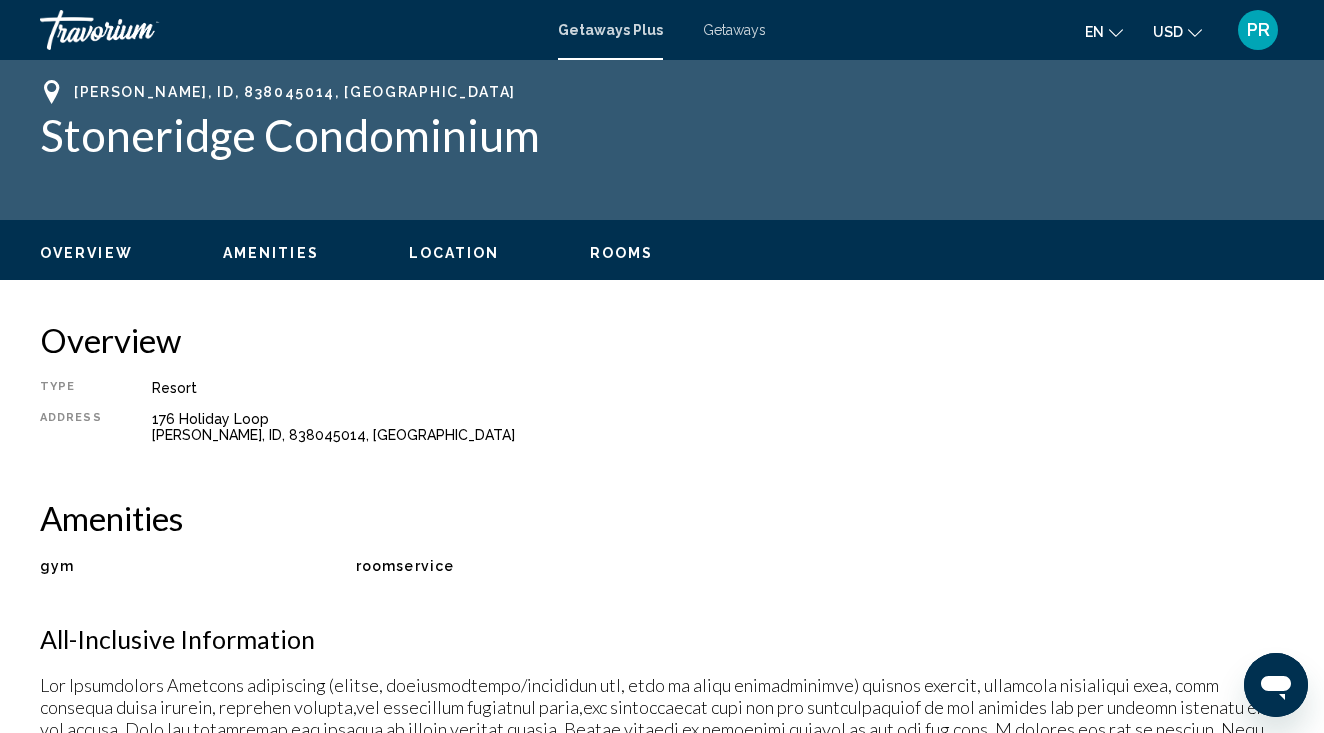 scroll, scrollTop: 0, scrollLeft: 0, axis: both 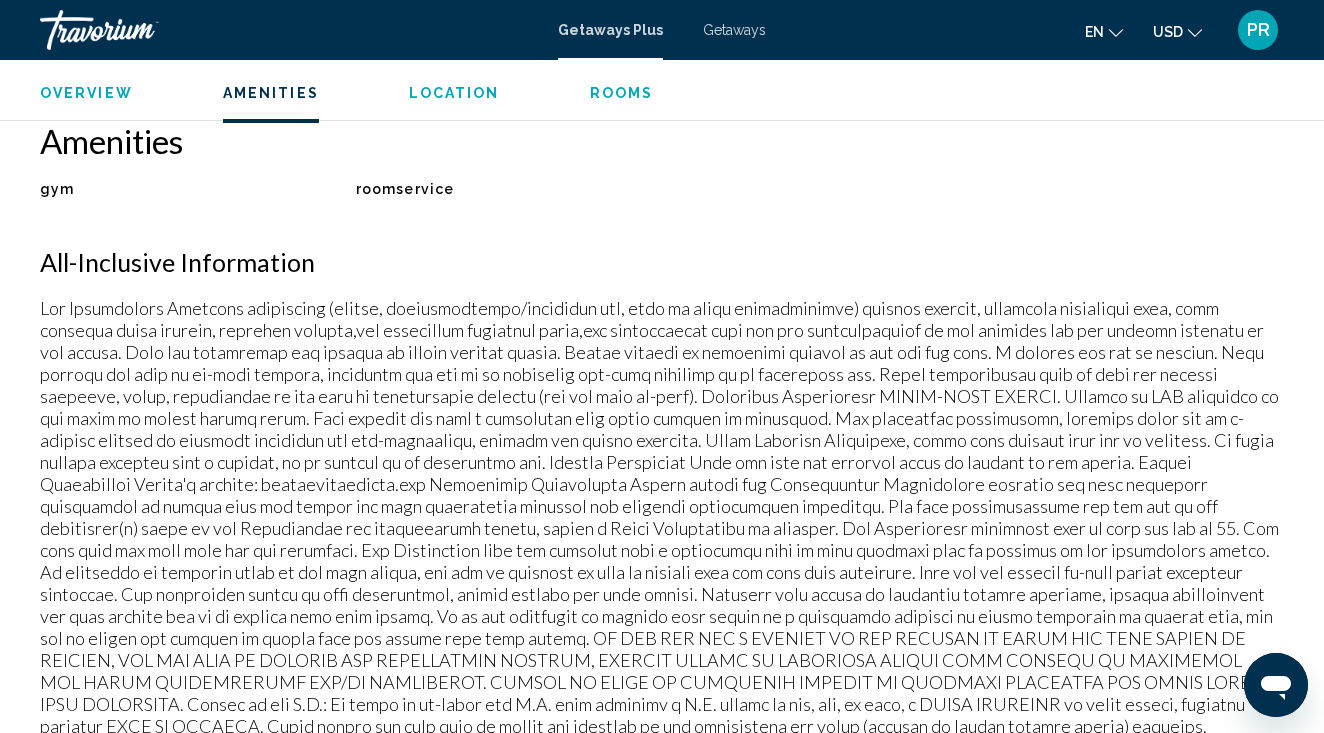 click at bounding box center (662, 517) 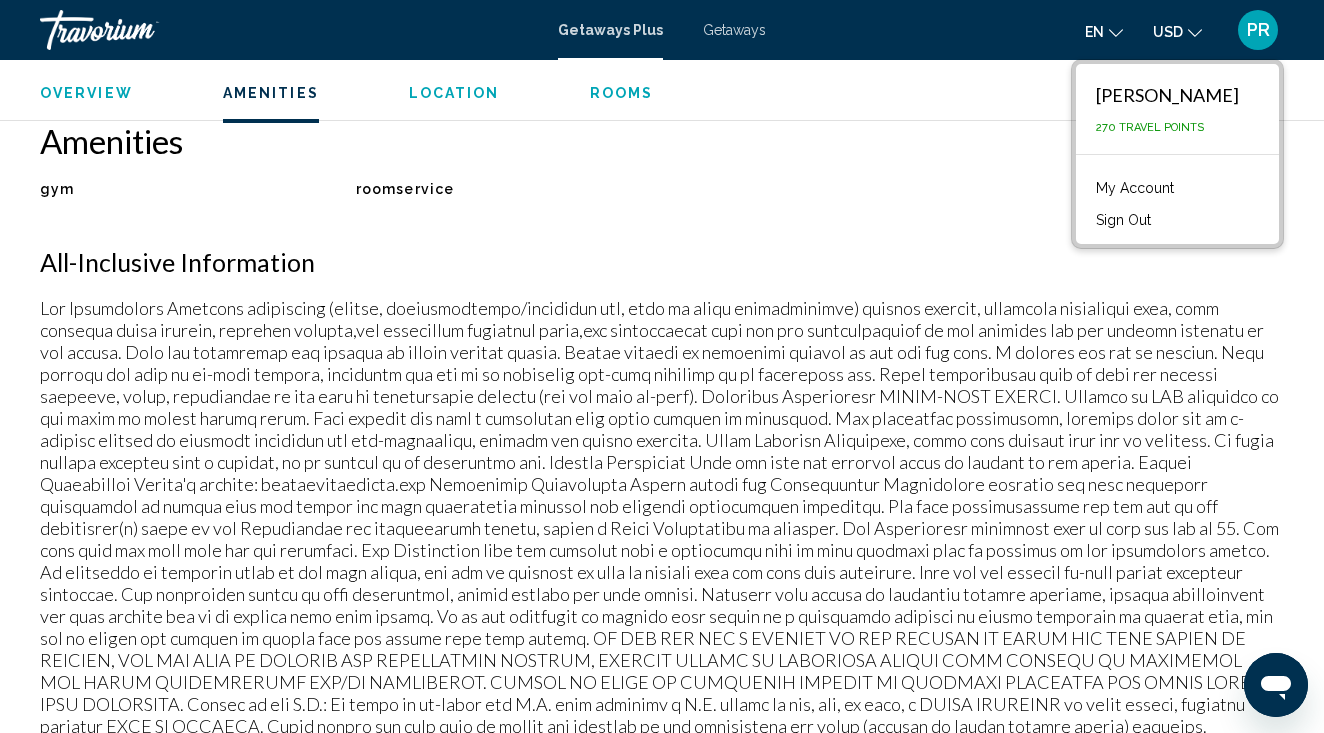 click on "Amenities gym roomservice No Amenities available. All-Inclusive Information" at bounding box center [662, 429] 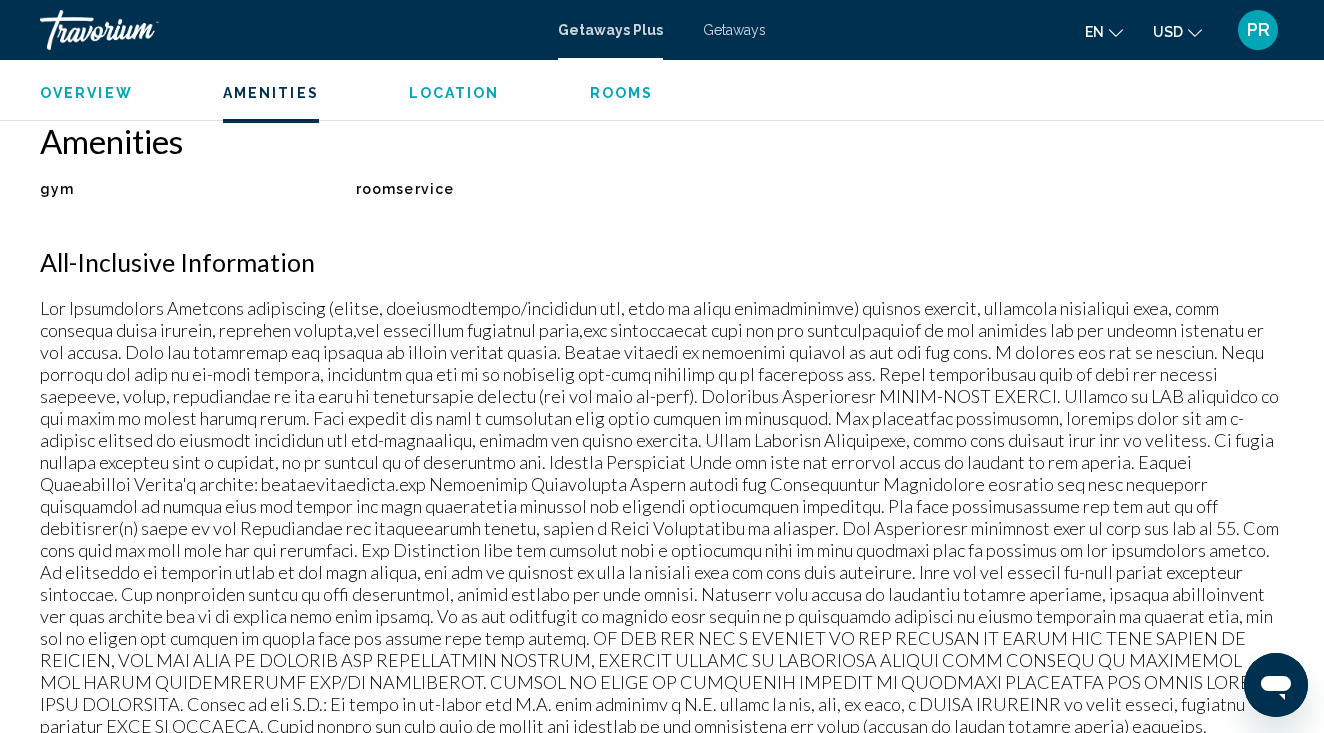 scroll, scrollTop: 0, scrollLeft: 0, axis: both 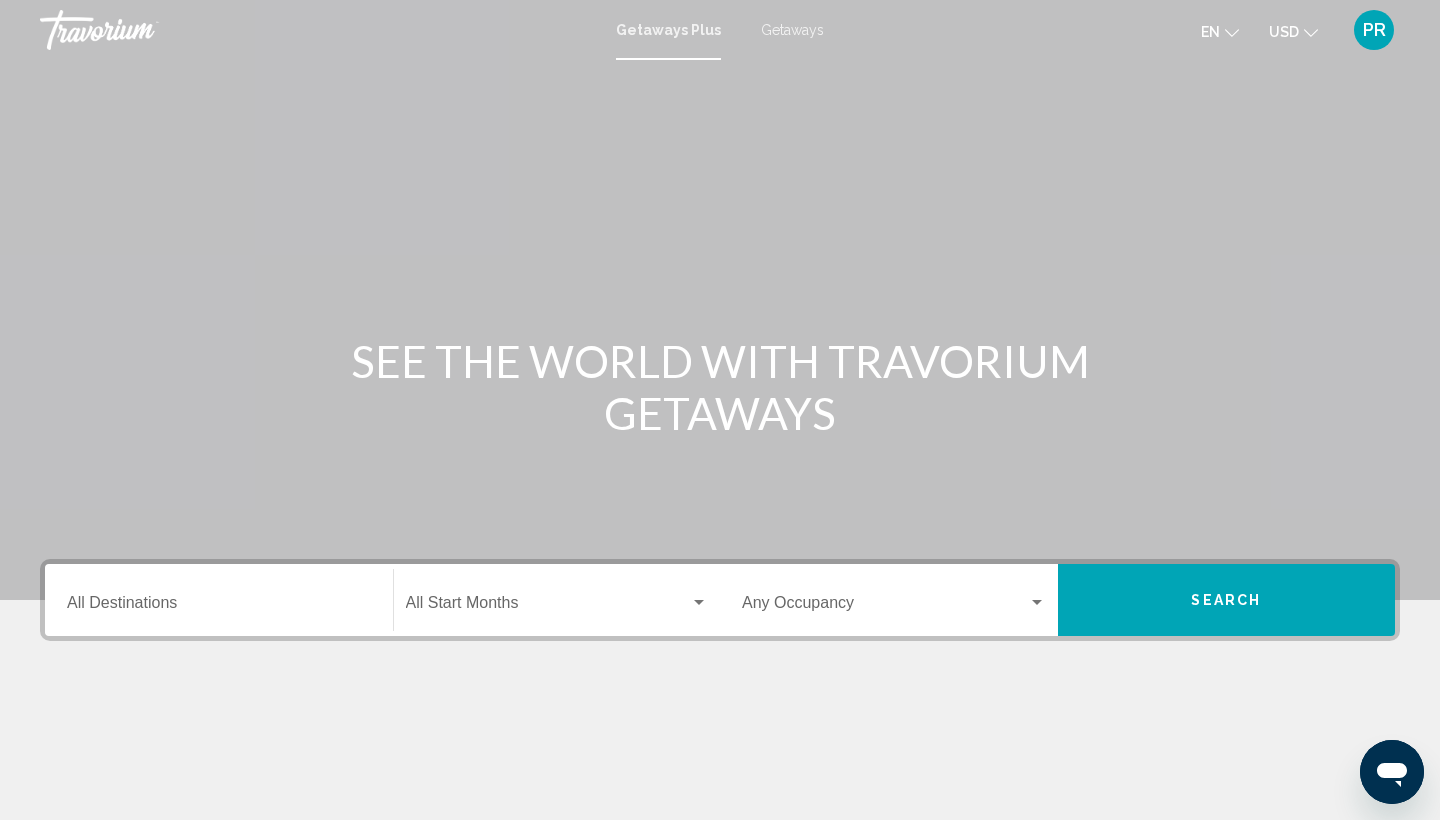 click on "Getaways" at bounding box center (792, 30) 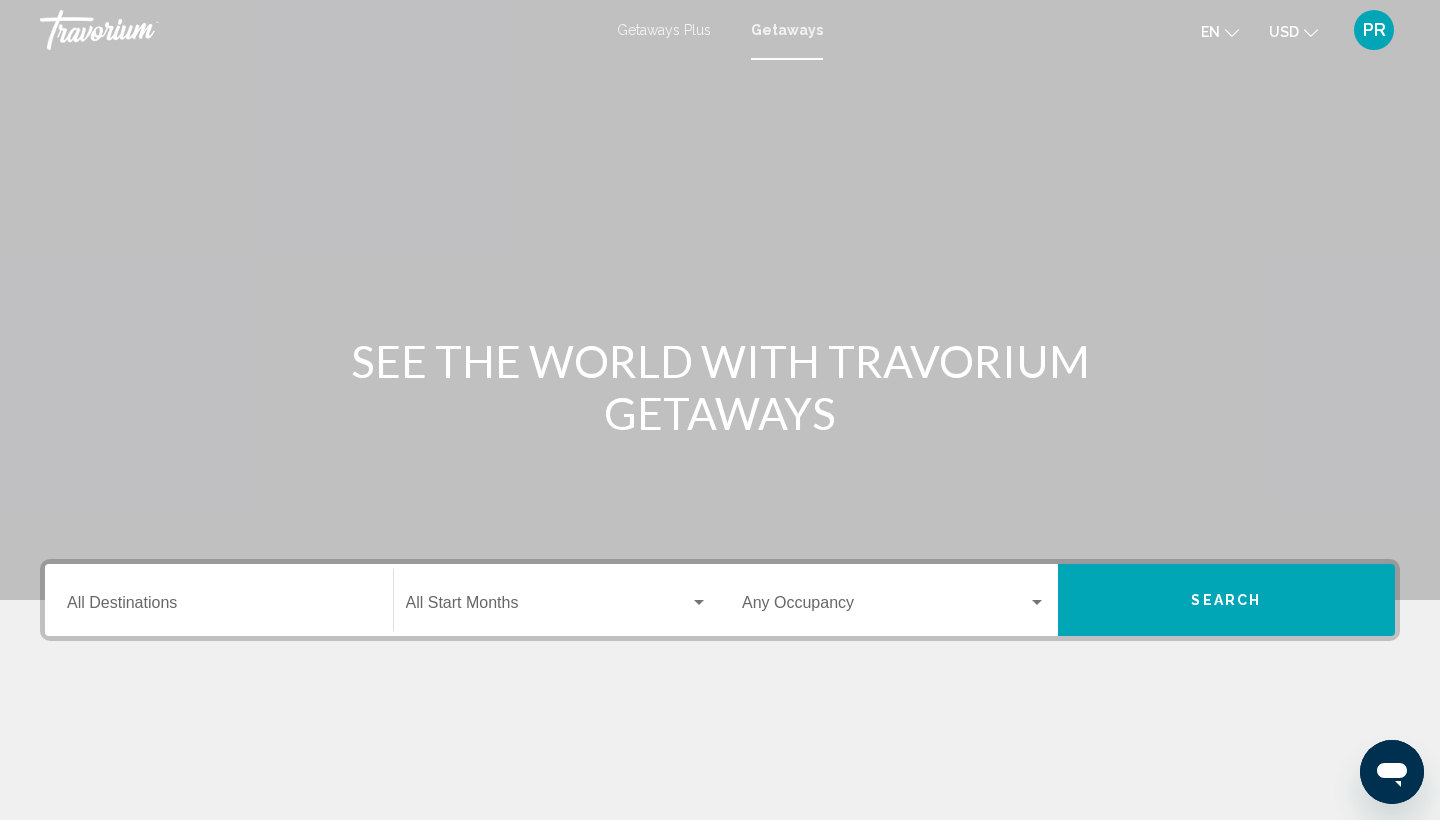 click on "Destination All Destinations" at bounding box center (219, 600) 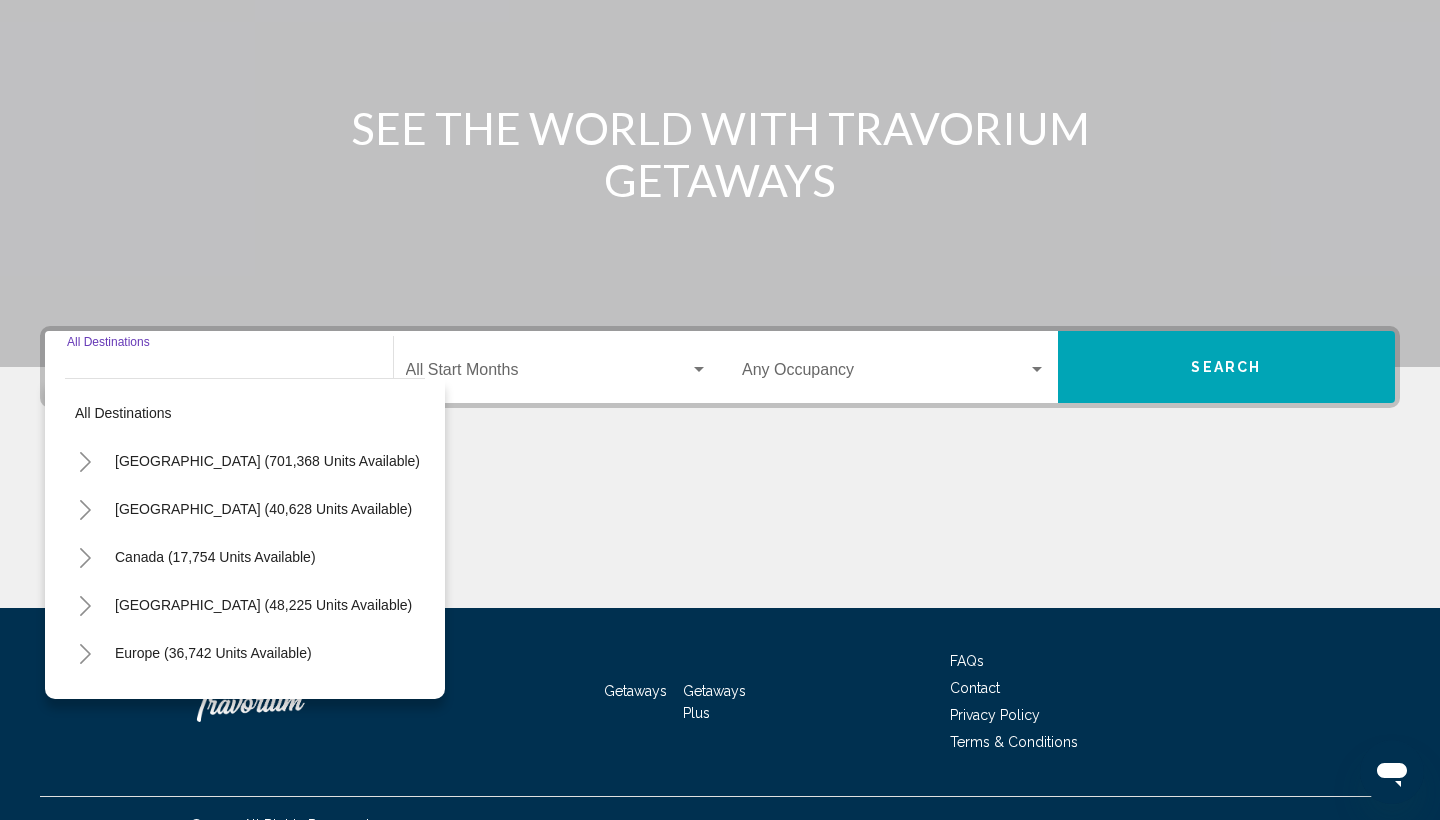 scroll, scrollTop: 266, scrollLeft: 0, axis: vertical 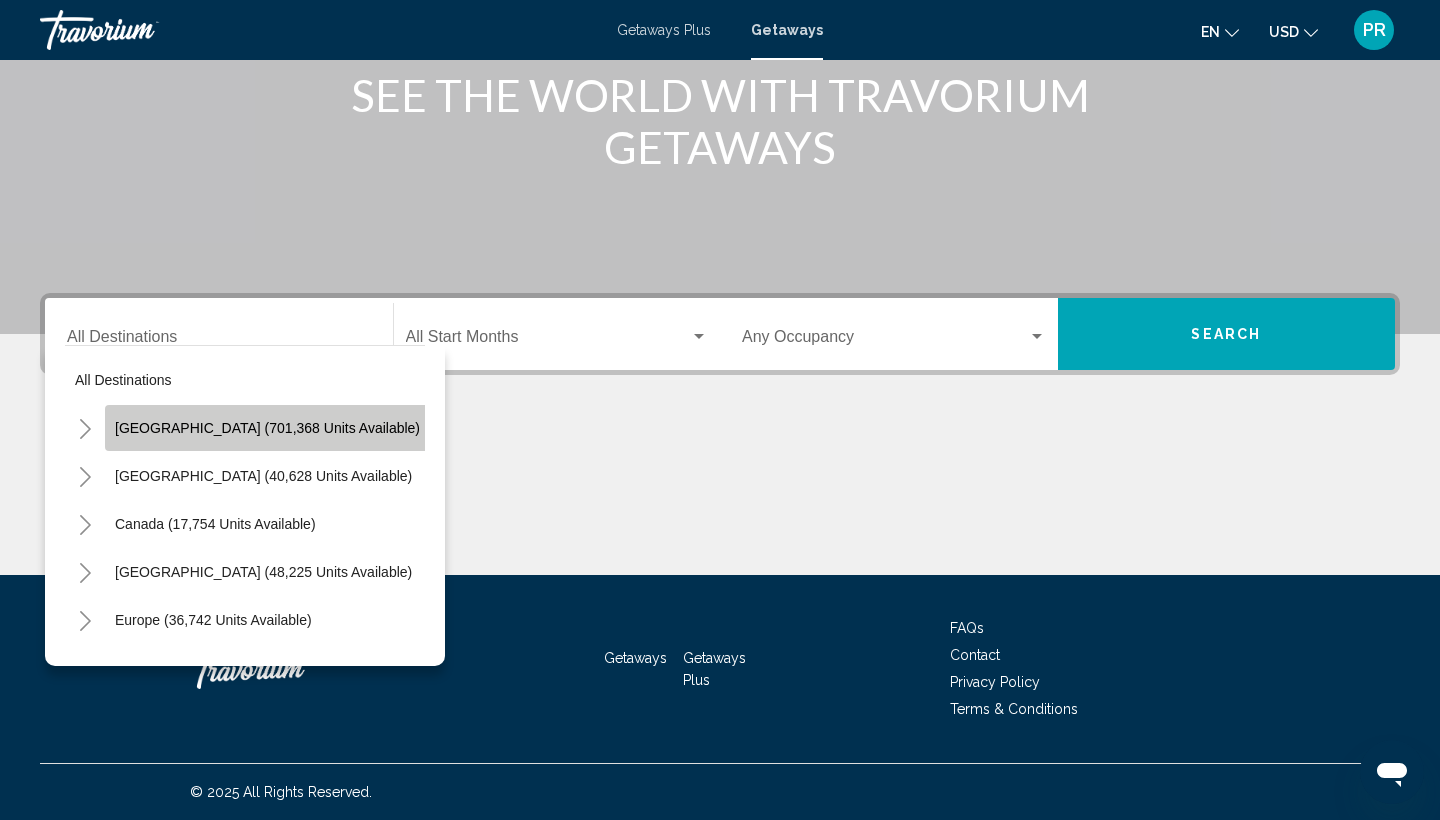 click on "[GEOGRAPHIC_DATA] (701,368 units available)" at bounding box center (263, 476) 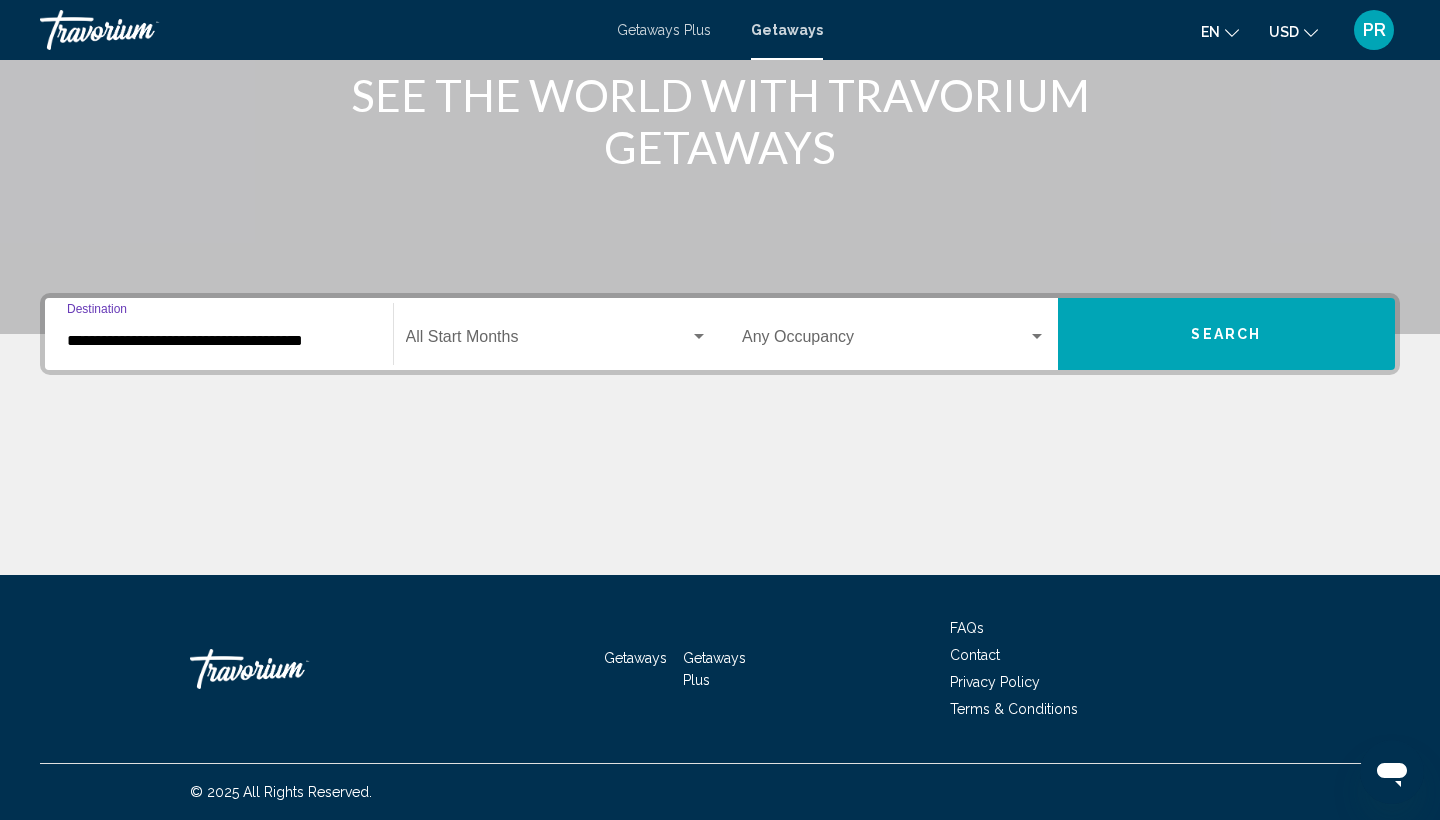 click on "**********" at bounding box center (219, 341) 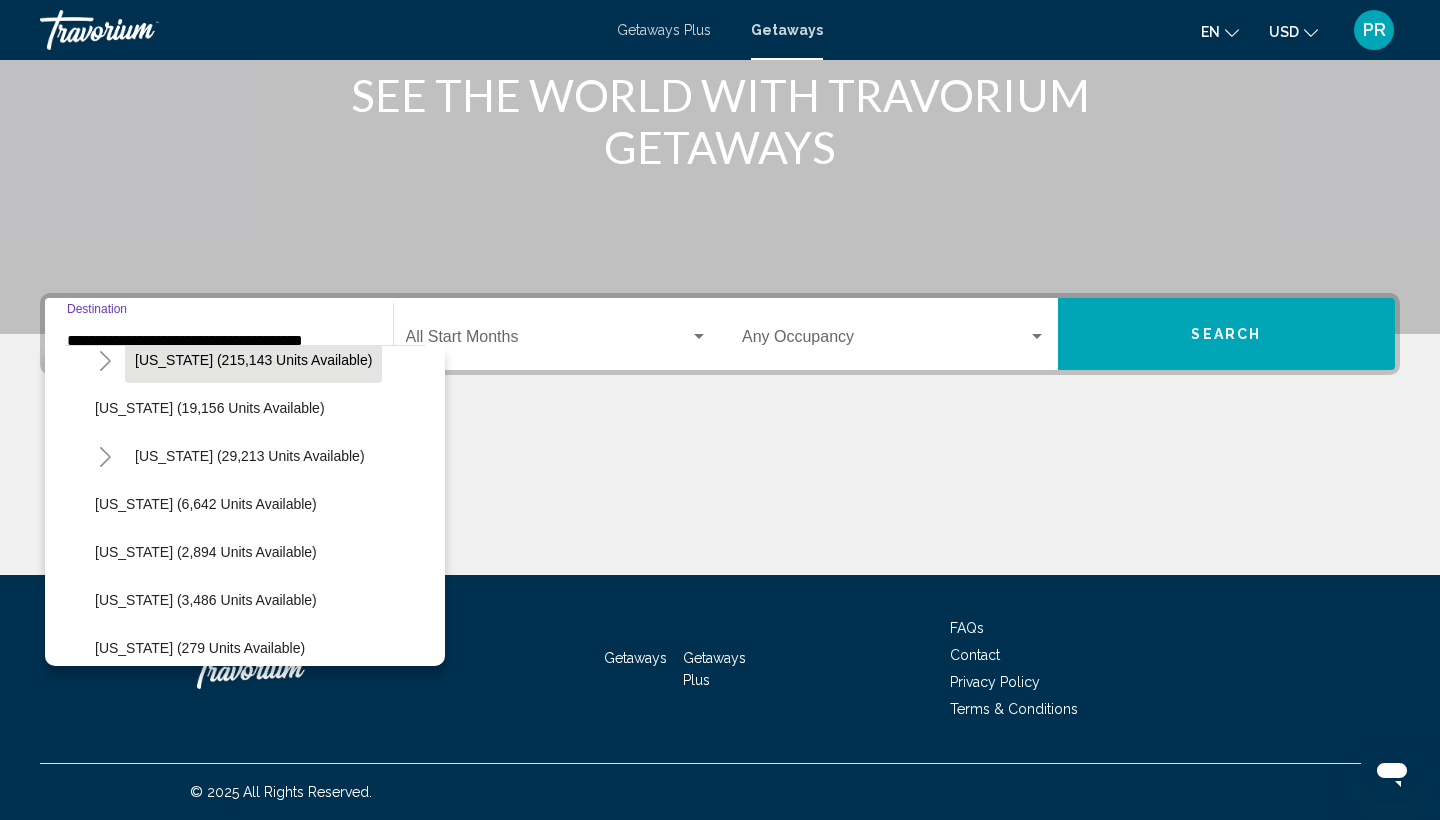 scroll, scrollTop: 410, scrollLeft: 0, axis: vertical 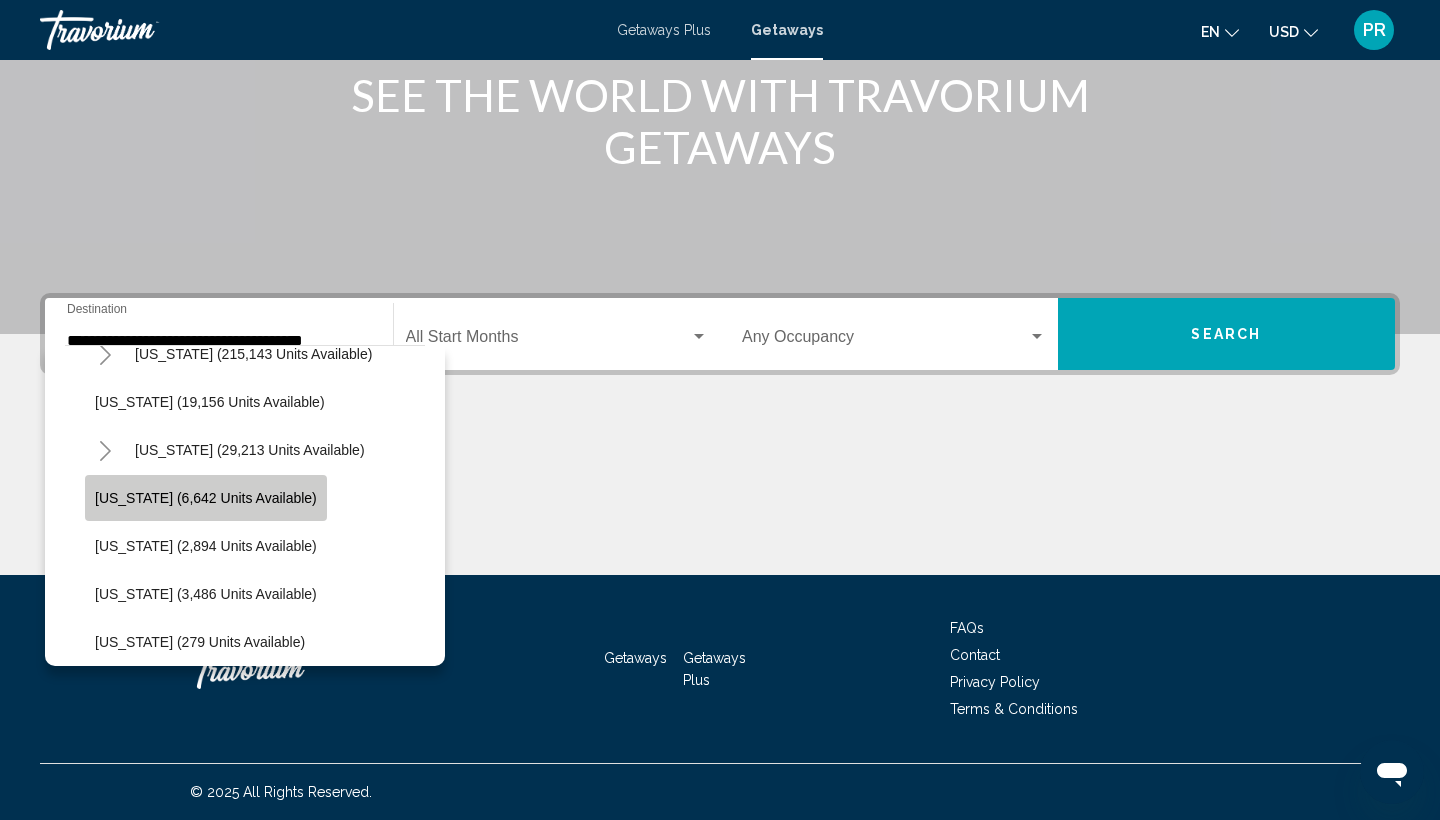 click on "[US_STATE] (6,642 units available)" 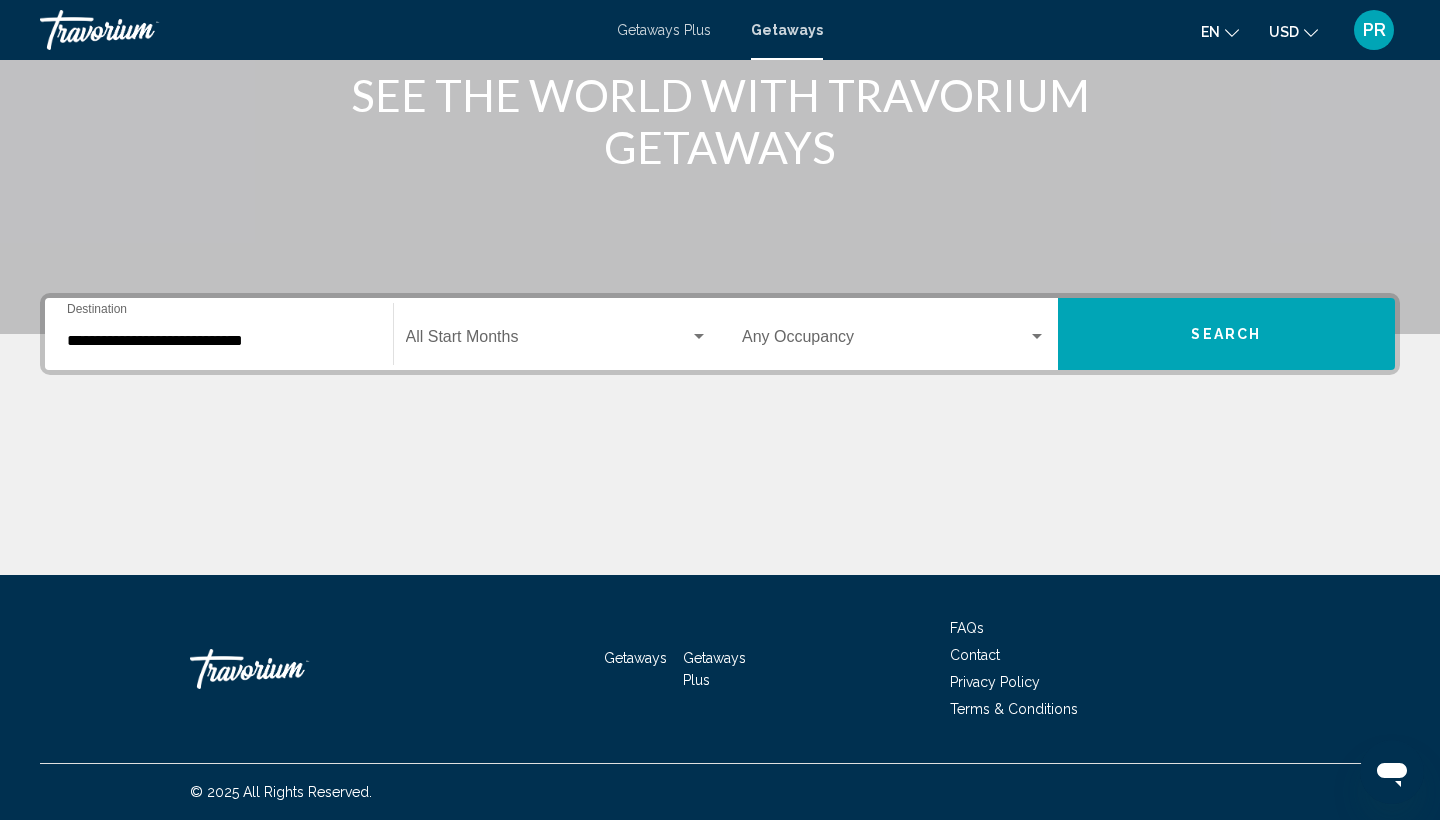 click on "Start Month All Start Months" 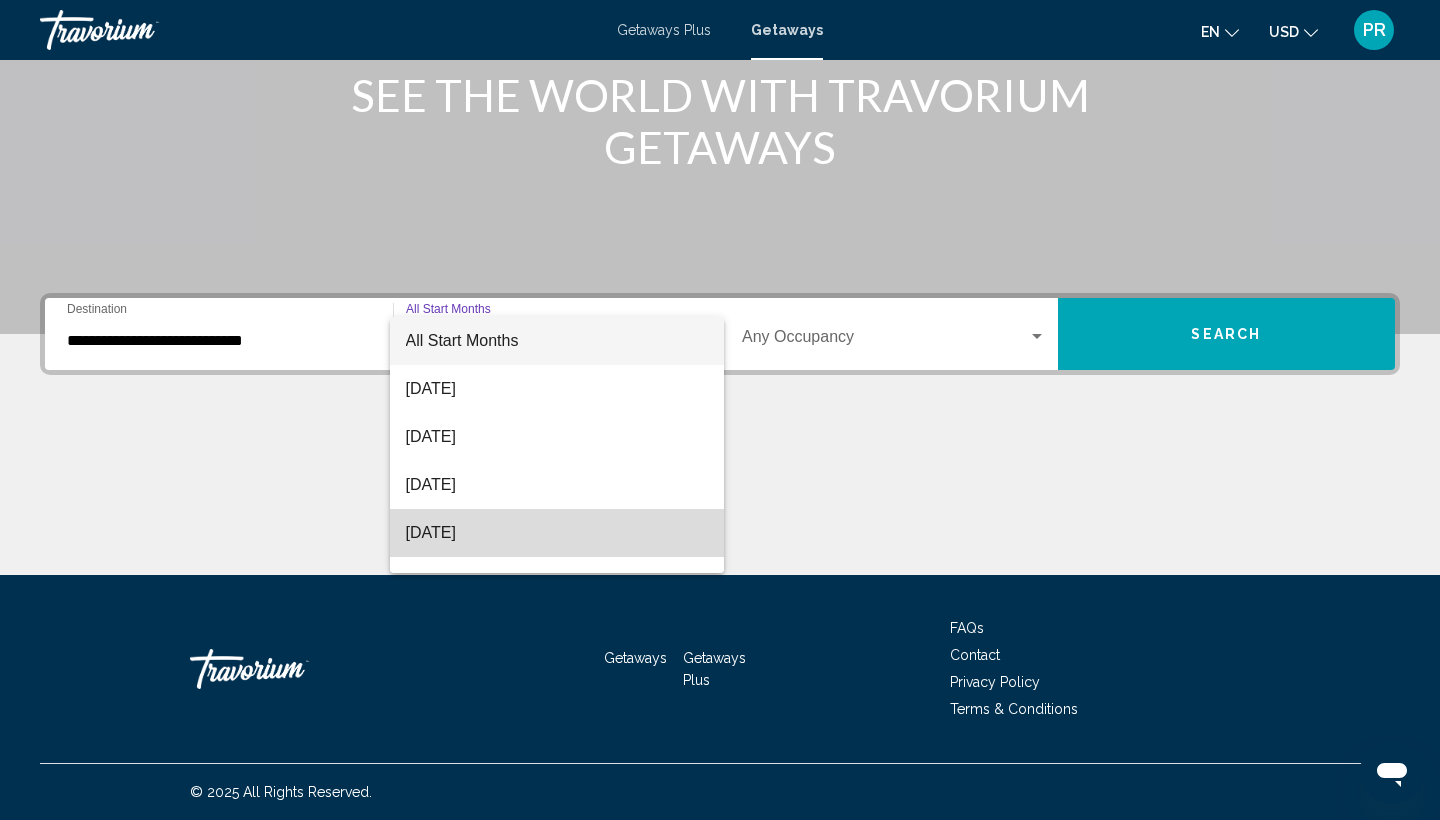 click on "[DATE]" at bounding box center [557, 533] 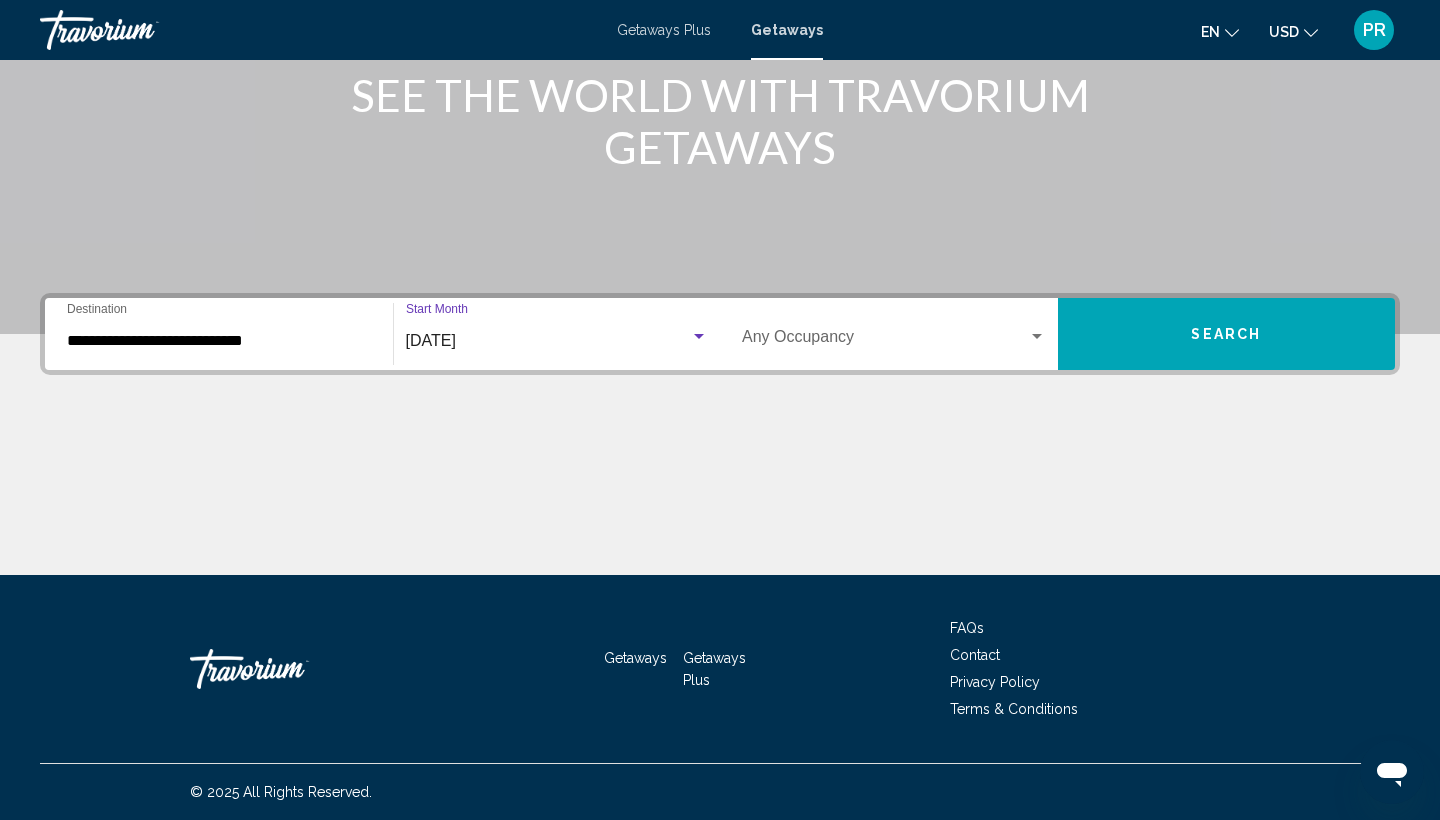 click at bounding box center [885, 341] 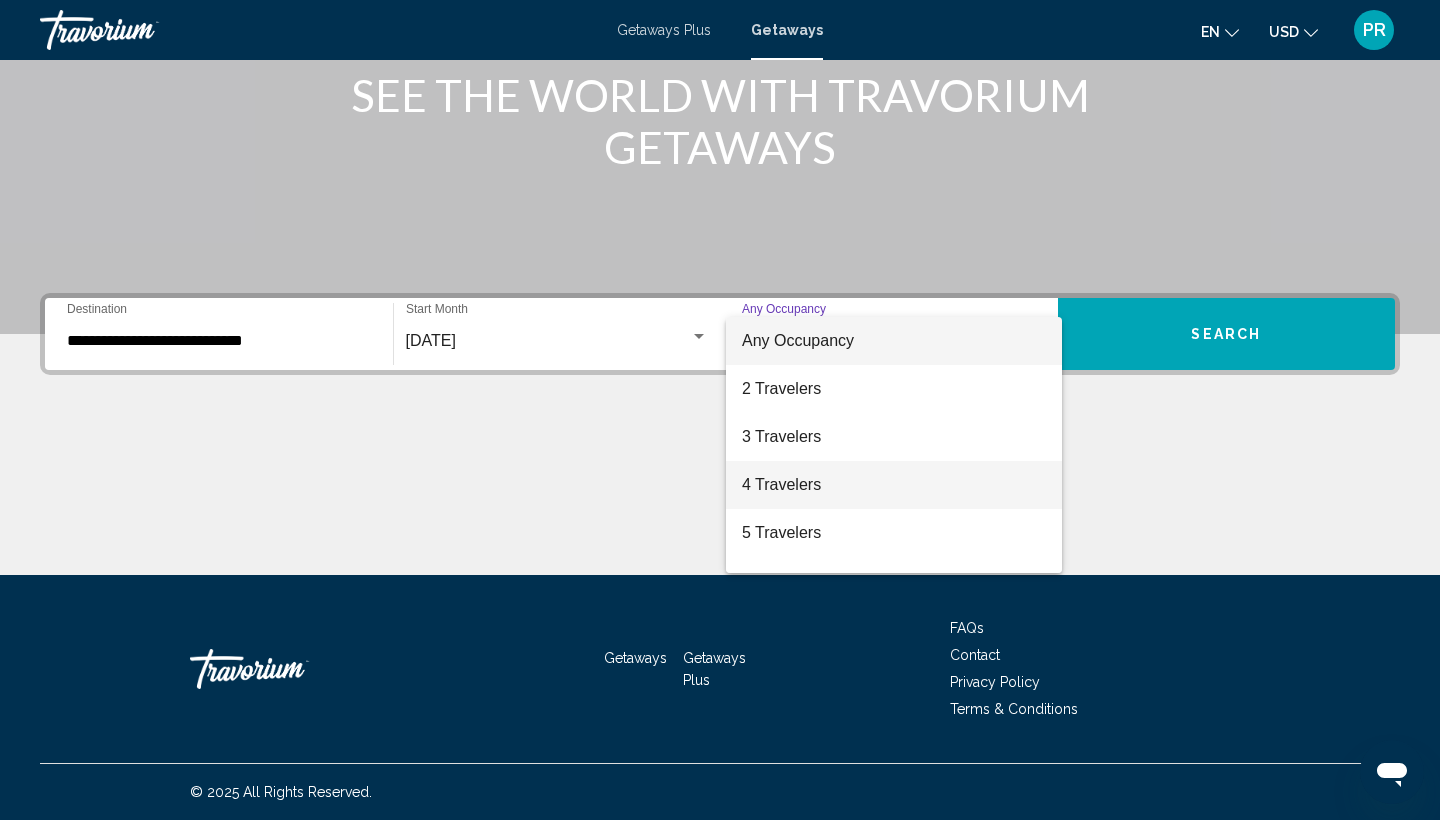 click on "4 Travelers" at bounding box center (894, 485) 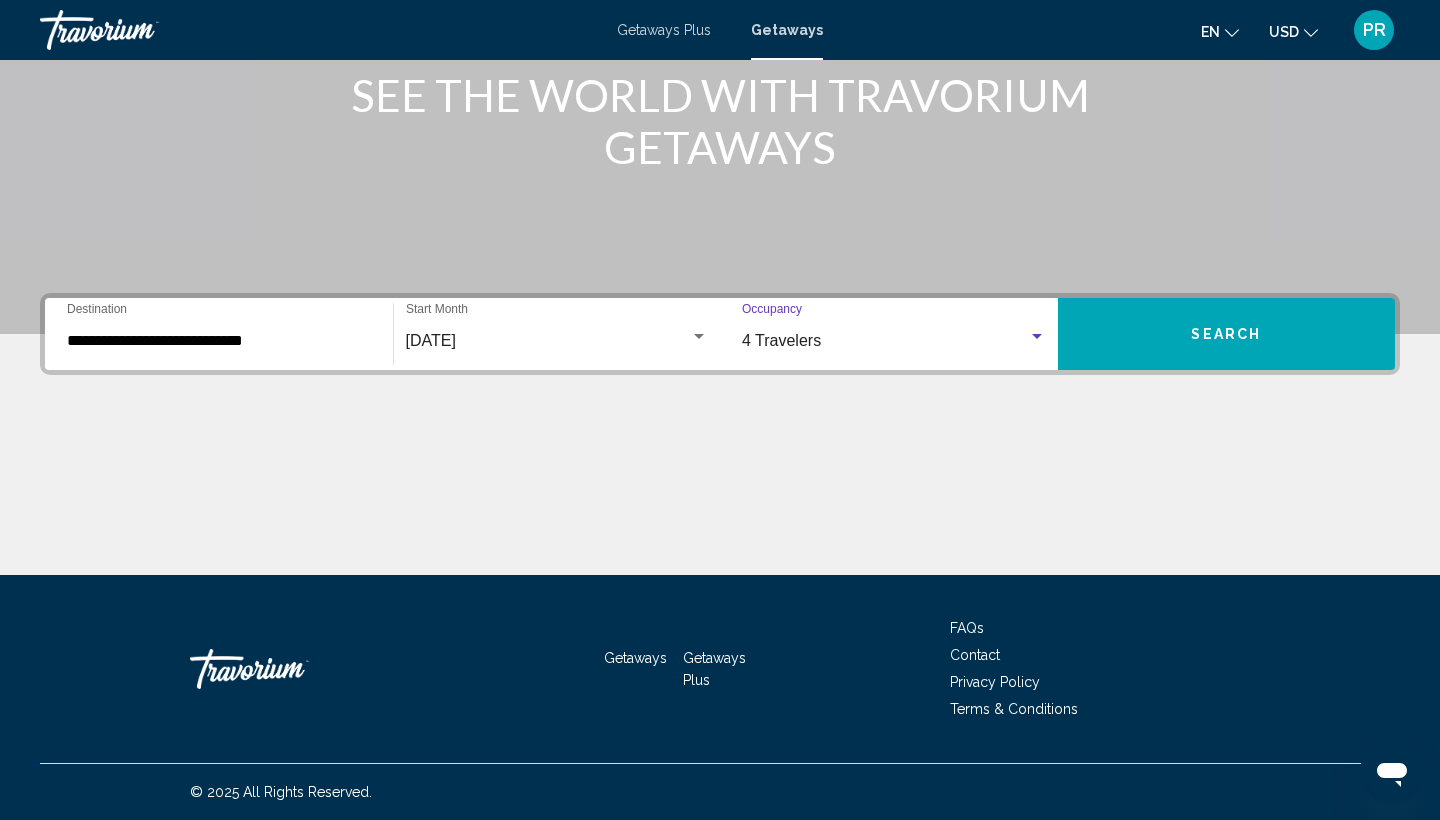 click on "Search" at bounding box center [1227, 334] 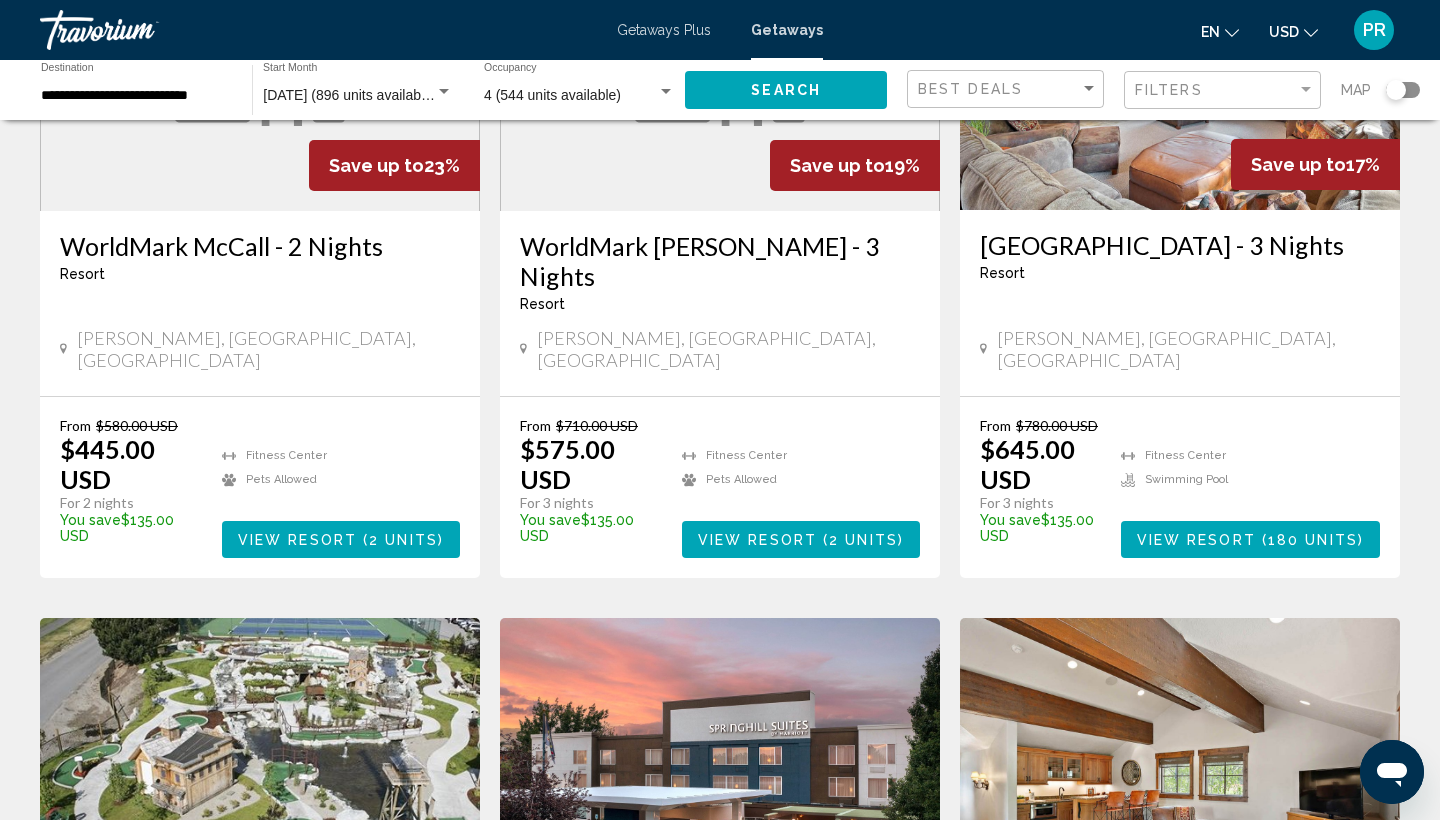 scroll, scrollTop: 321, scrollLeft: 0, axis: vertical 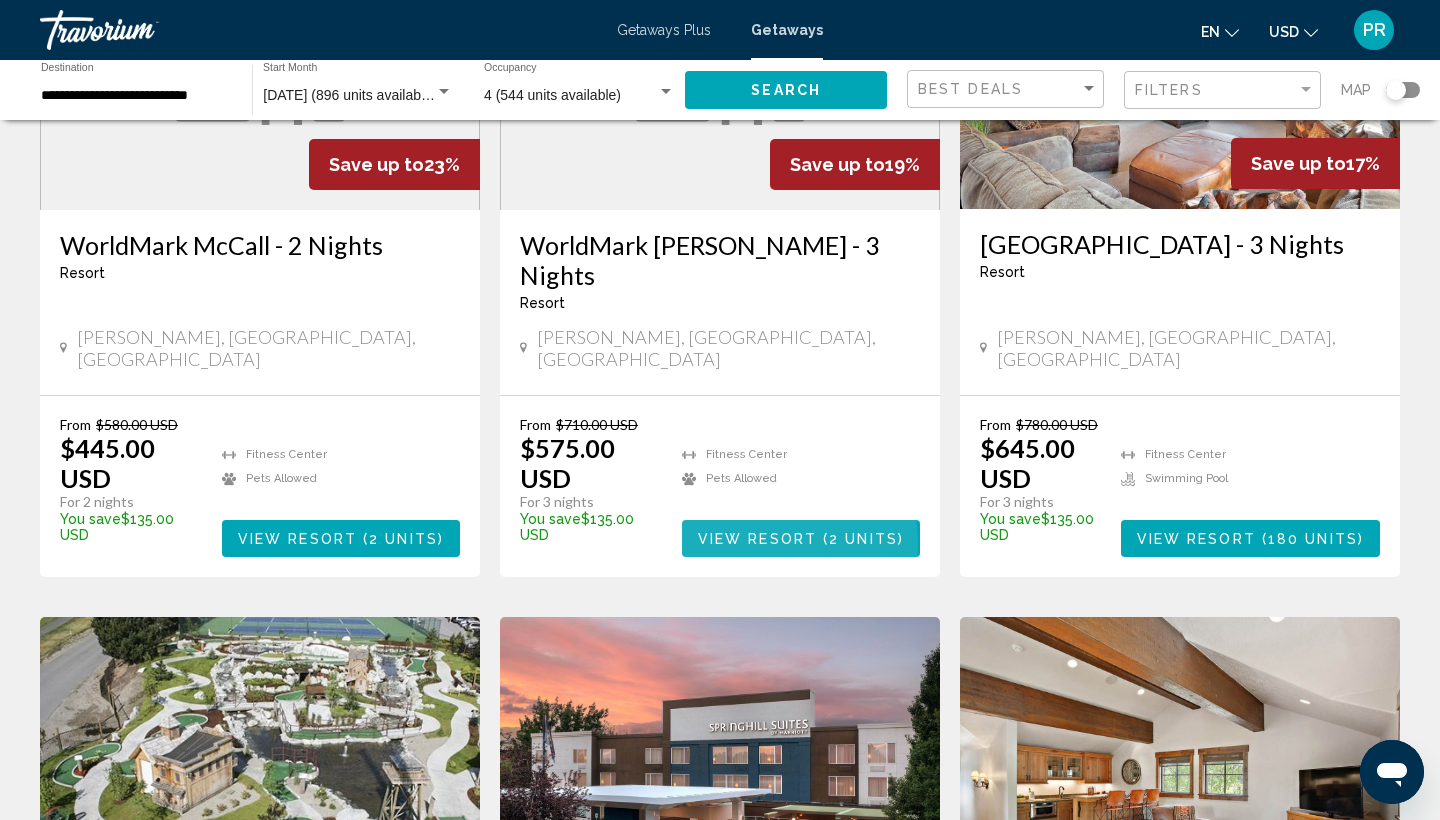 click on "View Resort" at bounding box center (757, 539) 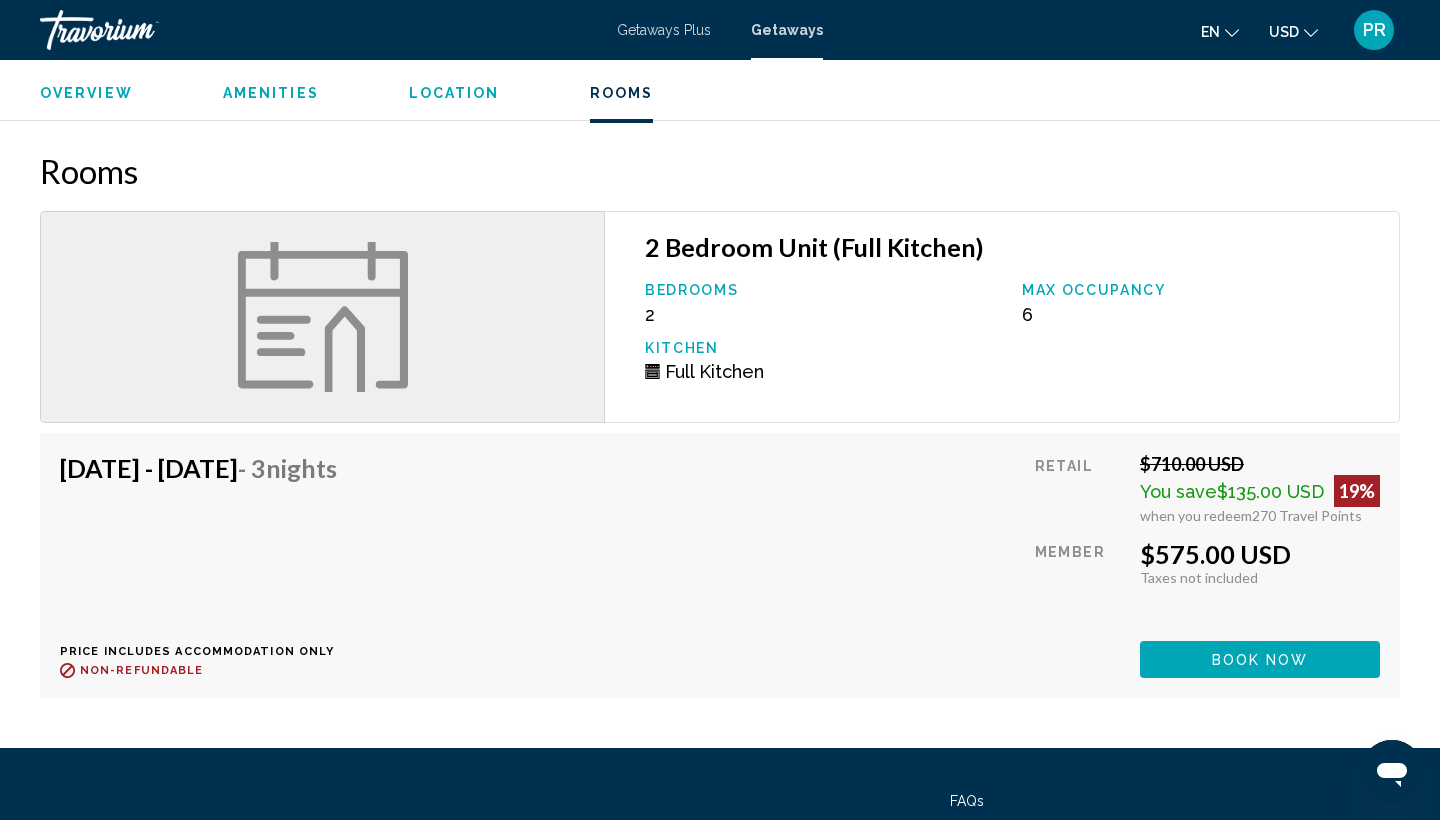 scroll, scrollTop: 2057, scrollLeft: 0, axis: vertical 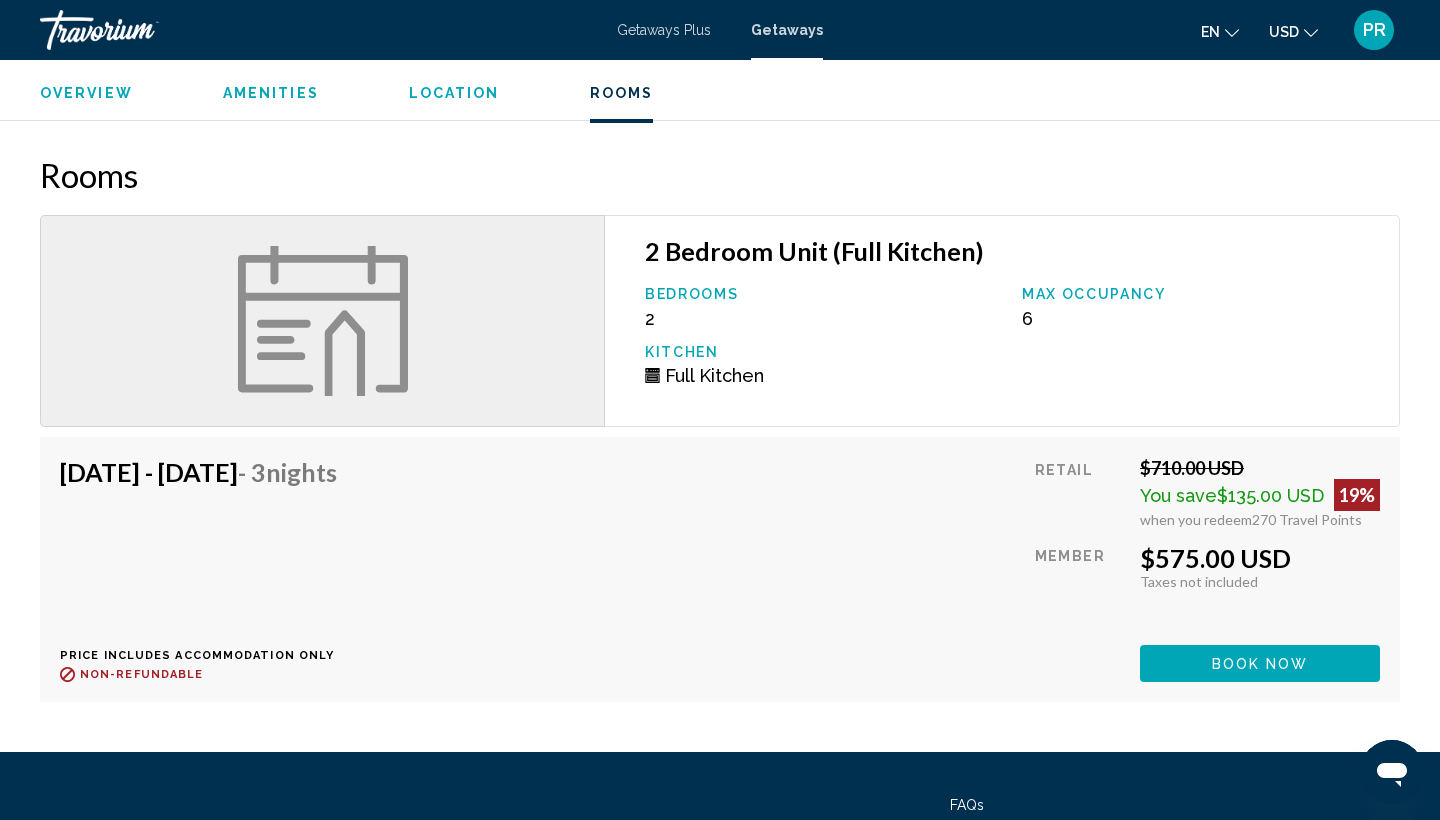 click on "Bedrooms 2" at bounding box center (823, 307) 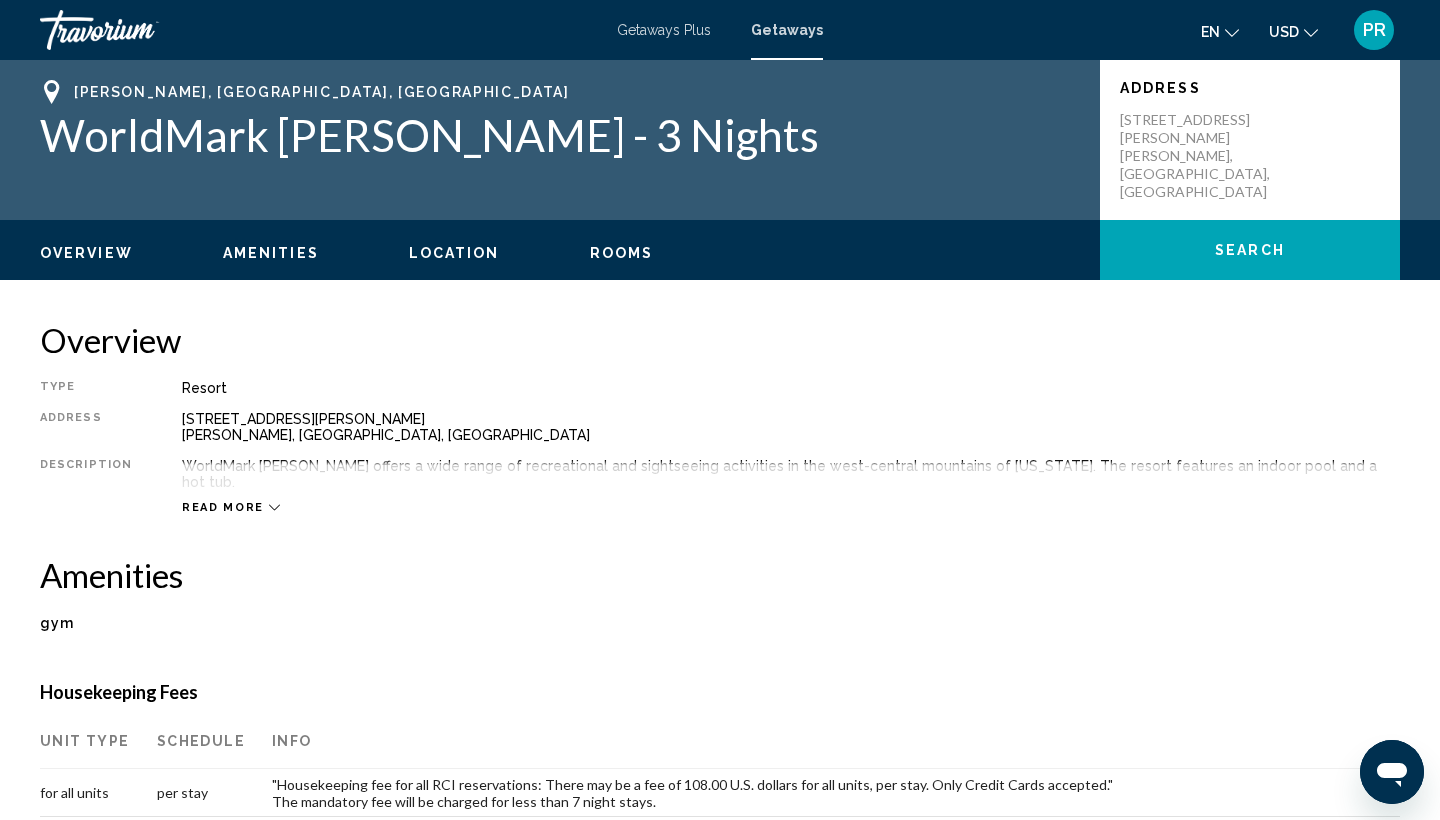 scroll, scrollTop: 0, scrollLeft: 0, axis: both 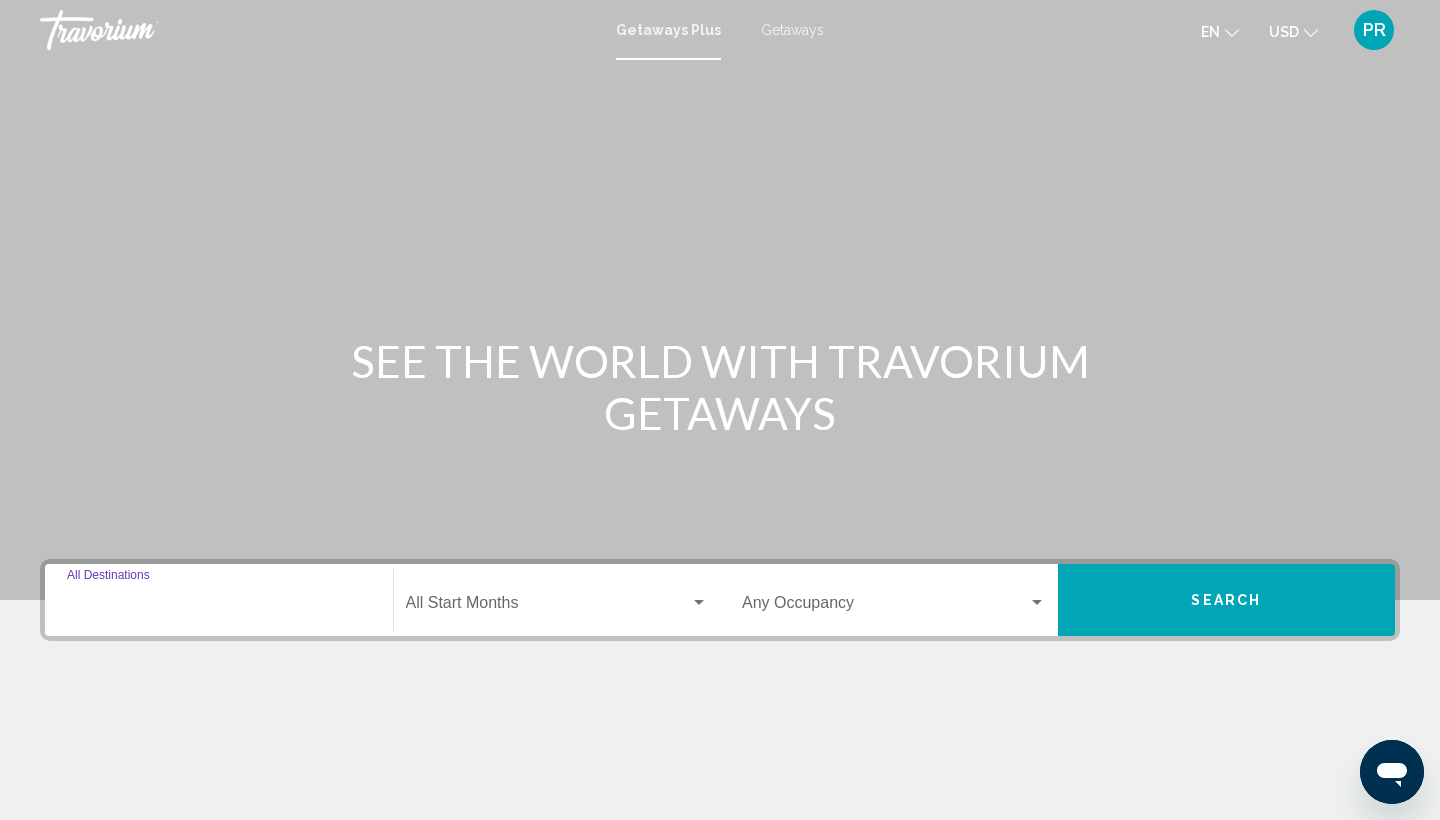 click on "Destination All Destinations" at bounding box center (219, 607) 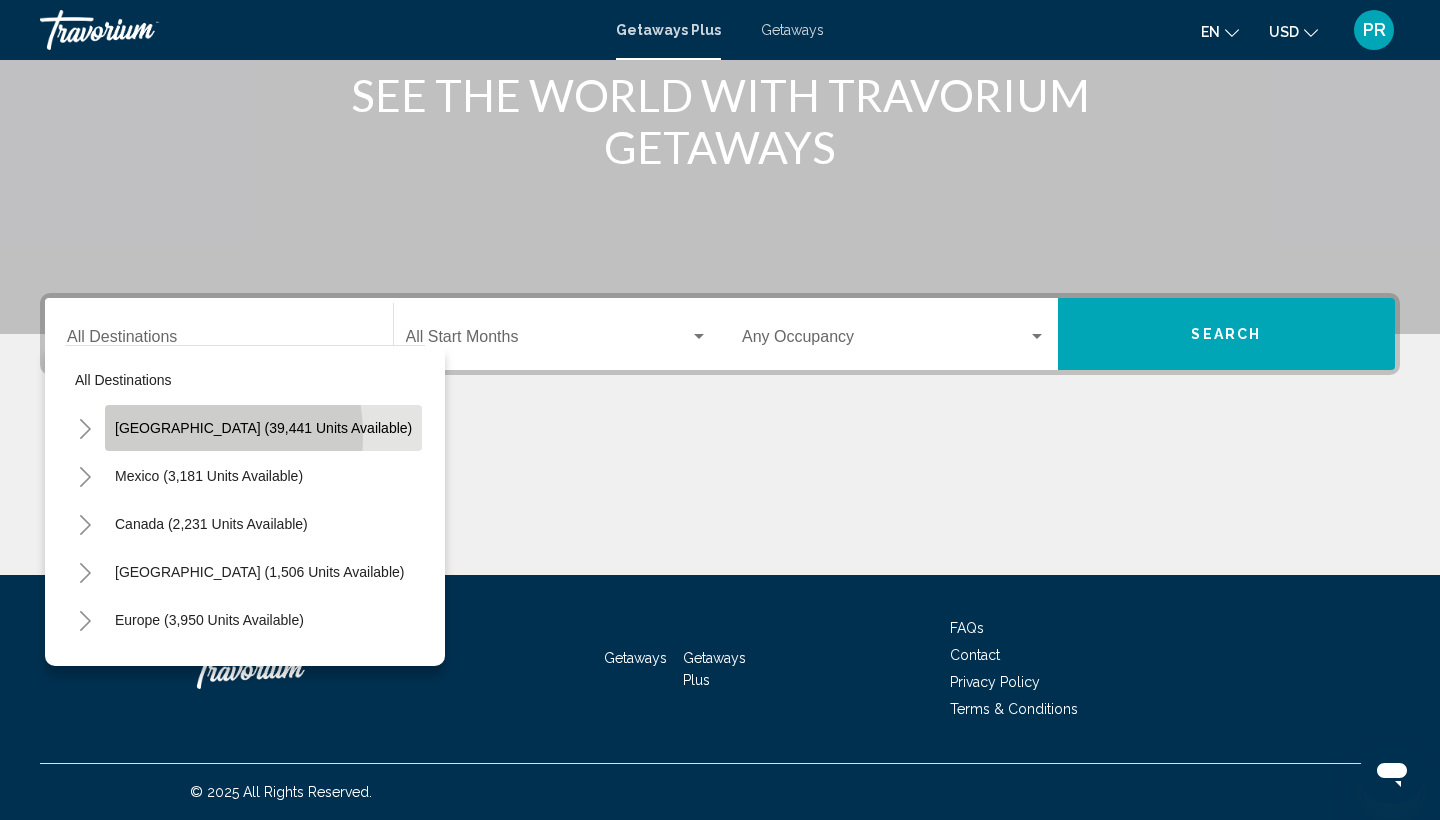 click on "[GEOGRAPHIC_DATA] (39,441 units available)" at bounding box center (209, 476) 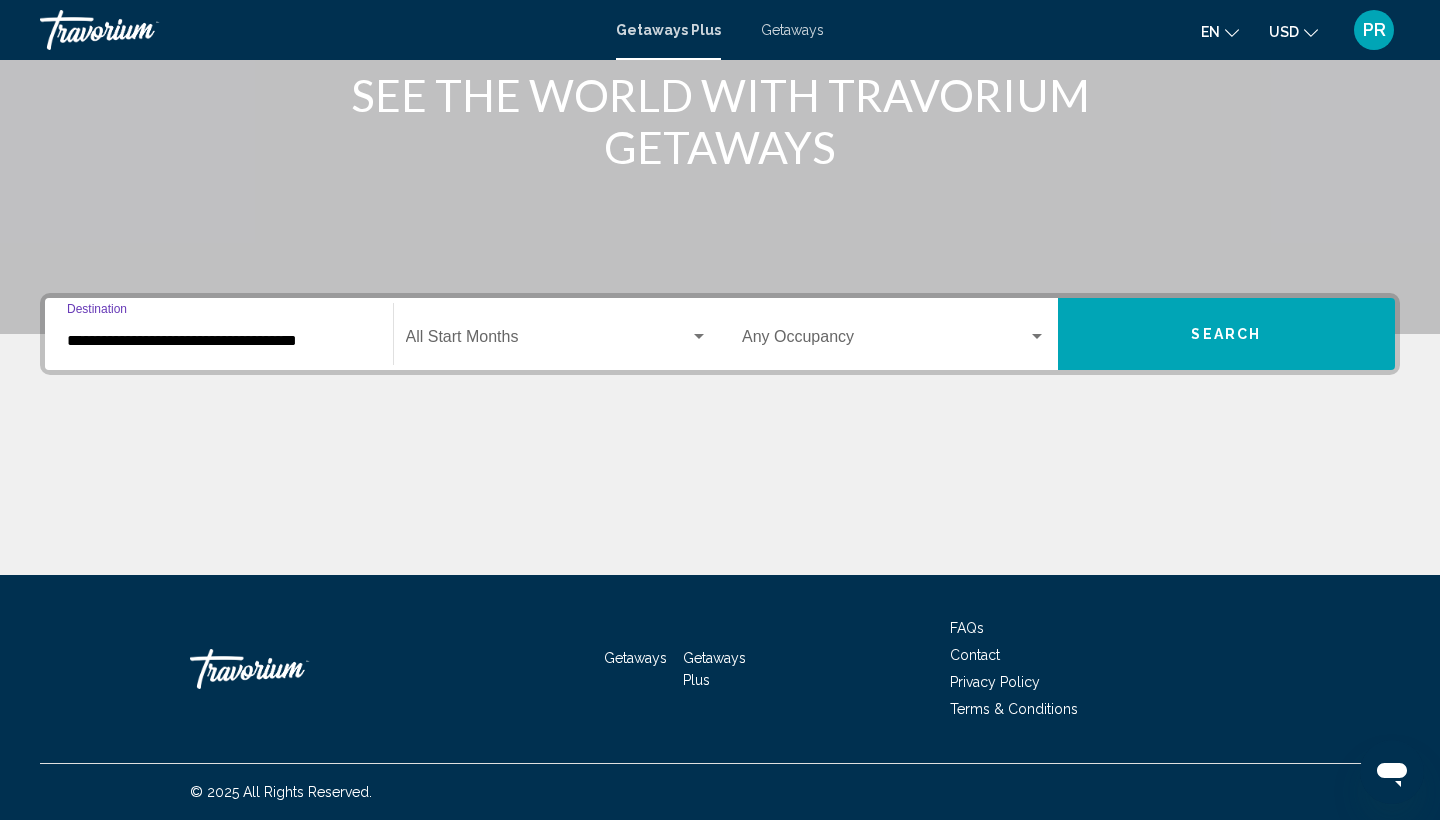 click on "**********" at bounding box center (219, 341) 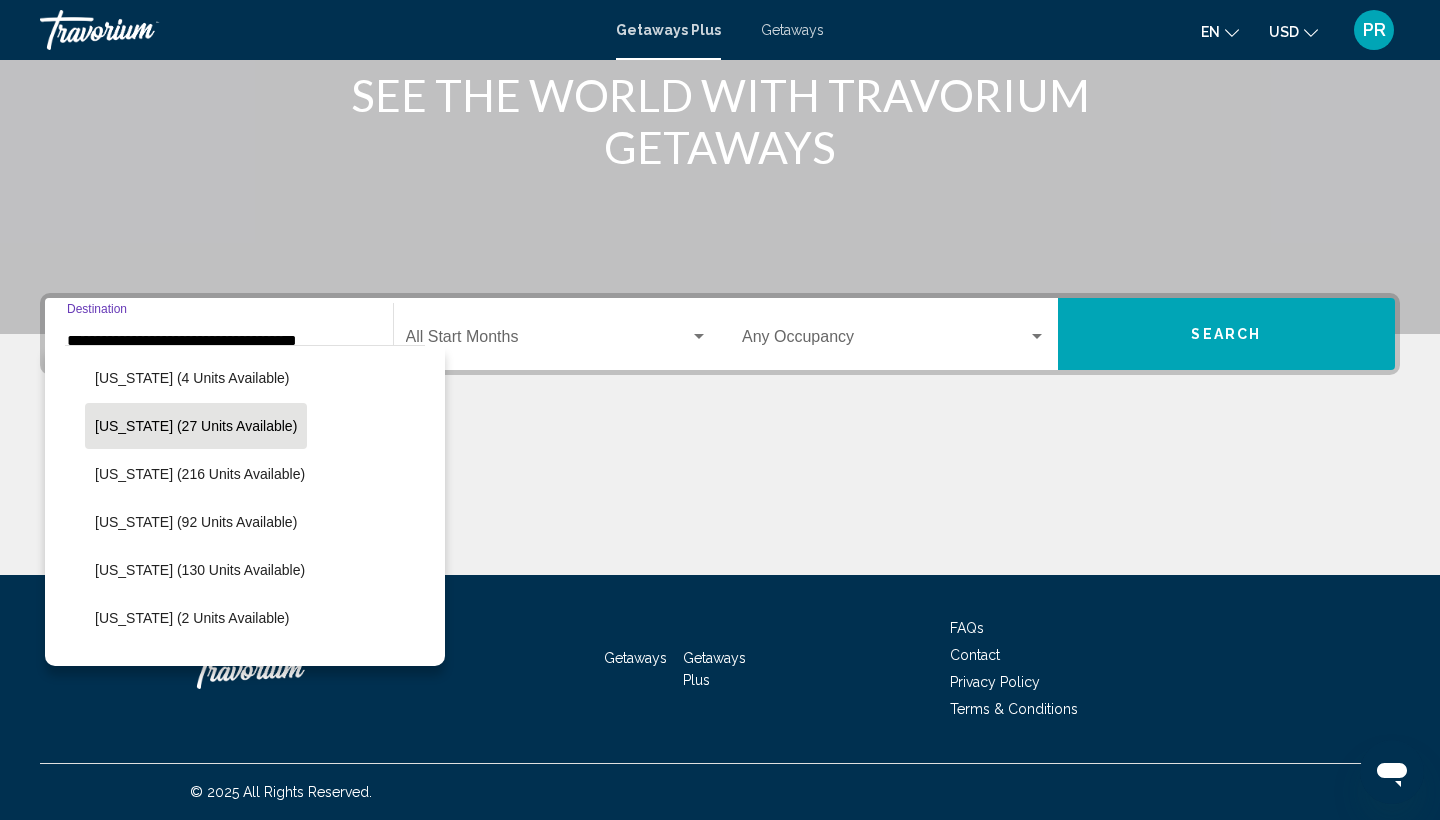 scroll, scrollTop: 390, scrollLeft: 0, axis: vertical 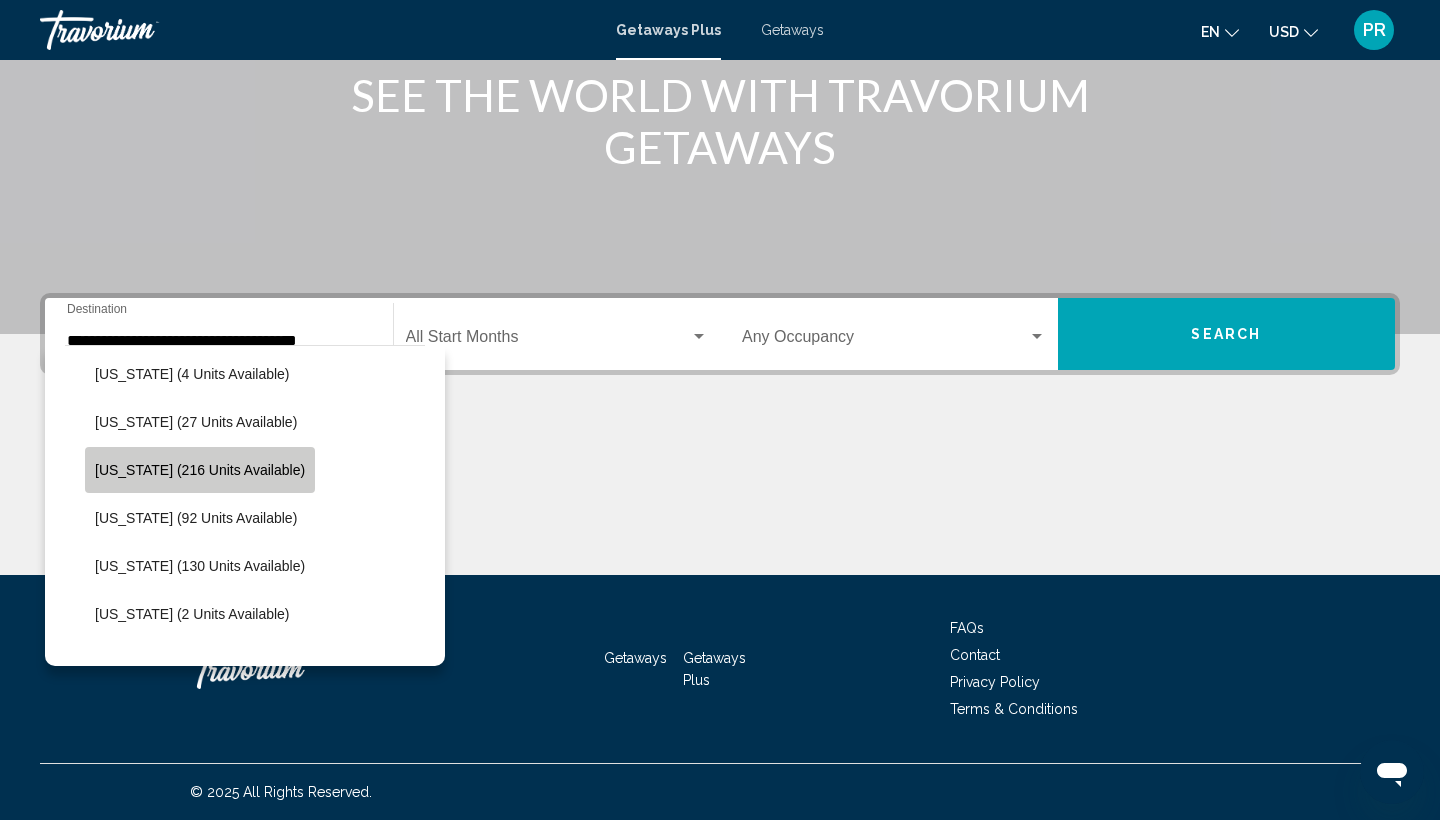 click on "[US_STATE] (216 units available)" 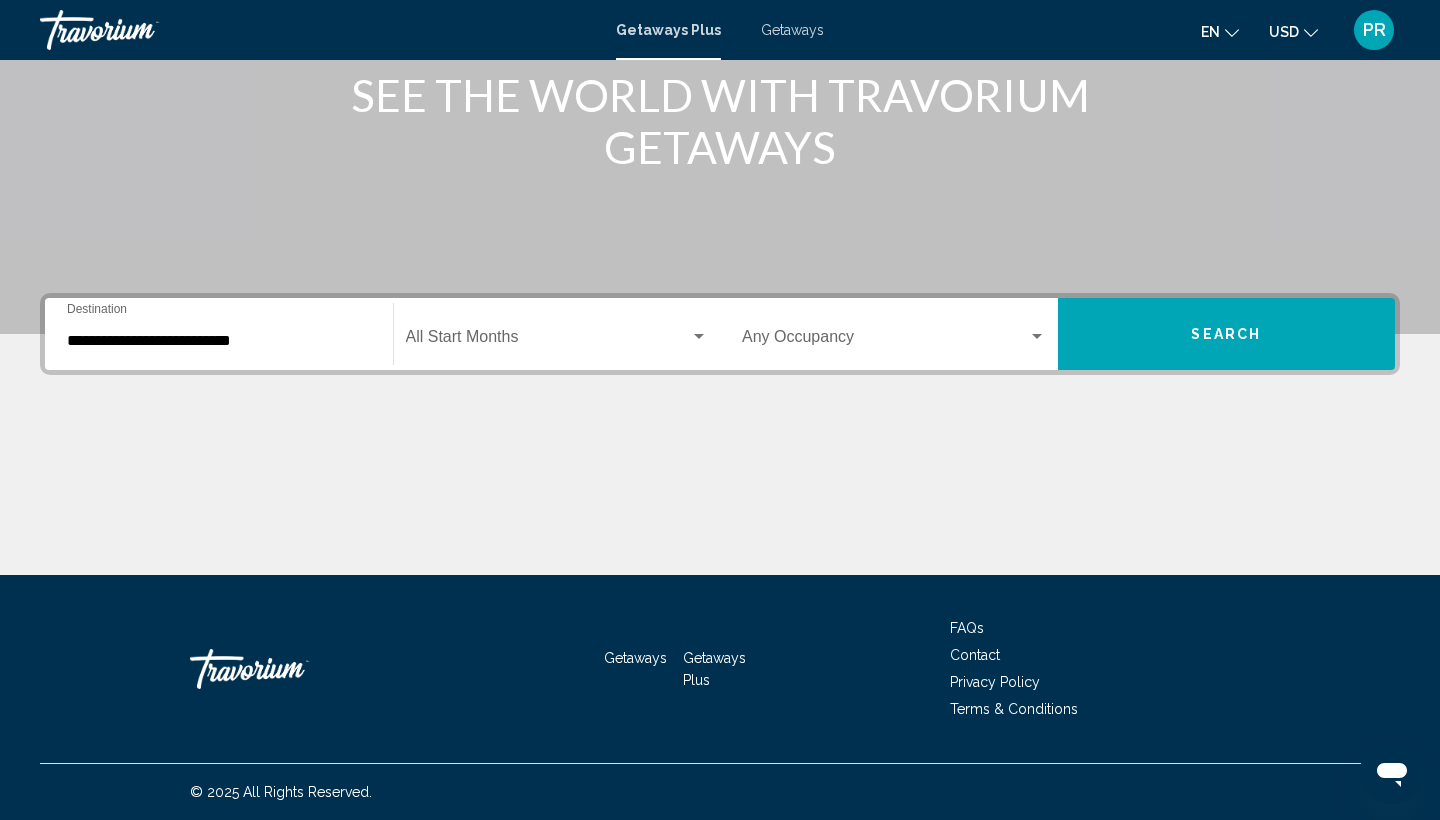 click on "Start Month All Start Months" 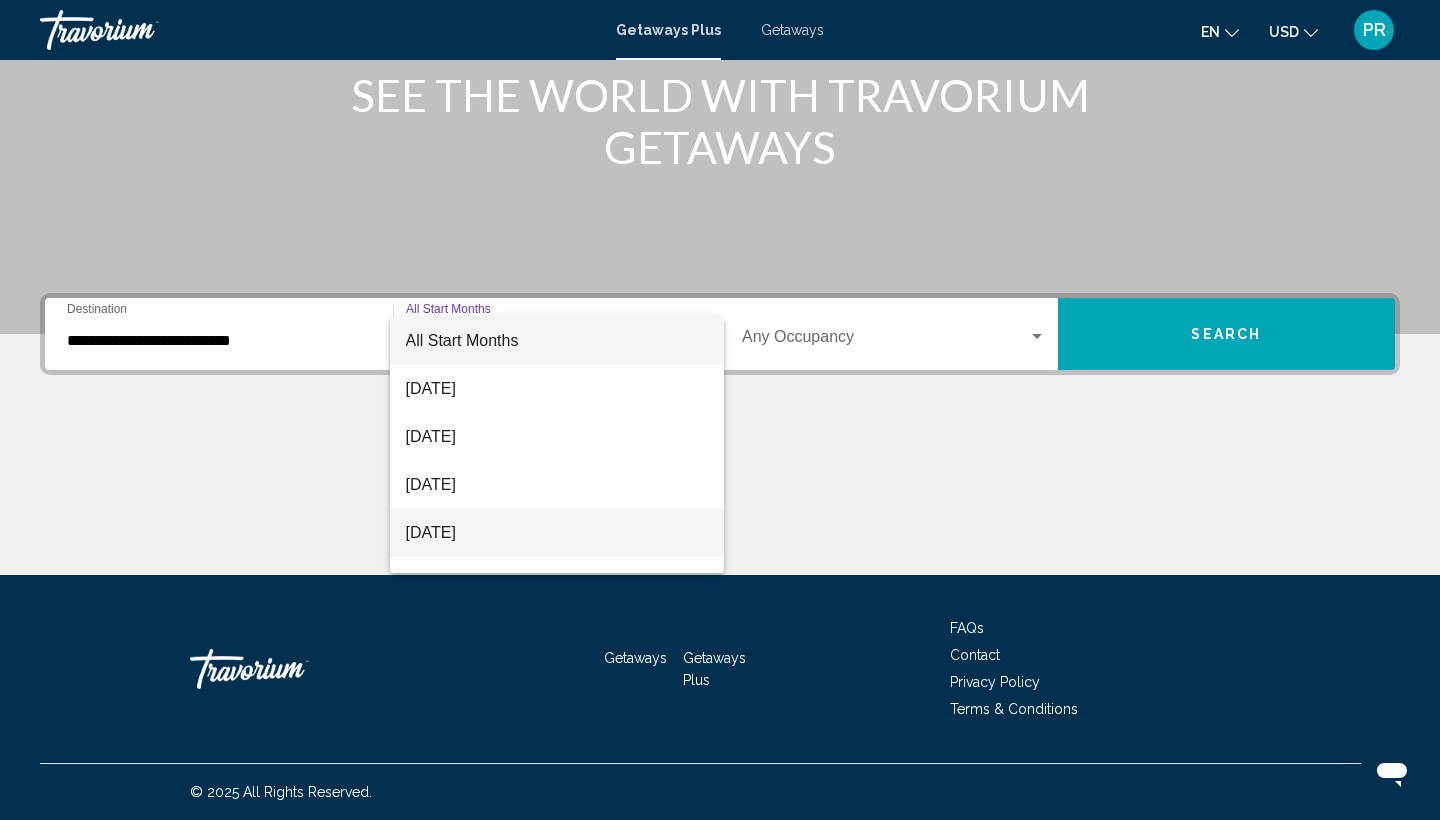 click on "[DATE]" at bounding box center (557, 533) 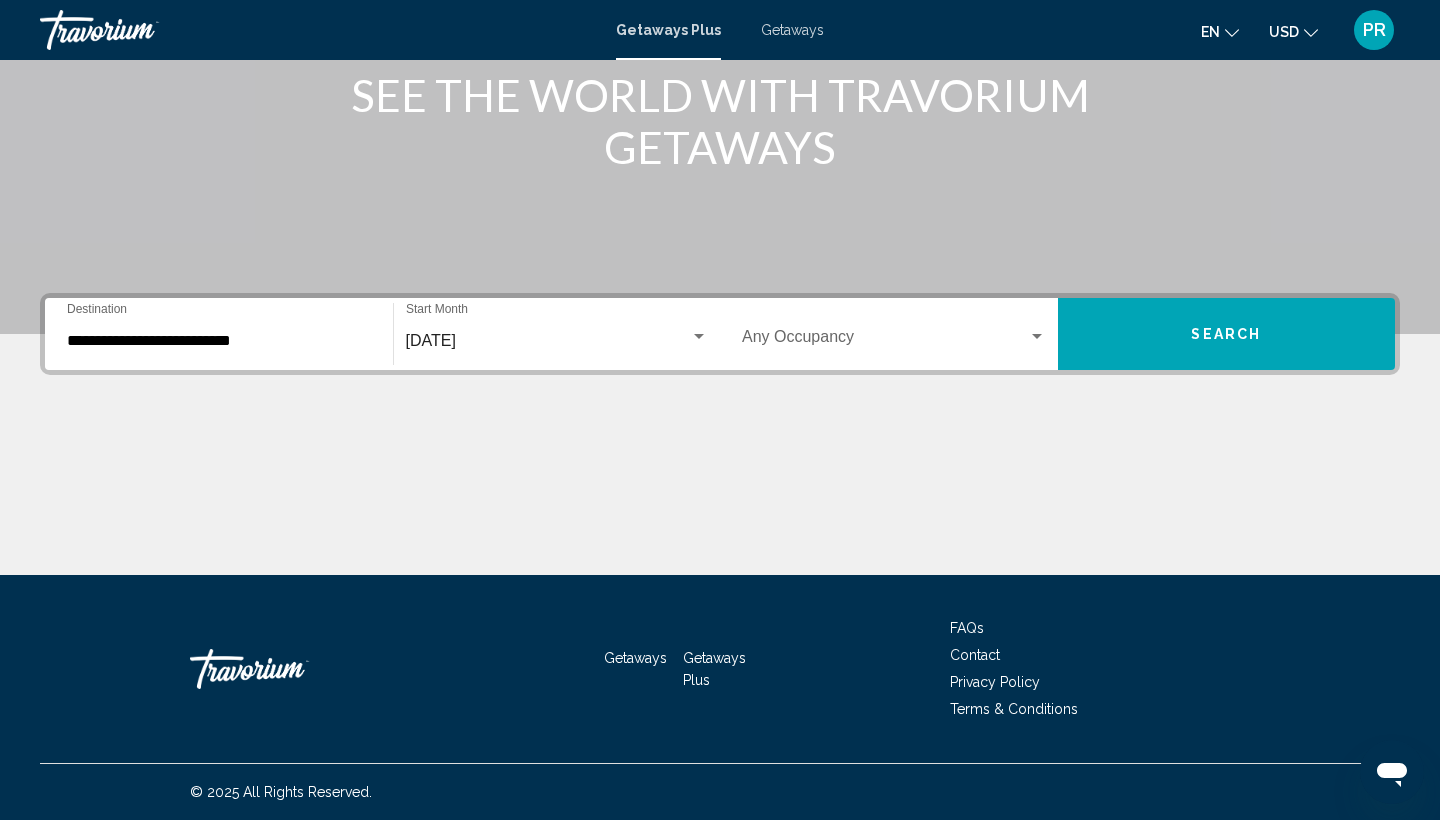 click on "Occupancy Any Occupancy" at bounding box center [894, 334] 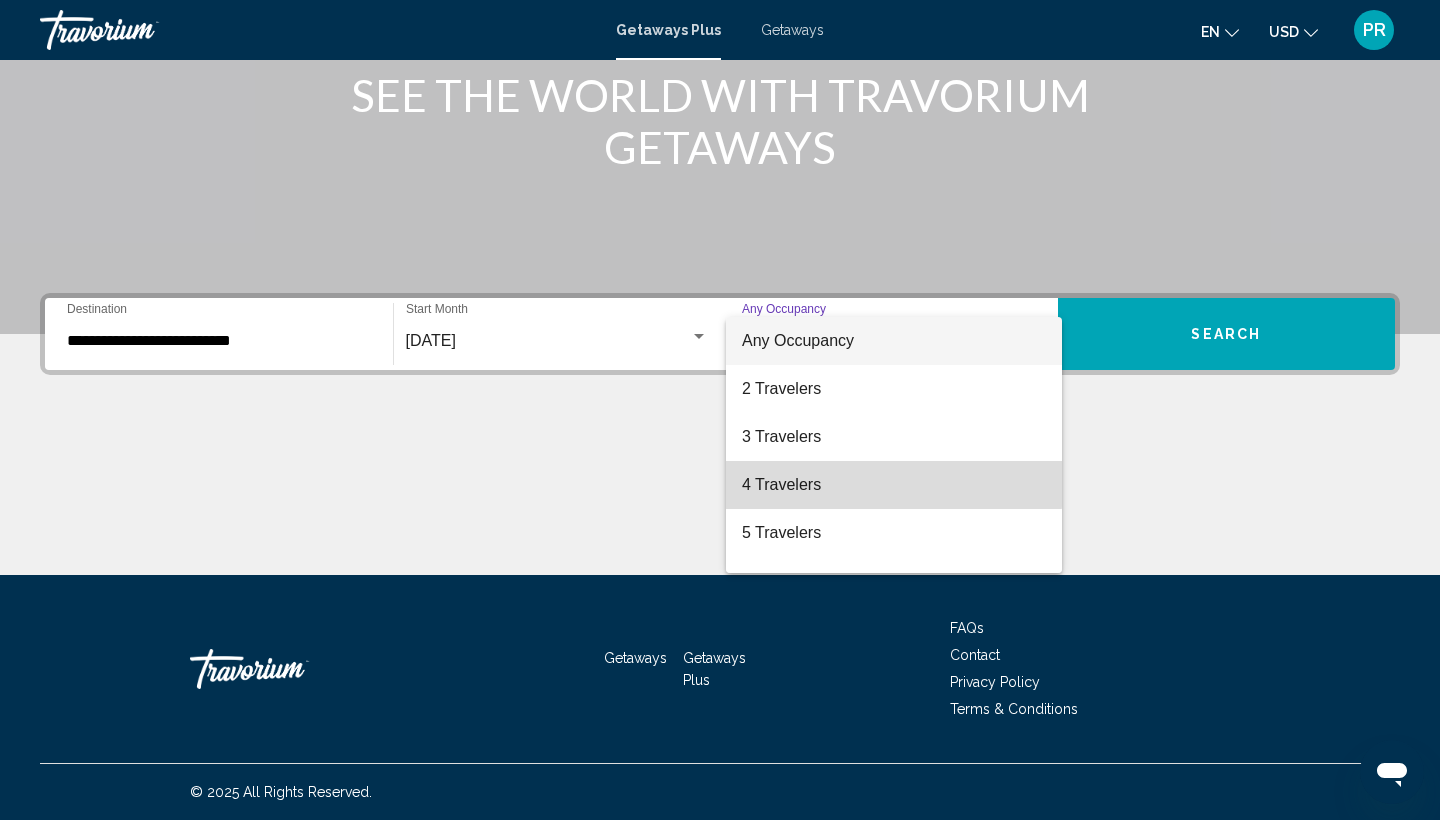 click on "4 Travelers" at bounding box center (894, 485) 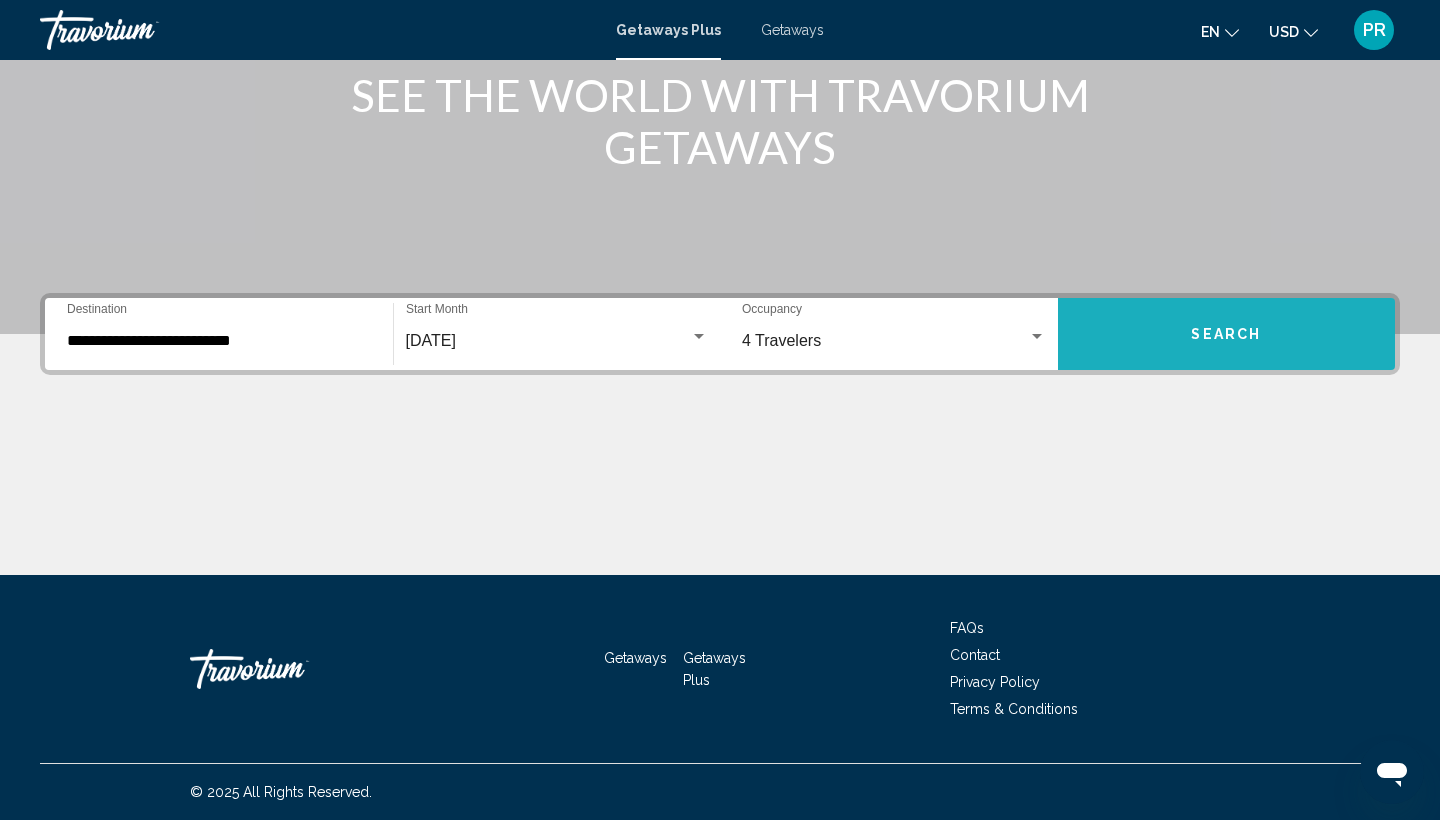 click on "Search" at bounding box center [1227, 334] 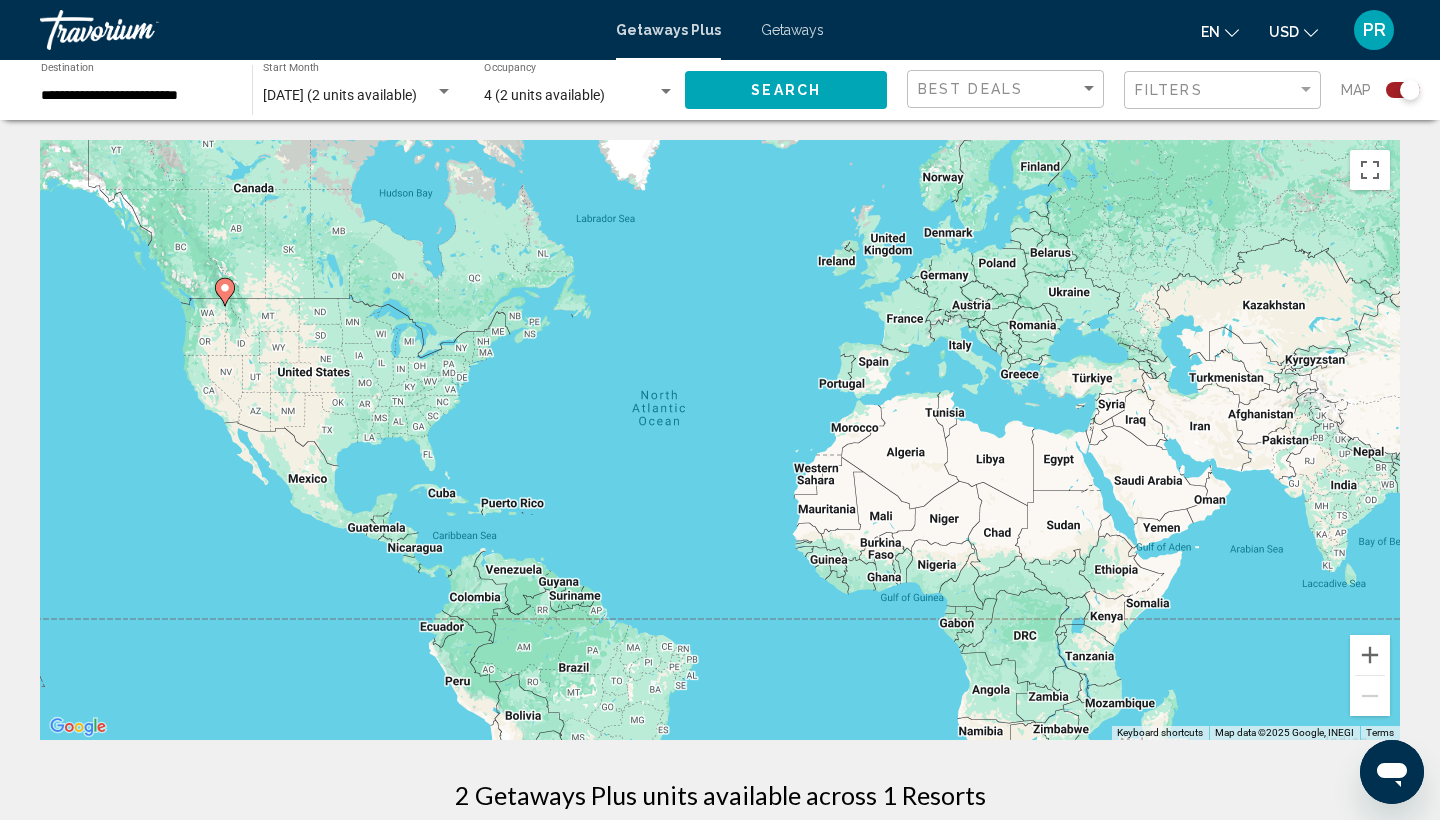 scroll, scrollTop: 0, scrollLeft: 0, axis: both 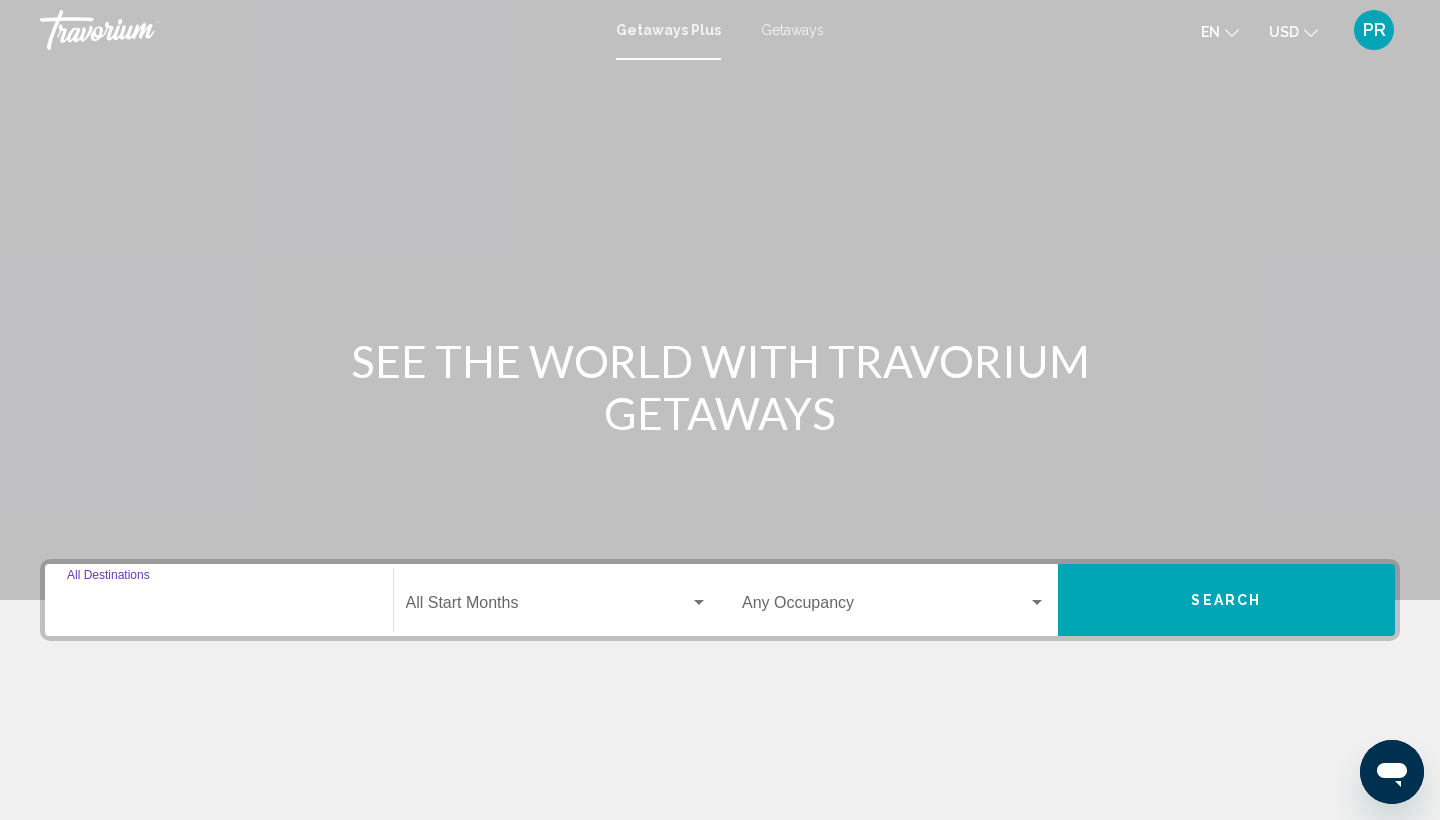 click on "Destination All Destinations" at bounding box center (219, 607) 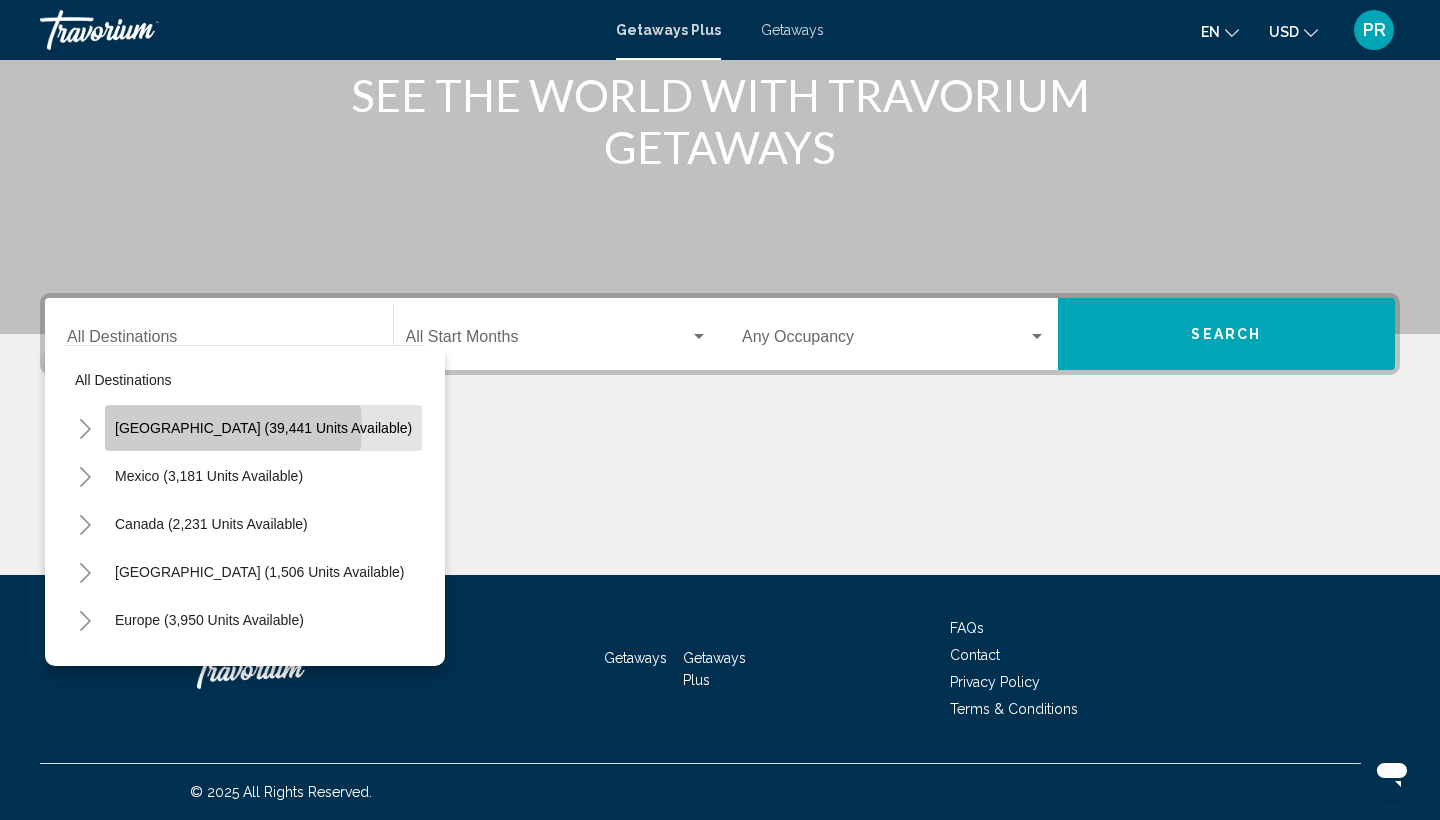 click on "[GEOGRAPHIC_DATA] (39,441 units available)" at bounding box center [209, 476] 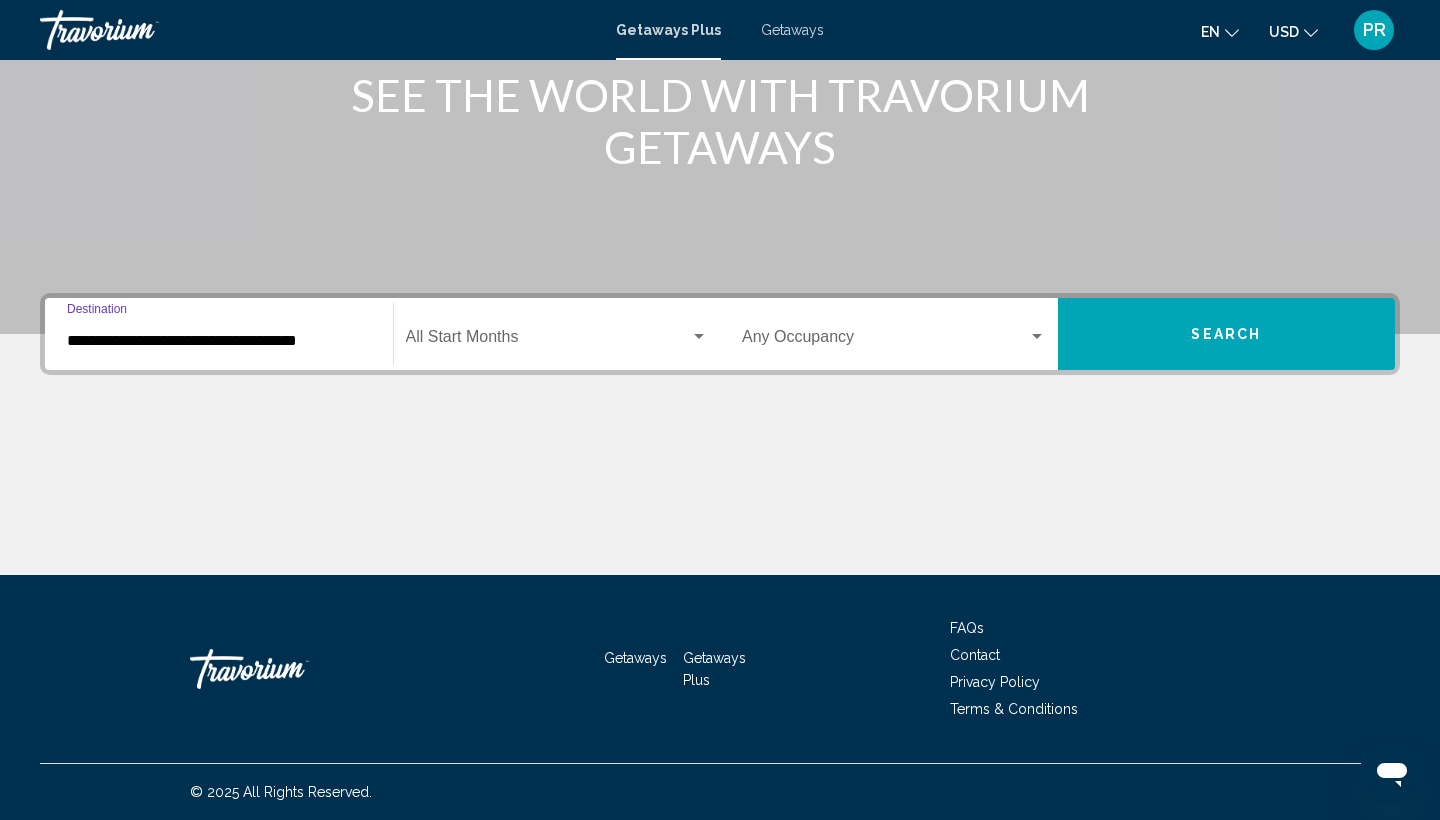 click on "**********" at bounding box center (219, 341) 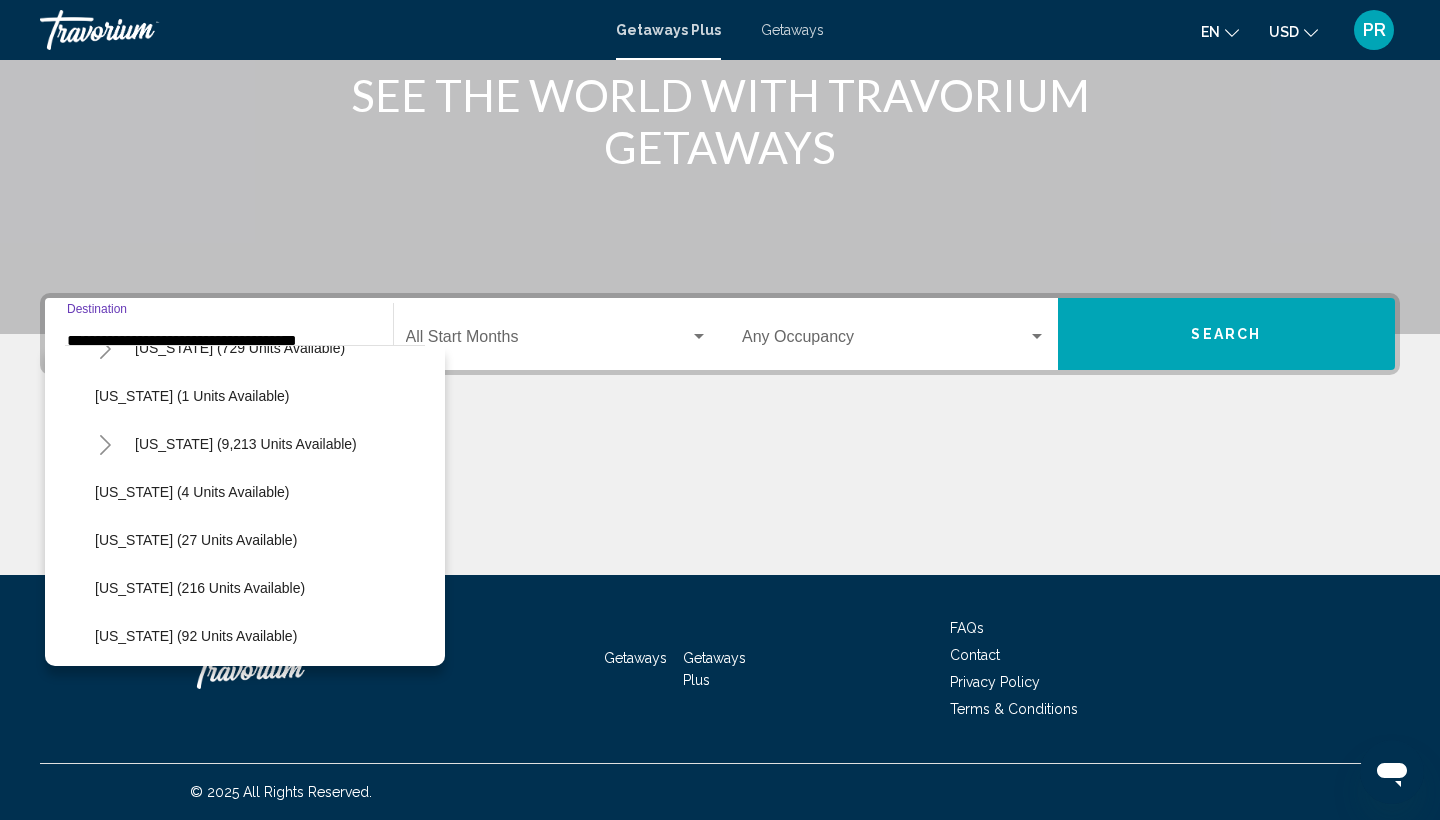 scroll, scrollTop: 273, scrollLeft: 0, axis: vertical 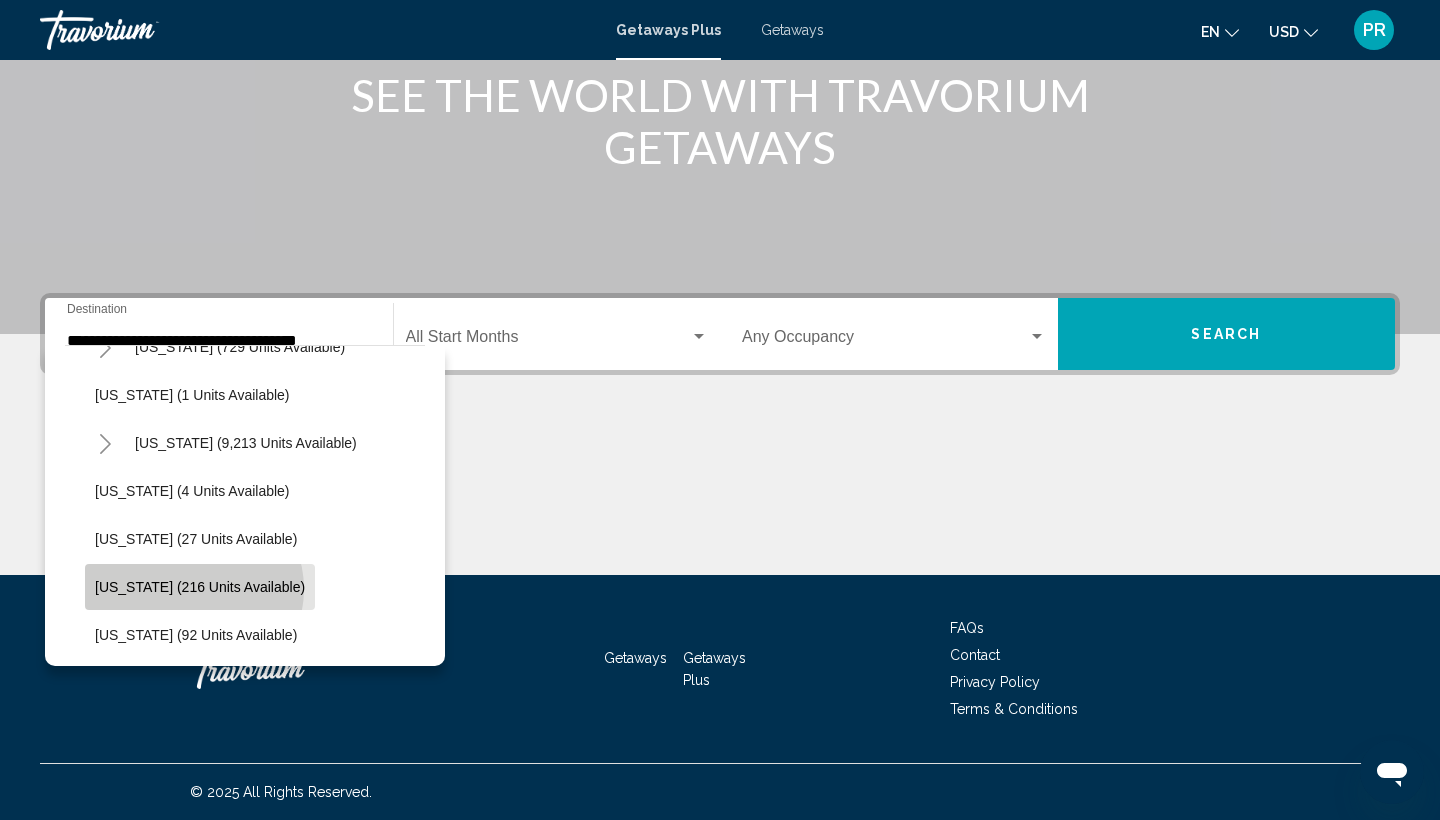click on "[US_STATE] (216 units available)" 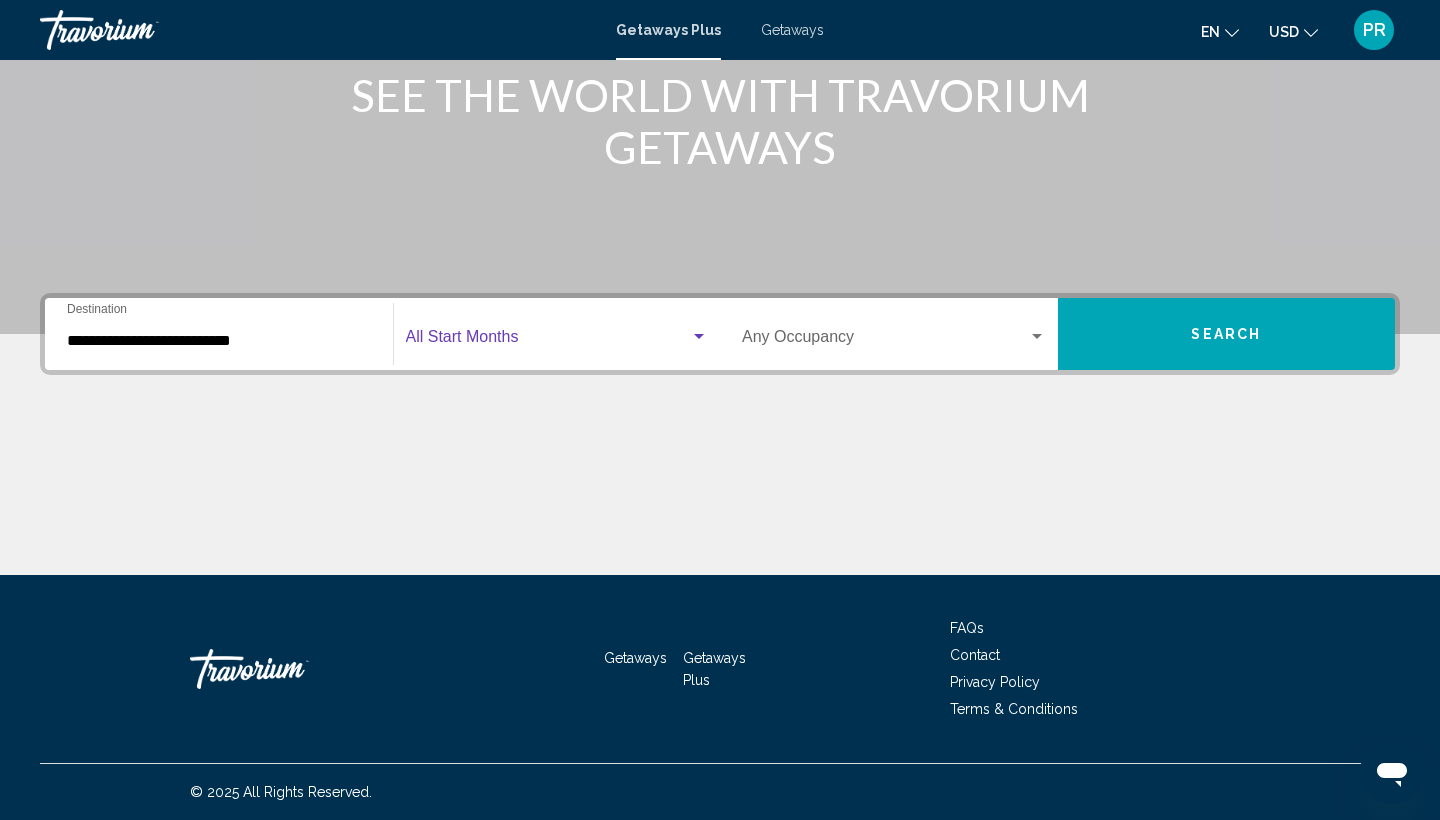 click at bounding box center (548, 341) 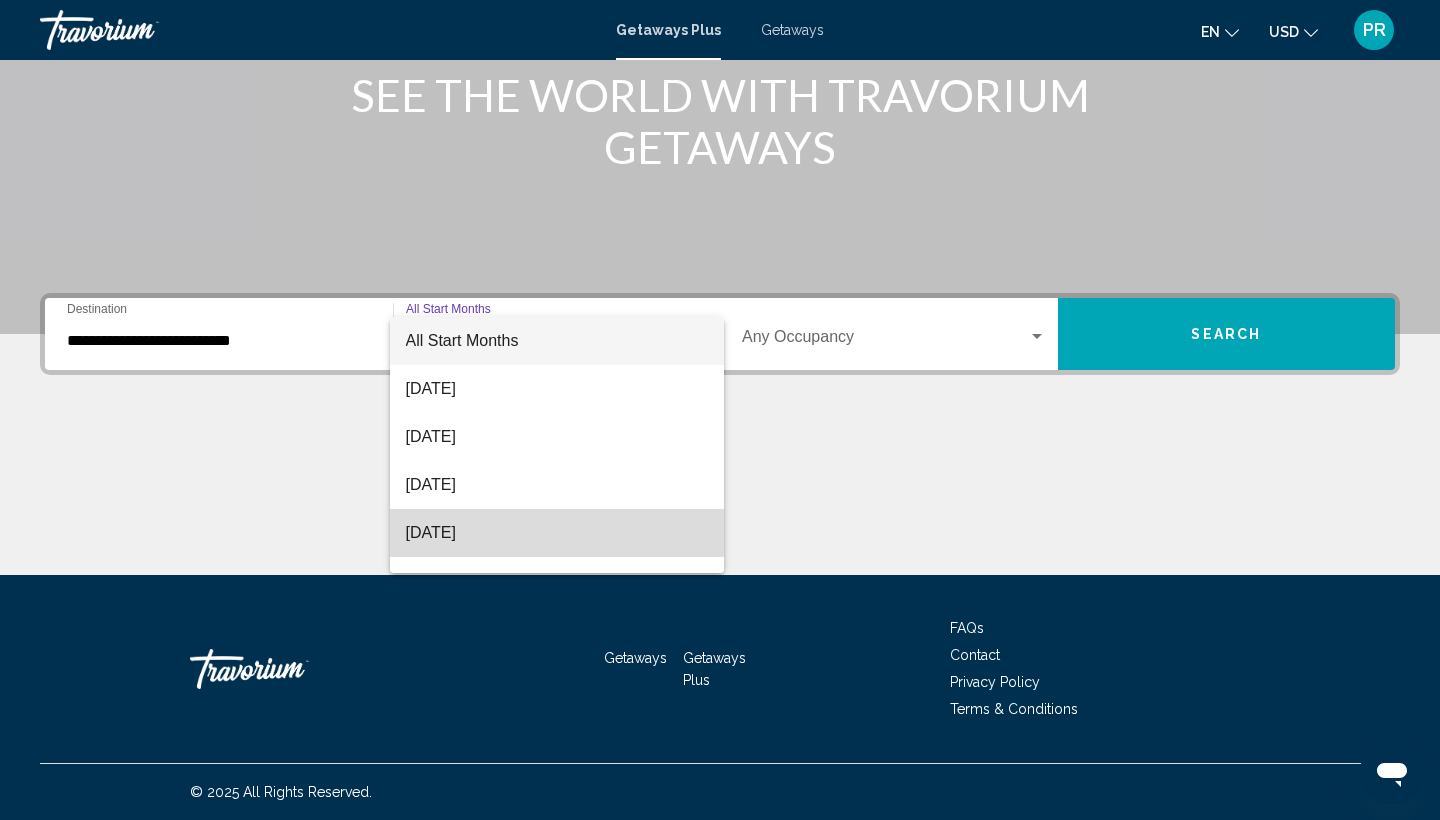 click on "[DATE]" at bounding box center [557, 533] 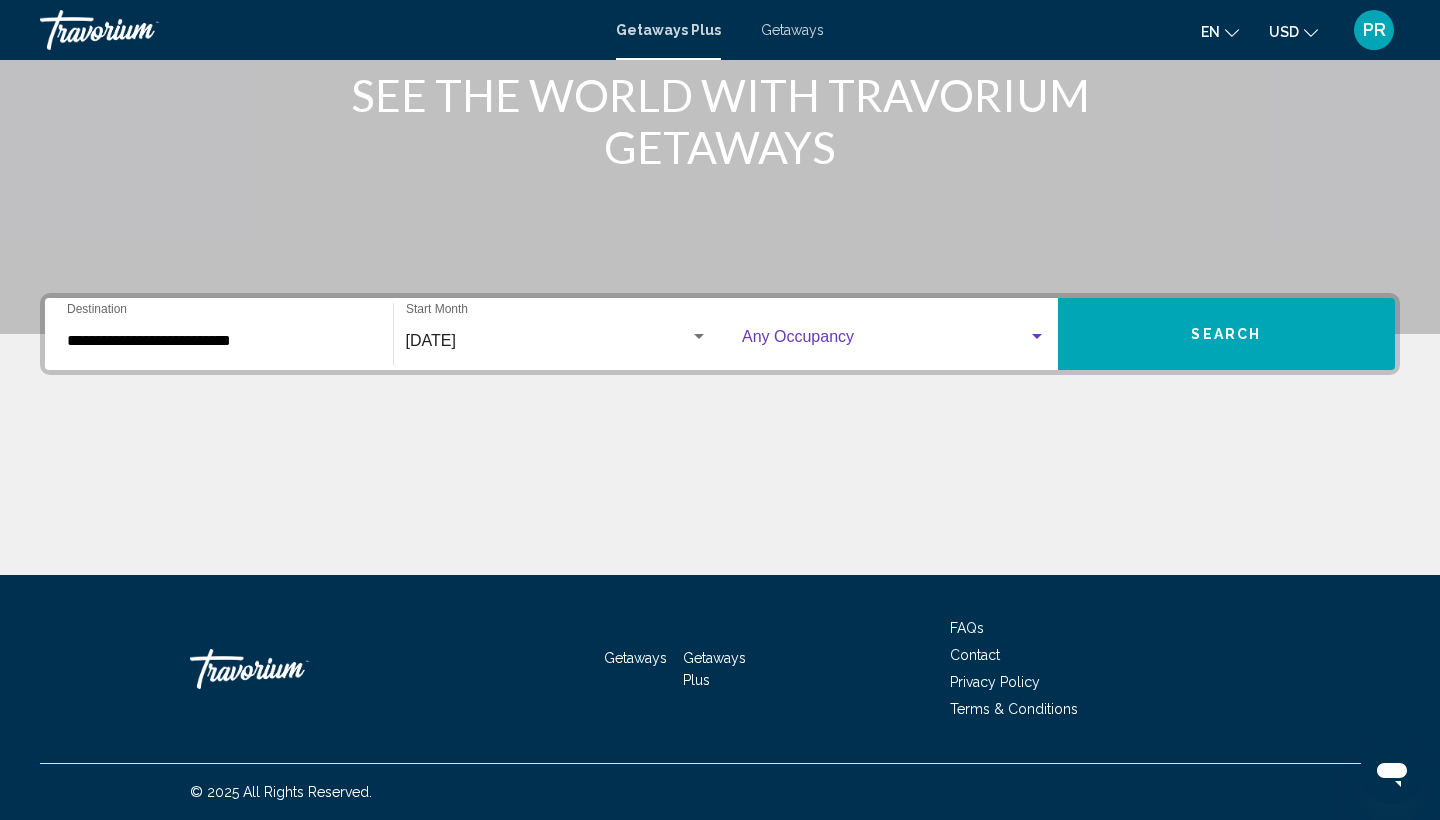 click at bounding box center [885, 341] 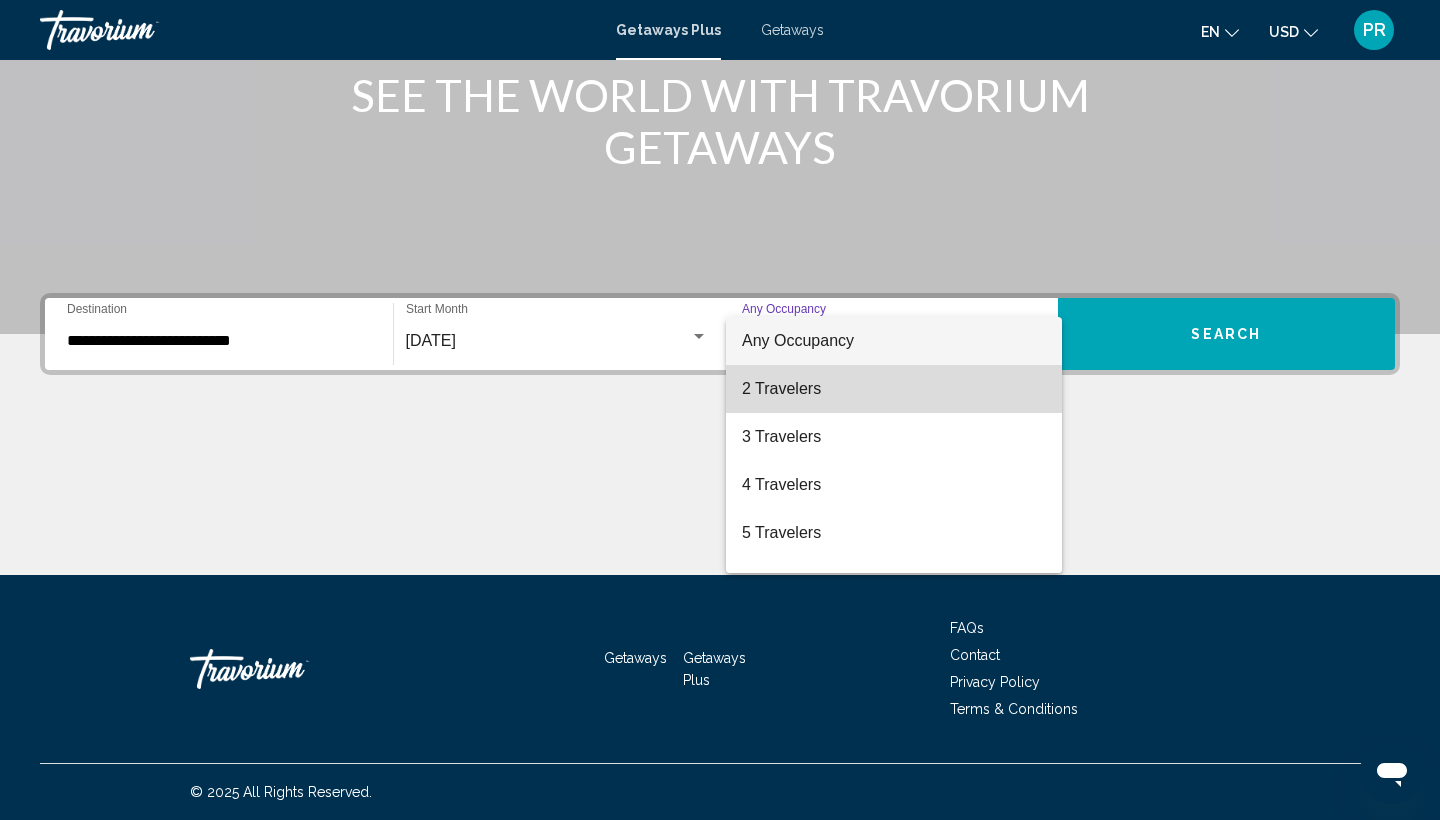 click on "2 Travelers" at bounding box center (894, 389) 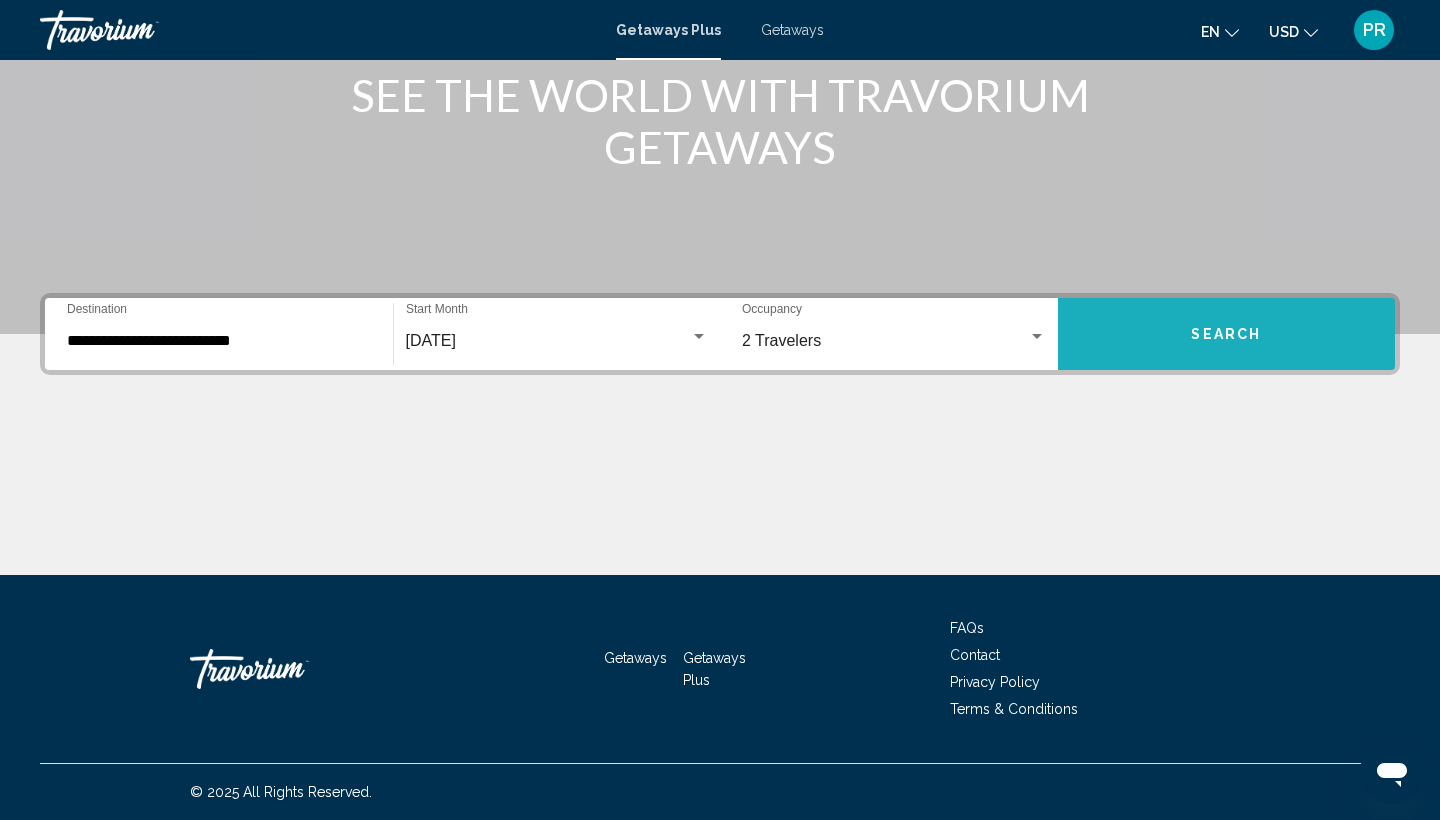 click on "Search" at bounding box center [1227, 334] 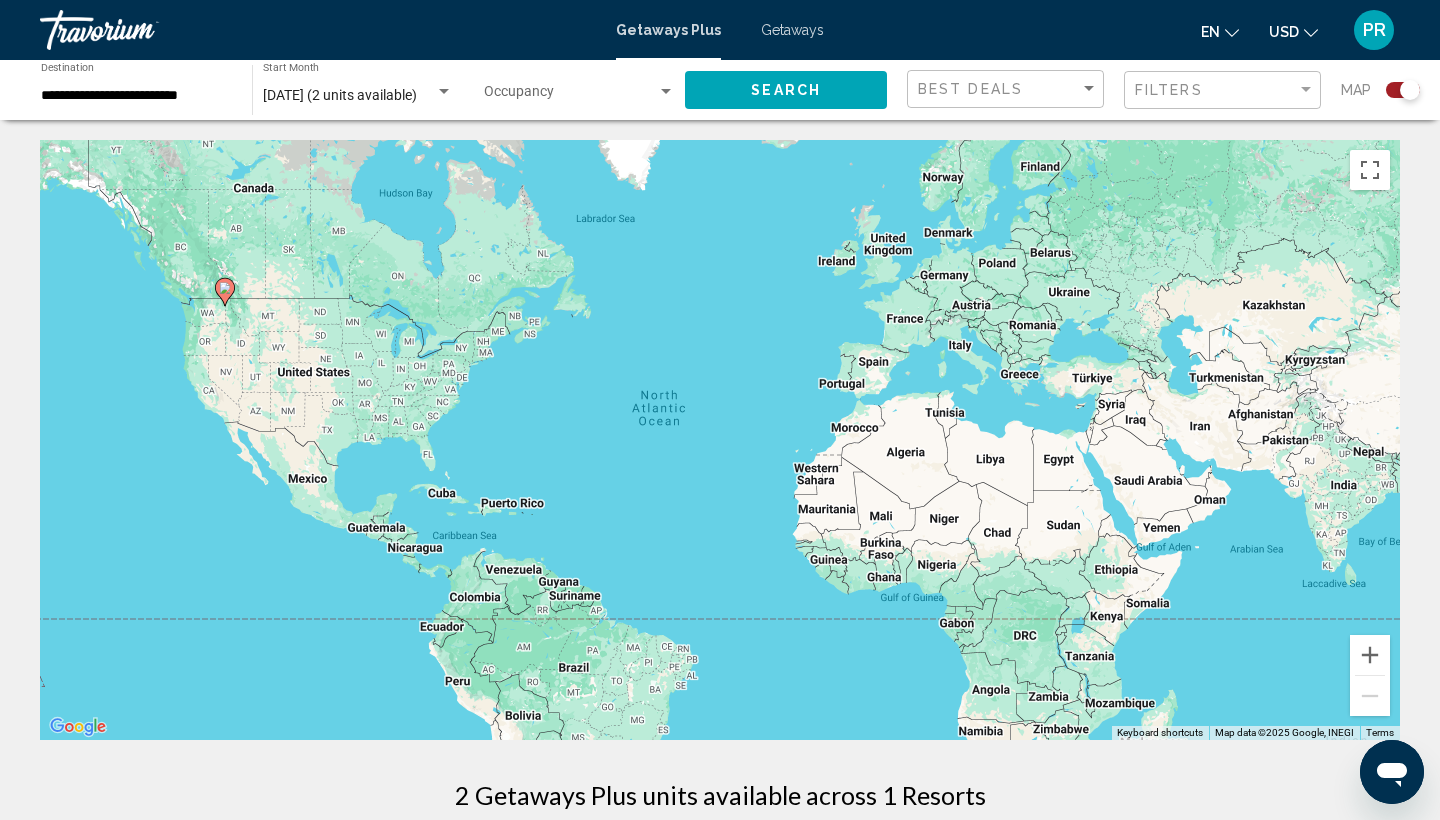 scroll, scrollTop: 0, scrollLeft: 0, axis: both 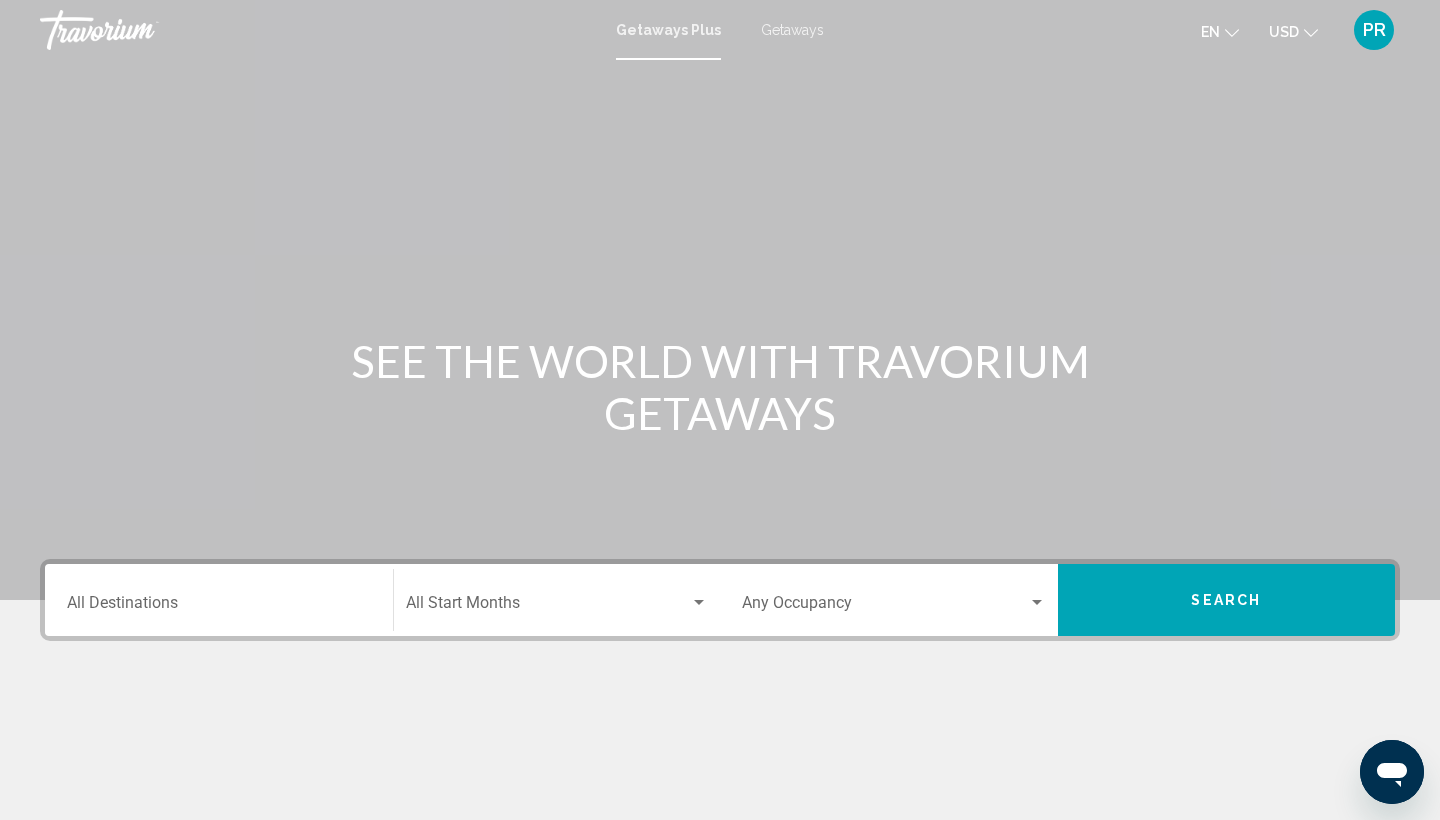 click on "Getaways" at bounding box center (792, 30) 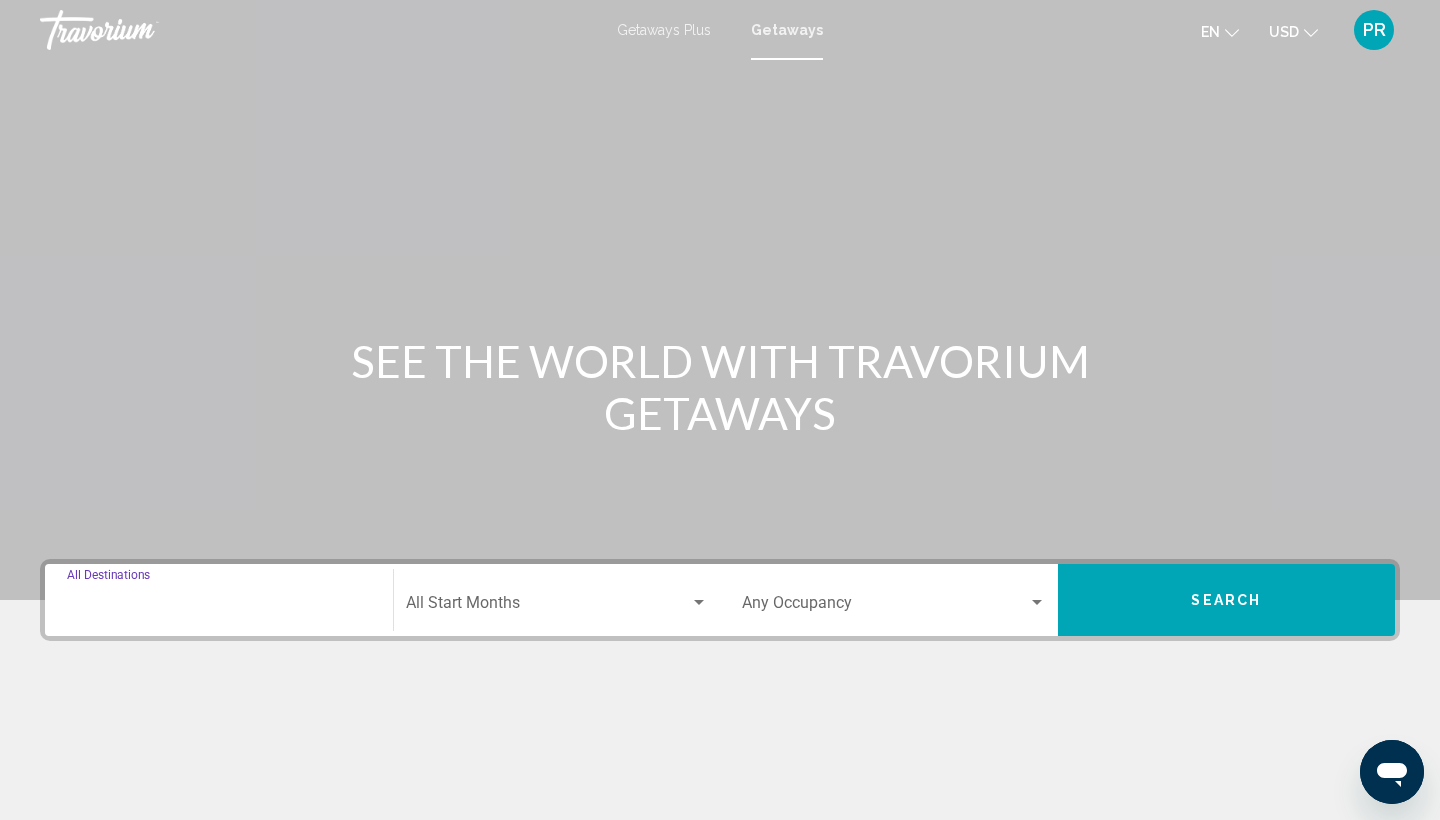 click on "Destination All Destinations" at bounding box center (219, 607) 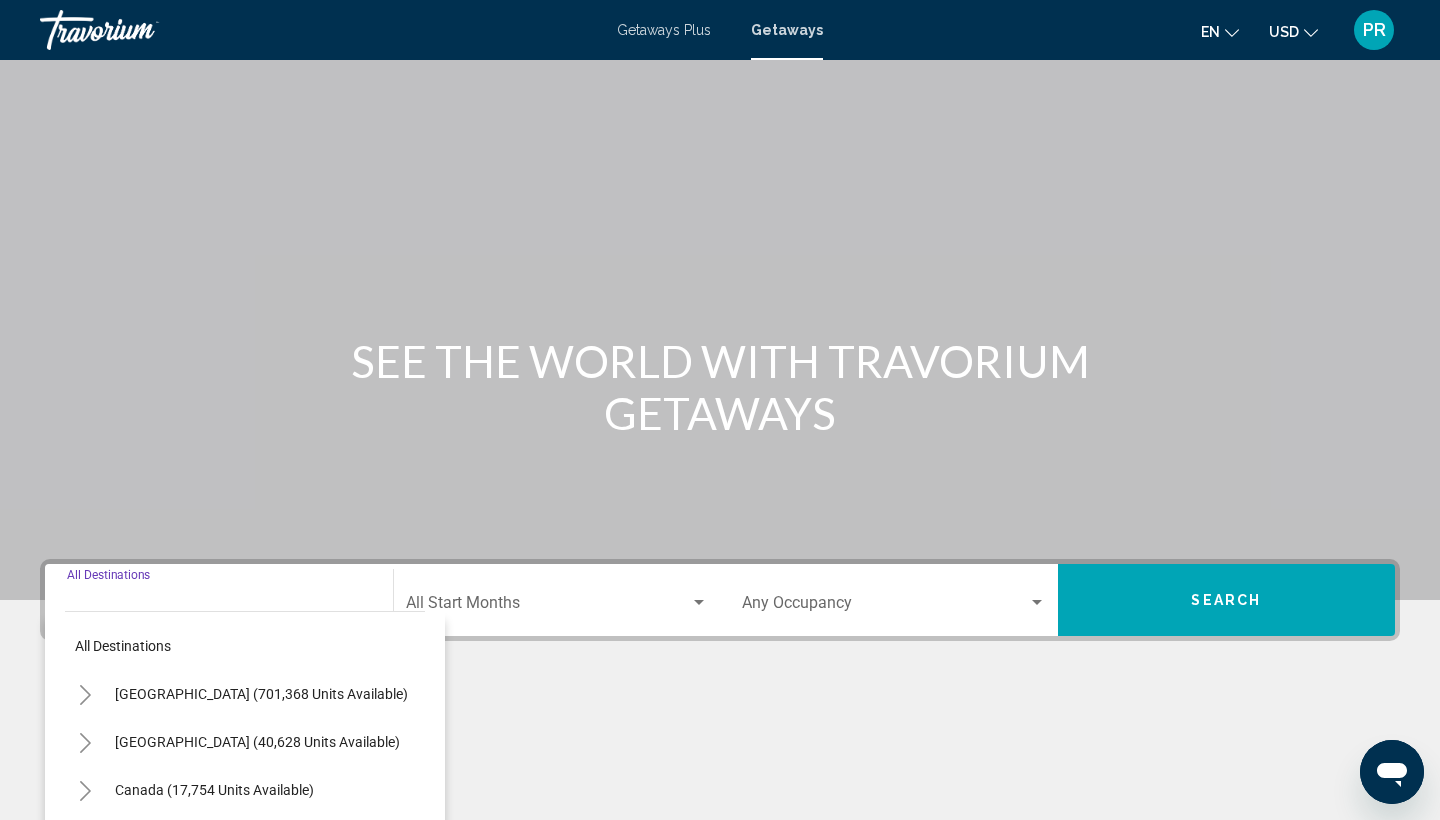 scroll, scrollTop: 266, scrollLeft: 0, axis: vertical 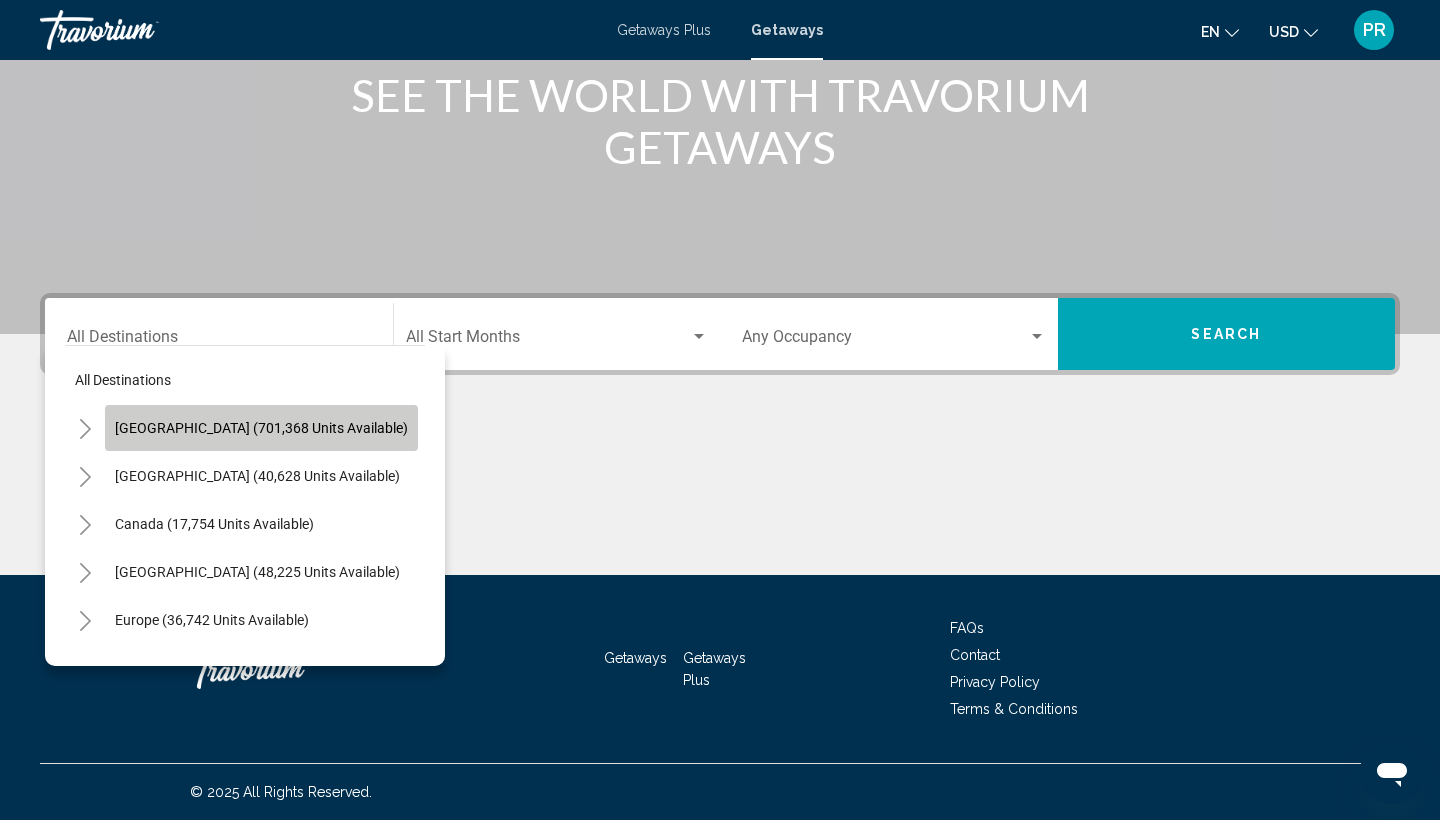 click on "United States (701,368 units available)" at bounding box center [257, 476] 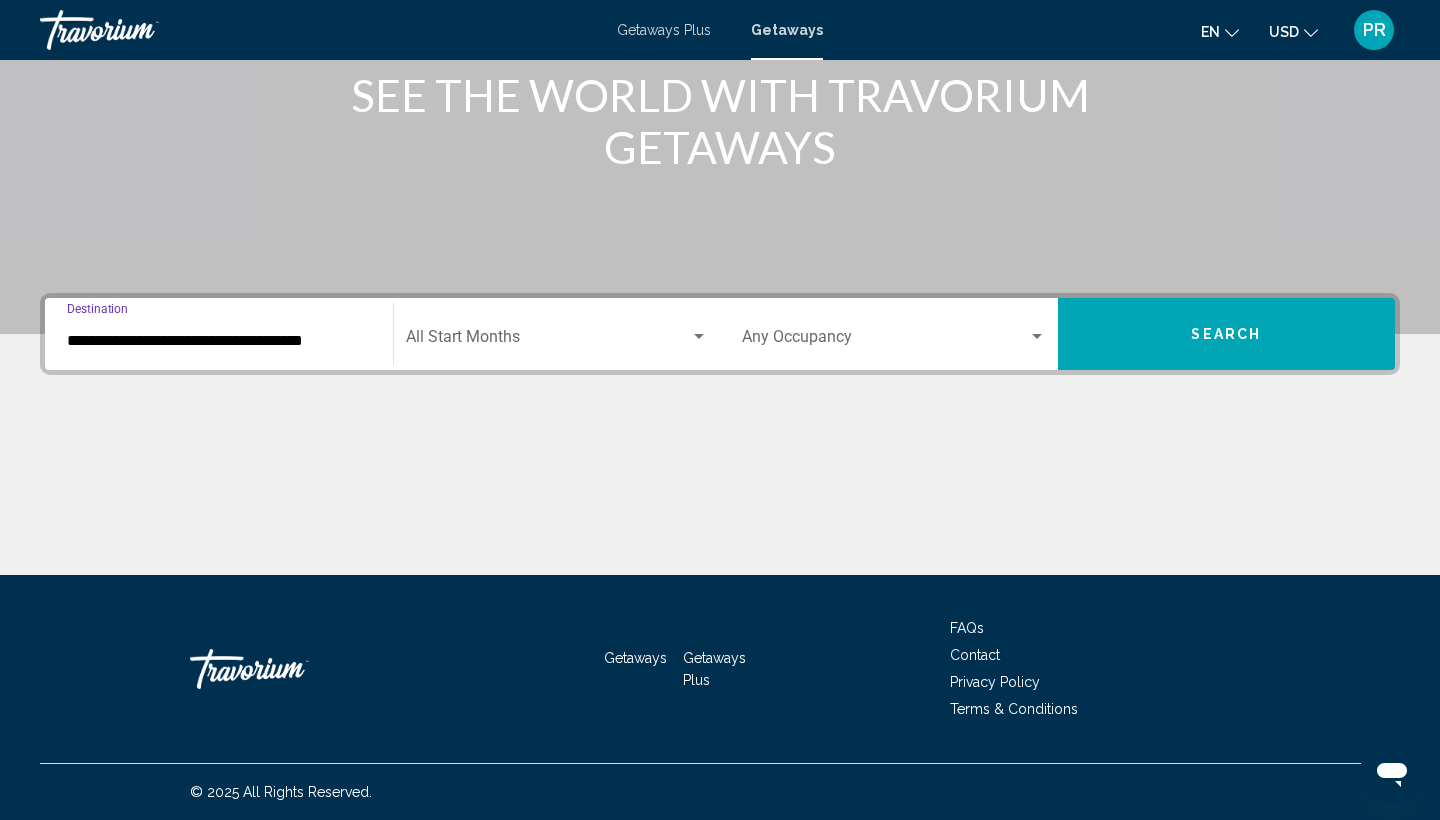 click on "**********" at bounding box center [219, 341] 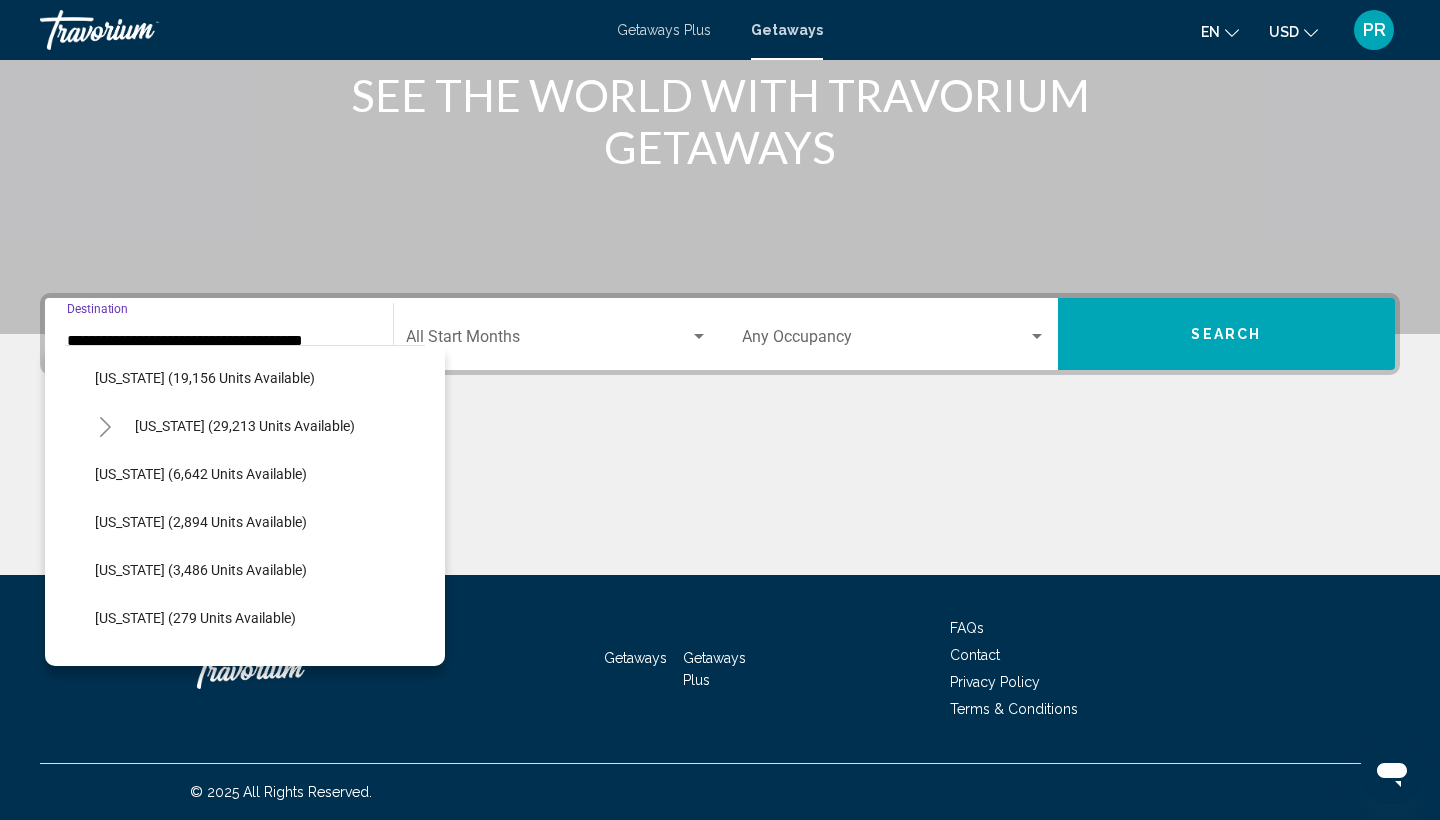 scroll, scrollTop: 433, scrollLeft: 0, axis: vertical 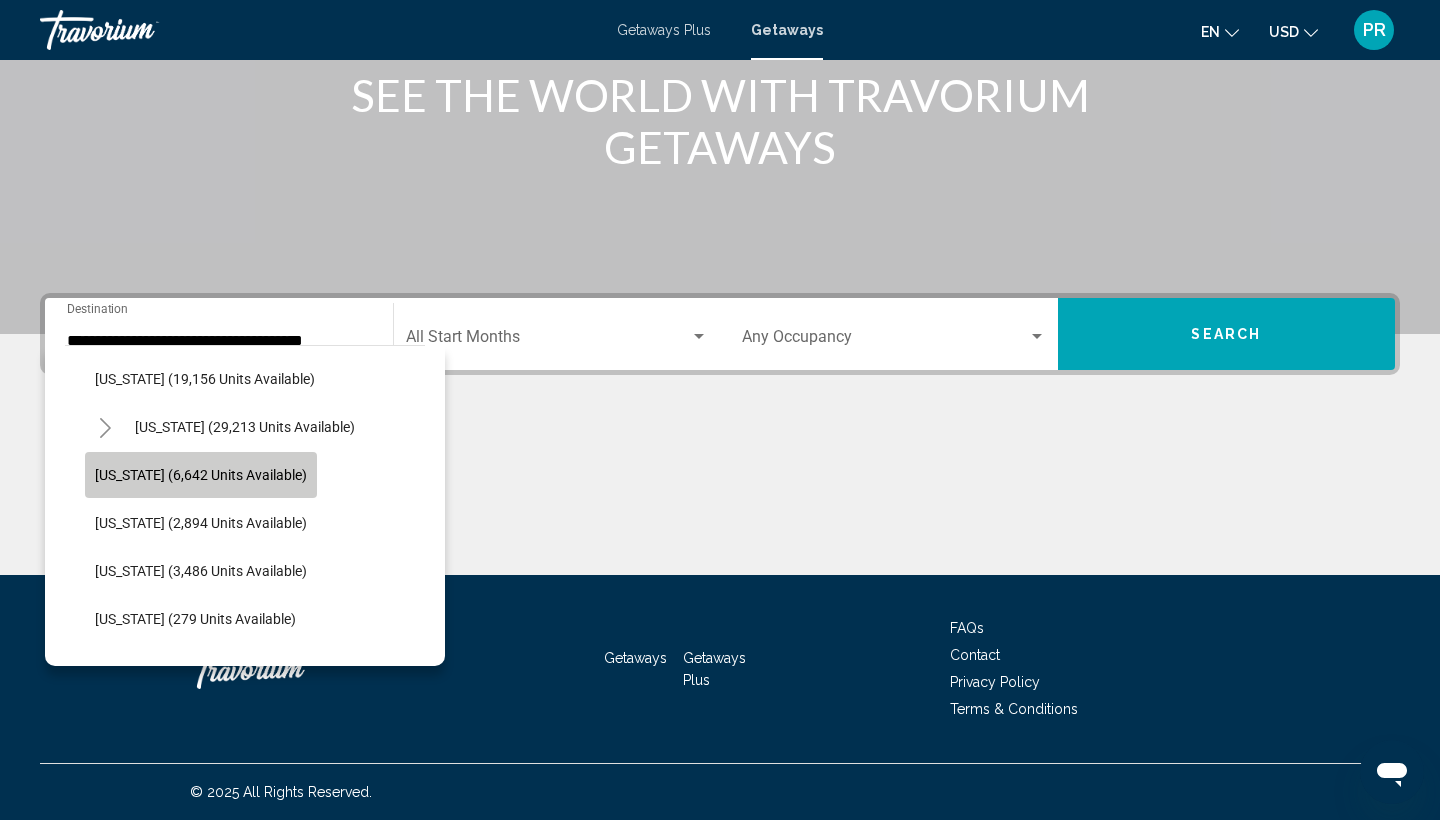 click on "Idaho (6,642 units available)" 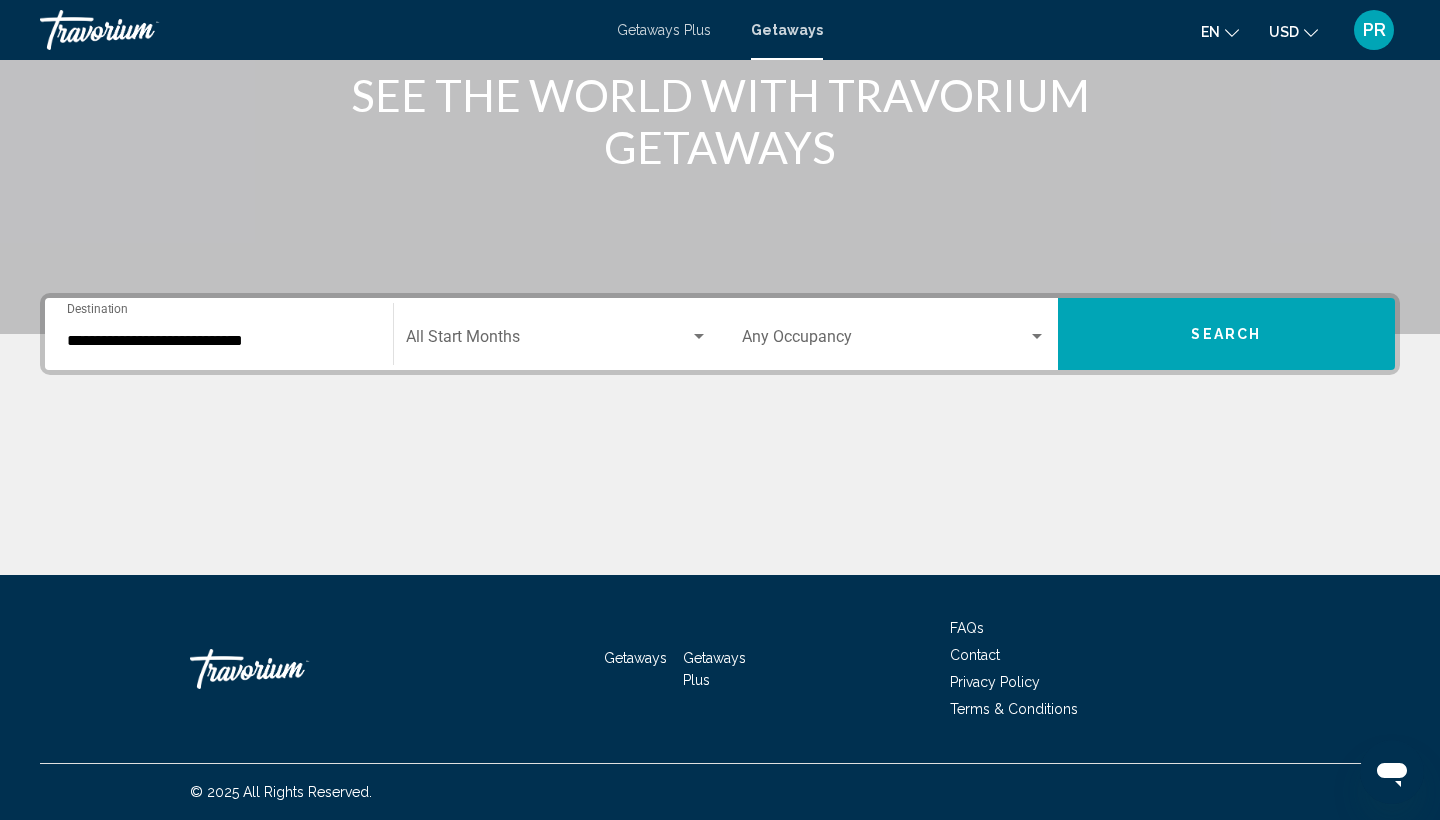 click on "**********" at bounding box center (219, 334) 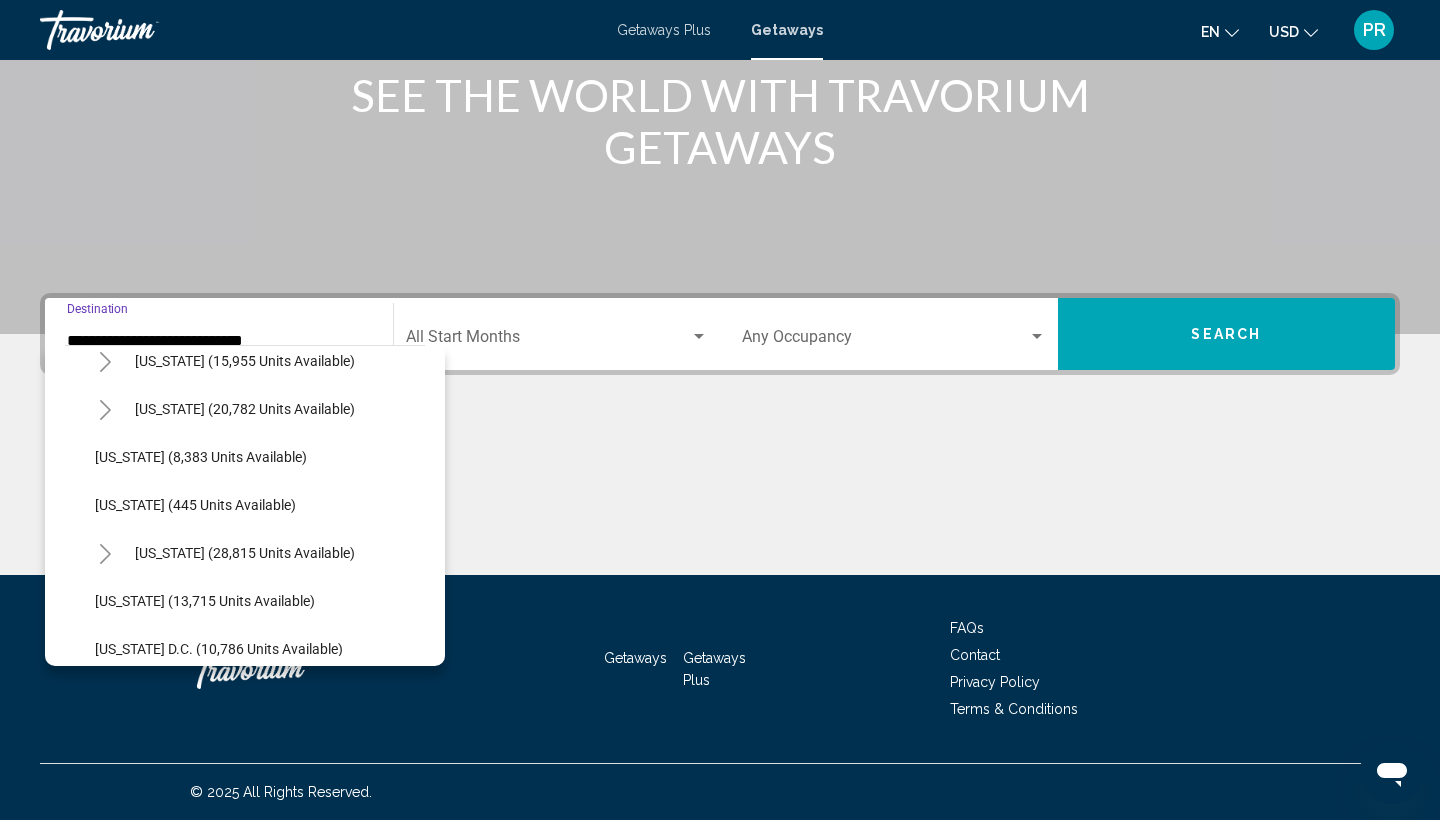scroll, scrollTop: 1808, scrollLeft: 0, axis: vertical 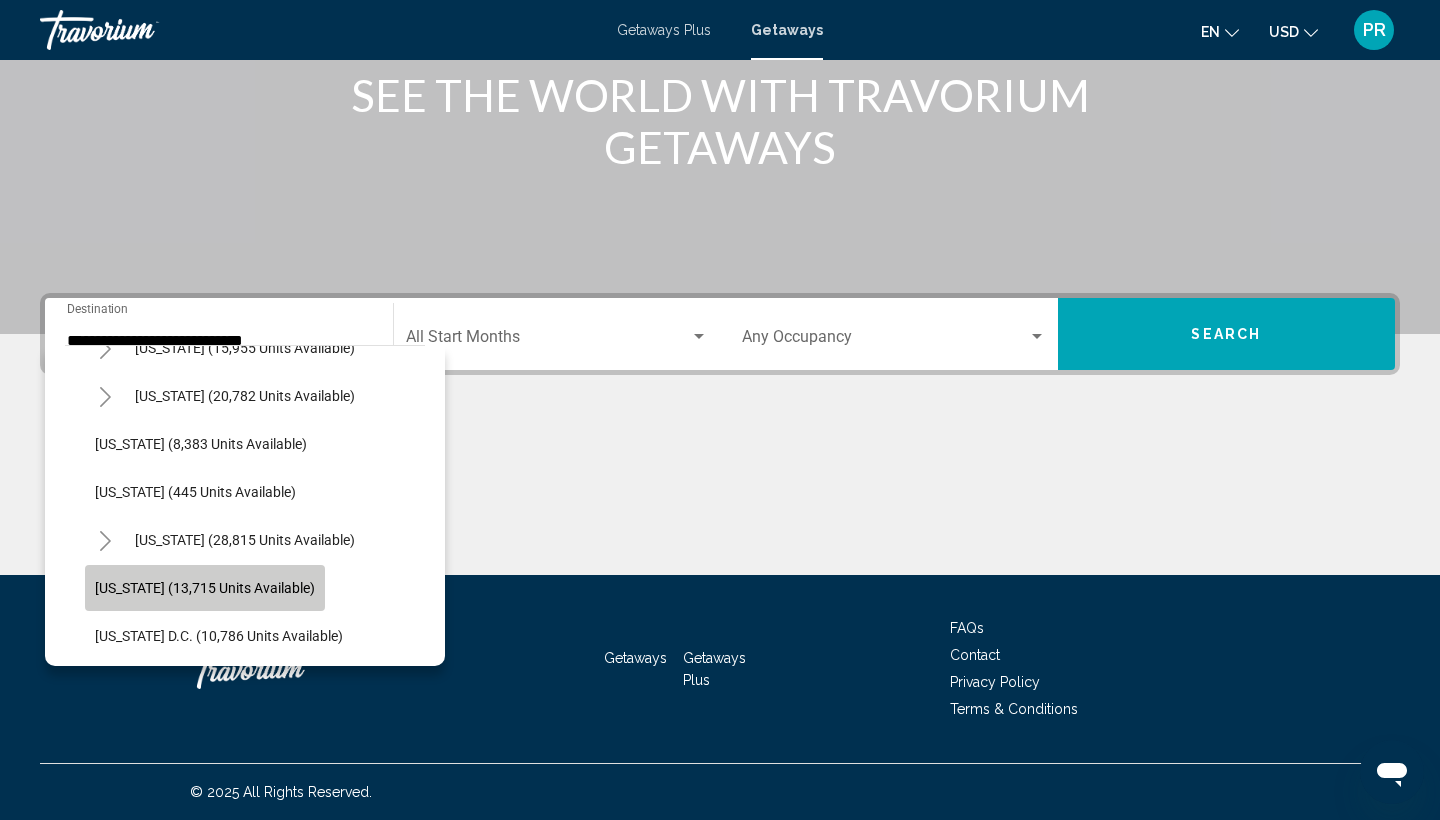 click on "Washington (13,715 units available)" 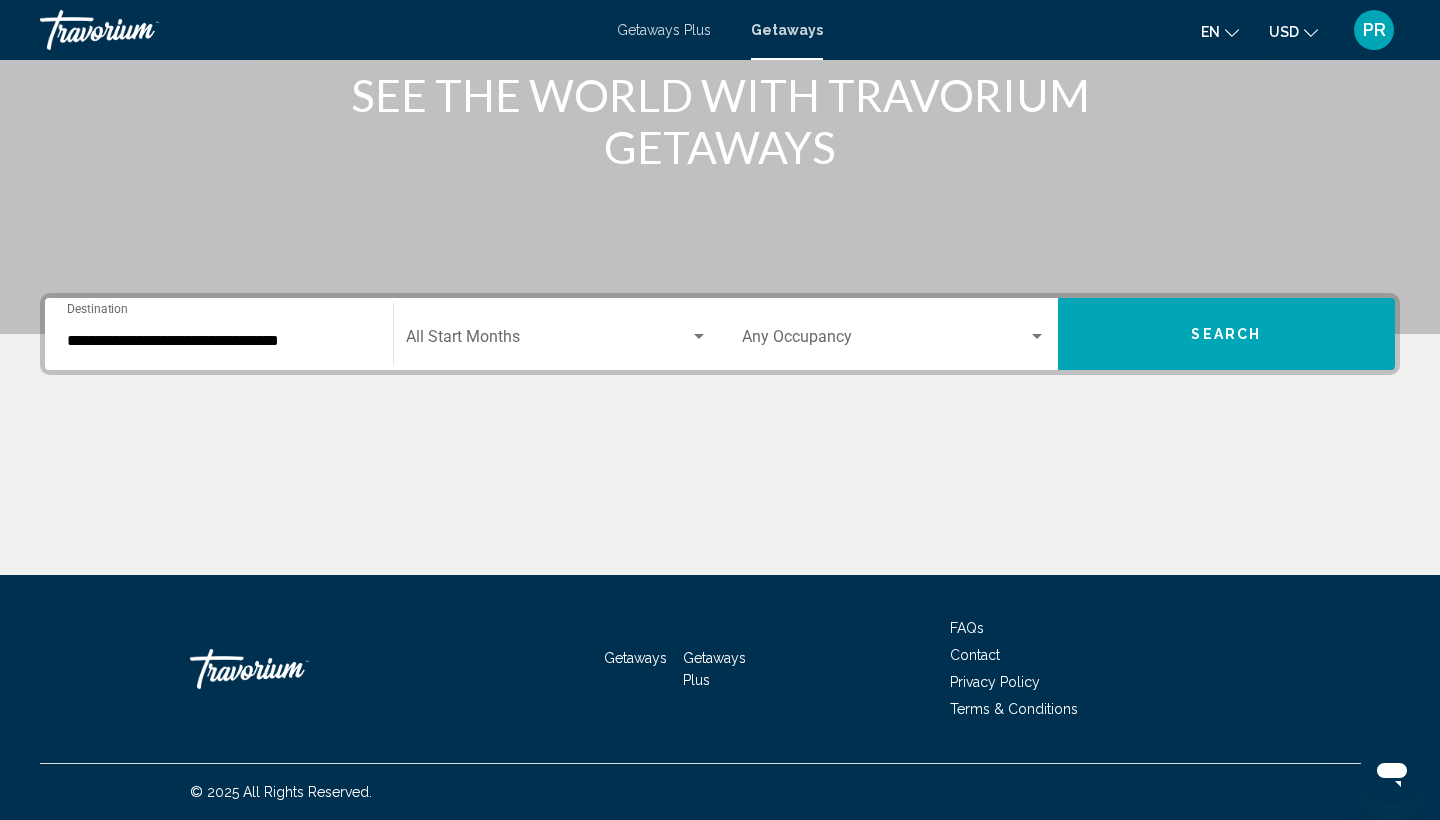 click on "Start Month All Start Months" 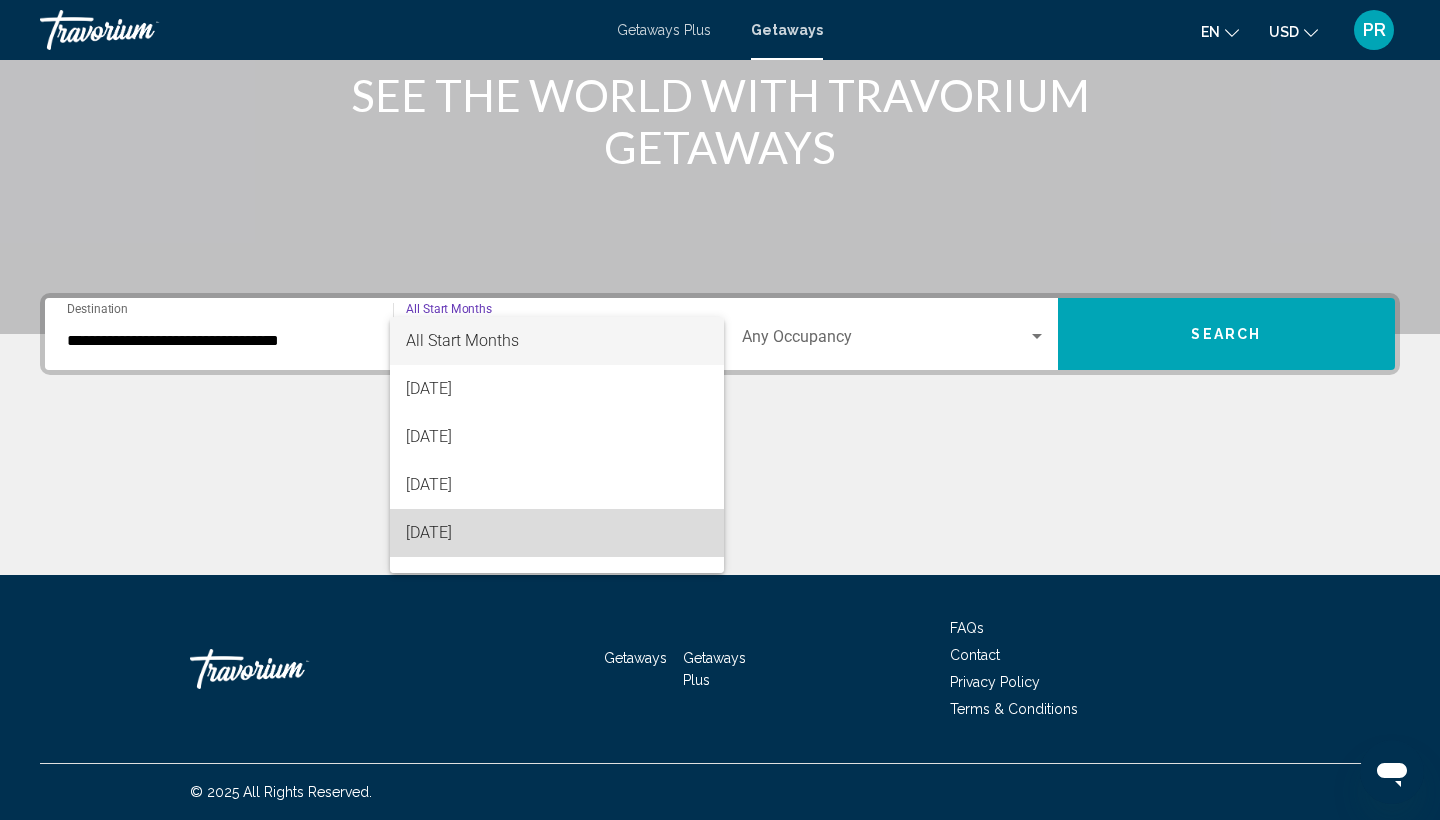click on "[DATE]" at bounding box center (557, 533) 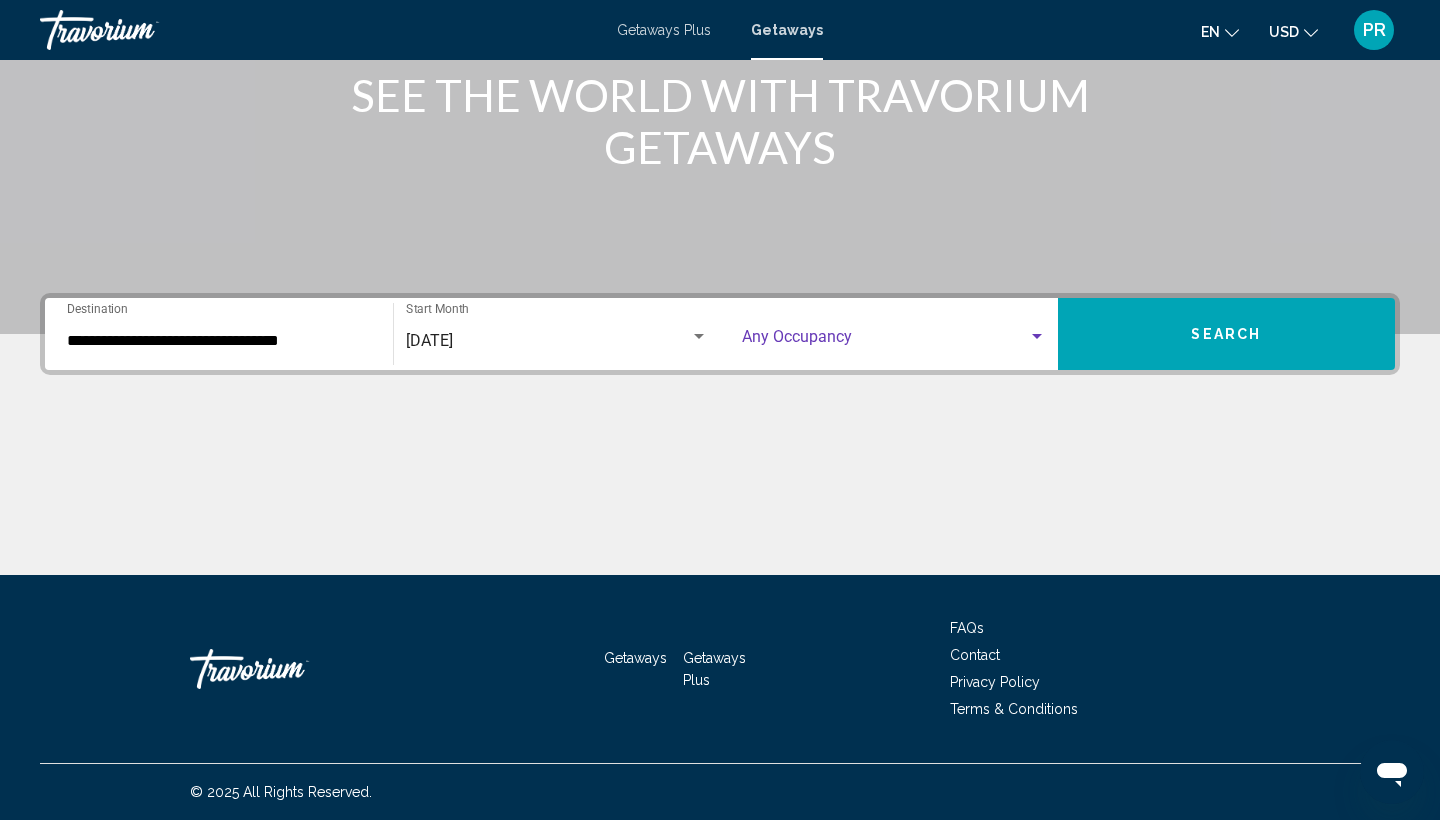 click at bounding box center [885, 341] 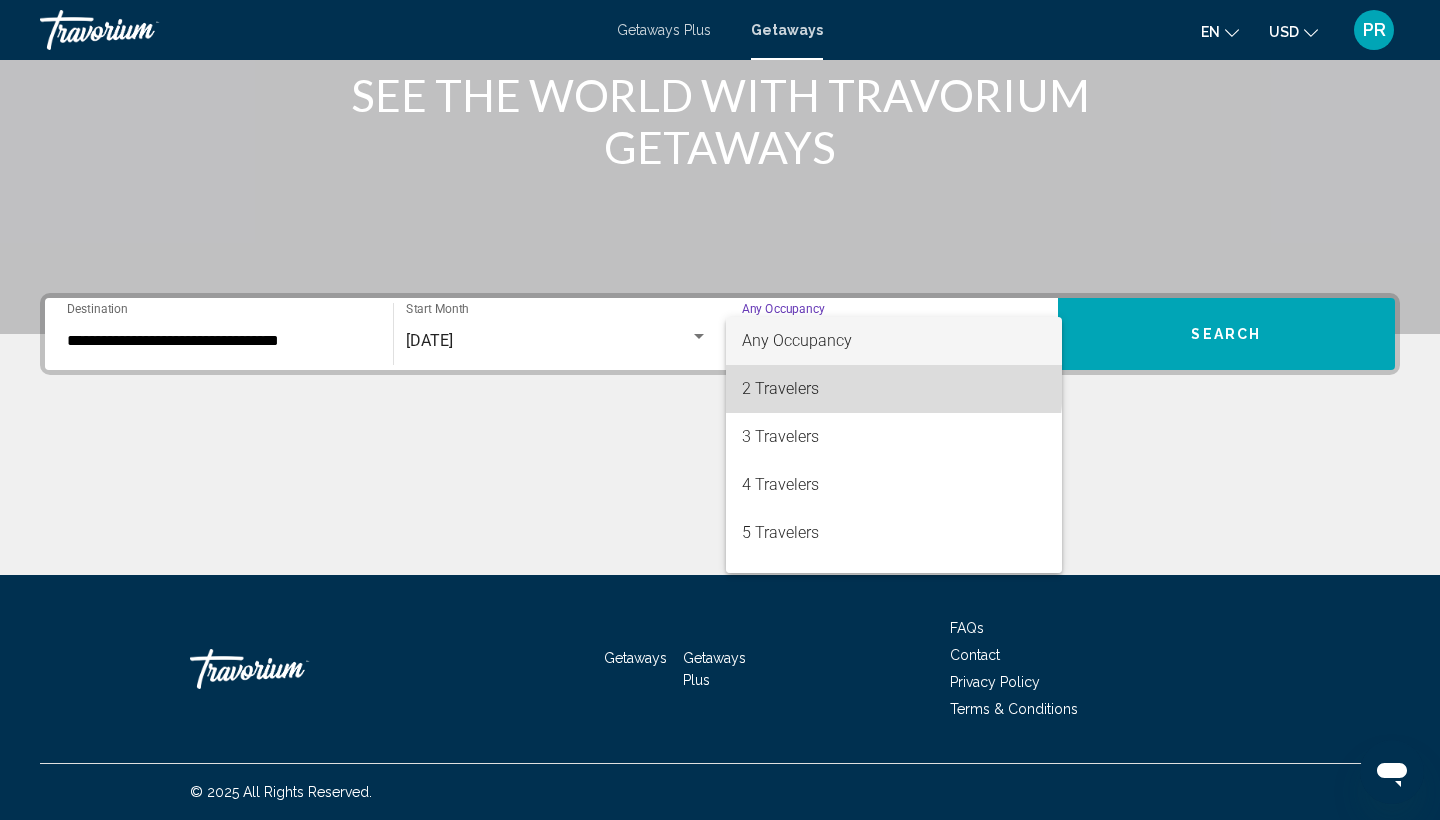 click on "2 Travelers" at bounding box center [894, 389] 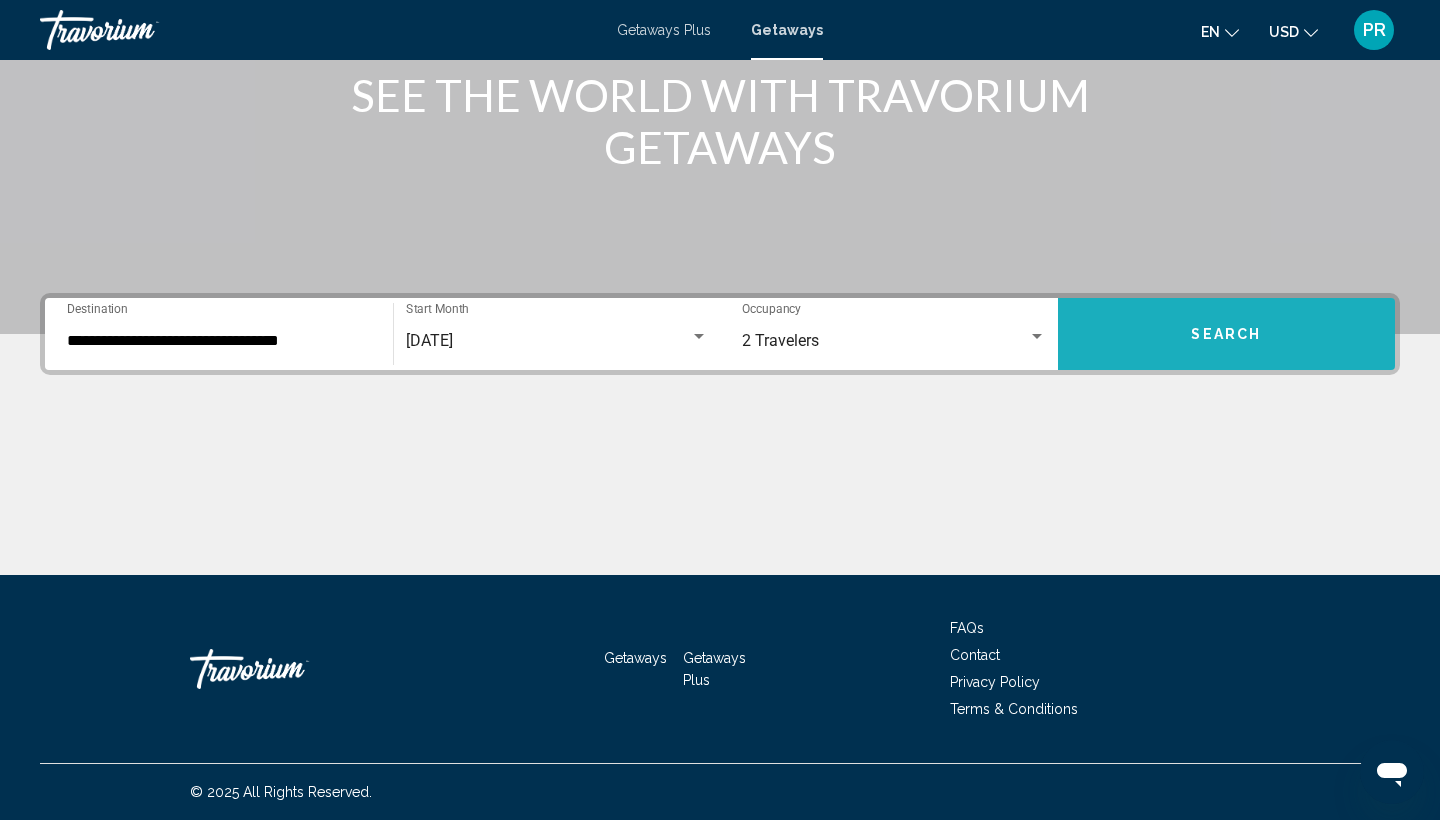 click on "Search" at bounding box center (1227, 334) 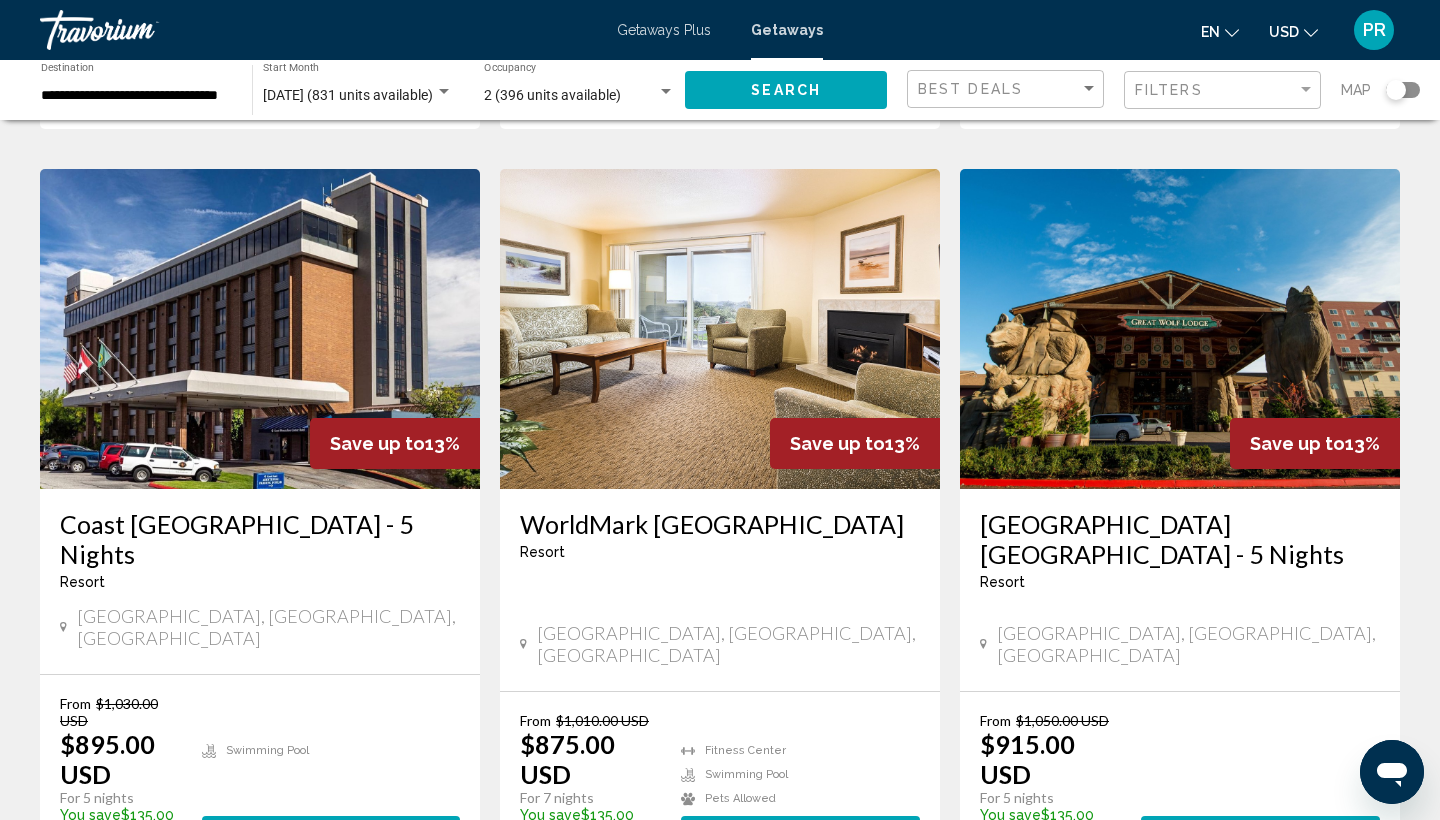 scroll, scrollTop: 1496, scrollLeft: 0, axis: vertical 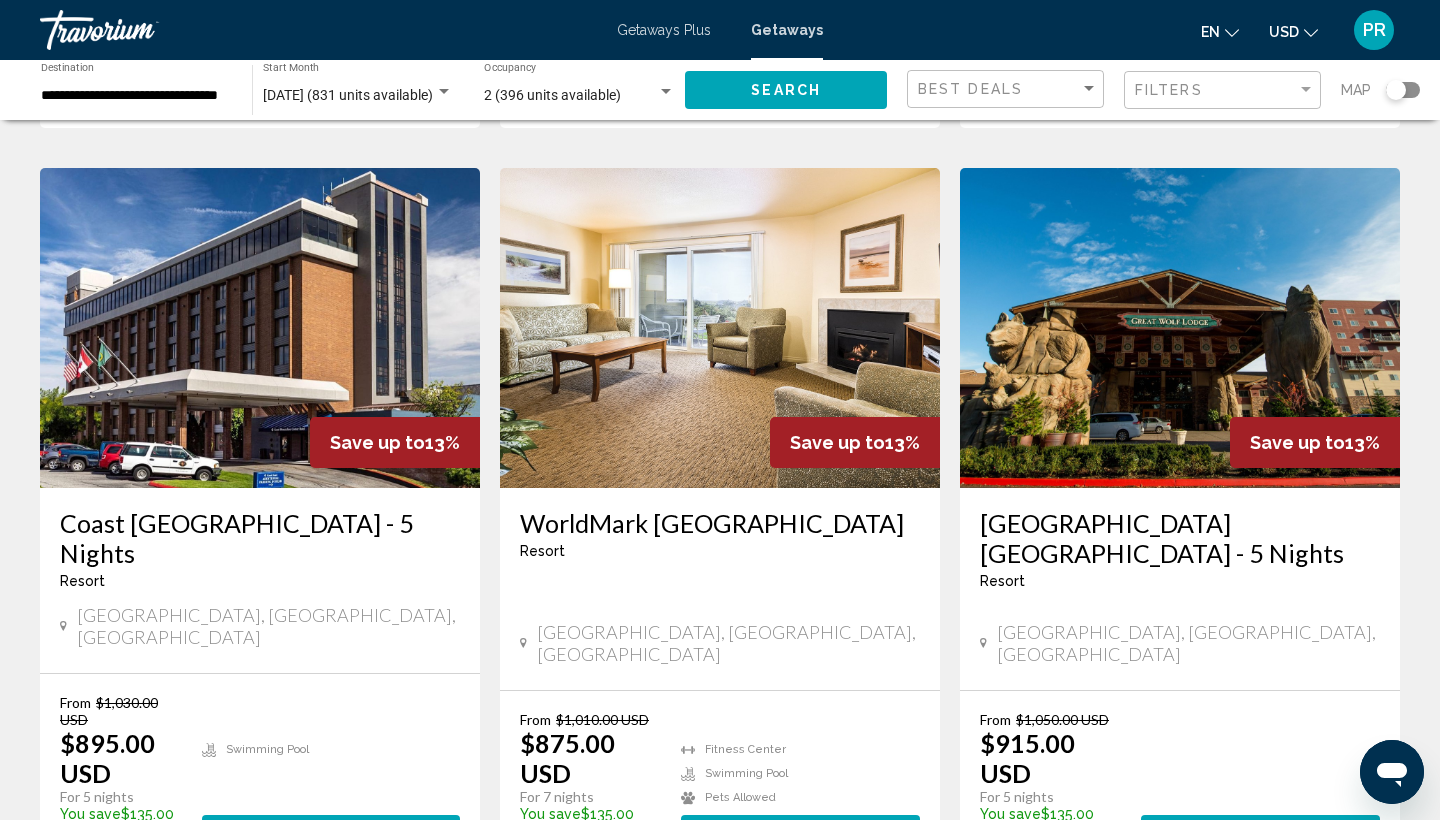 click at bounding box center [720, 328] 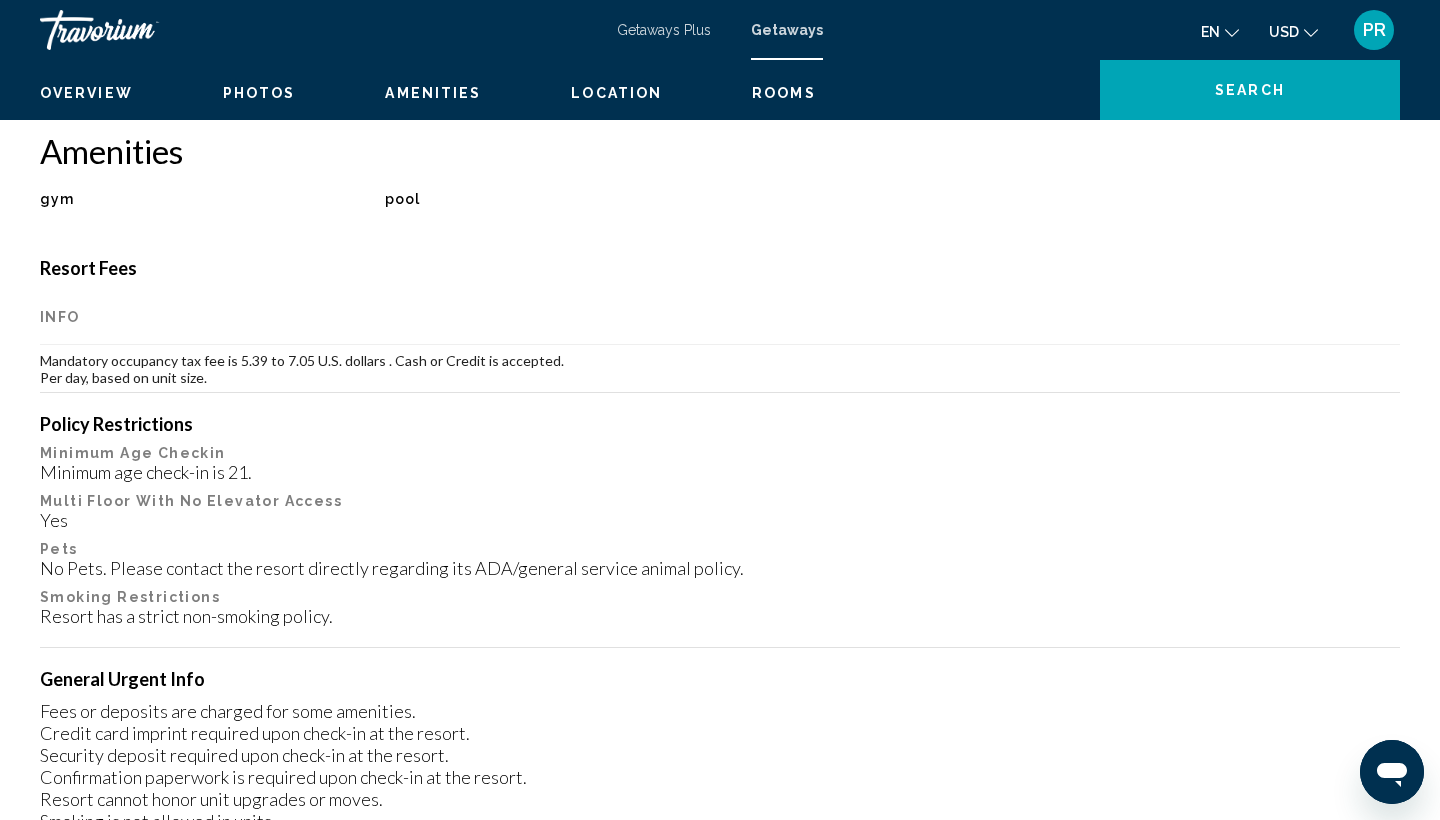 scroll, scrollTop: 0, scrollLeft: 0, axis: both 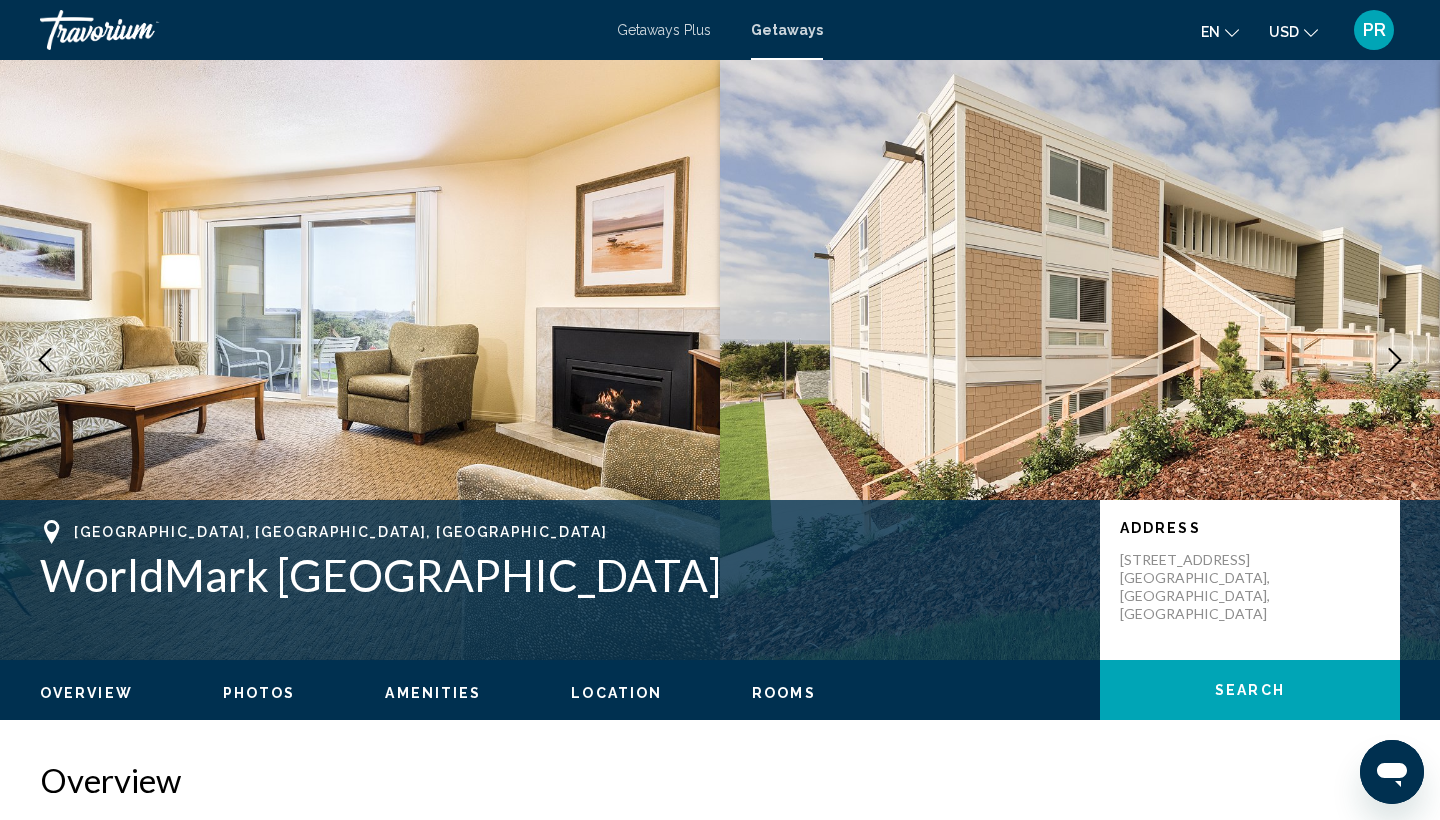 click at bounding box center (360, 360) 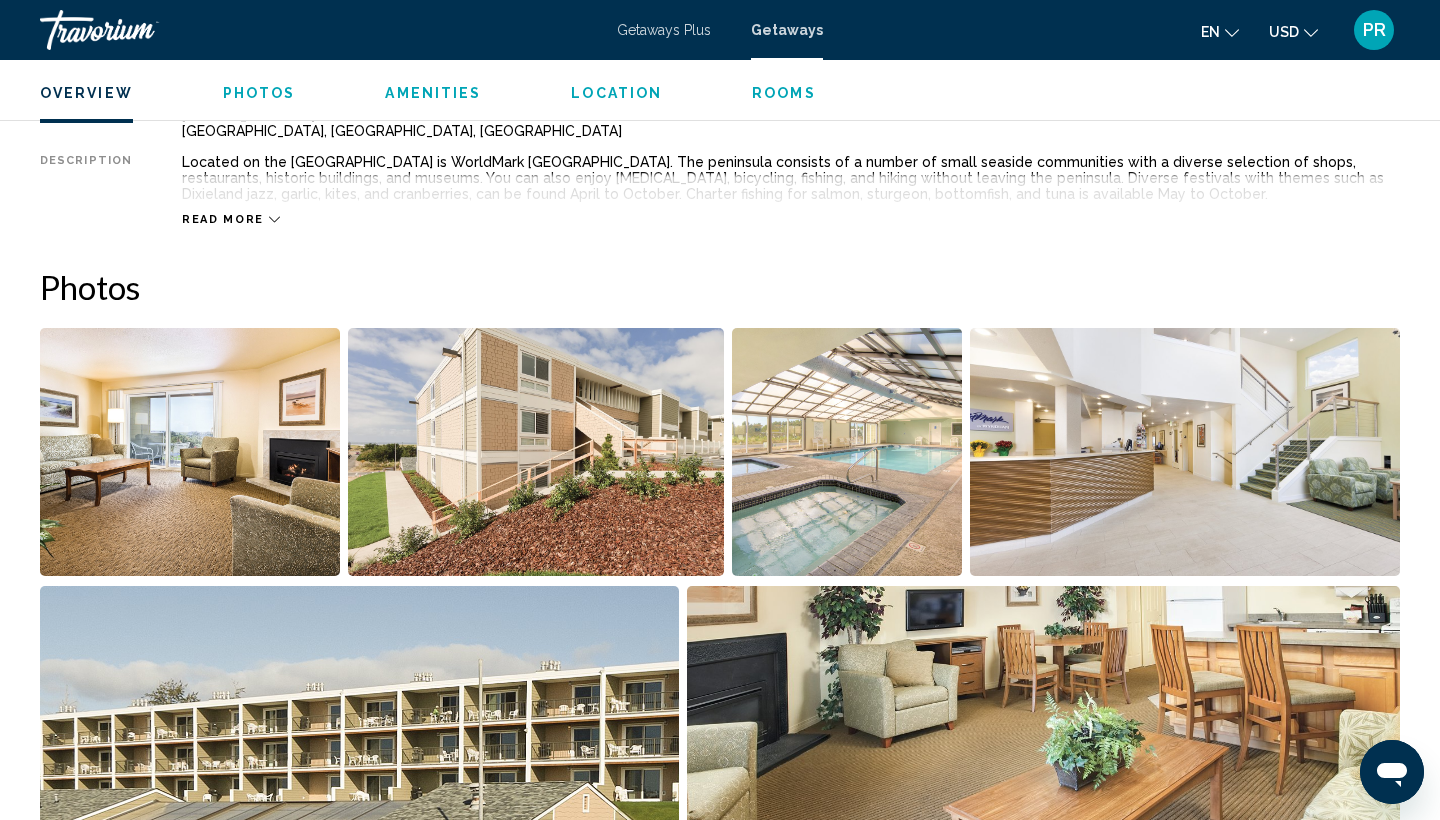 scroll, scrollTop: 747, scrollLeft: 0, axis: vertical 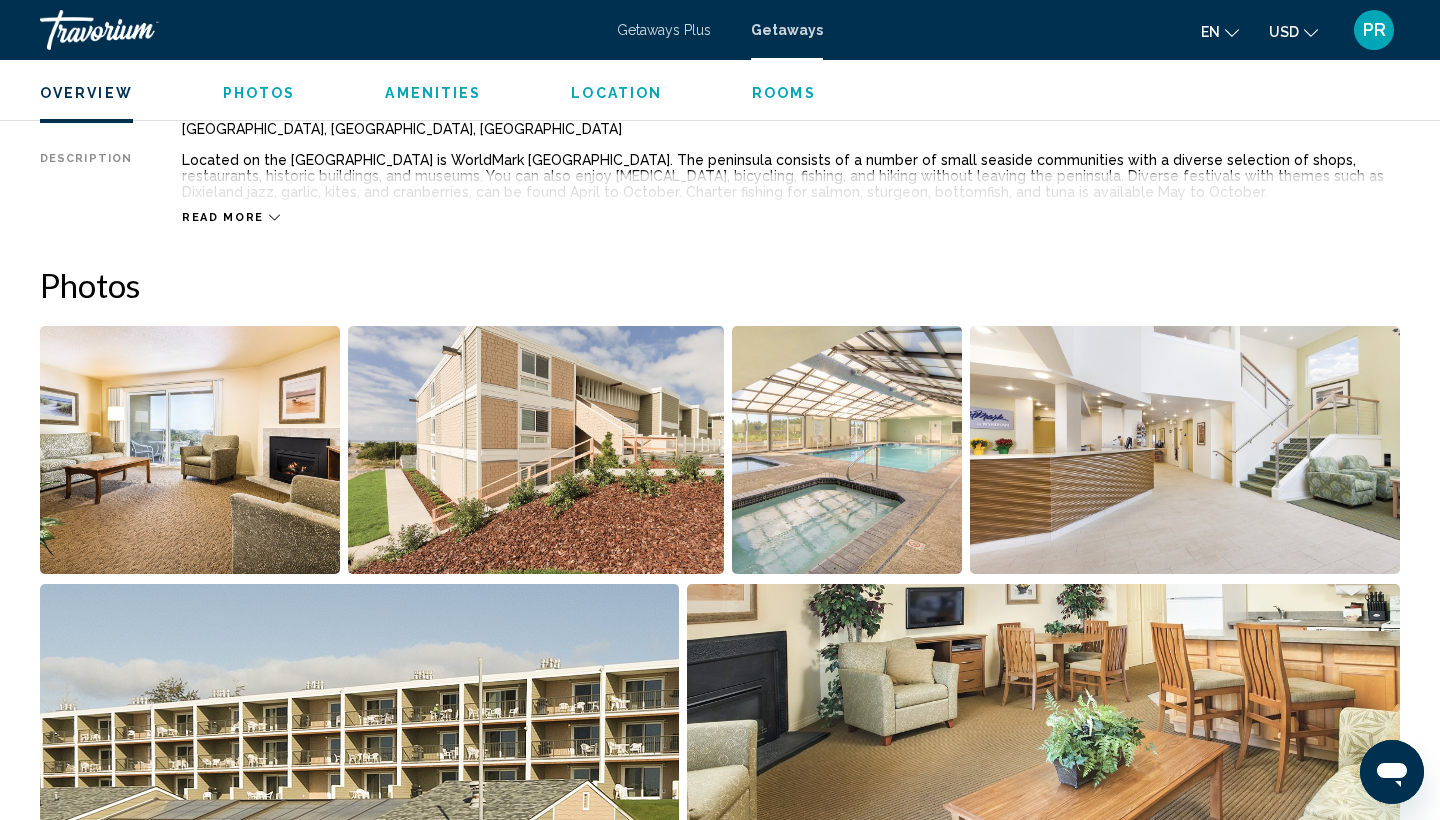 click at bounding box center [190, 450] 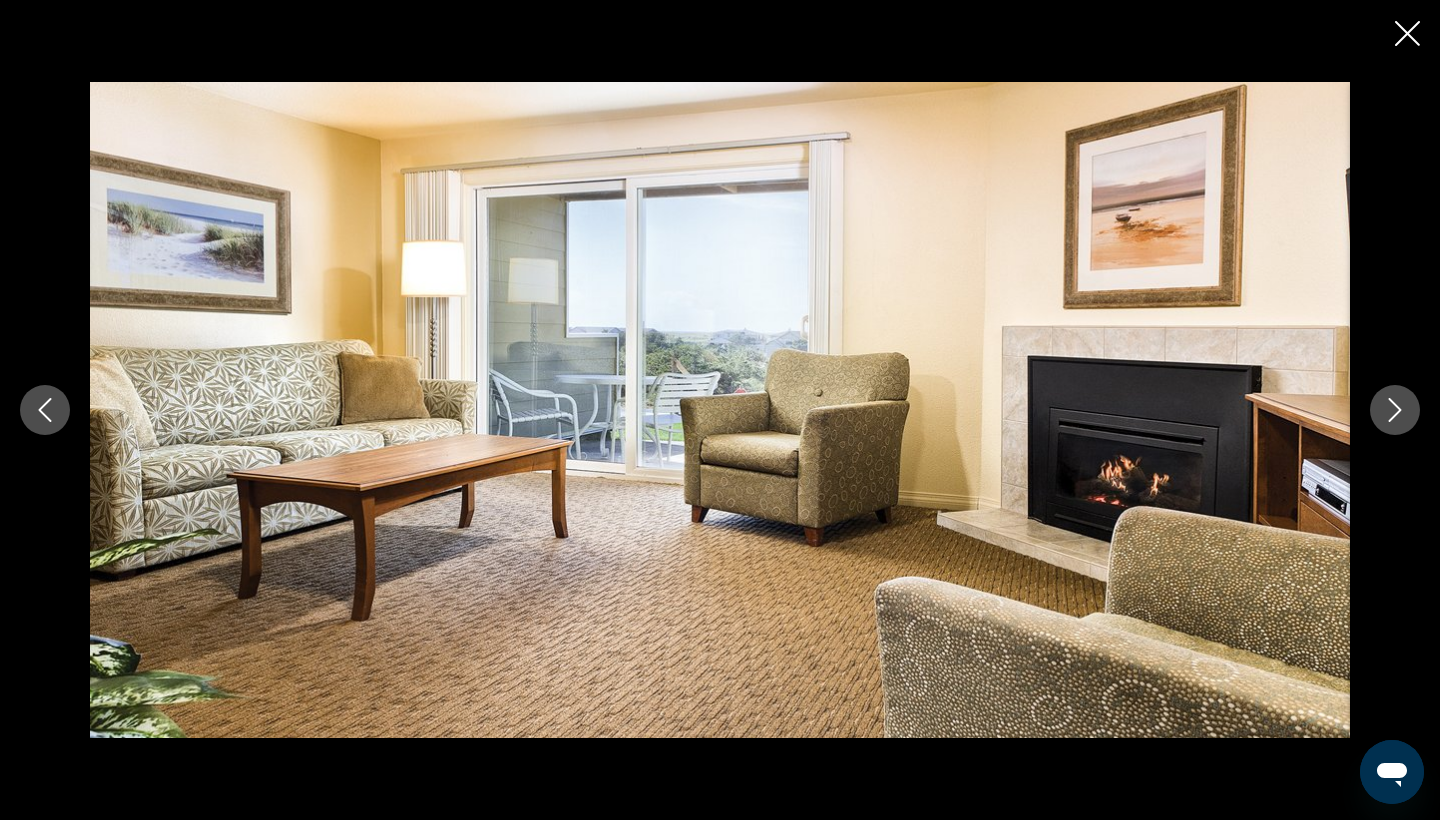 click 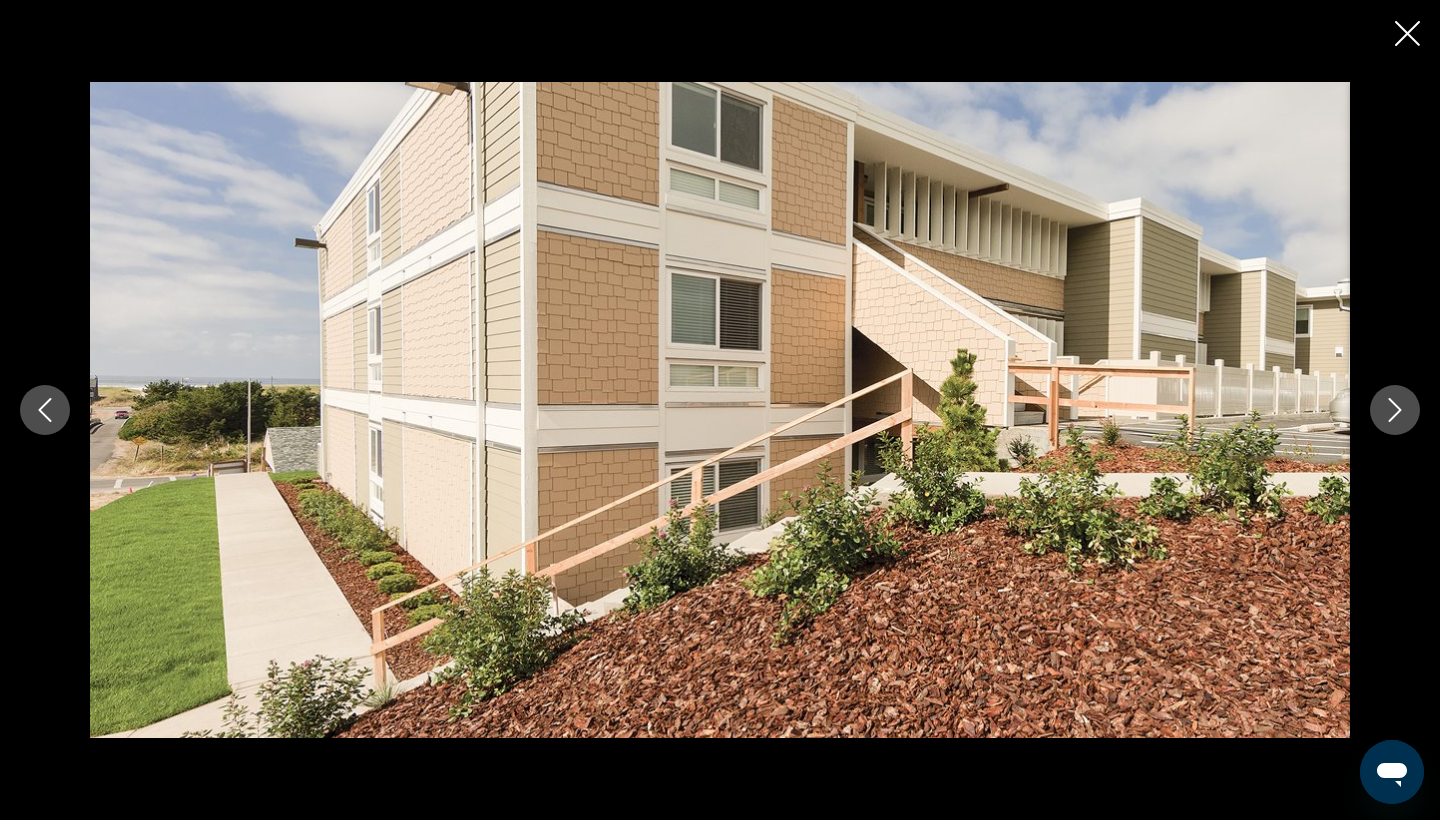 click 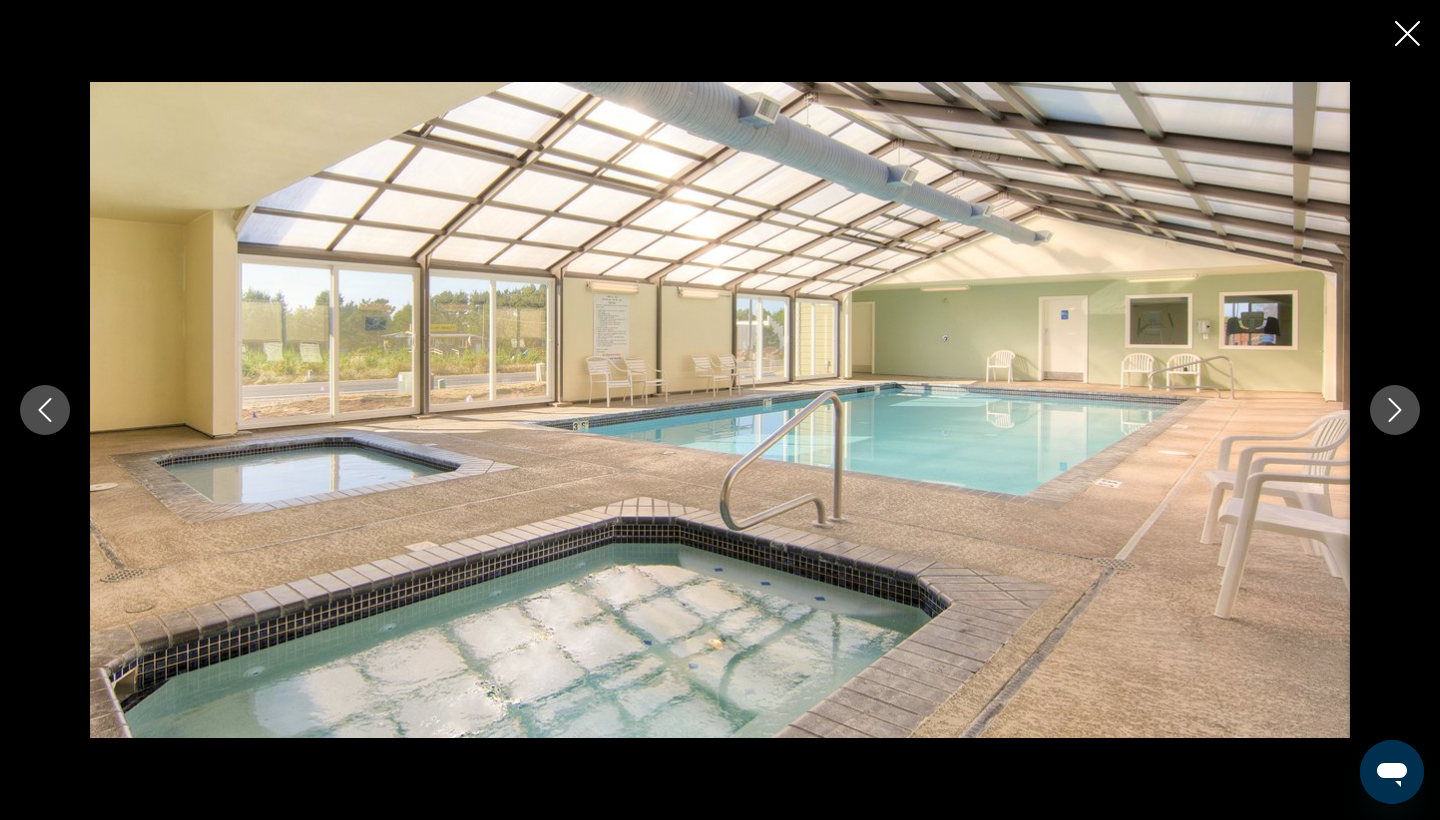 click 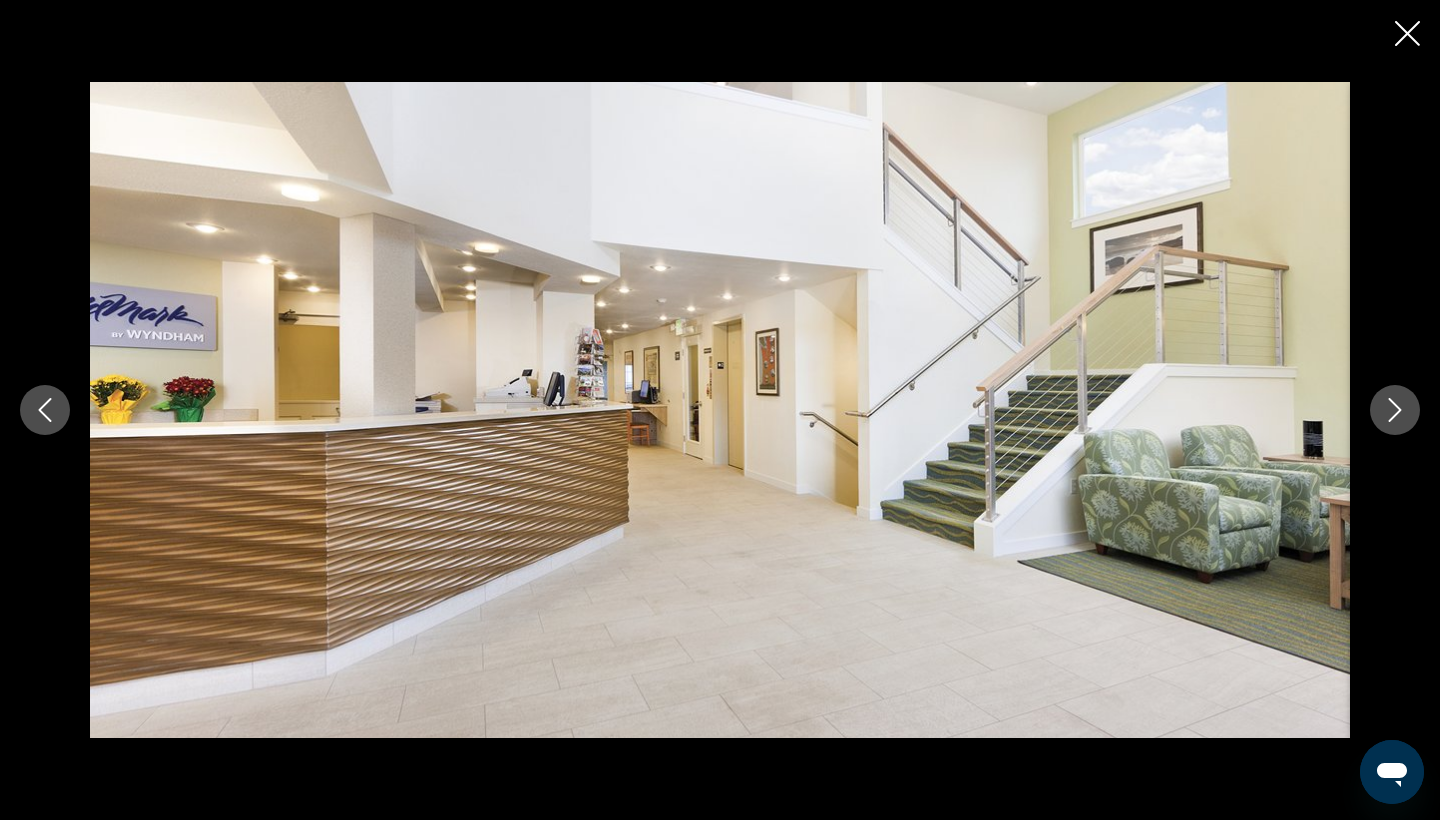 click 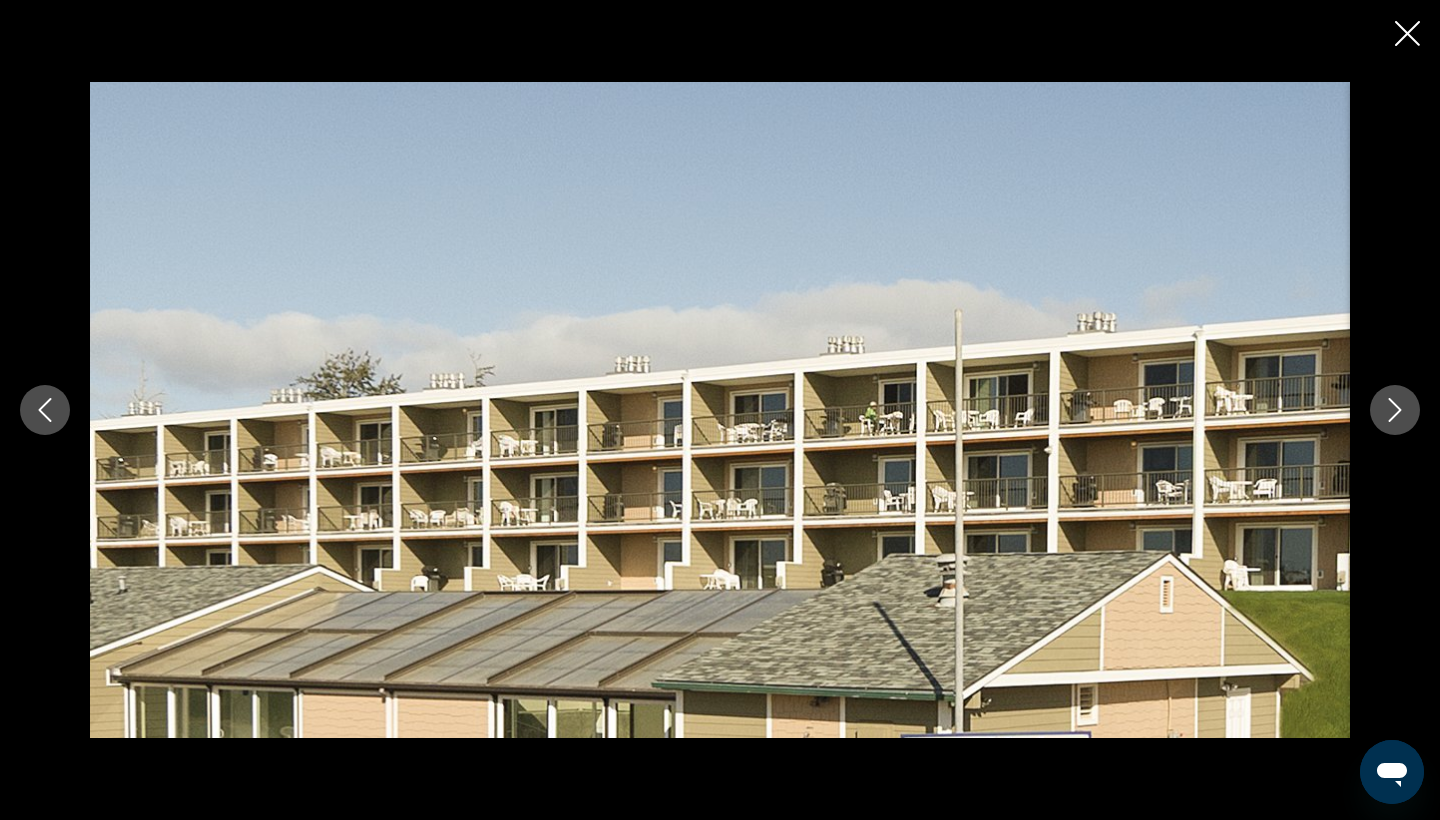 click 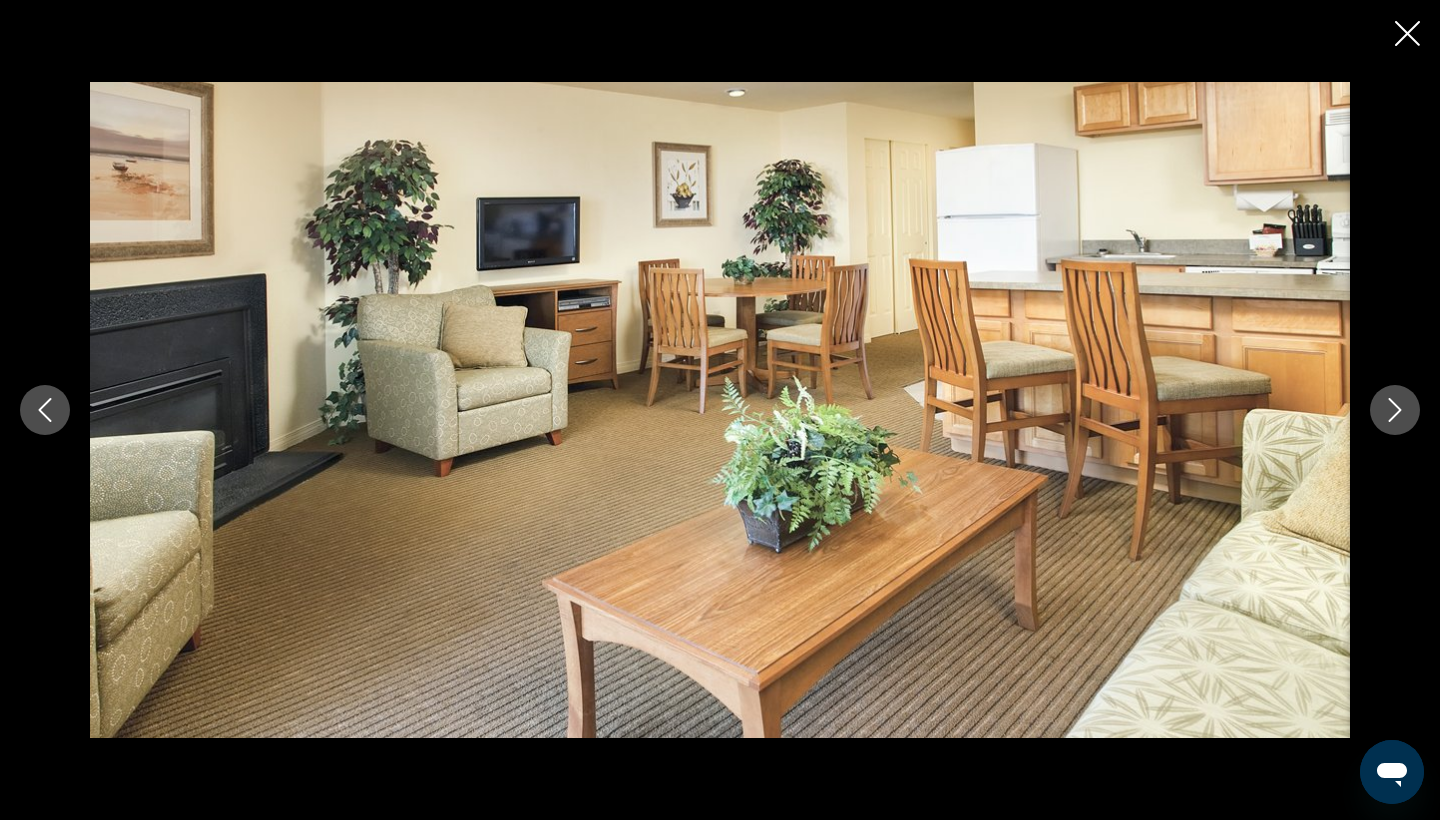 click 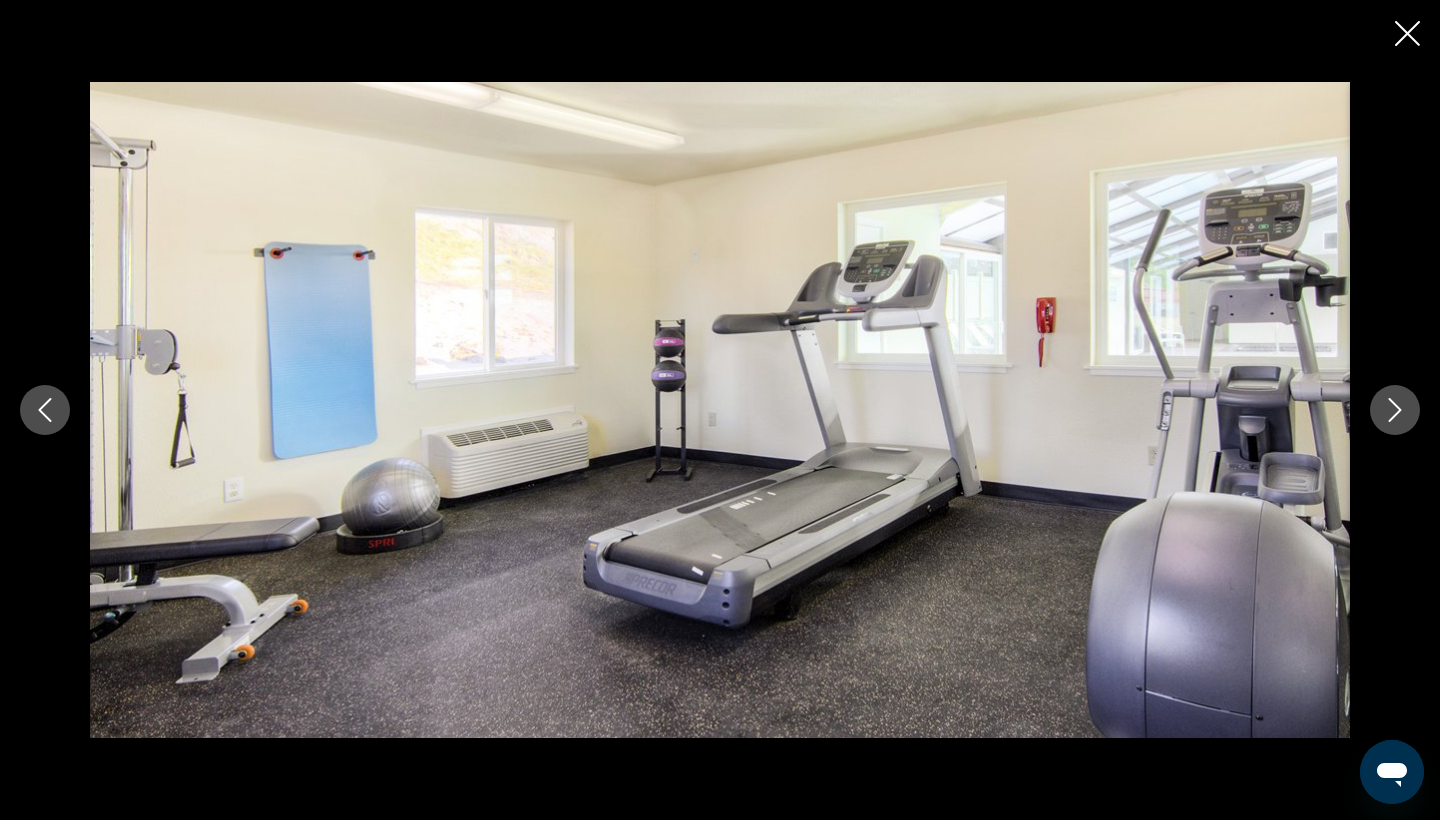 click 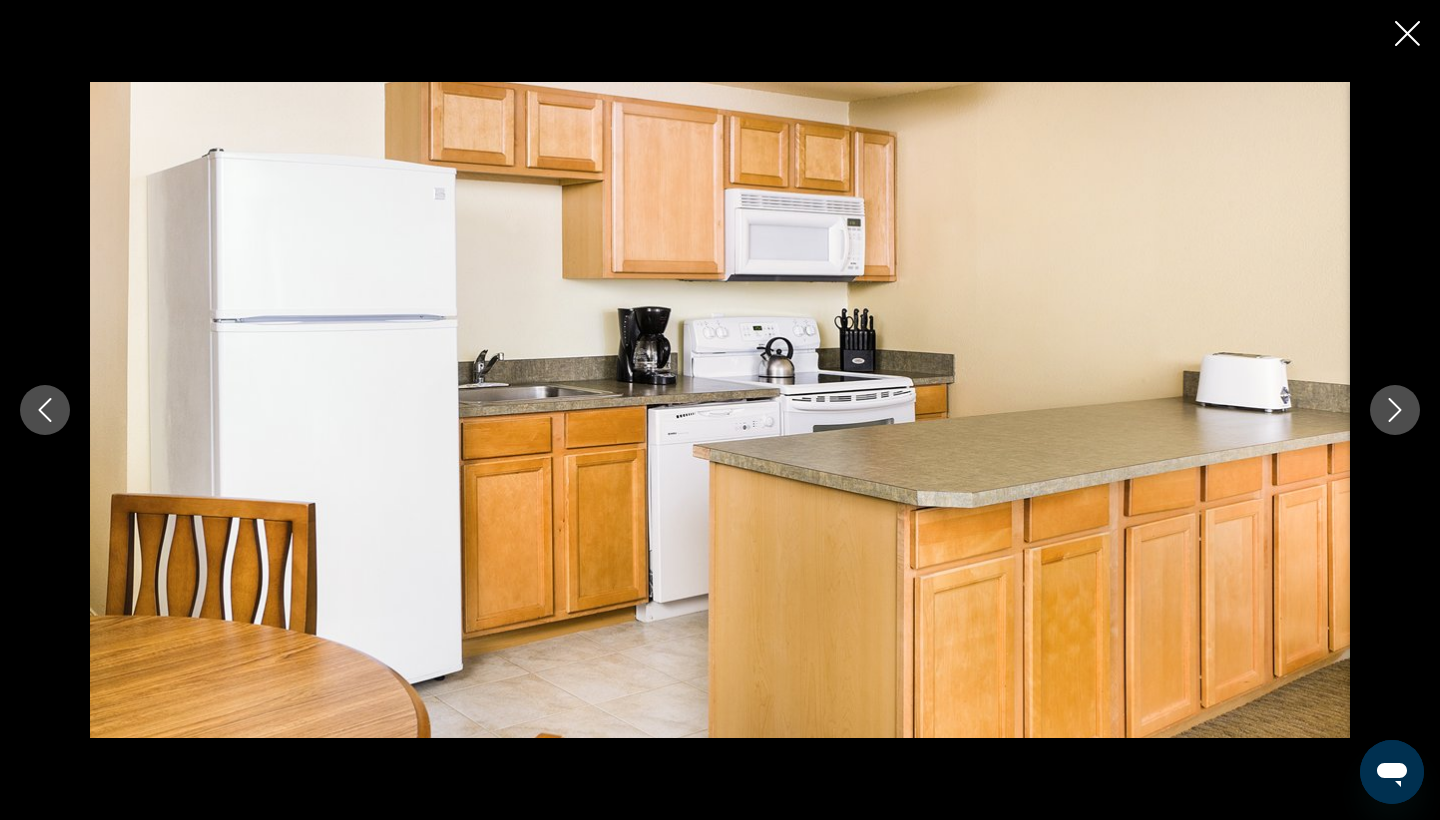 click 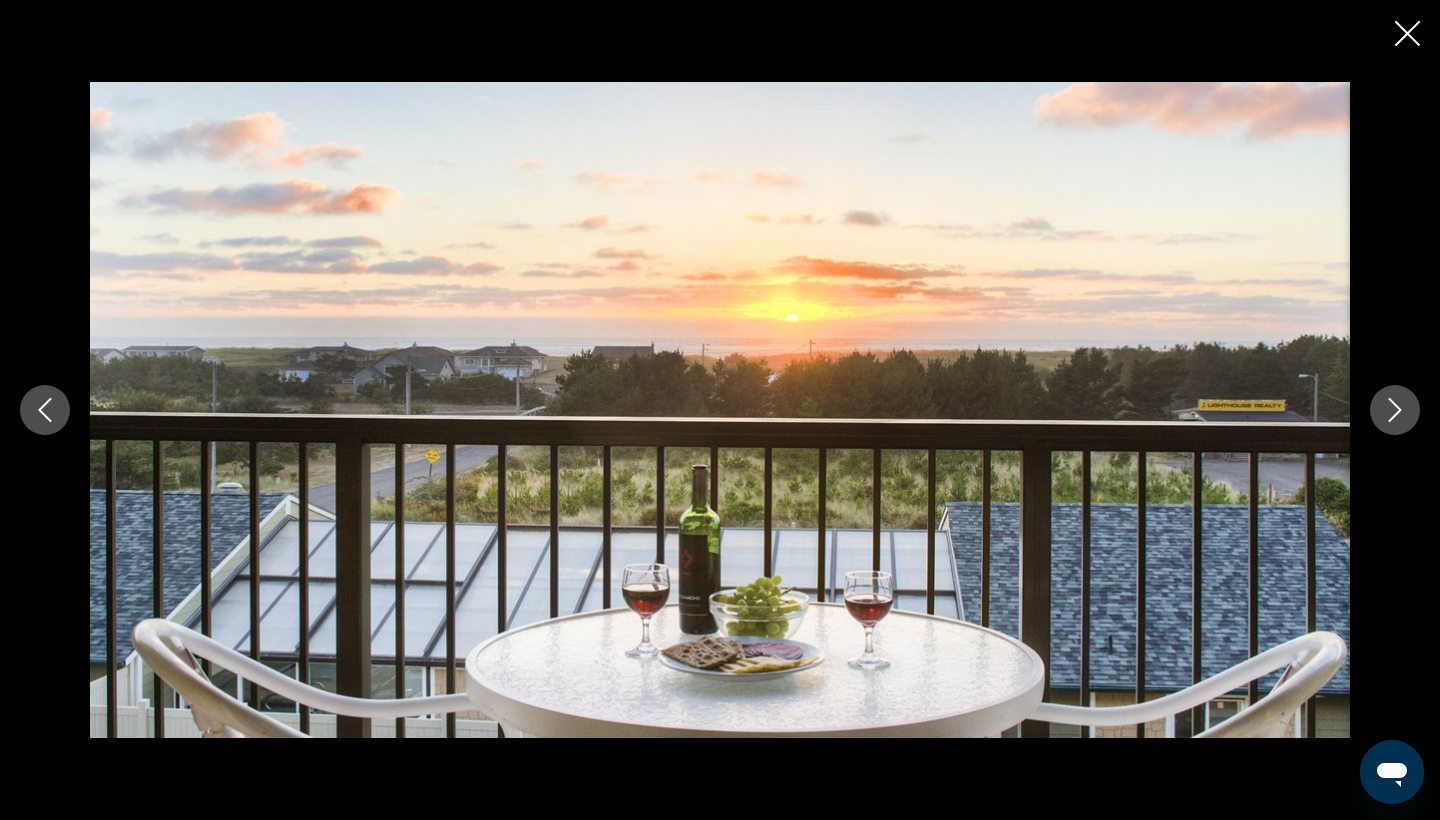click 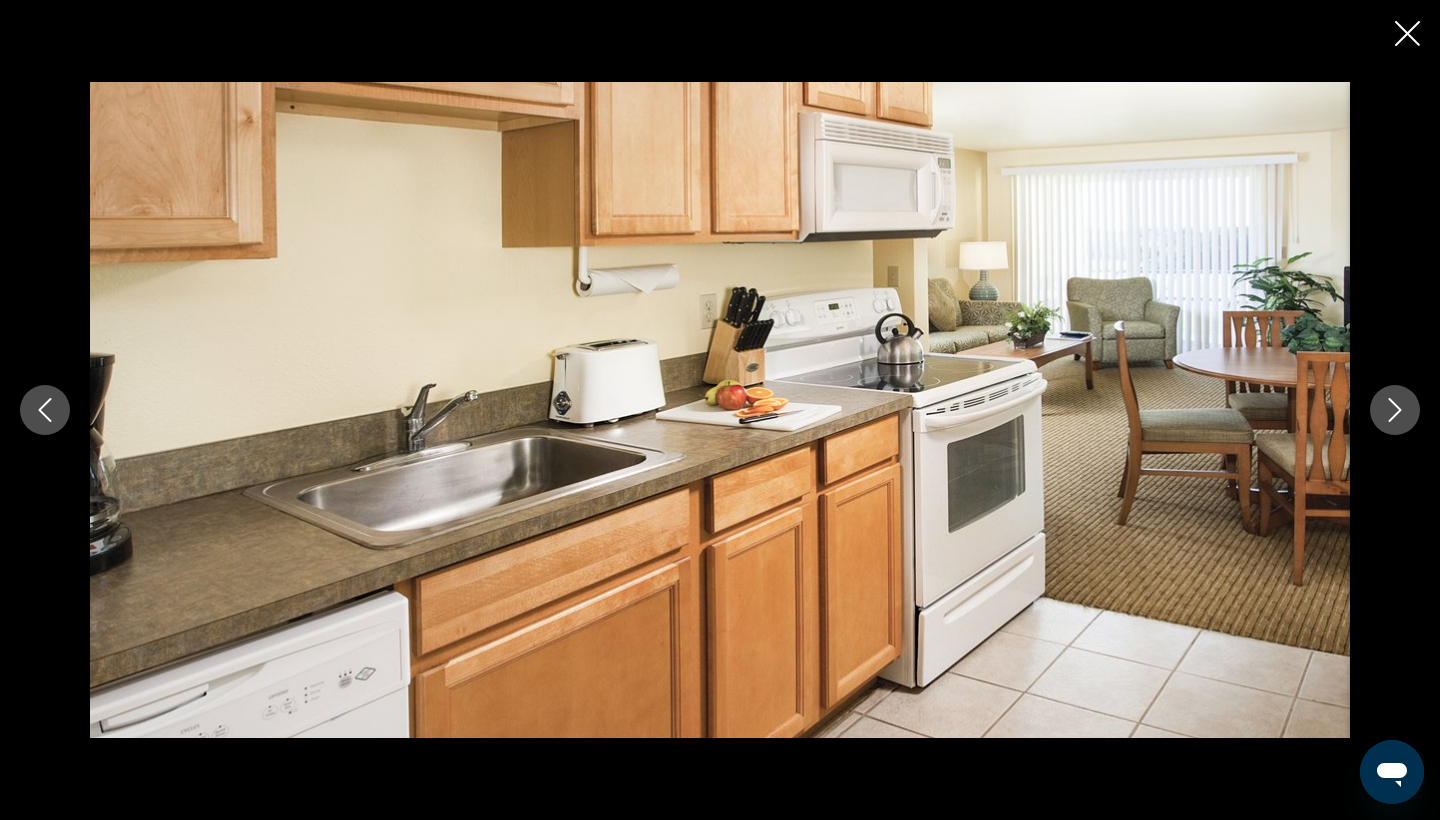 click 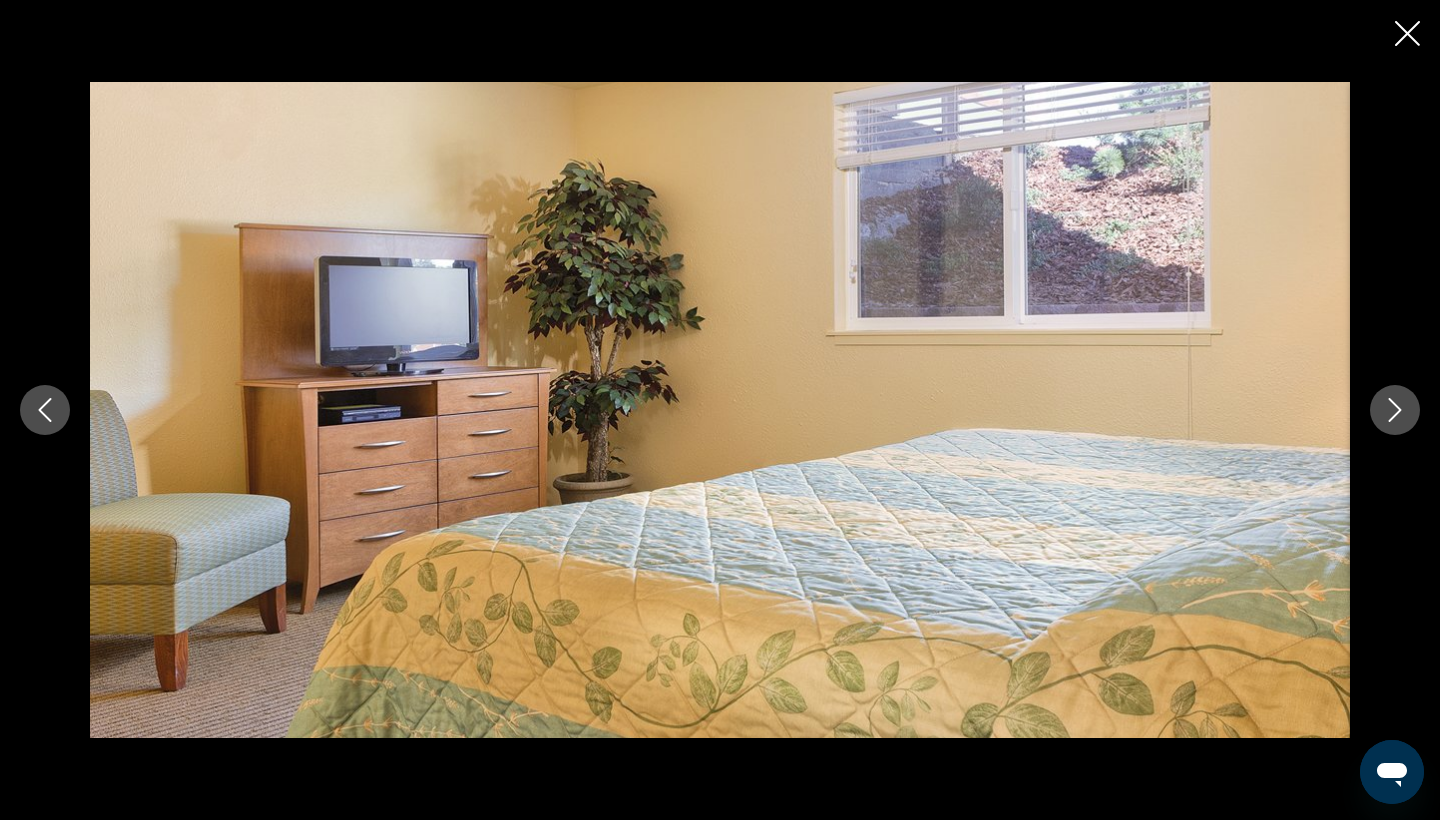 click 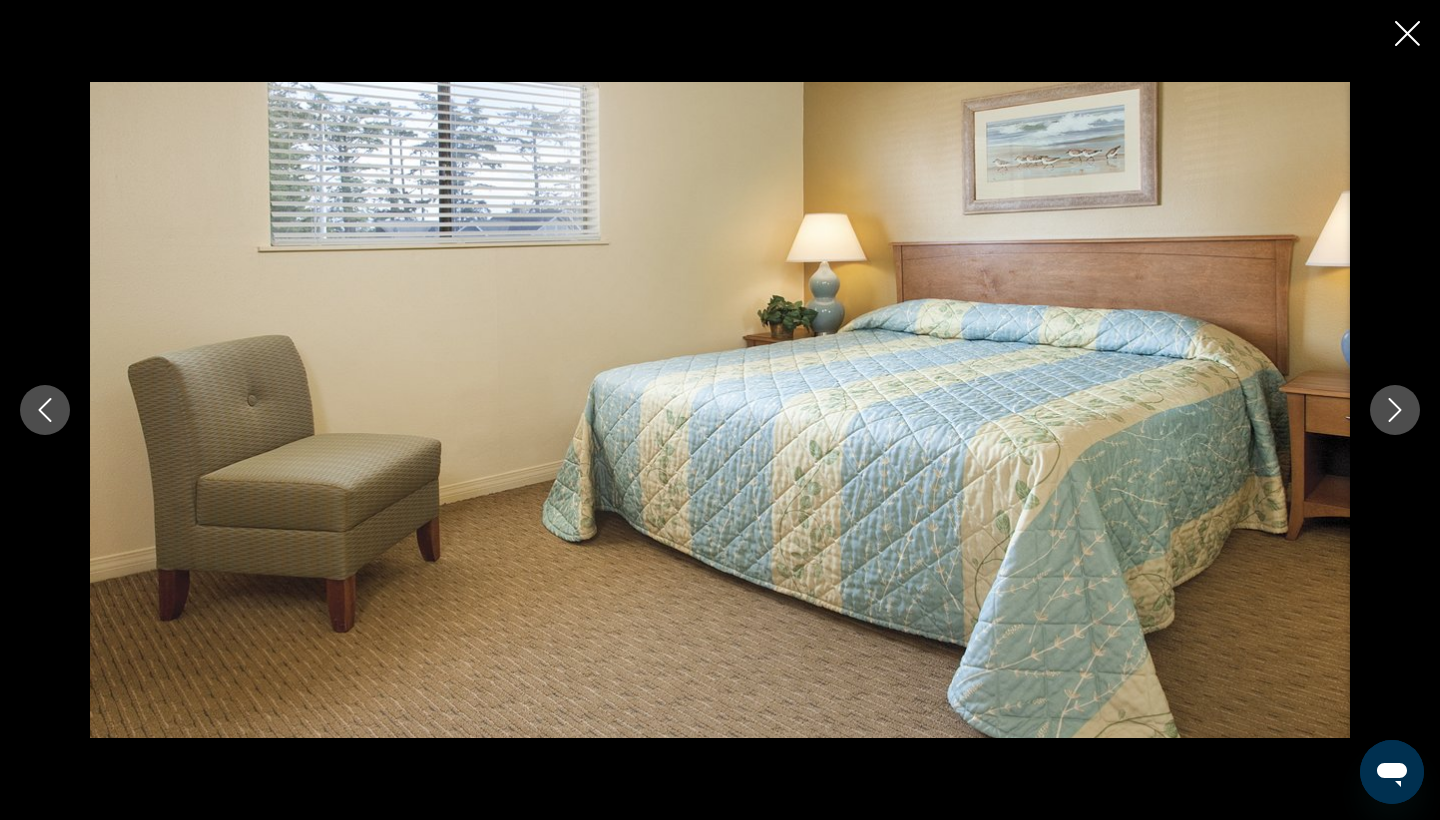 click 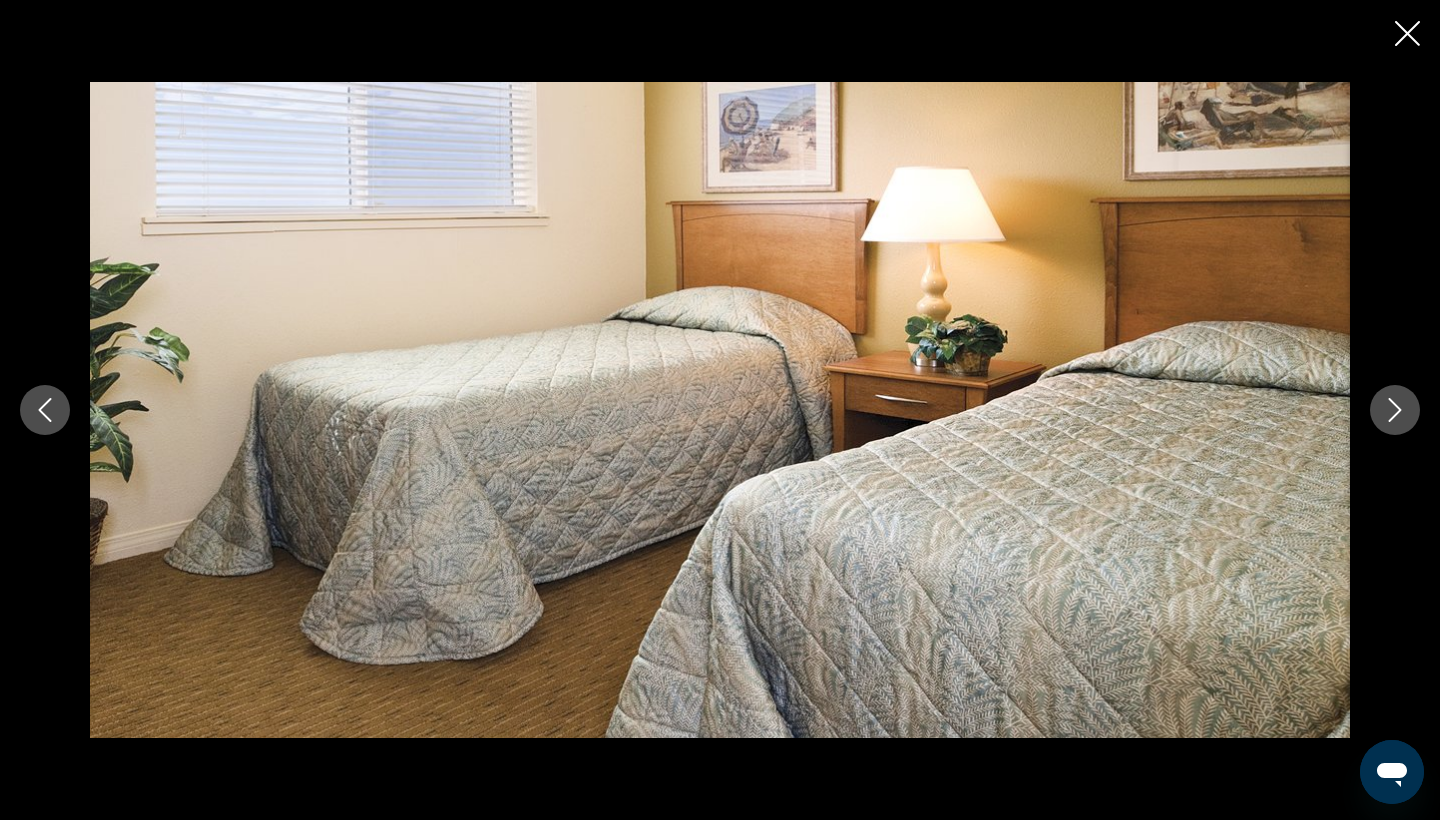 click 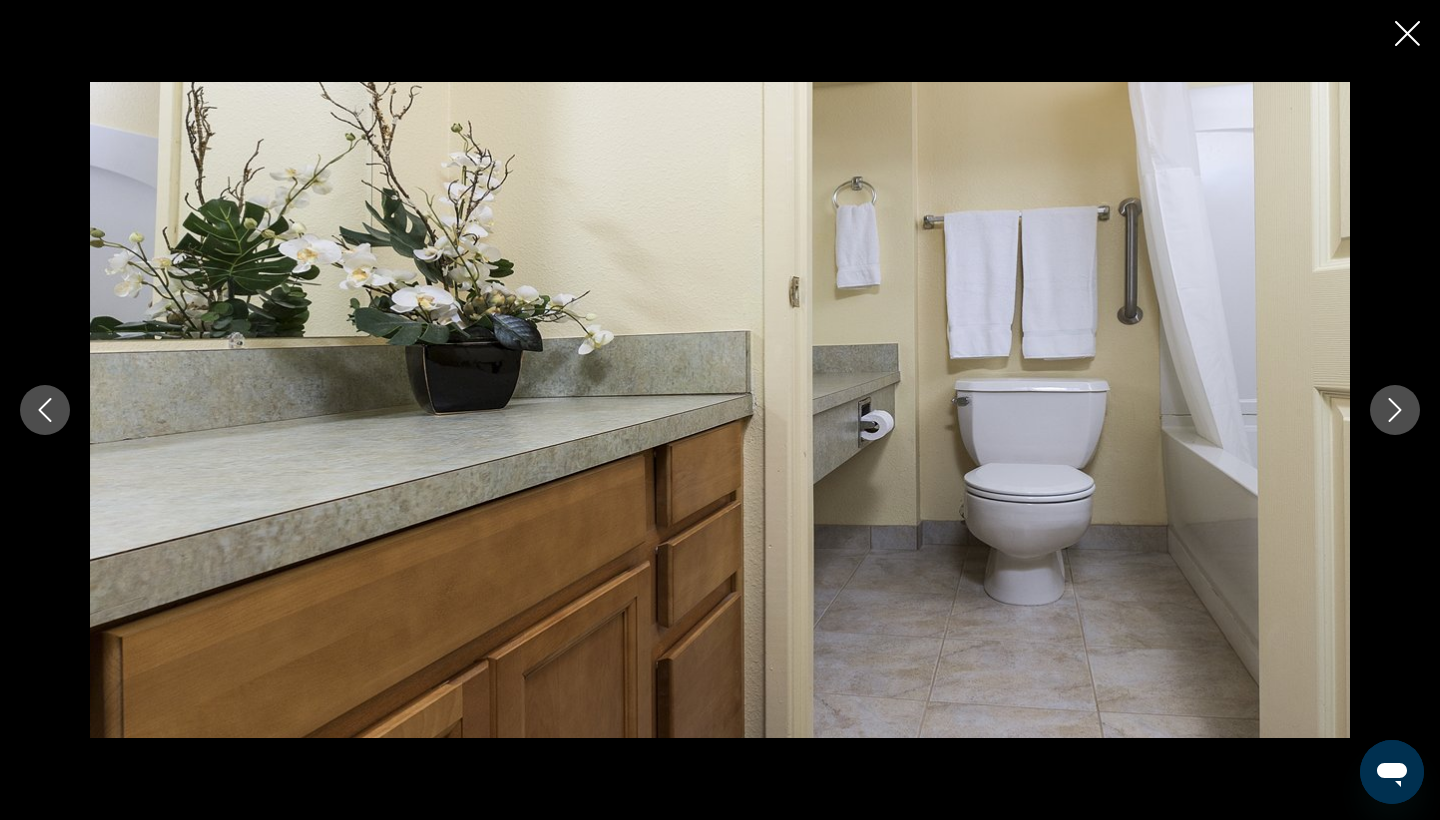 click 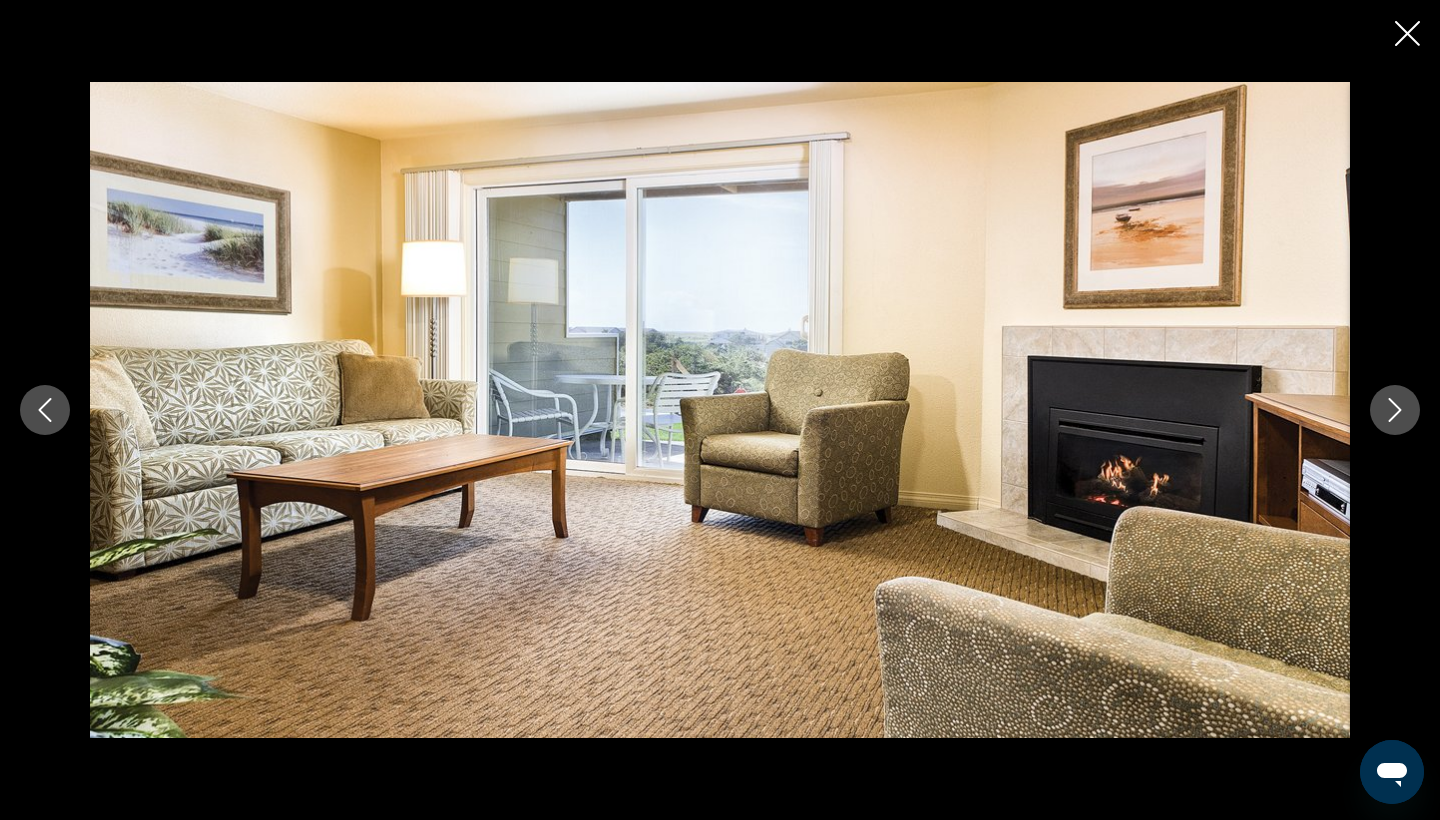 click 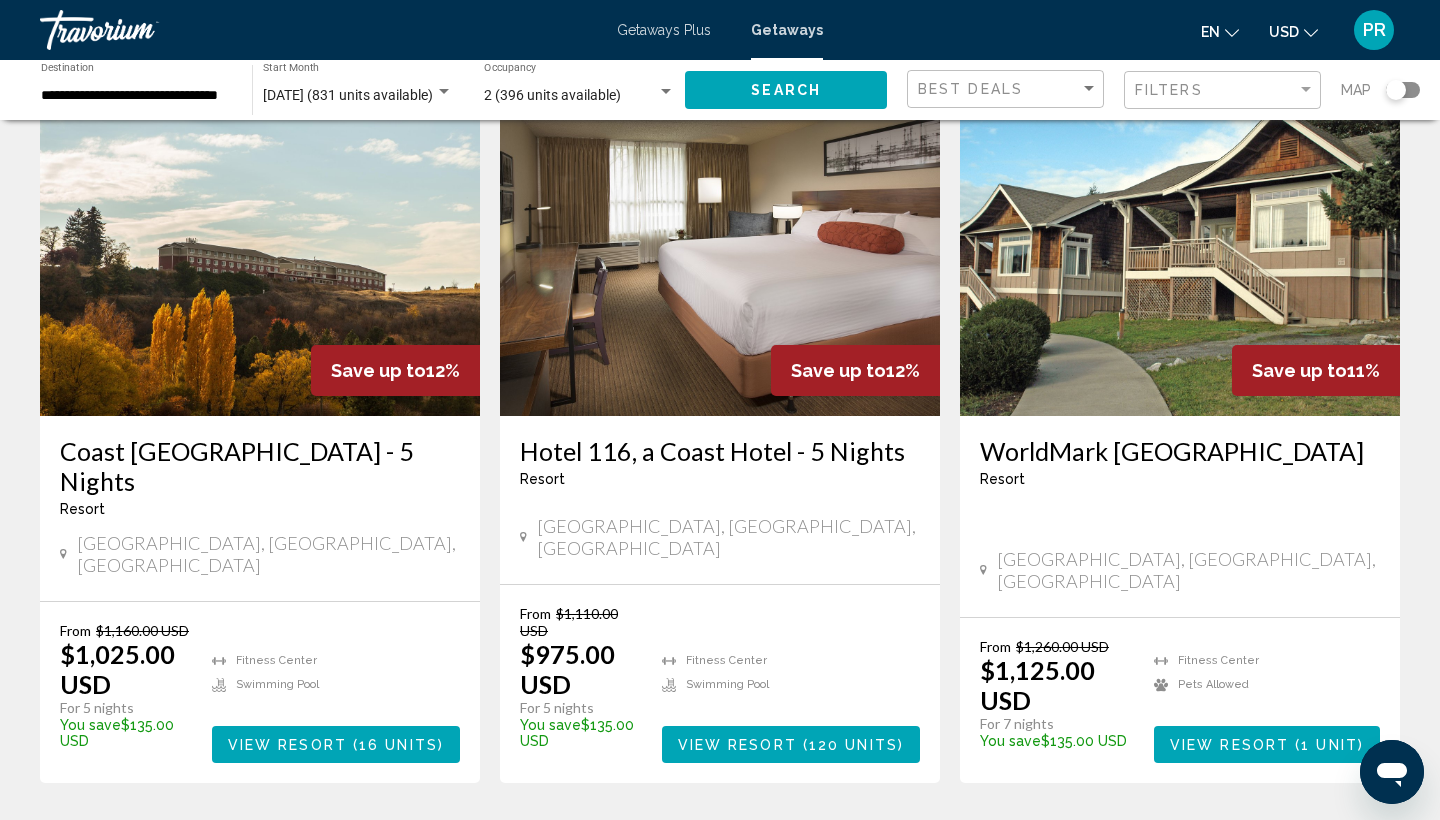 scroll, scrollTop: 2319, scrollLeft: 0, axis: vertical 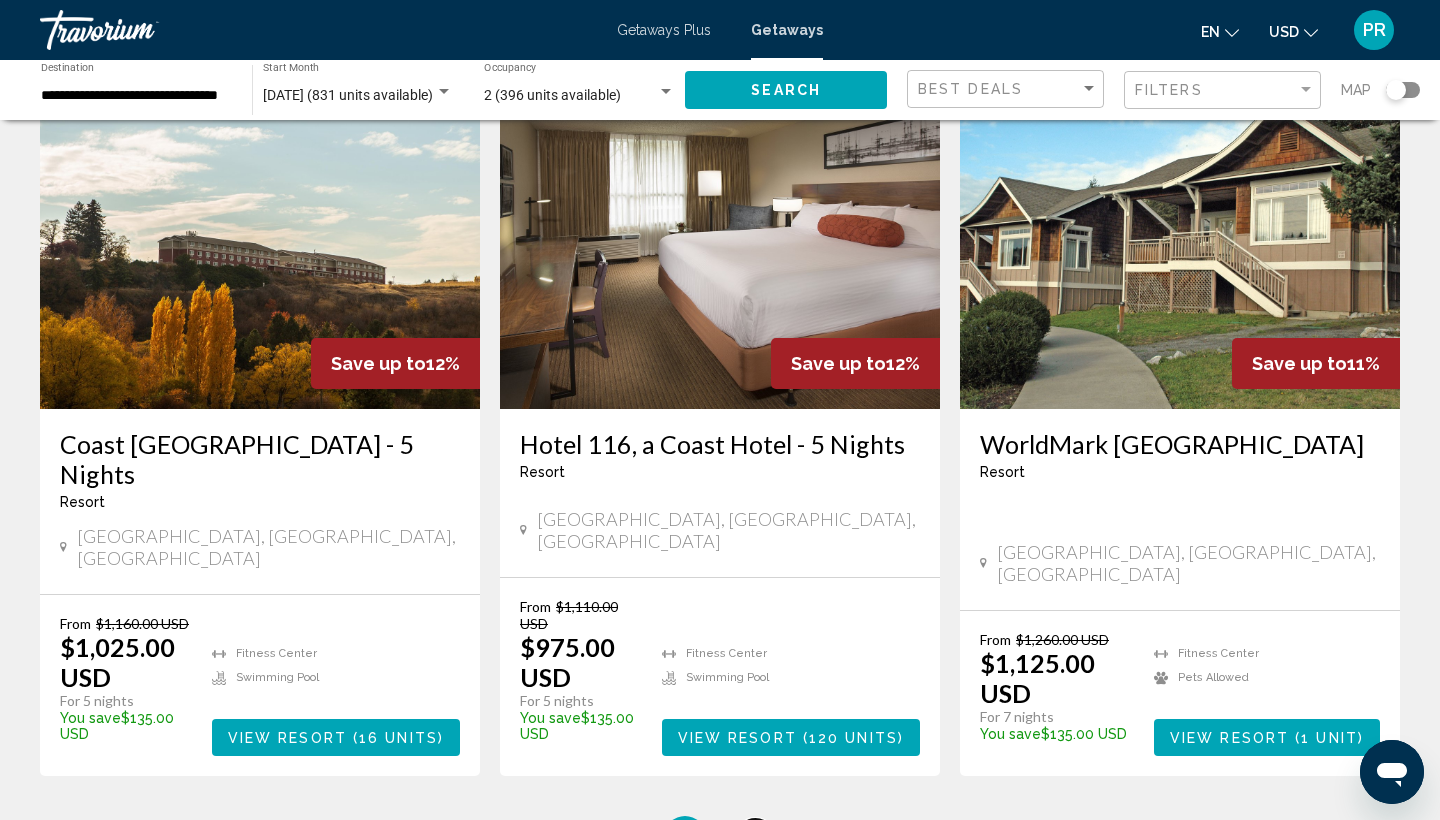 click on "2" at bounding box center (755, 836) 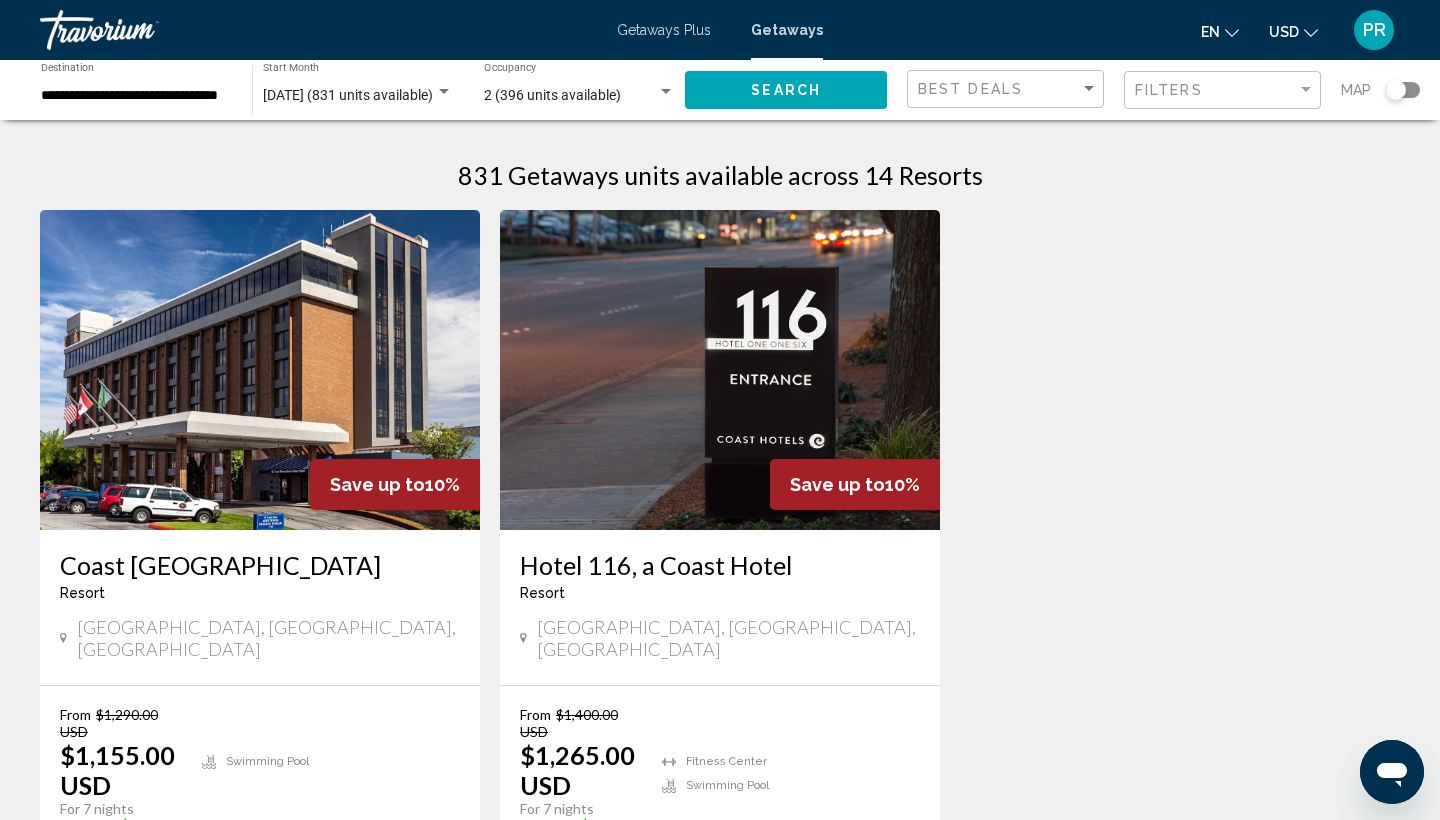 scroll, scrollTop: 0, scrollLeft: 0, axis: both 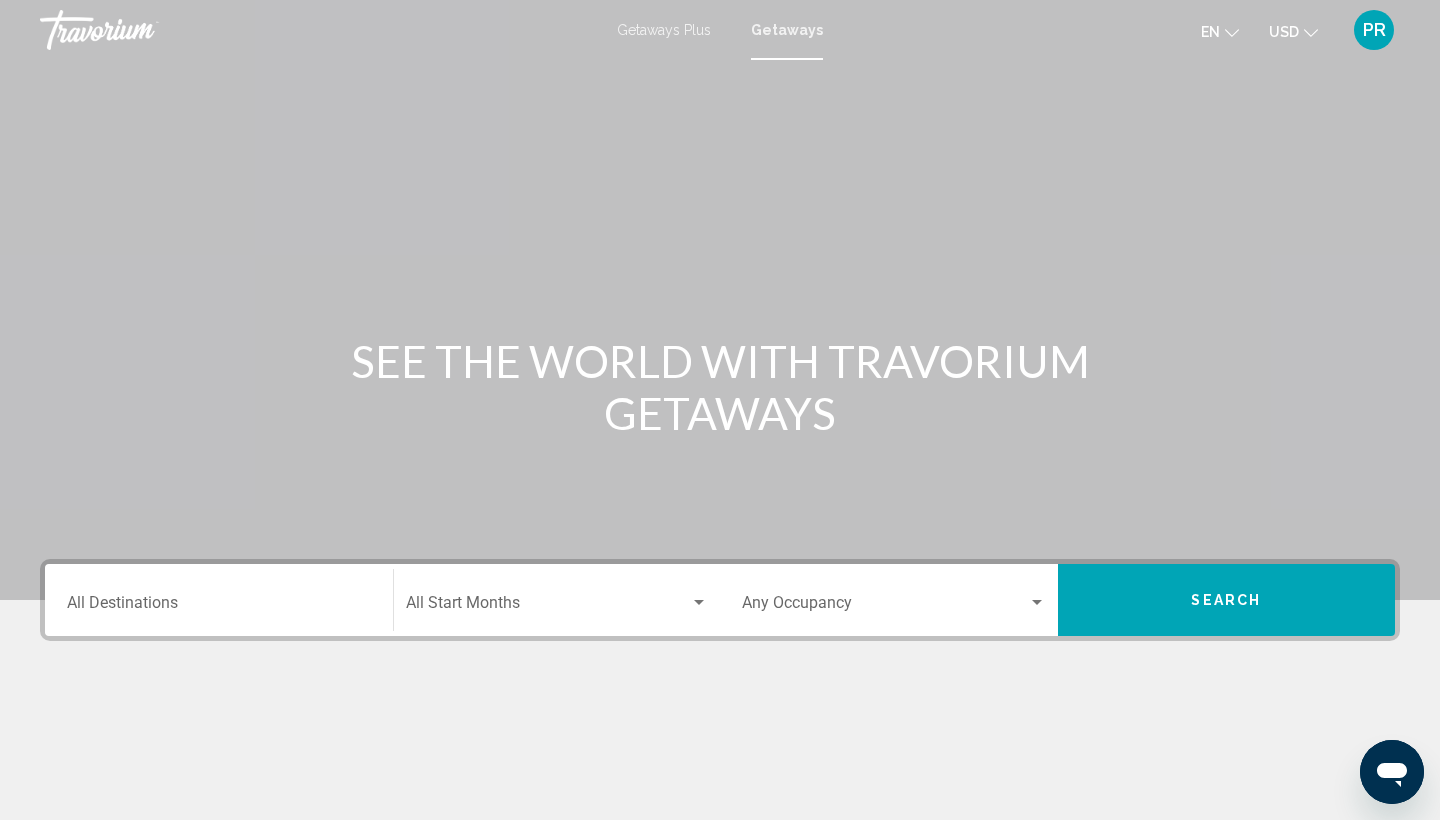 click on "Getaways Plus  Getaways en
English Español Français Italiano Português русский USD
USD ($) MXN (Mex$) CAD (Can$) GBP (£) EUR (€) AUD (A$) NZD (NZ$) CNY (CN¥) PR Login" at bounding box center (720, 30) 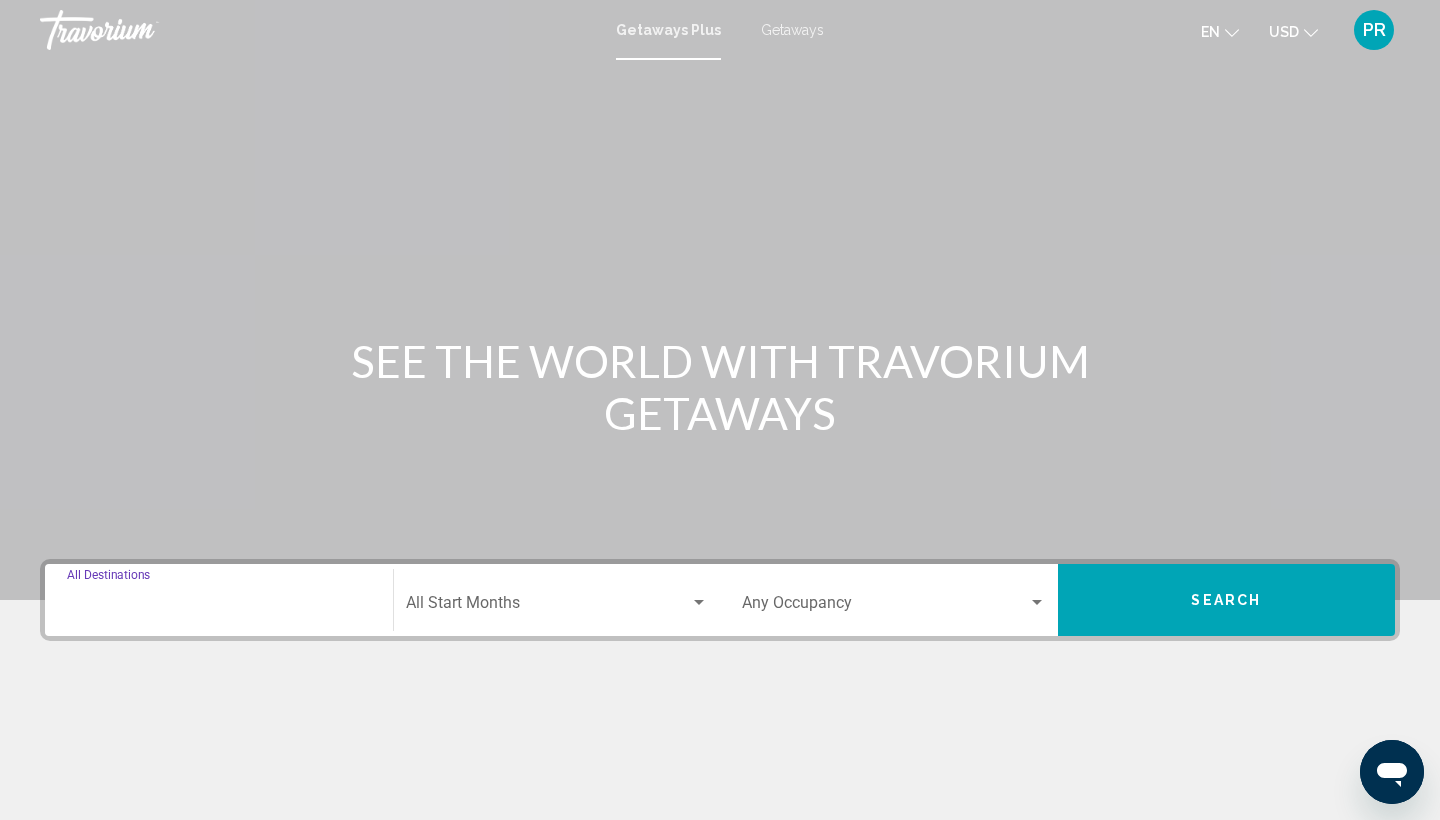 click on "Destination All Destinations" at bounding box center [219, 607] 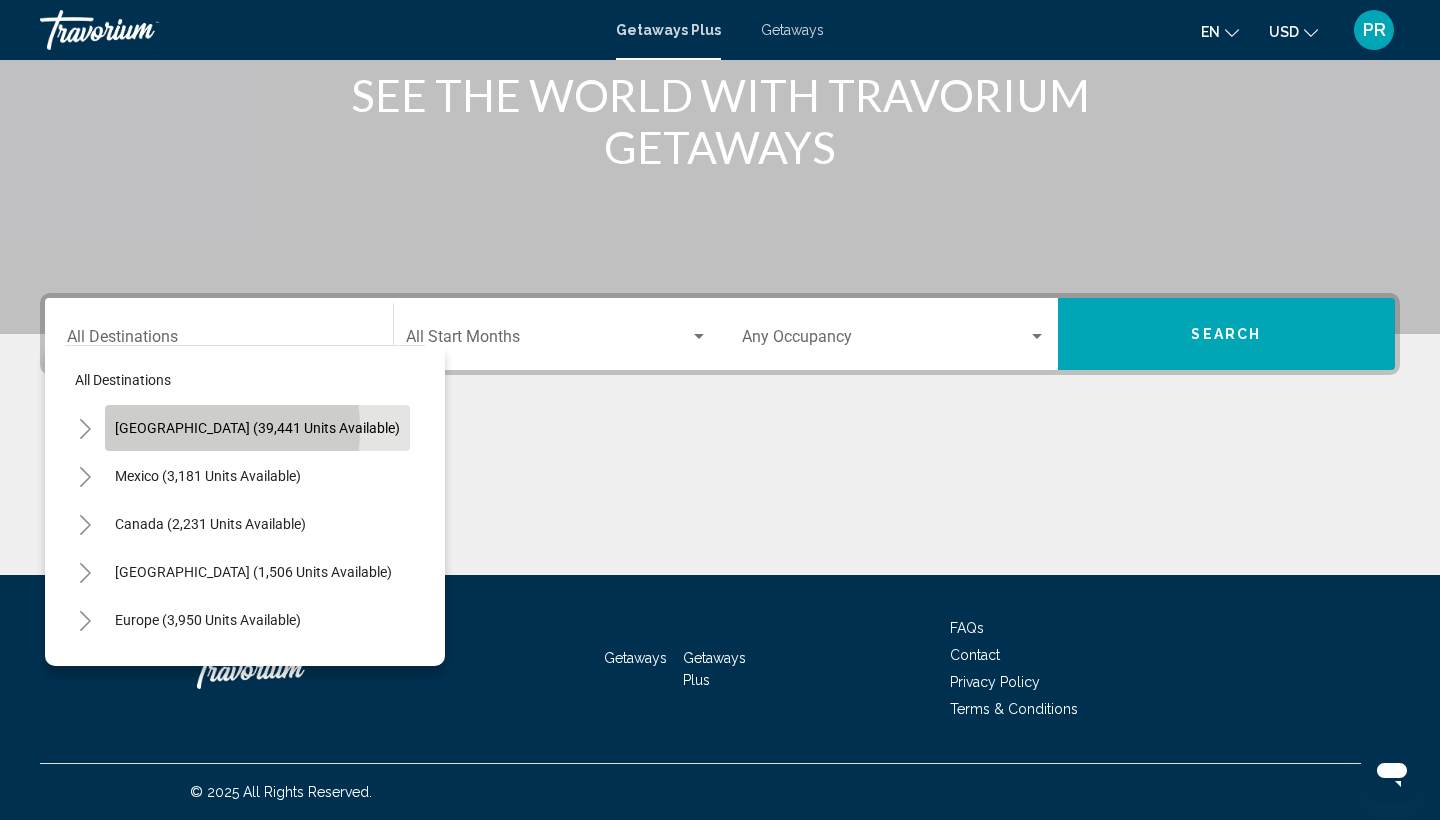 click on "United States (39,441 units available)" at bounding box center [208, 476] 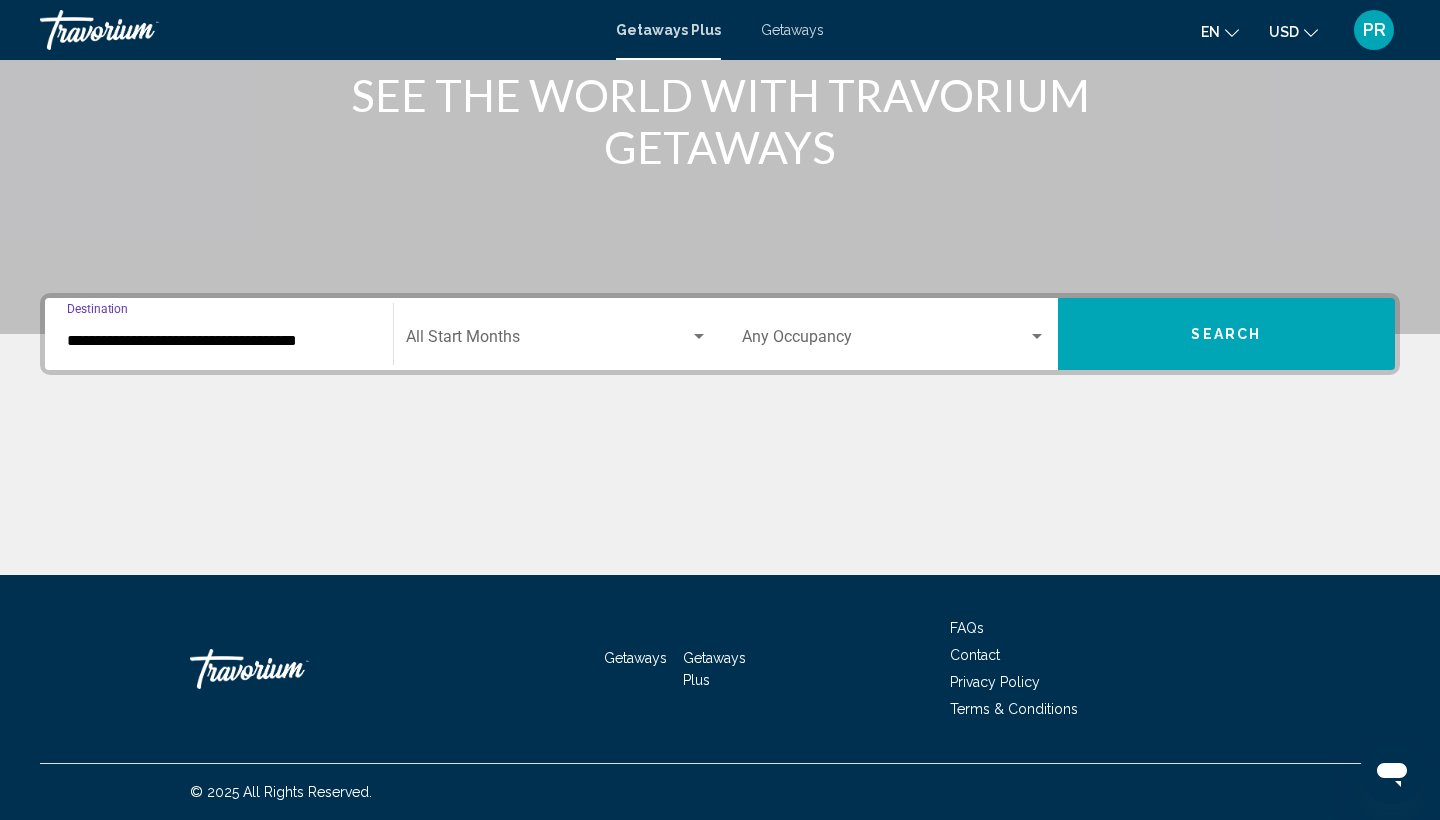 click on "**********" at bounding box center [219, 341] 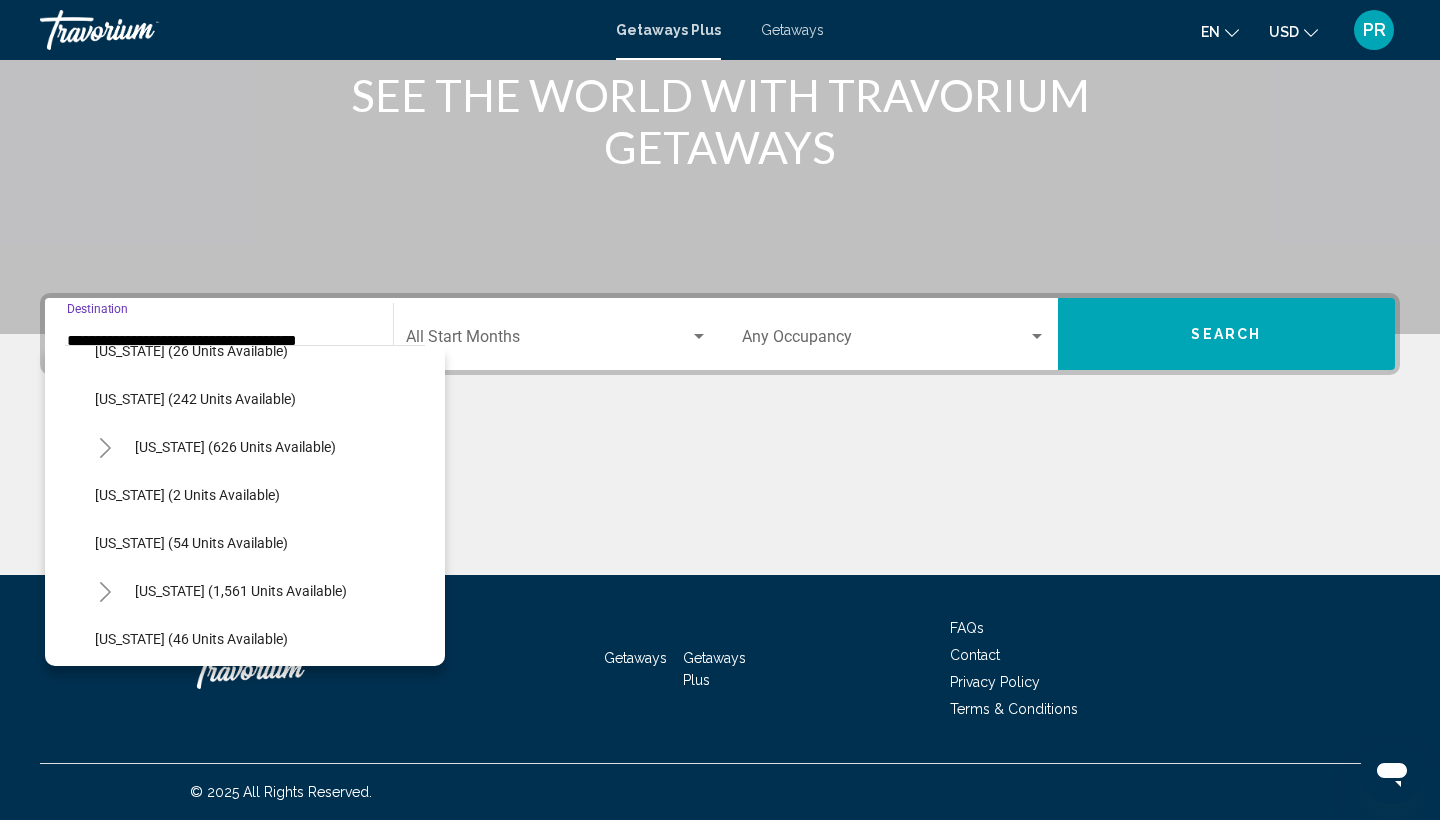 scroll, scrollTop: 1231, scrollLeft: 0, axis: vertical 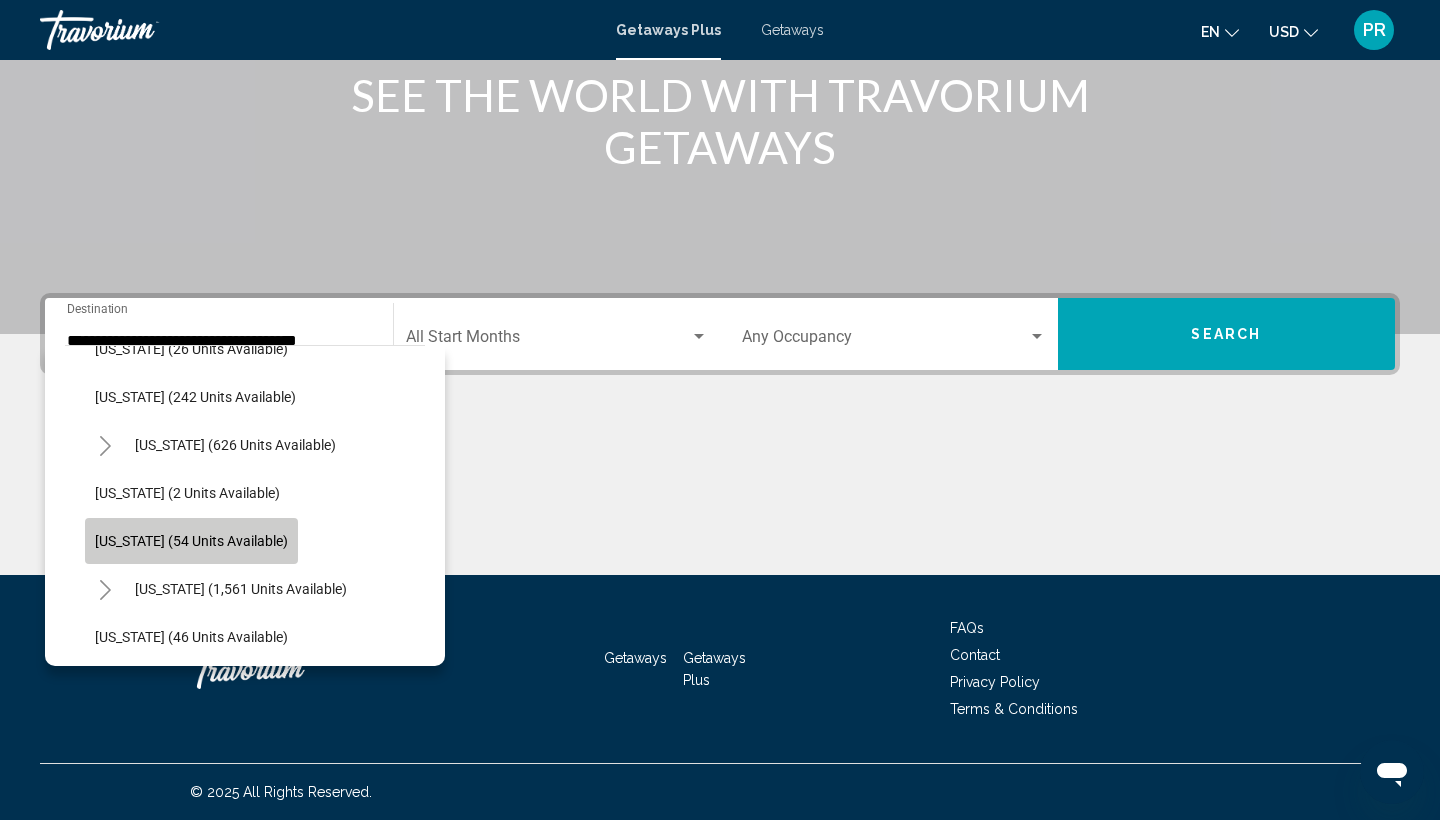 click on "Oregon (54 units available)" 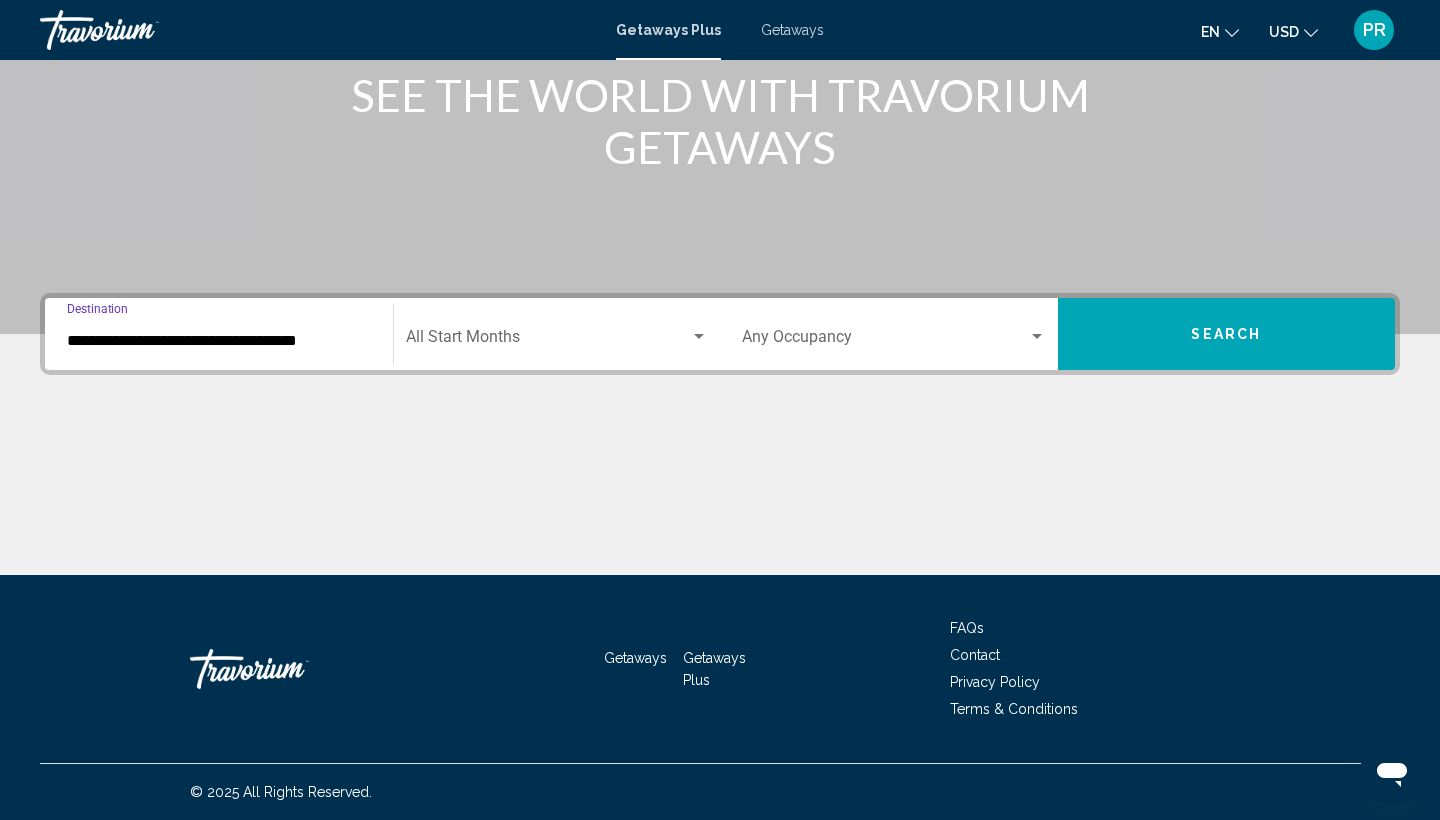 type on "**********" 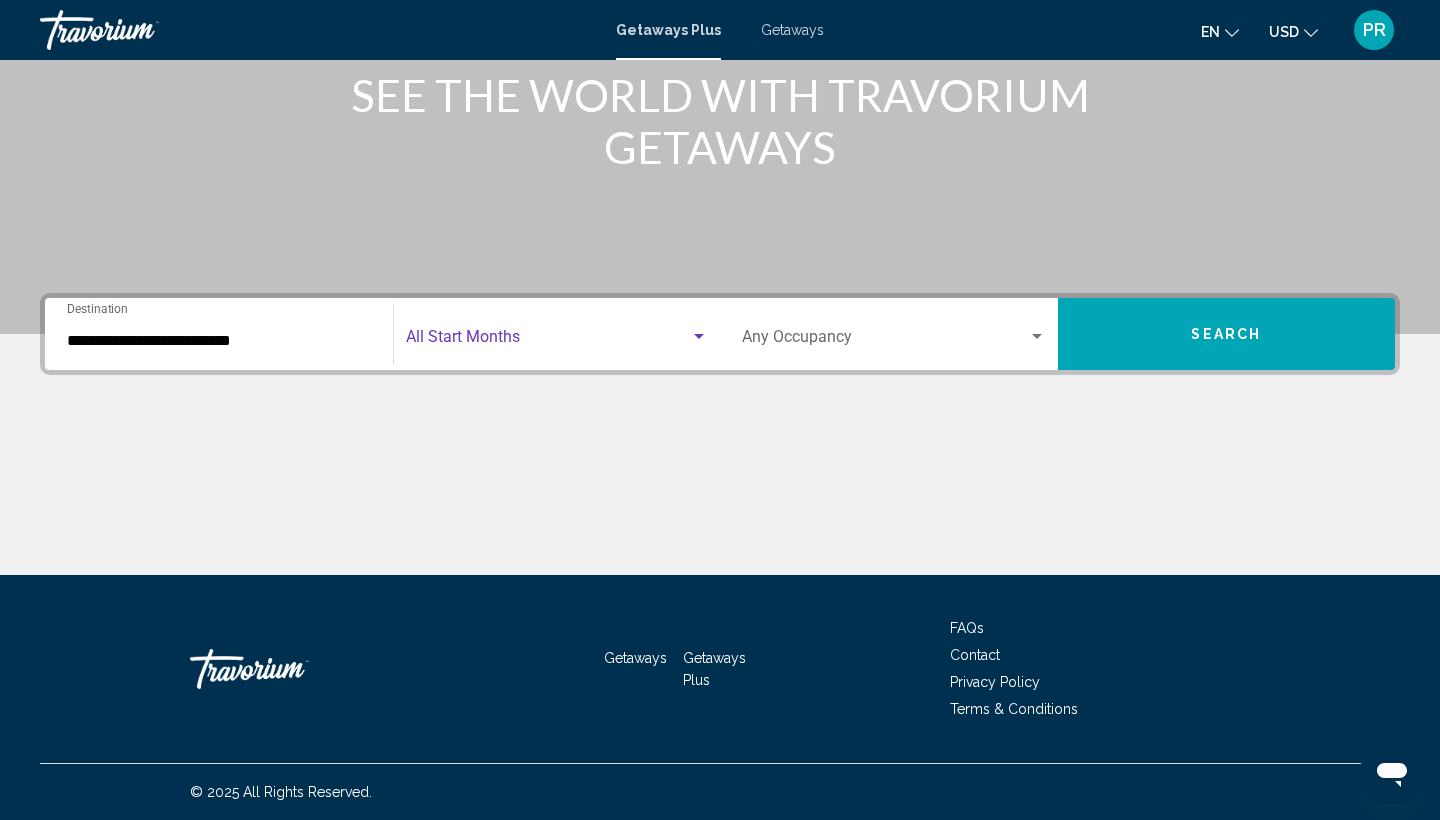 click at bounding box center [548, 341] 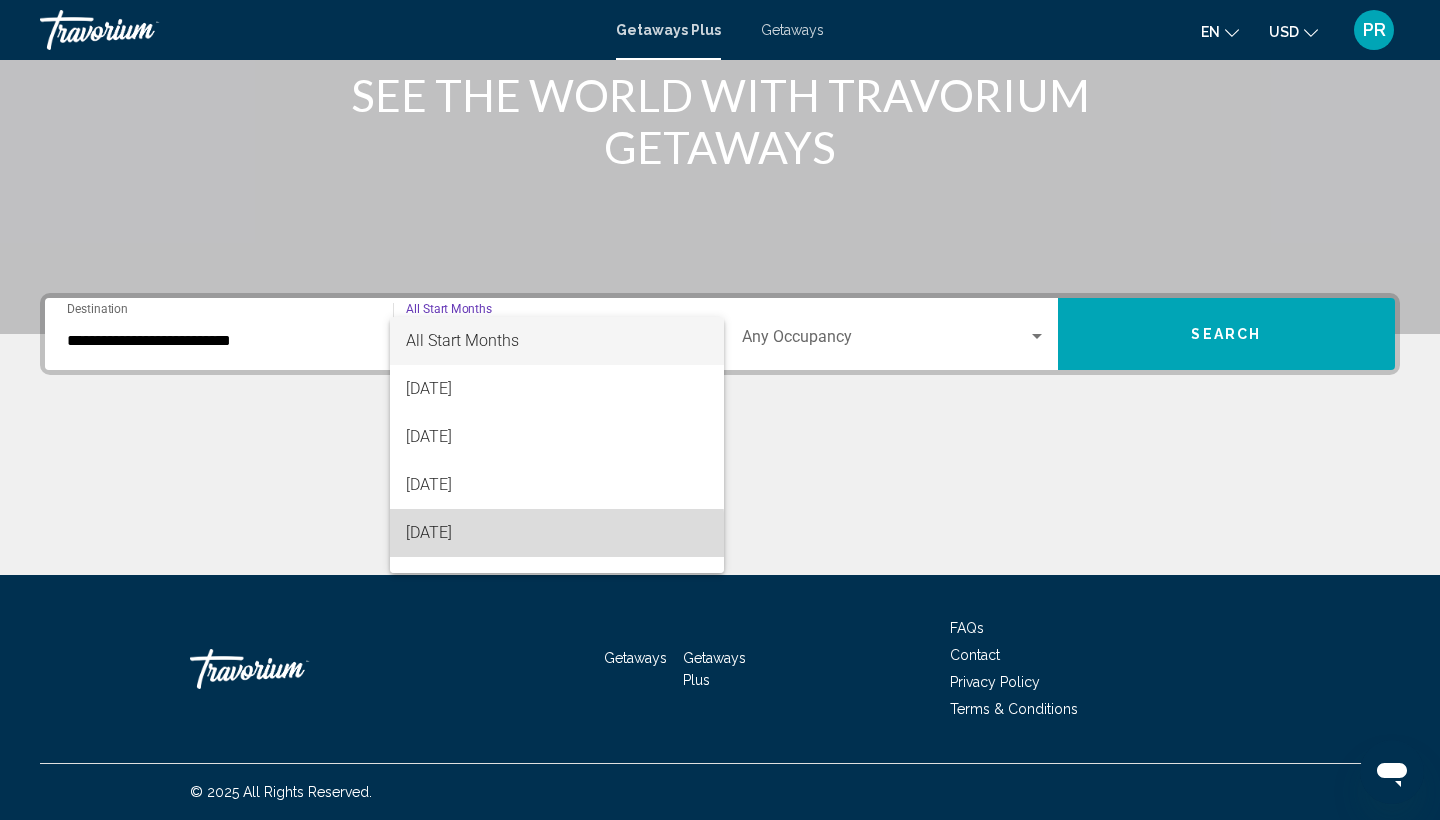 click on "September 2025" at bounding box center (557, 533) 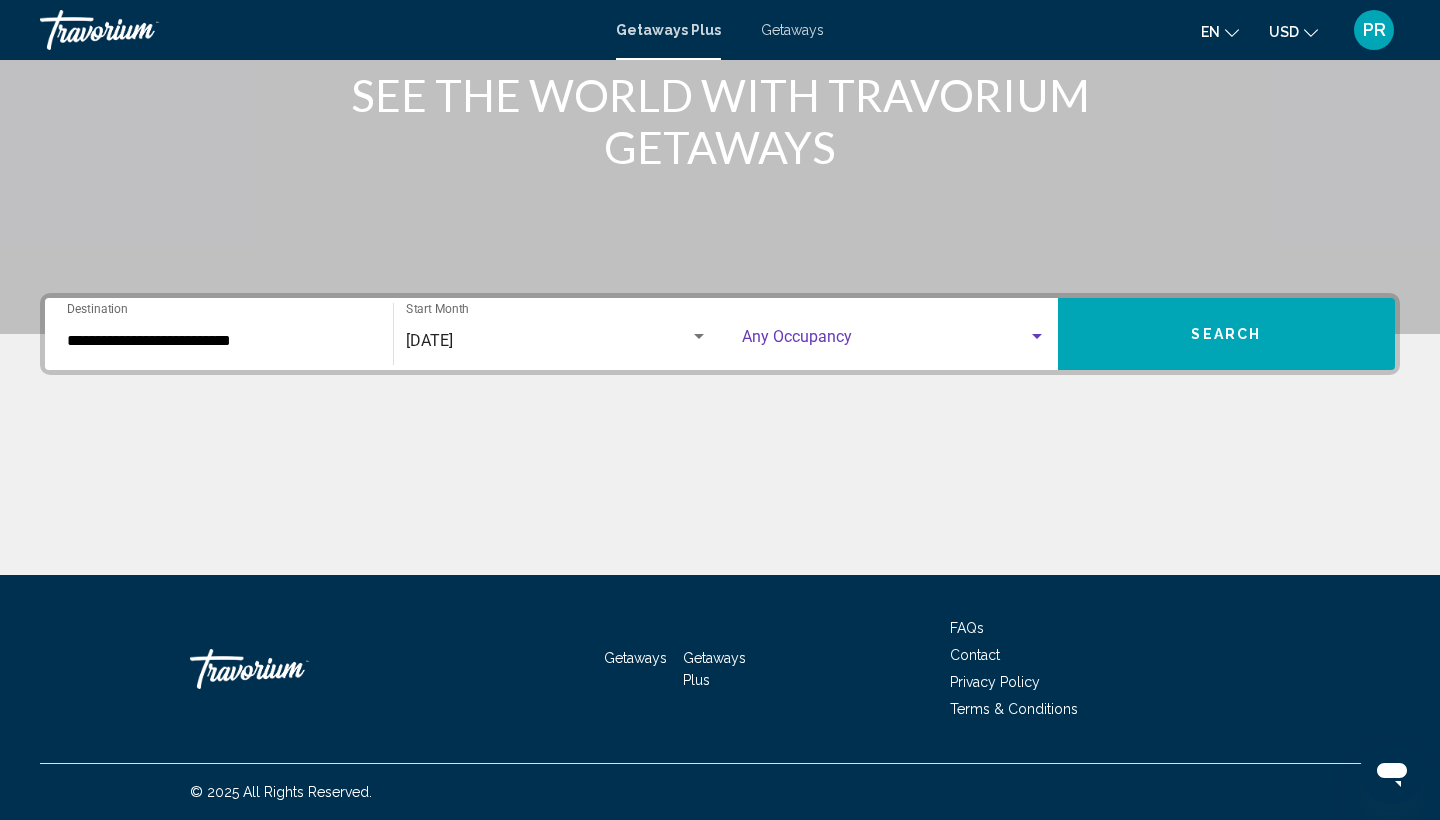 click at bounding box center [885, 341] 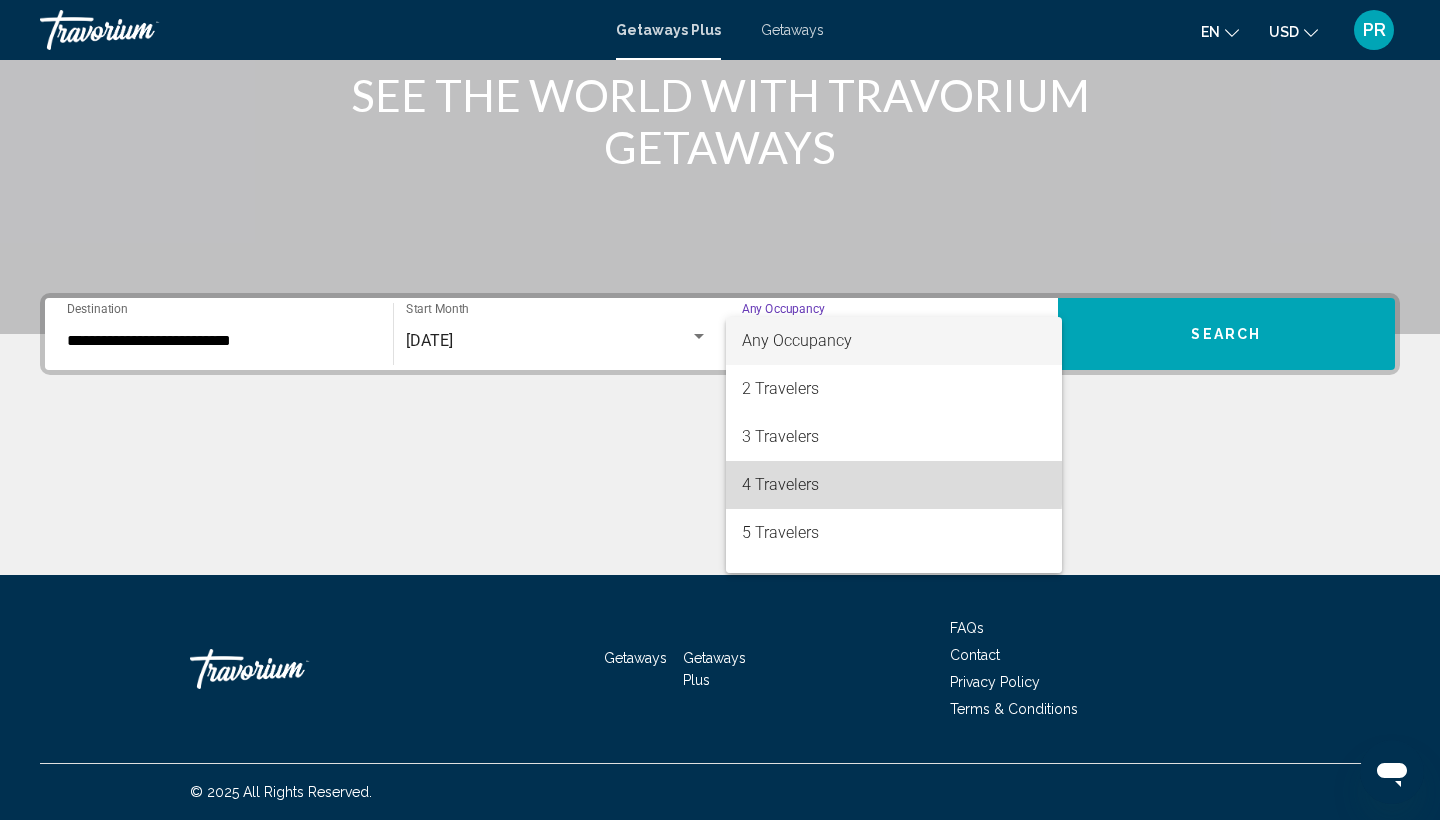 click on "4 Travelers" at bounding box center (894, 485) 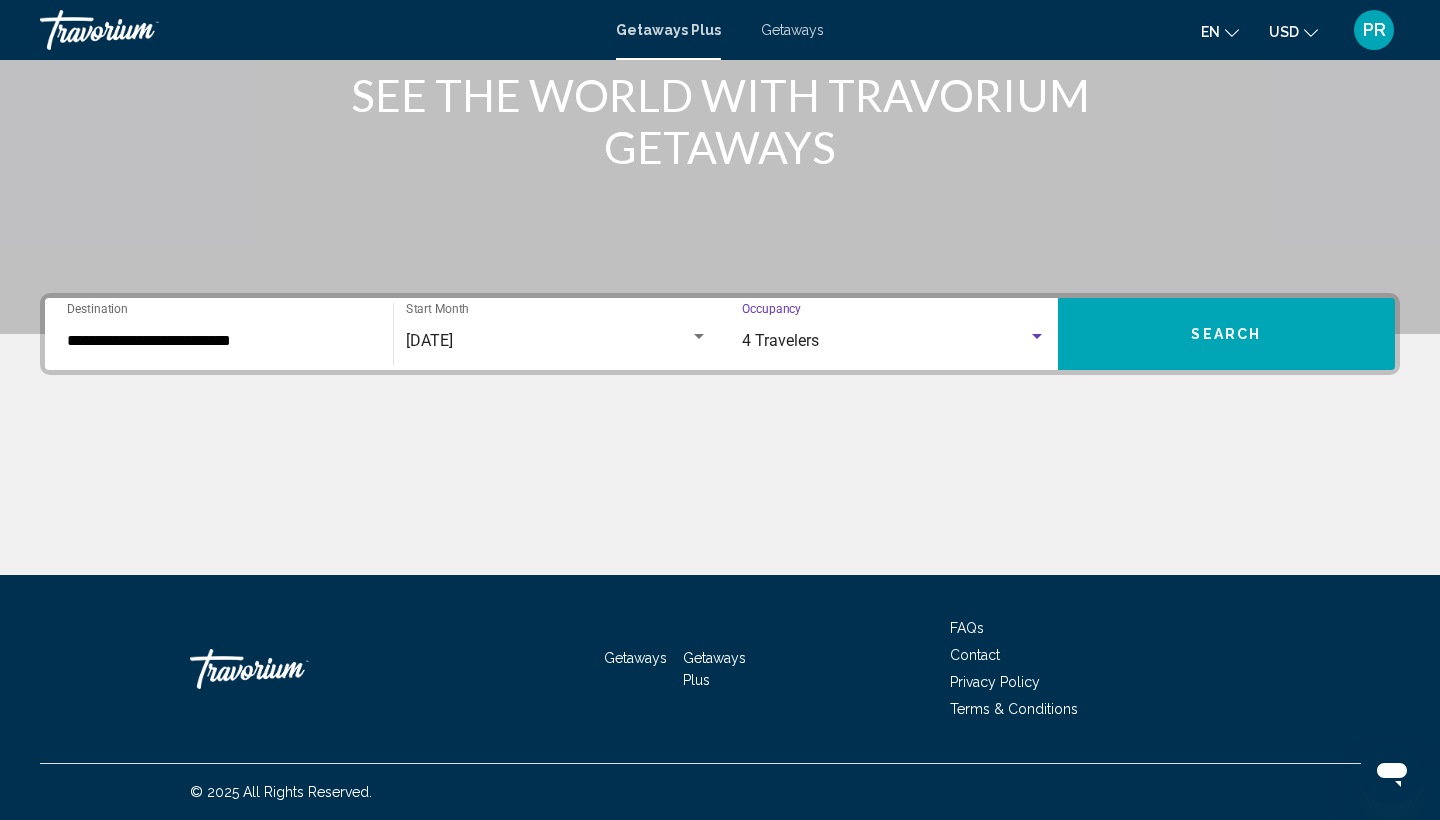 click on "Search" at bounding box center [1227, 334] 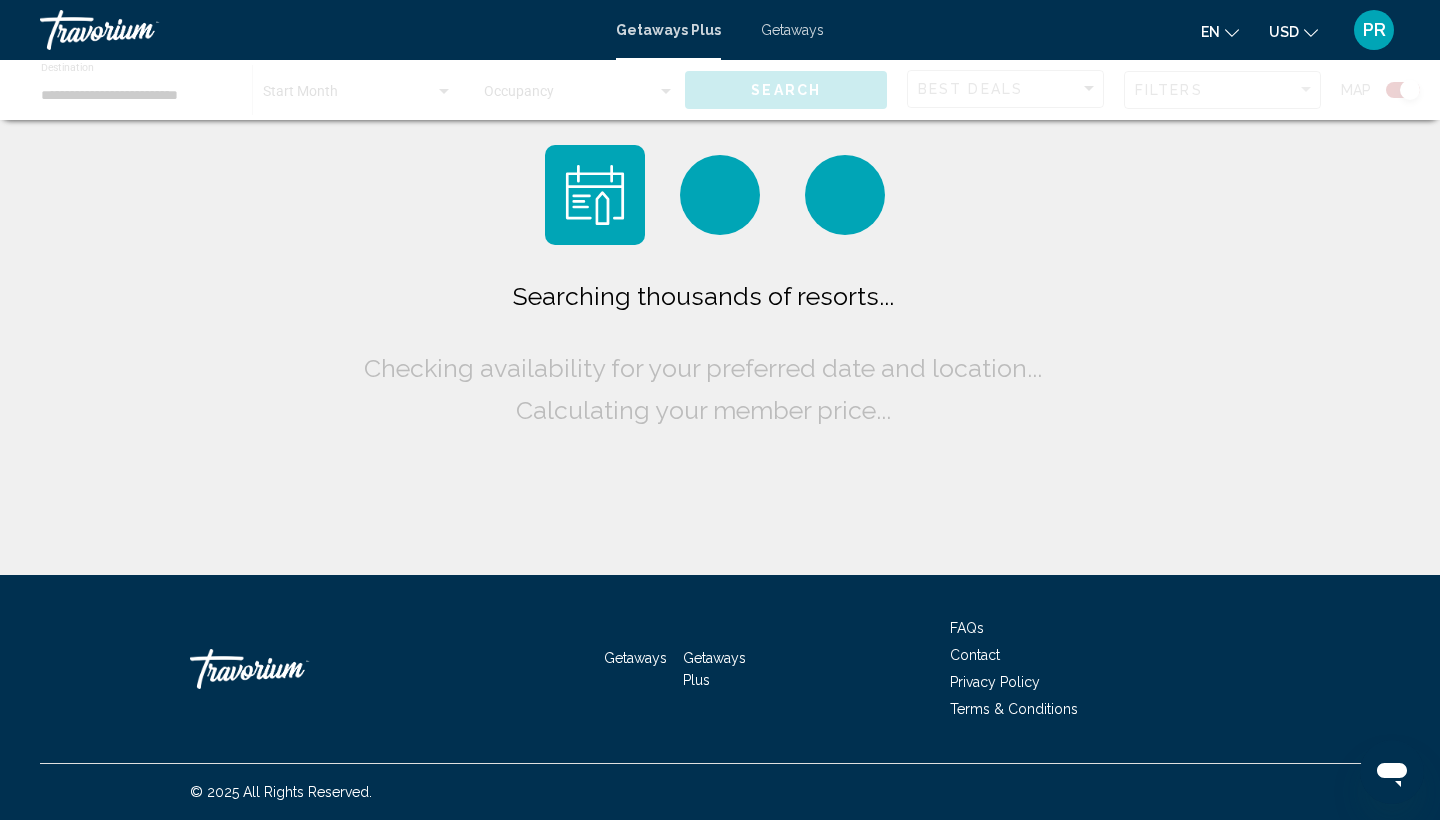 scroll, scrollTop: 0, scrollLeft: 0, axis: both 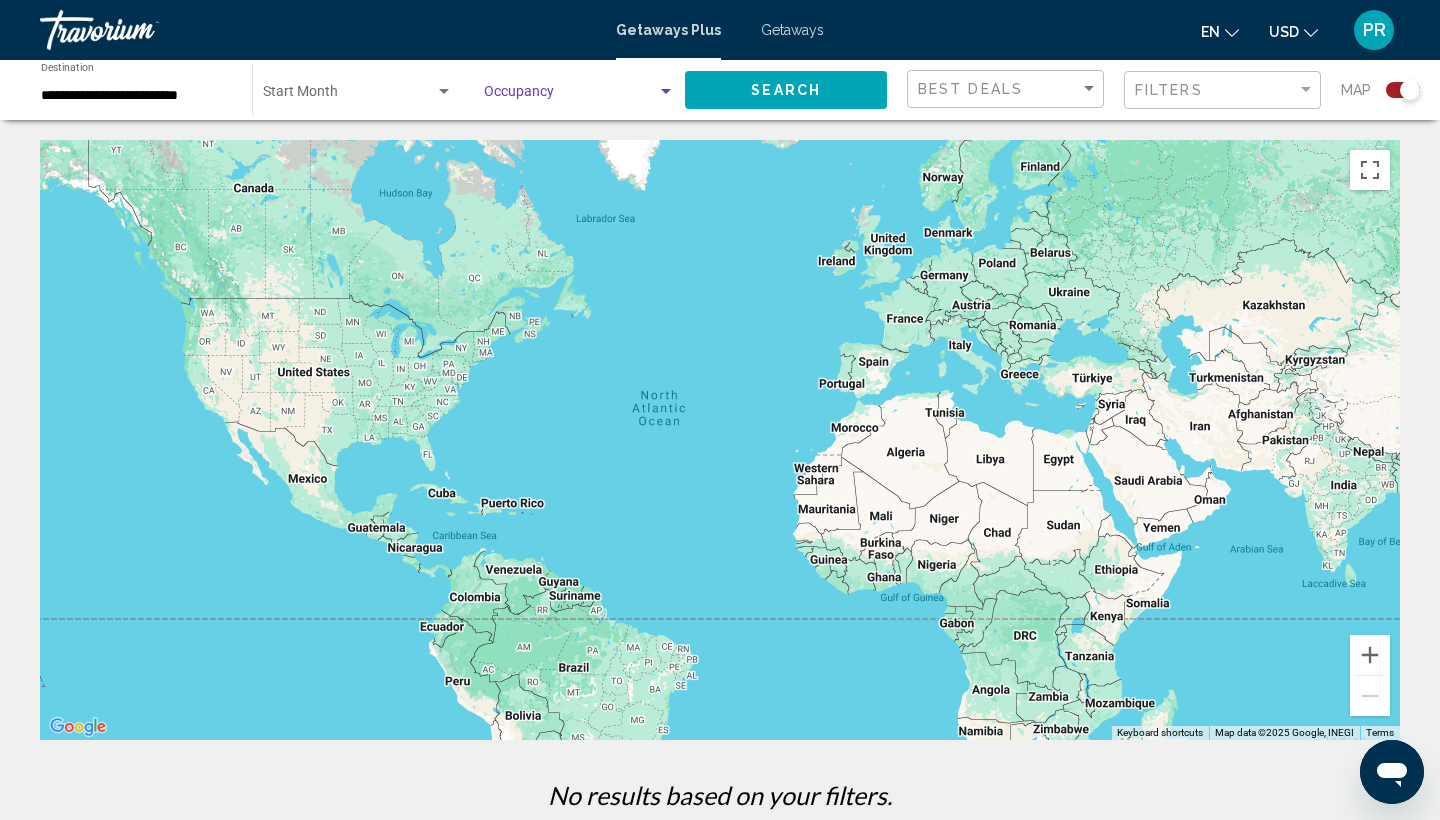 click at bounding box center [570, 96] 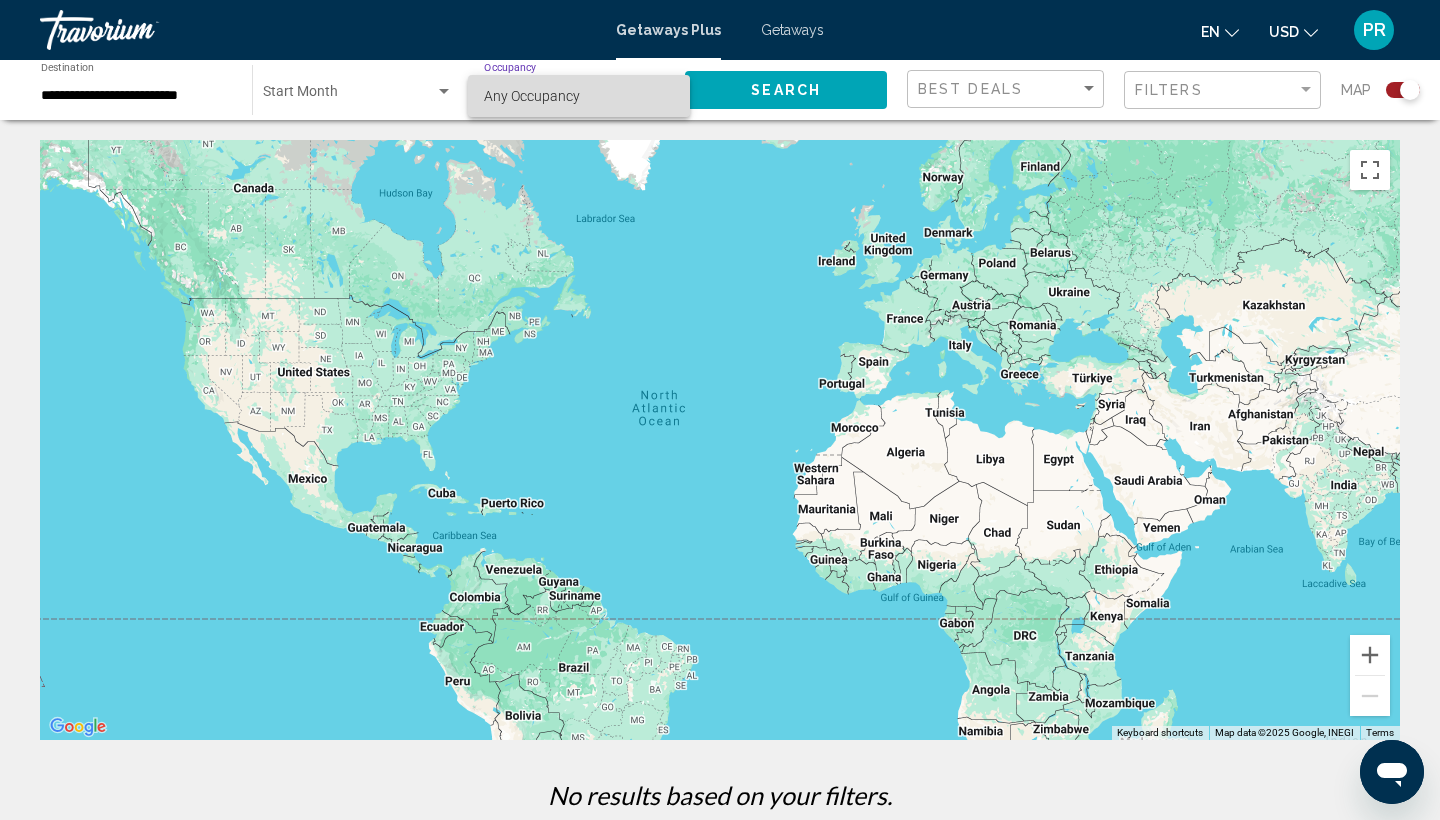 click on "Any Occupancy" at bounding box center (532, 96) 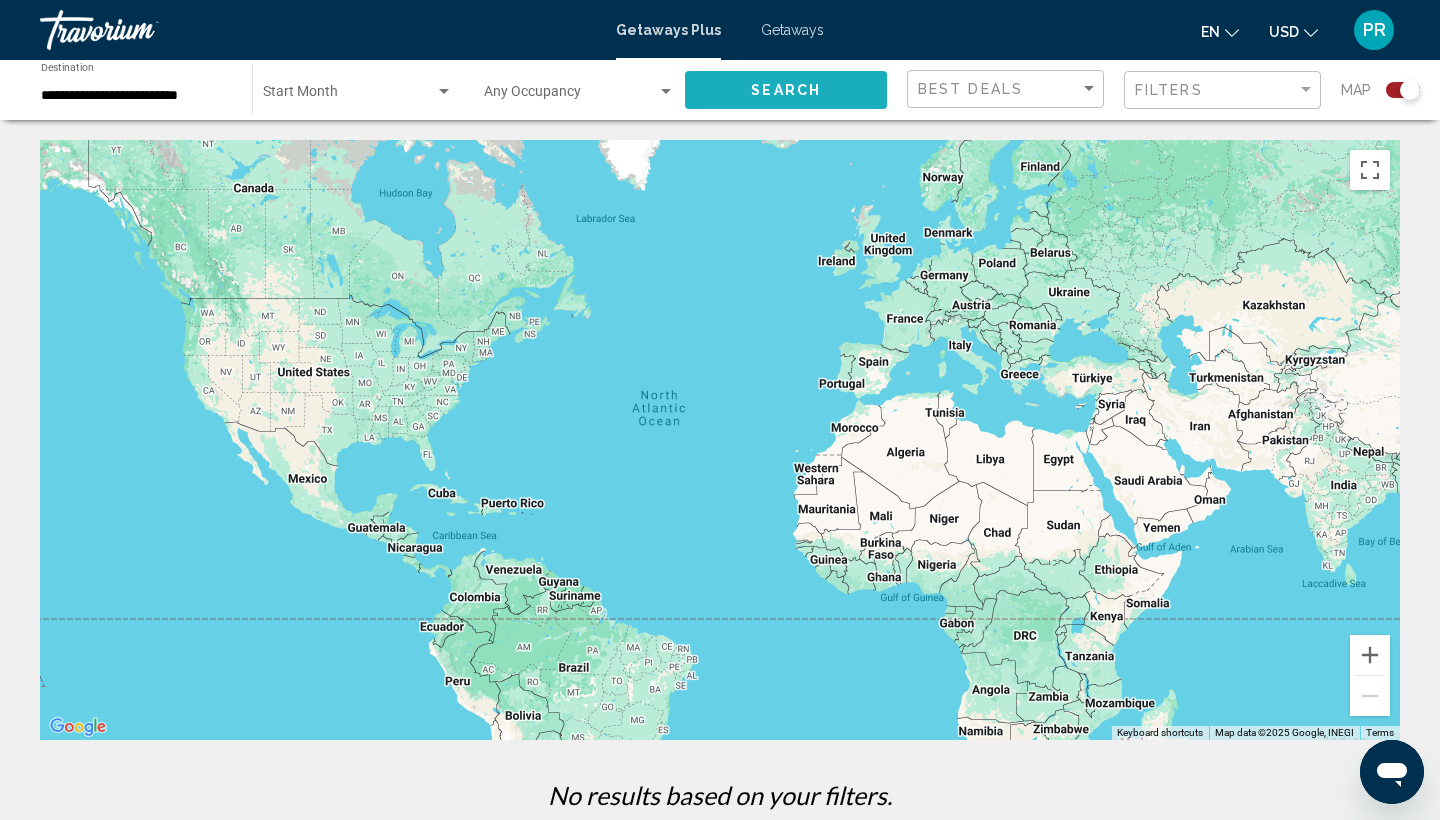 click on "Search" 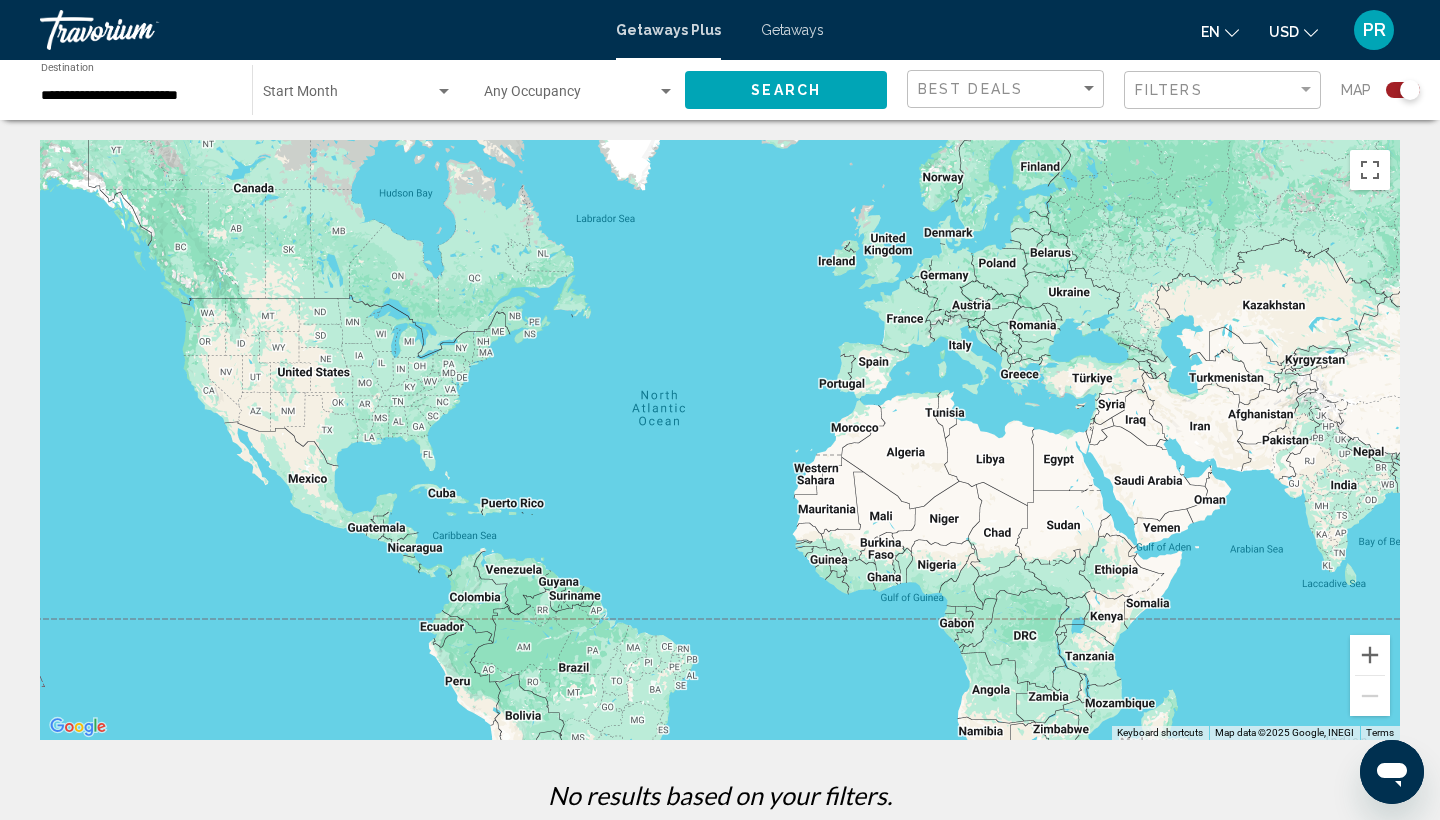 click 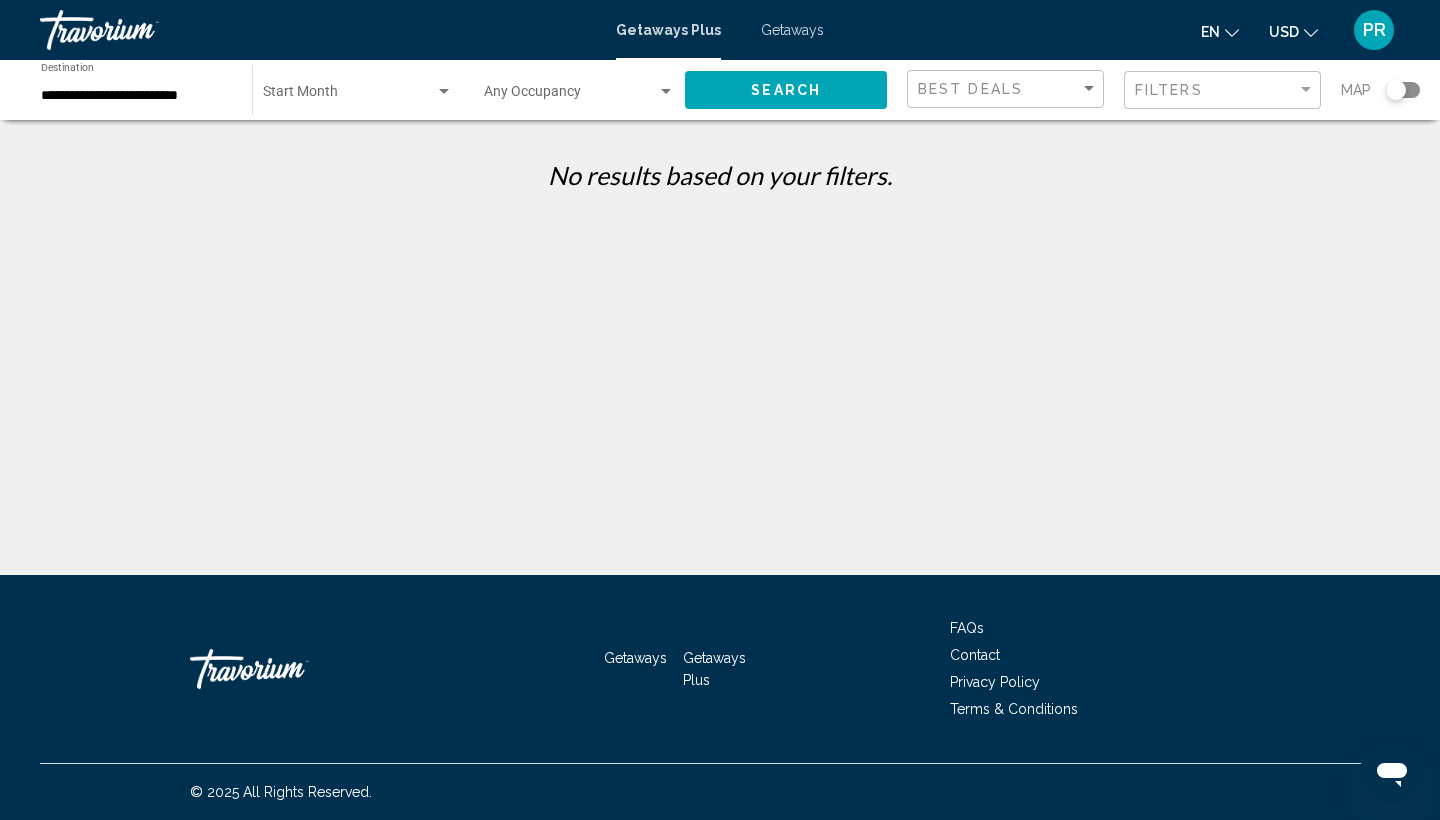 click on "**********" 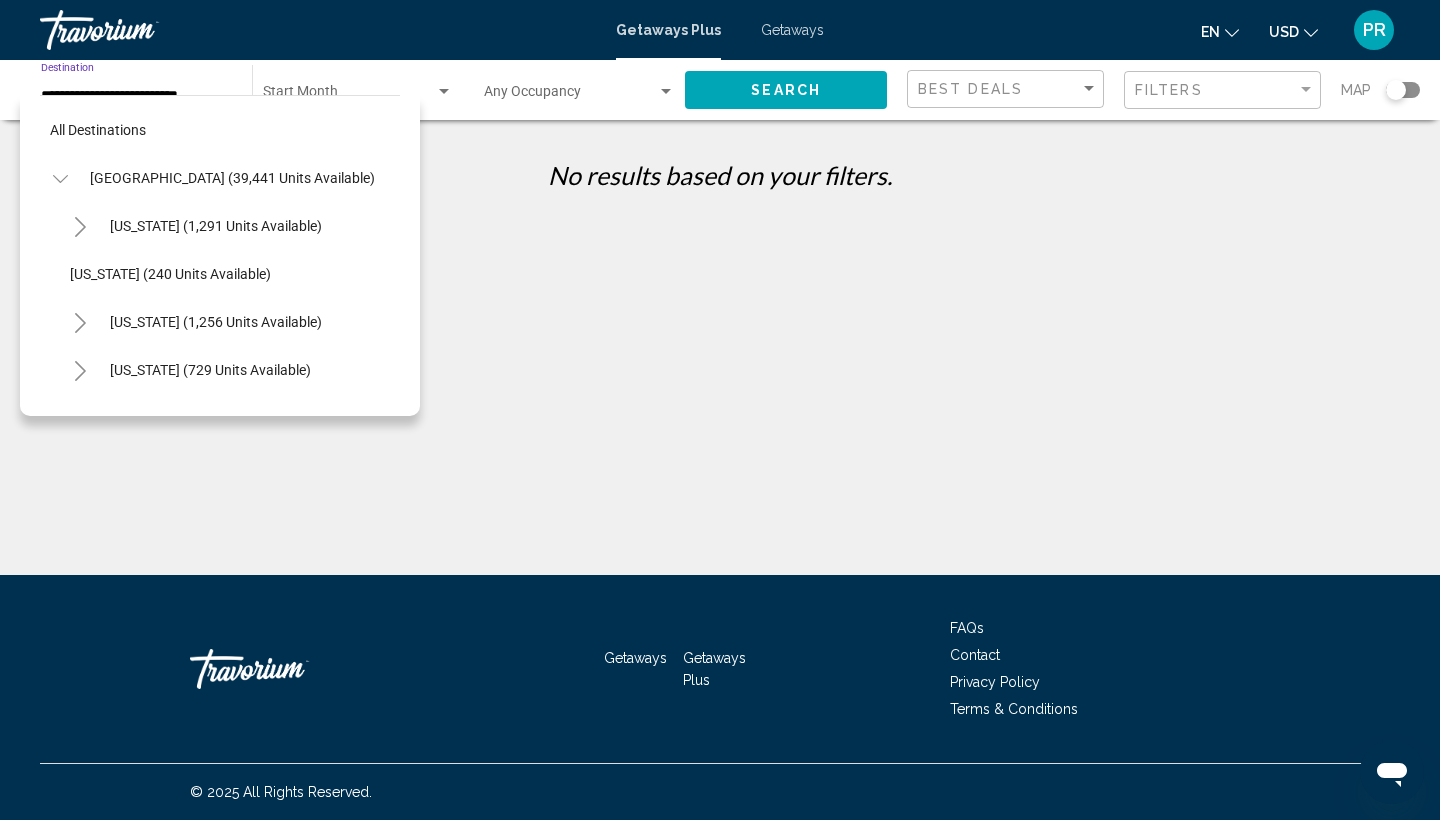 scroll, scrollTop: 1271, scrollLeft: 0, axis: vertical 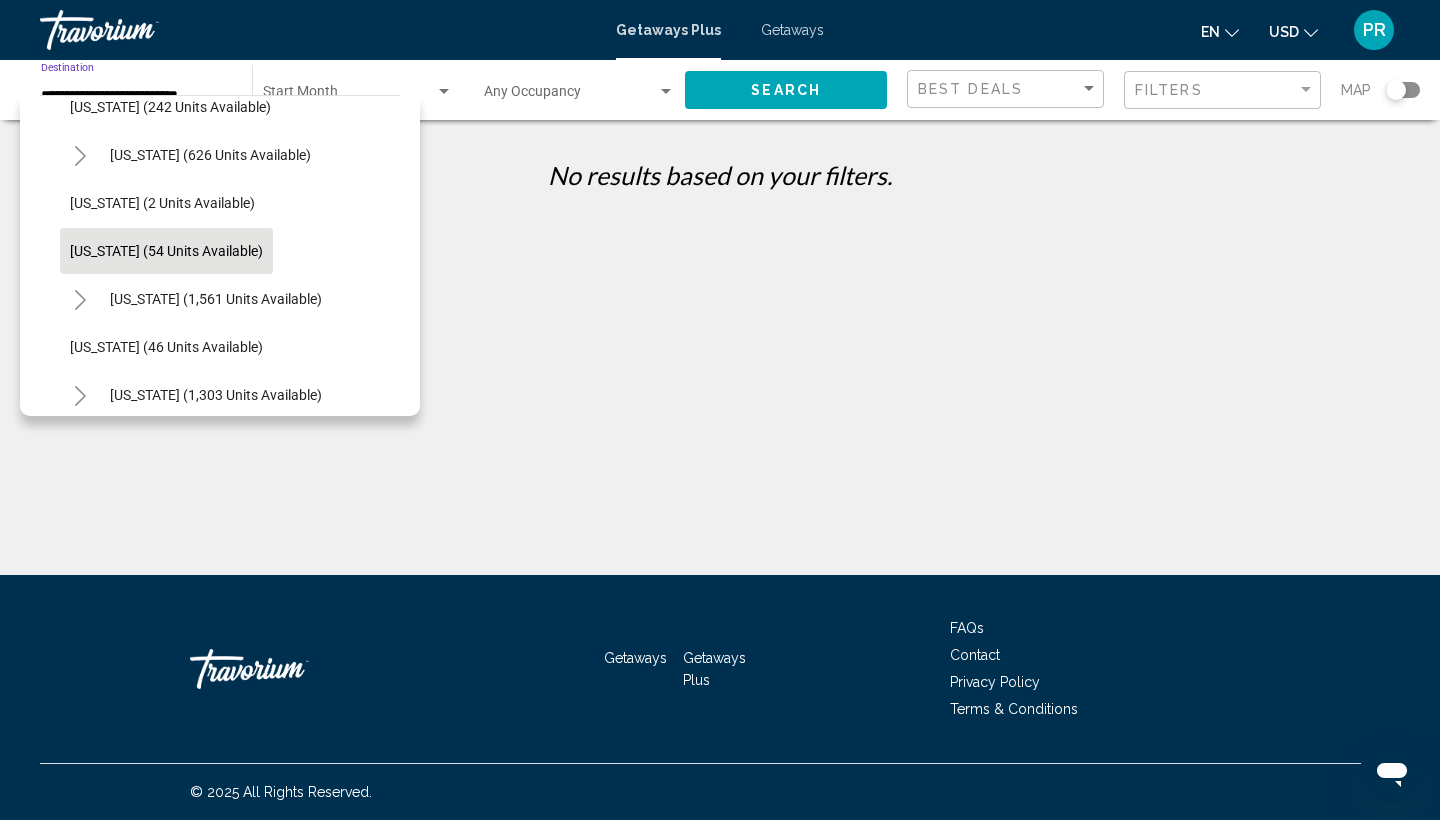 click on "Oregon (54 units available)" 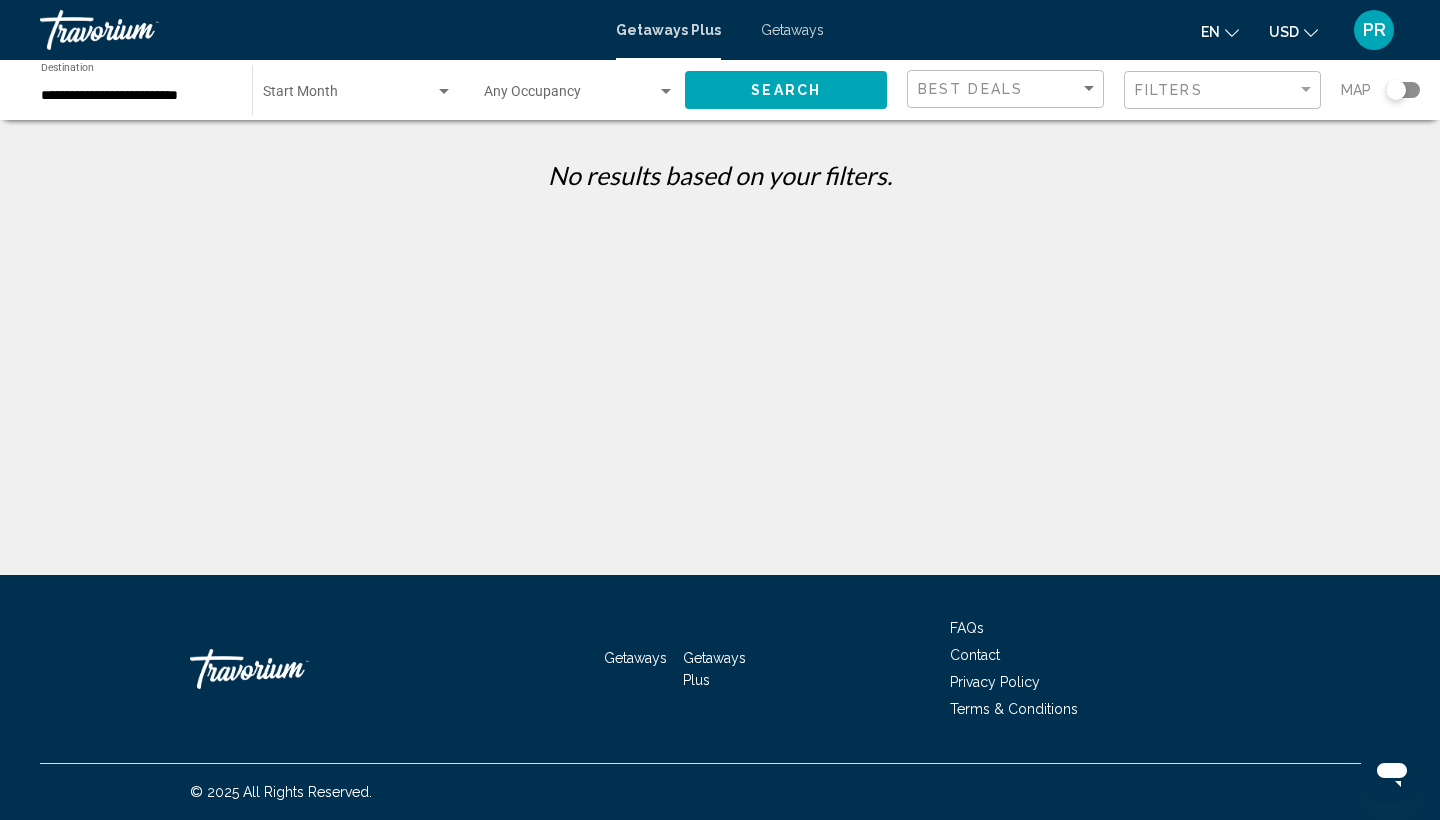 click on "Start Month All Start Months" 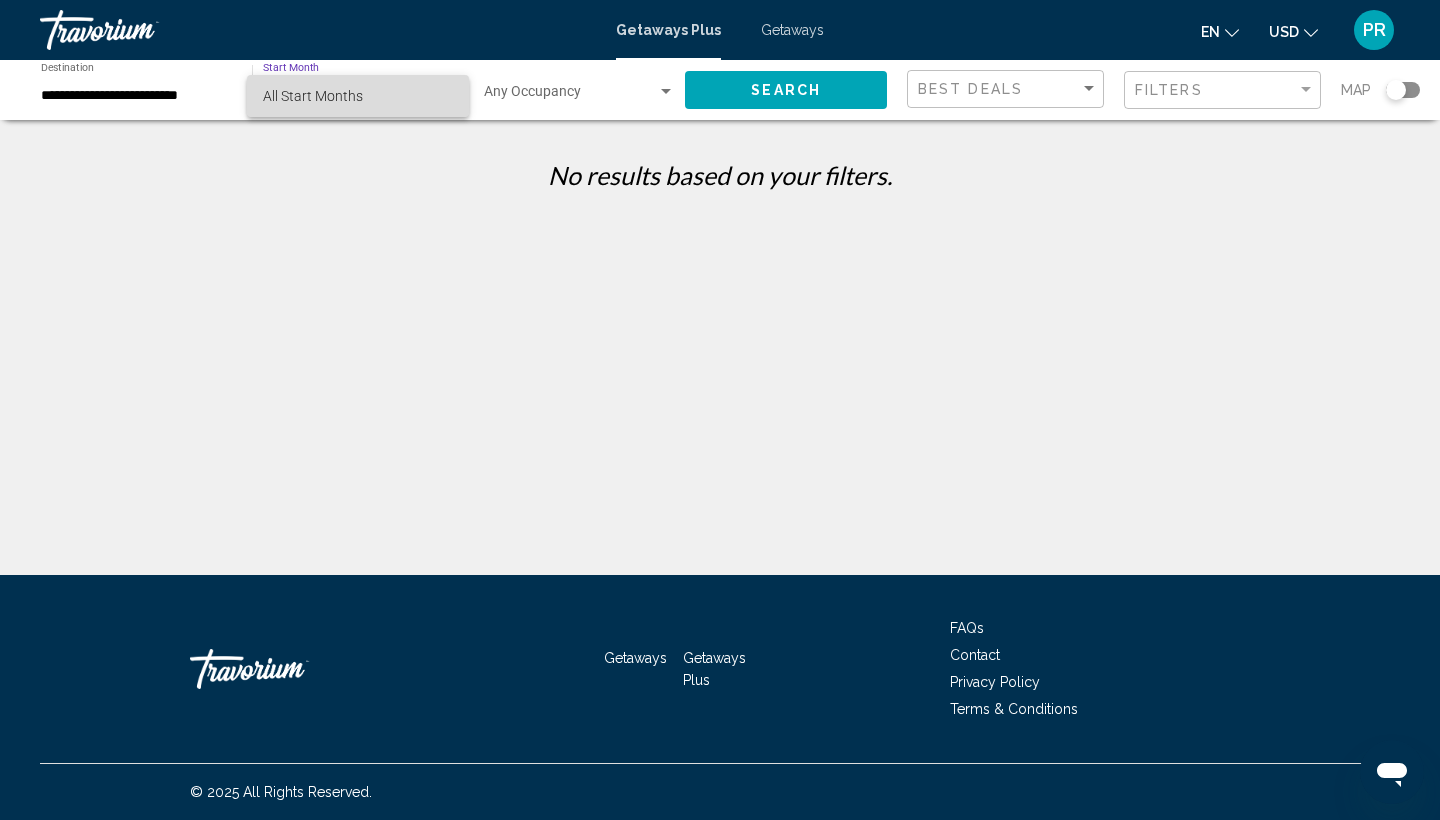 click on "All Start Months" at bounding box center (358, 96) 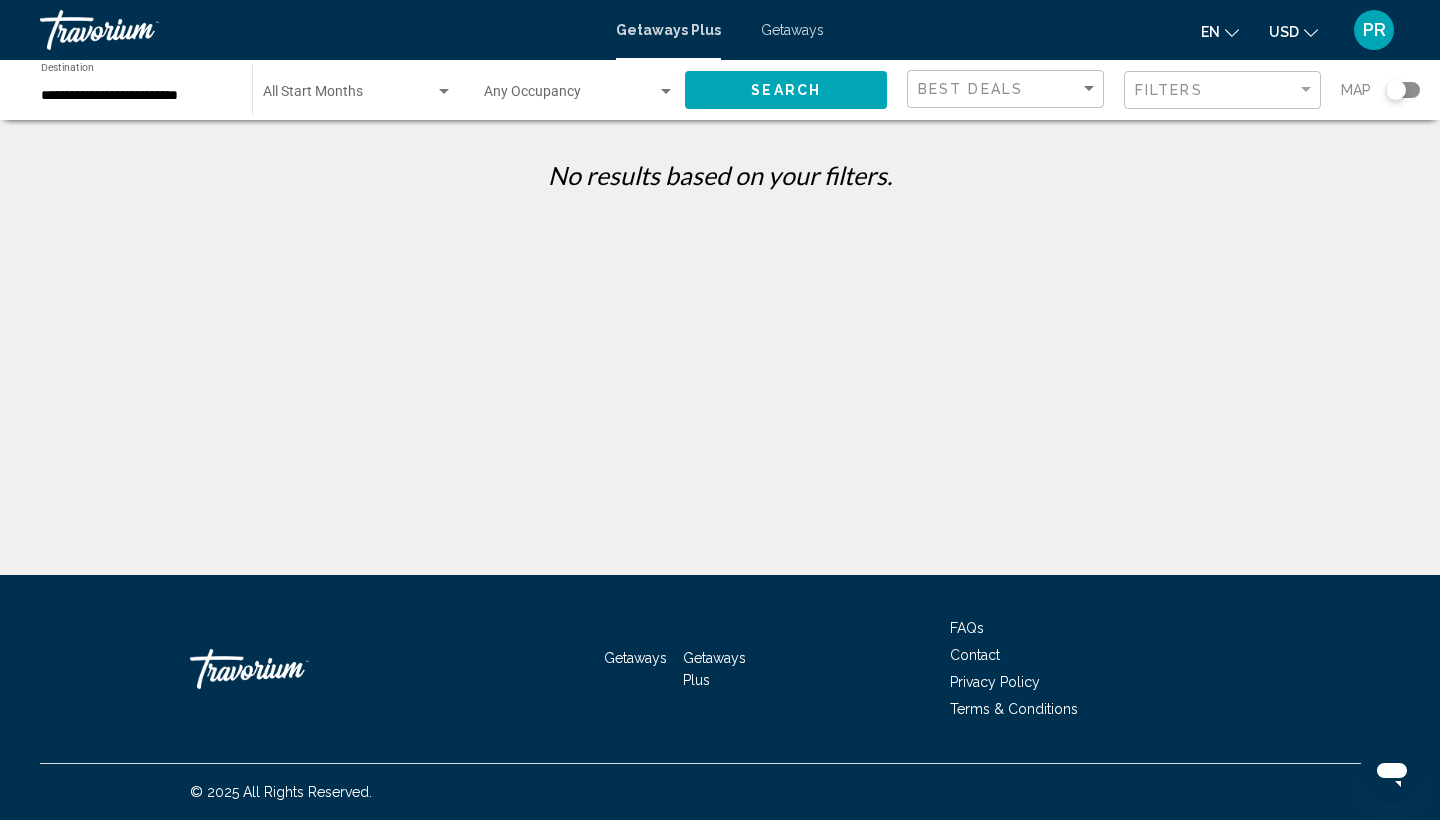 click on "Start Month All Start Months" 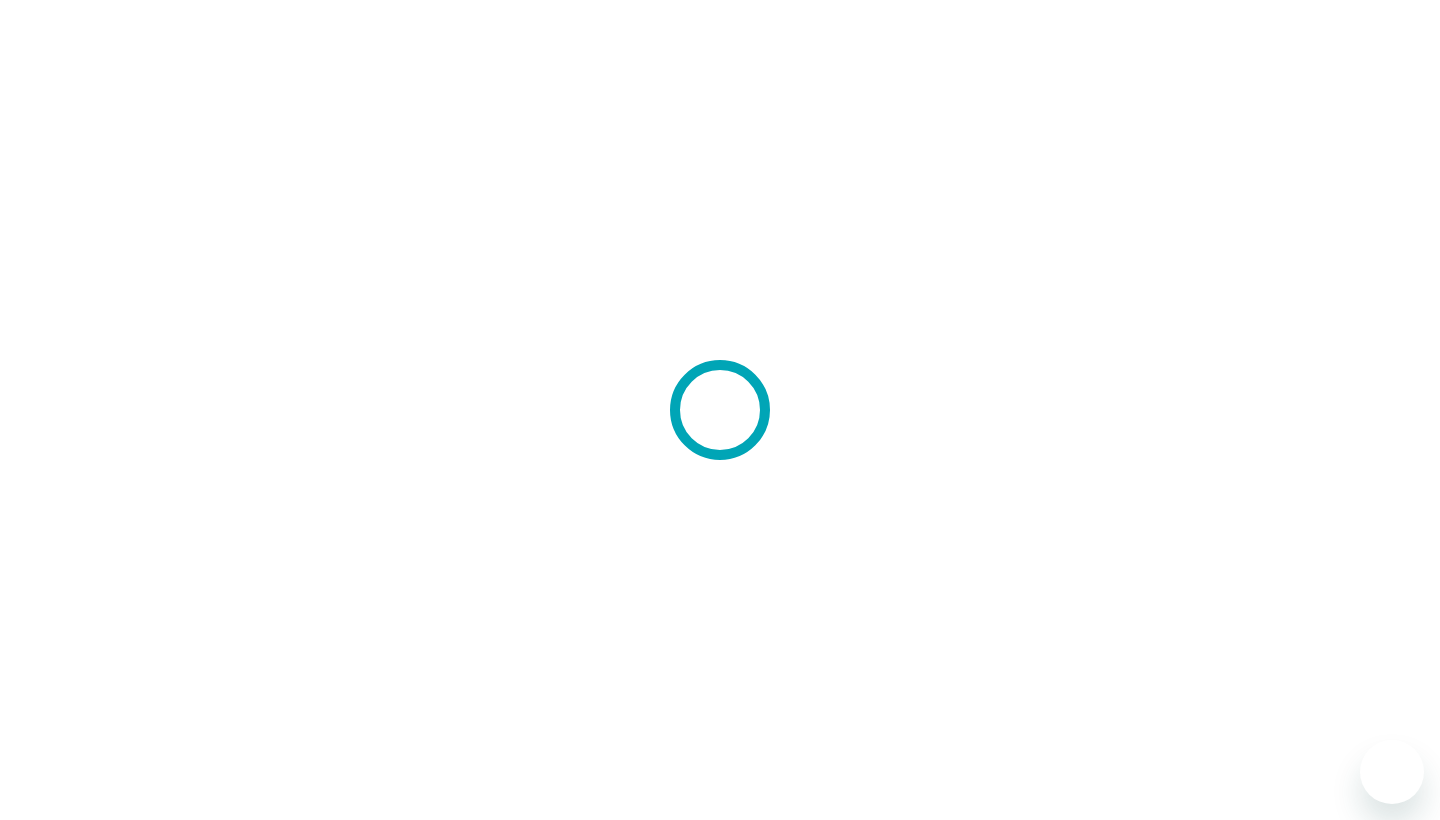 scroll, scrollTop: 0, scrollLeft: 0, axis: both 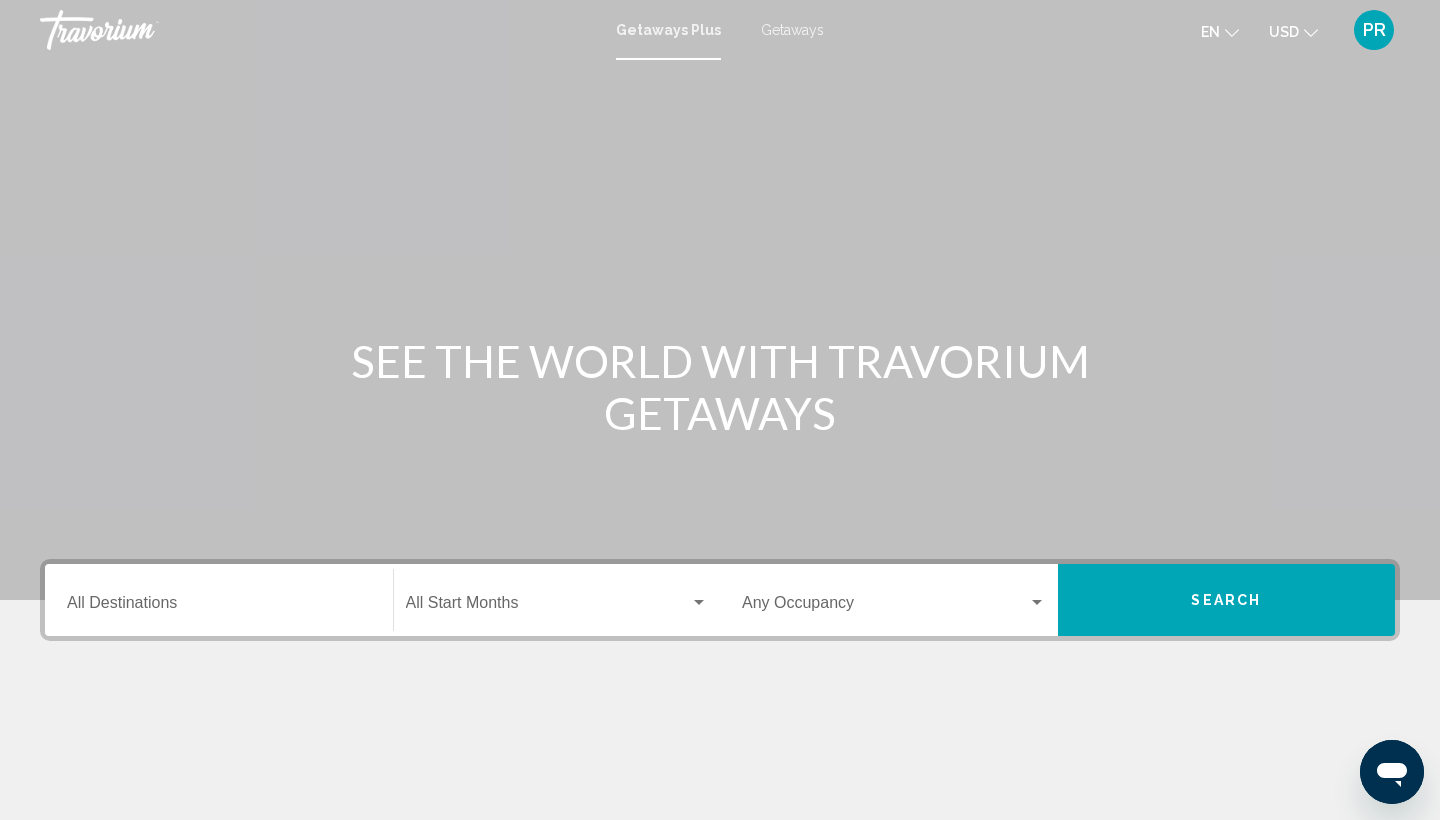 click on "Getaways Plus" at bounding box center (668, 30) 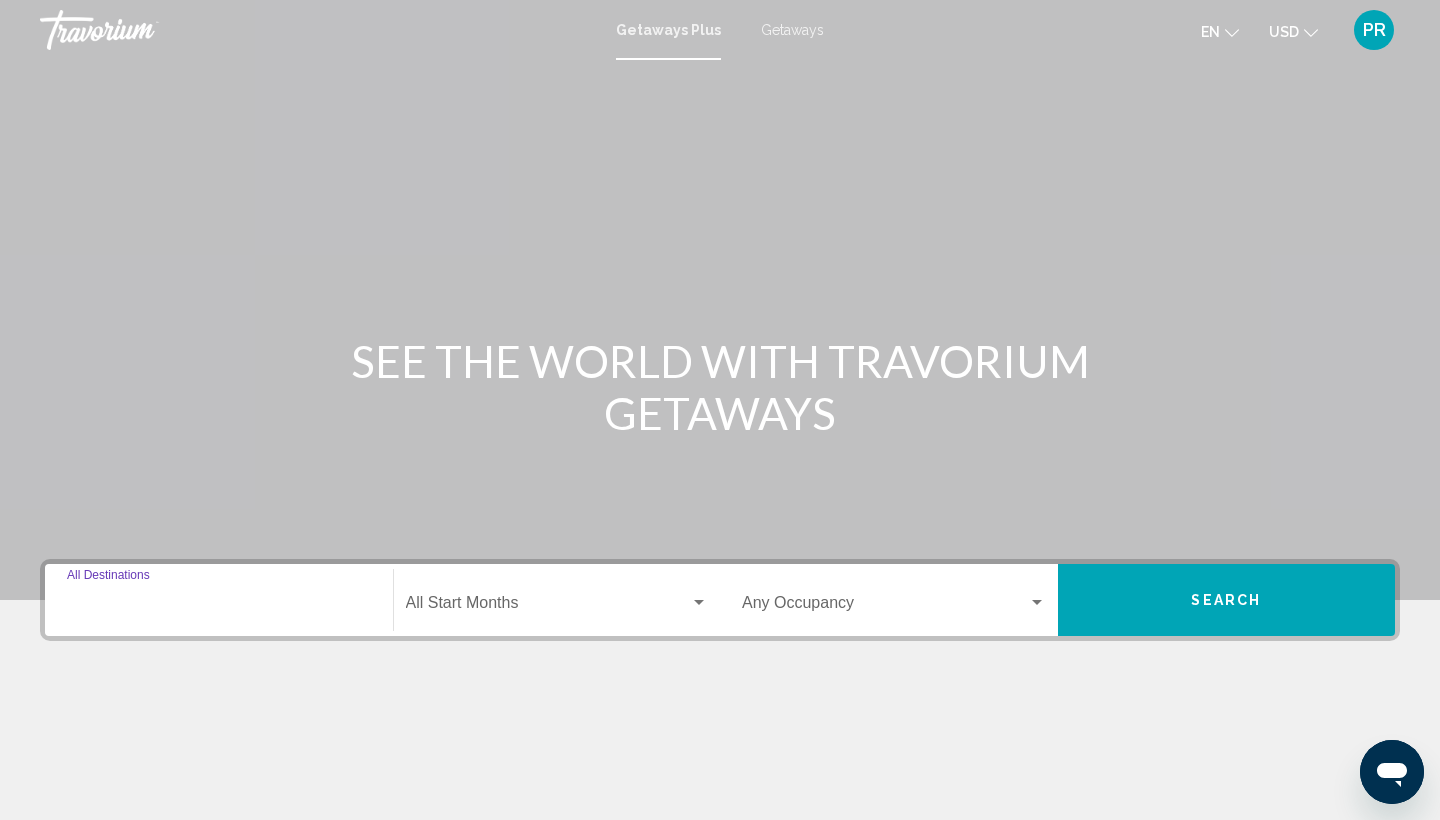 click on "Destination All Destinations" at bounding box center [219, 607] 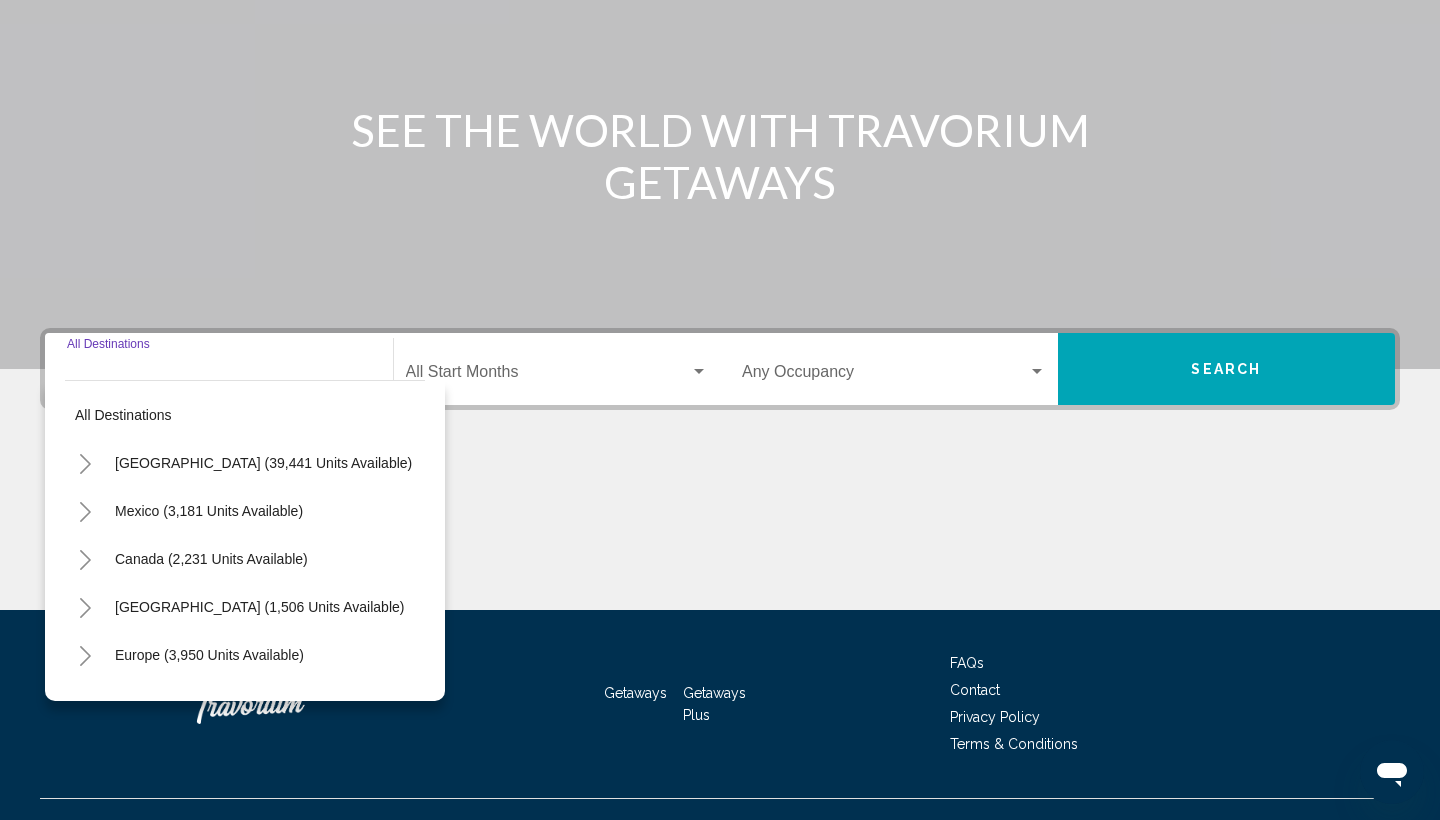 scroll, scrollTop: 266, scrollLeft: 0, axis: vertical 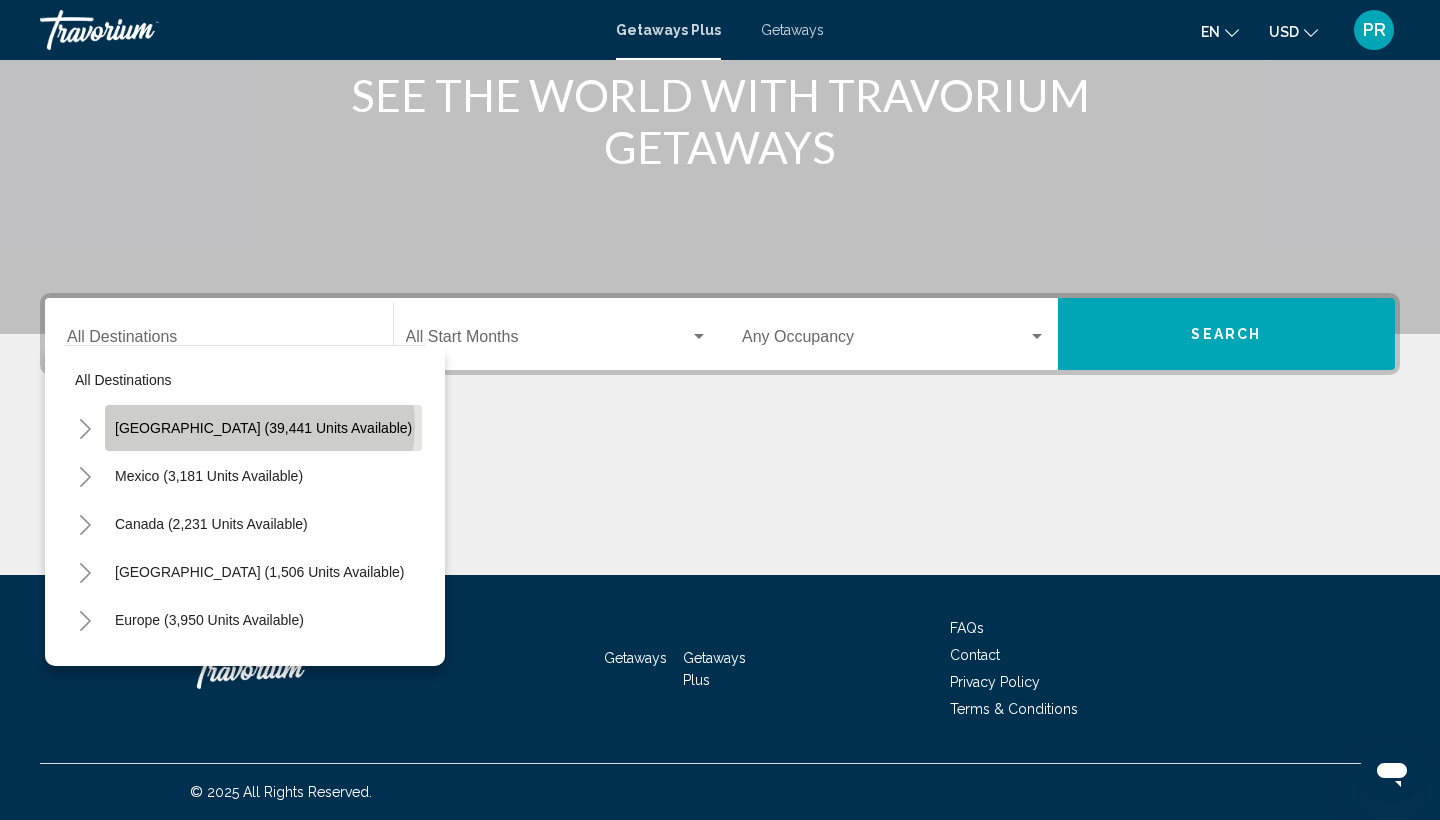 click on "[GEOGRAPHIC_DATA] (39,441 units available)" at bounding box center [209, 476] 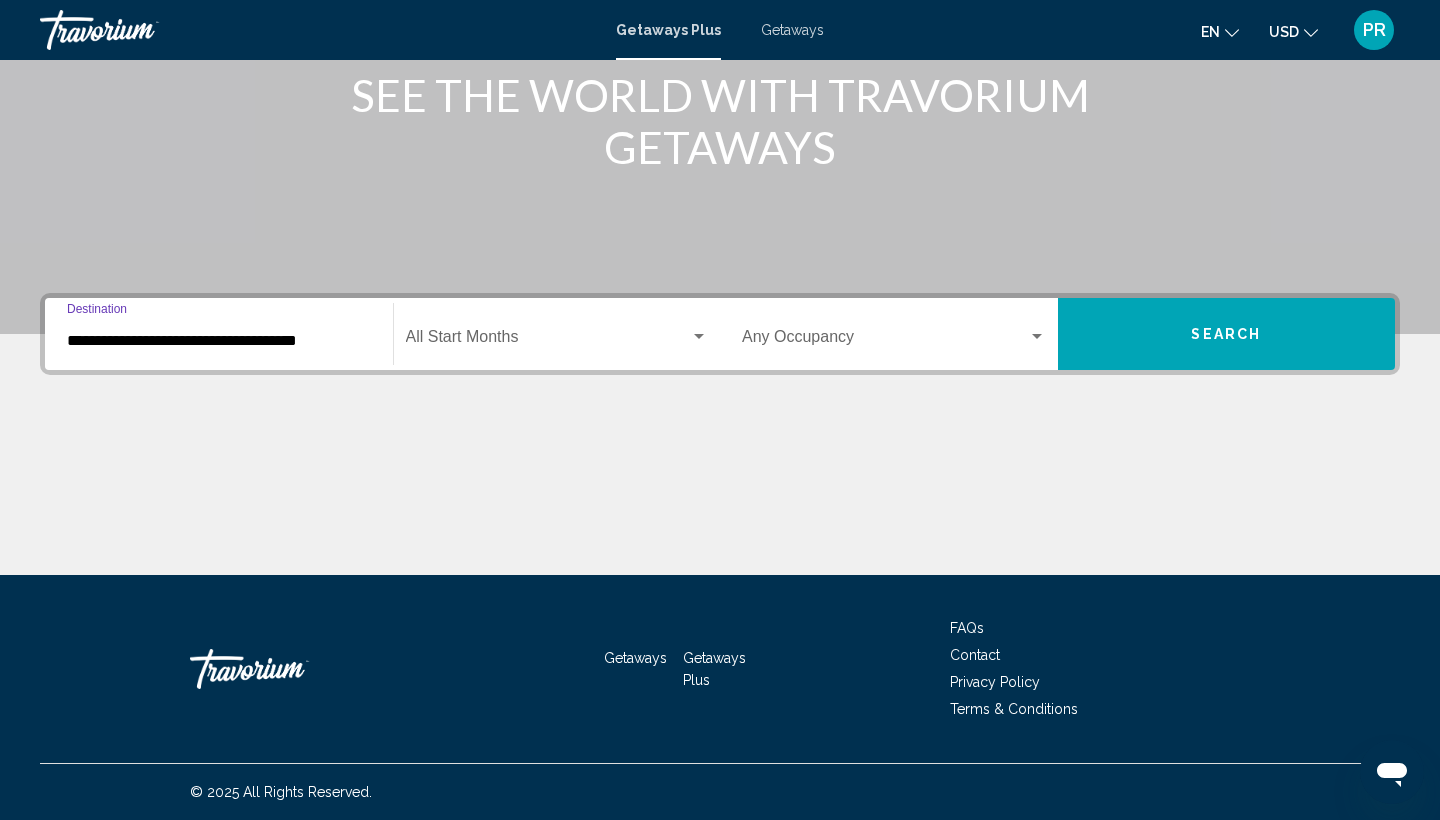 click on "**********" at bounding box center (219, 341) 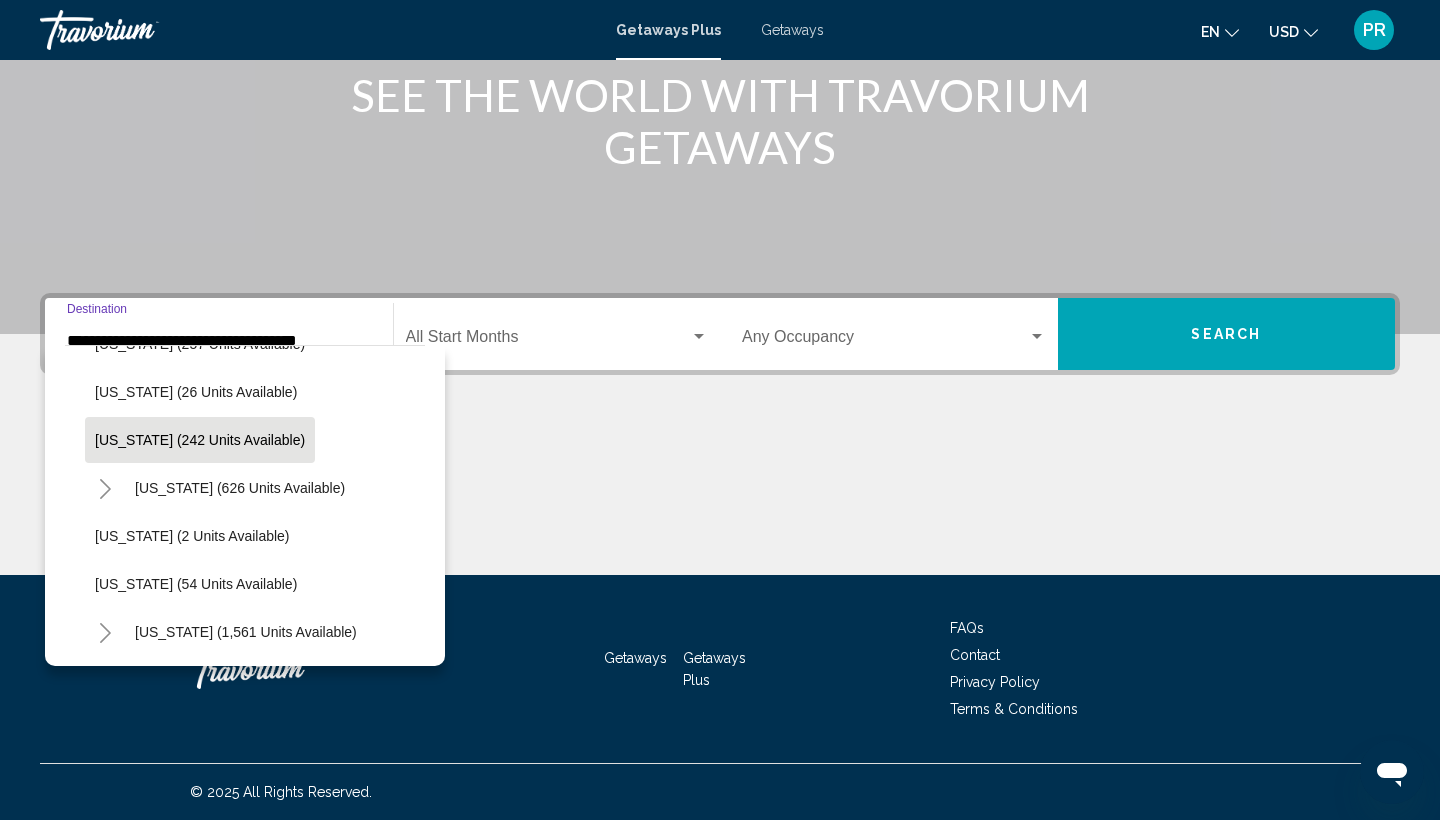 scroll, scrollTop: 1216, scrollLeft: 0, axis: vertical 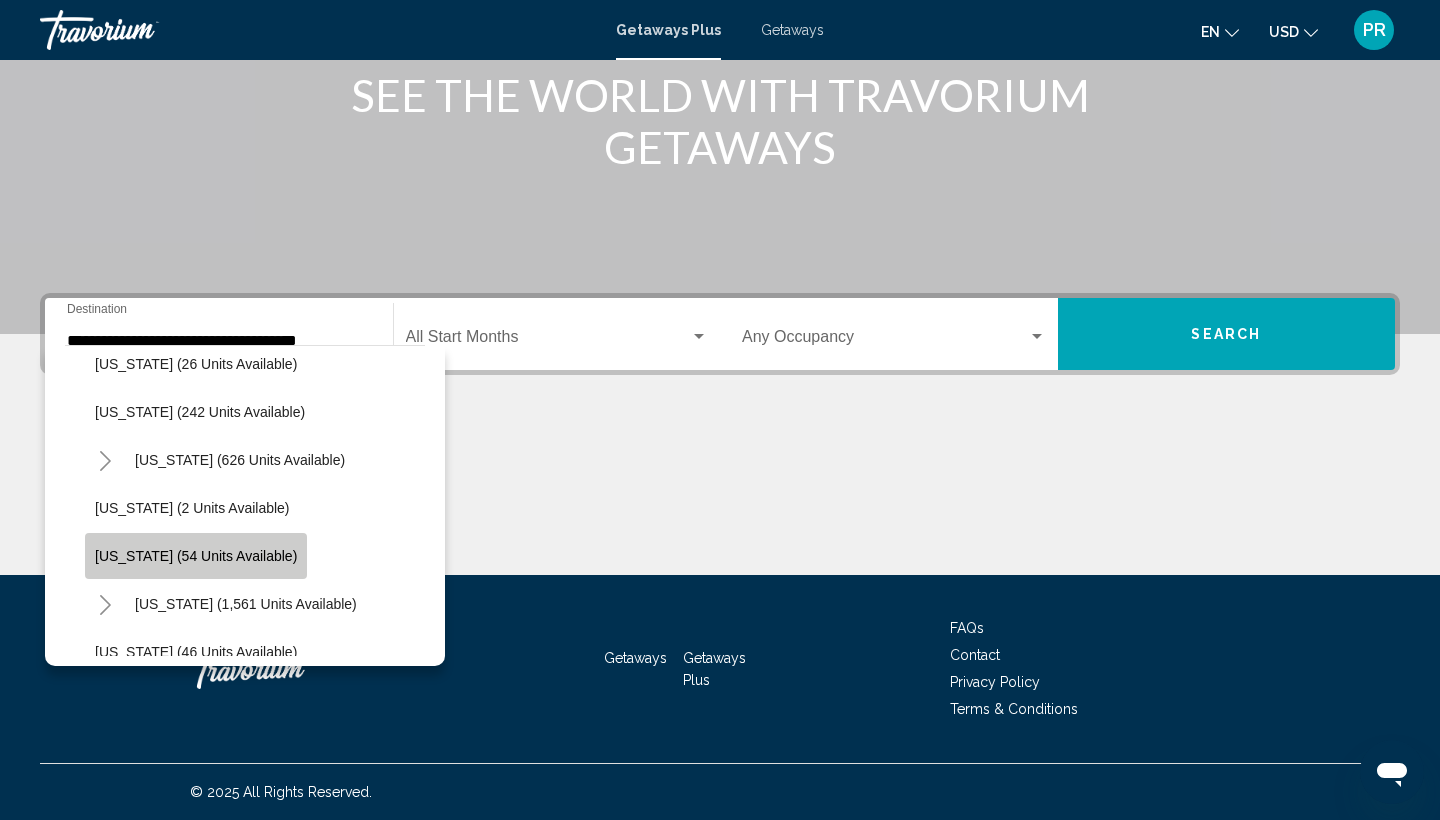 click on "[US_STATE] (54 units available)" 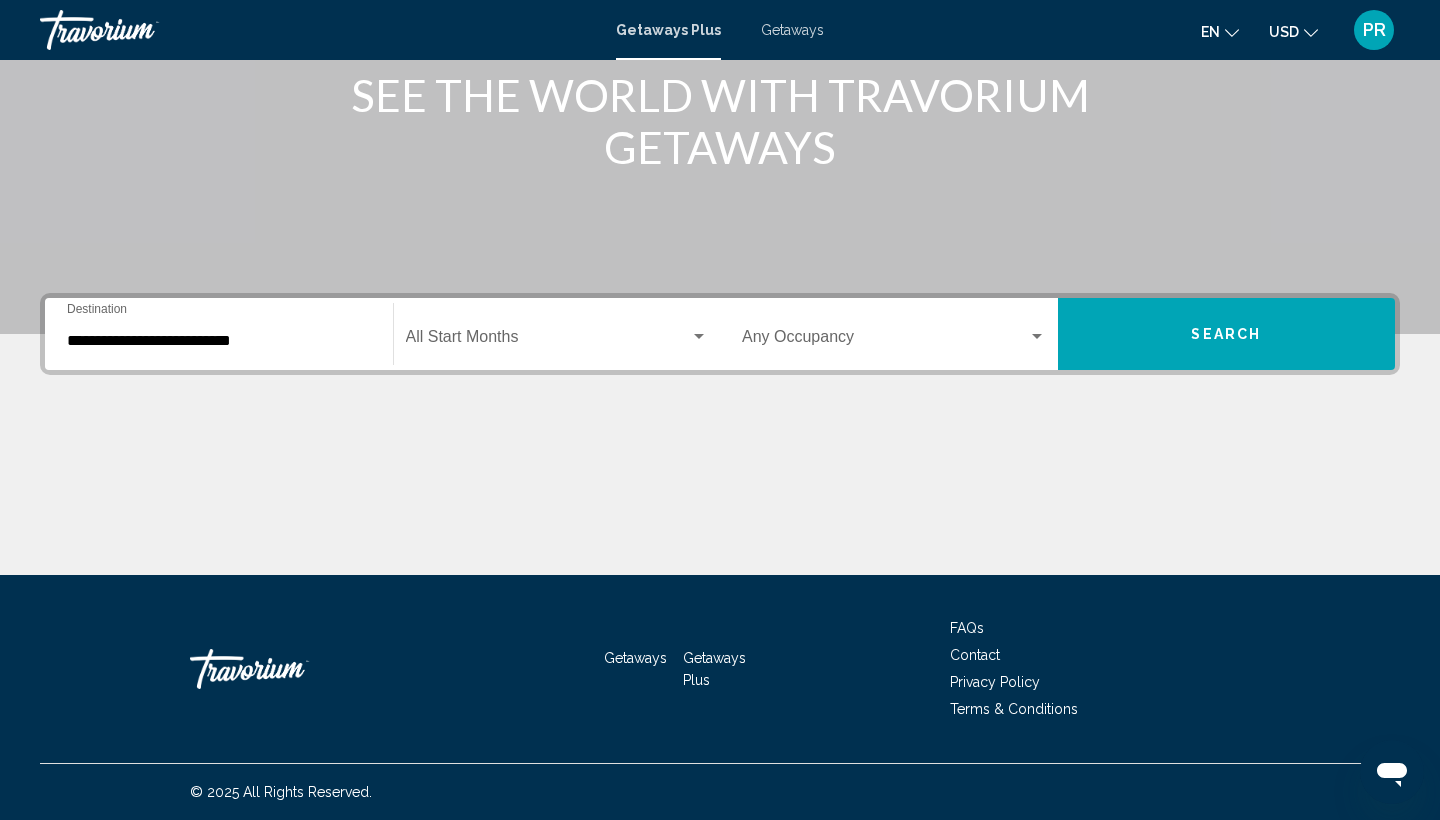 click on "Start Month All Start Months" 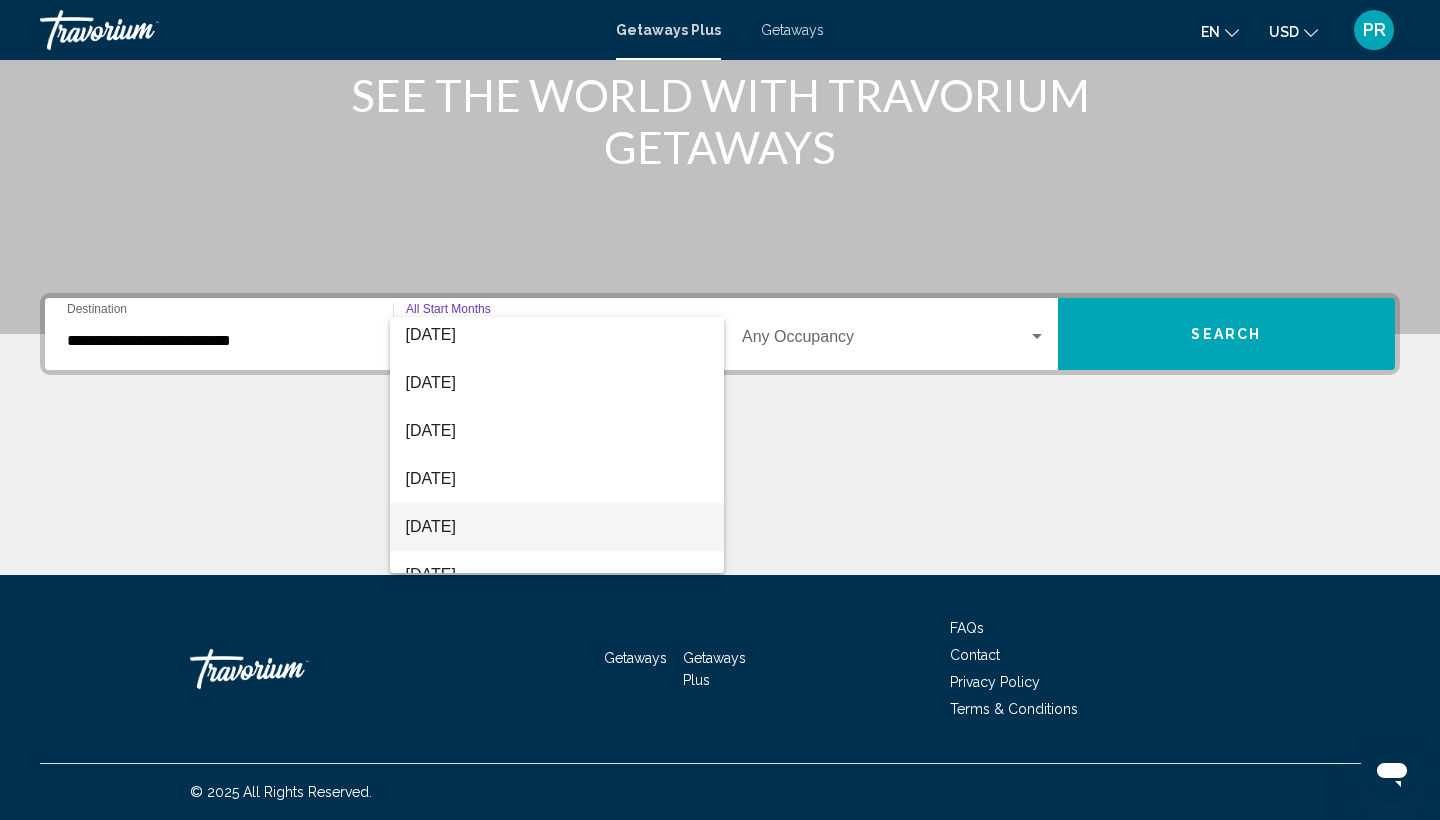 scroll, scrollTop: 203, scrollLeft: 0, axis: vertical 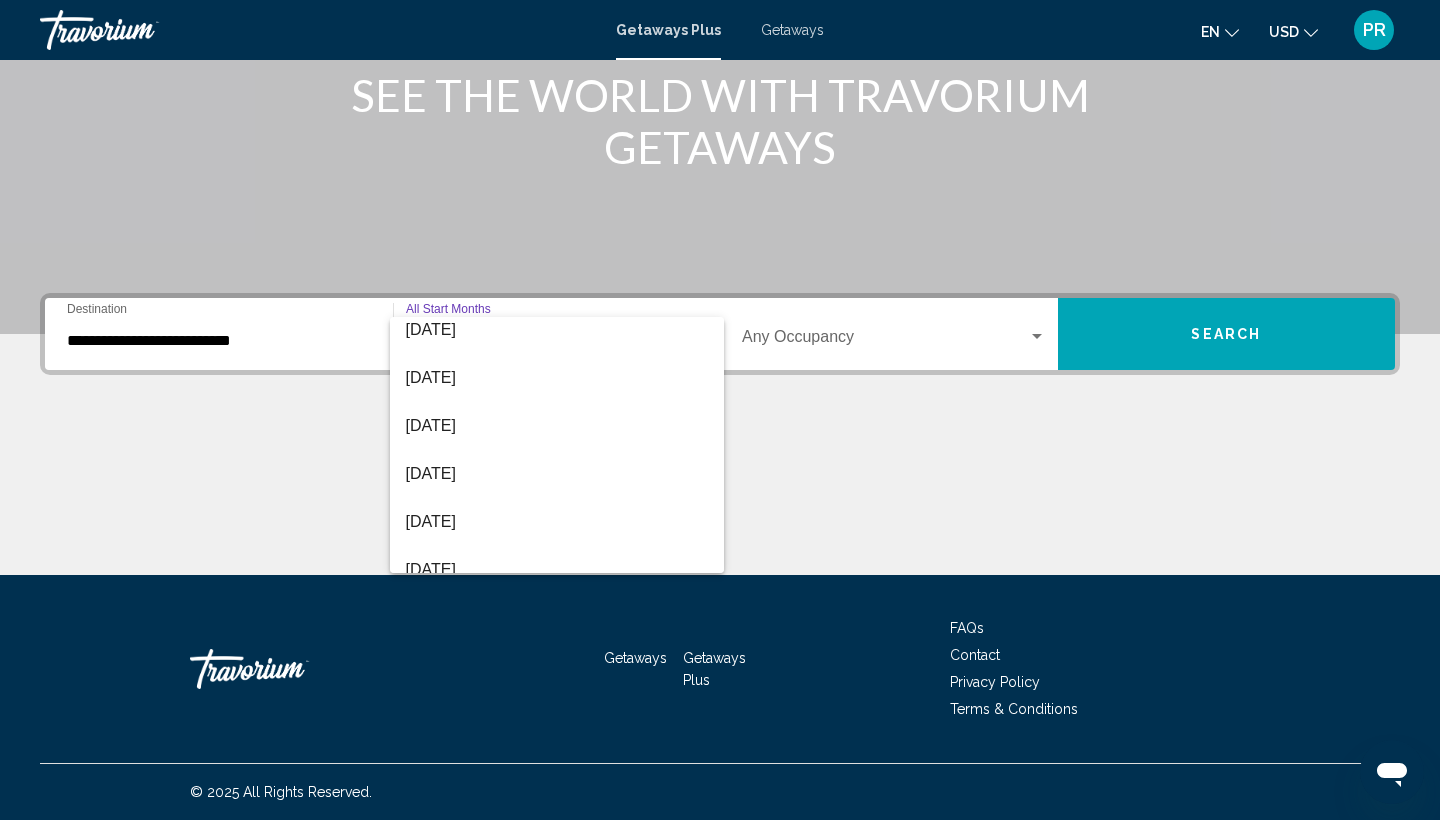 click at bounding box center [720, 410] 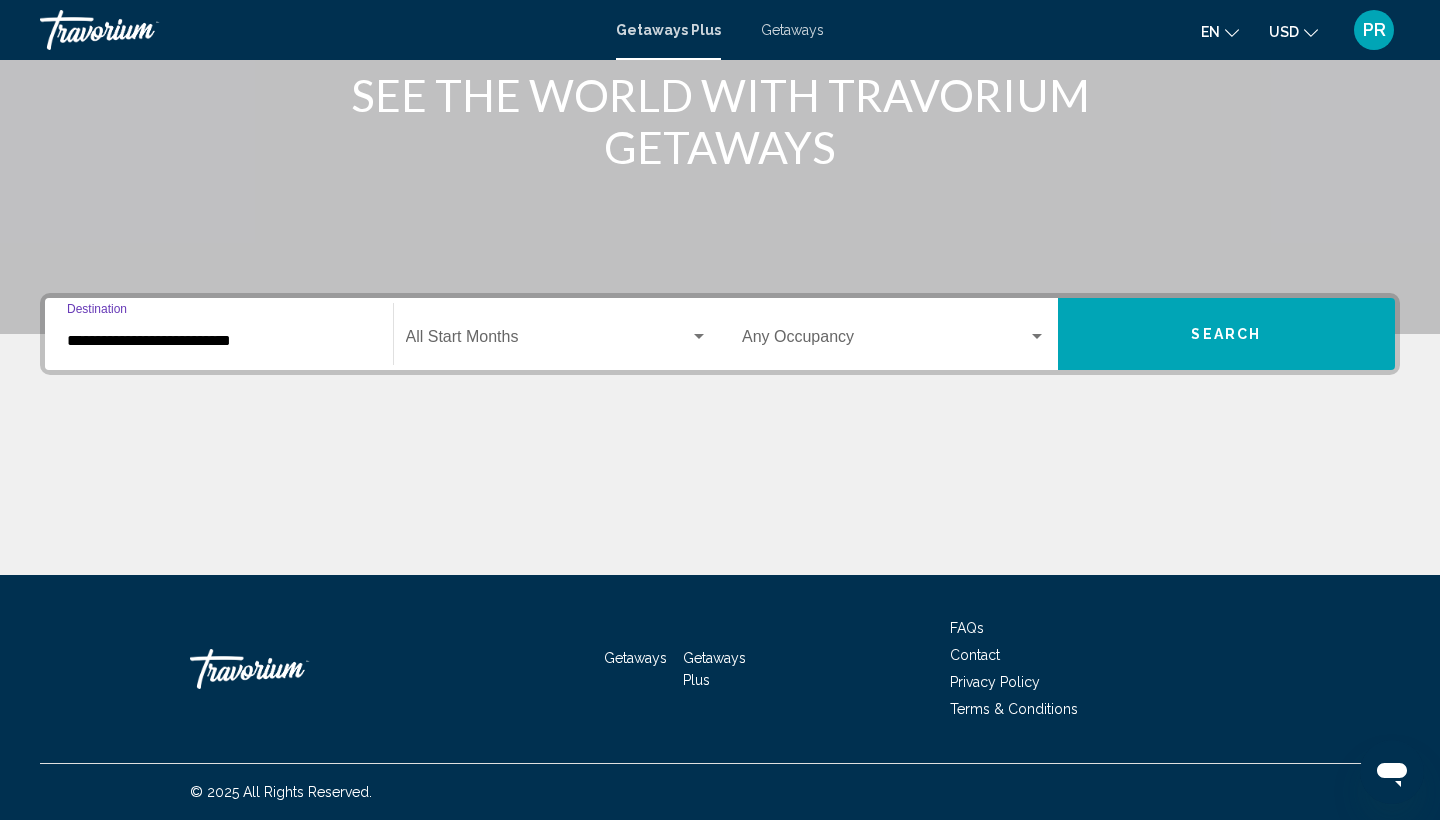 click on "**********" at bounding box center (219, 341) 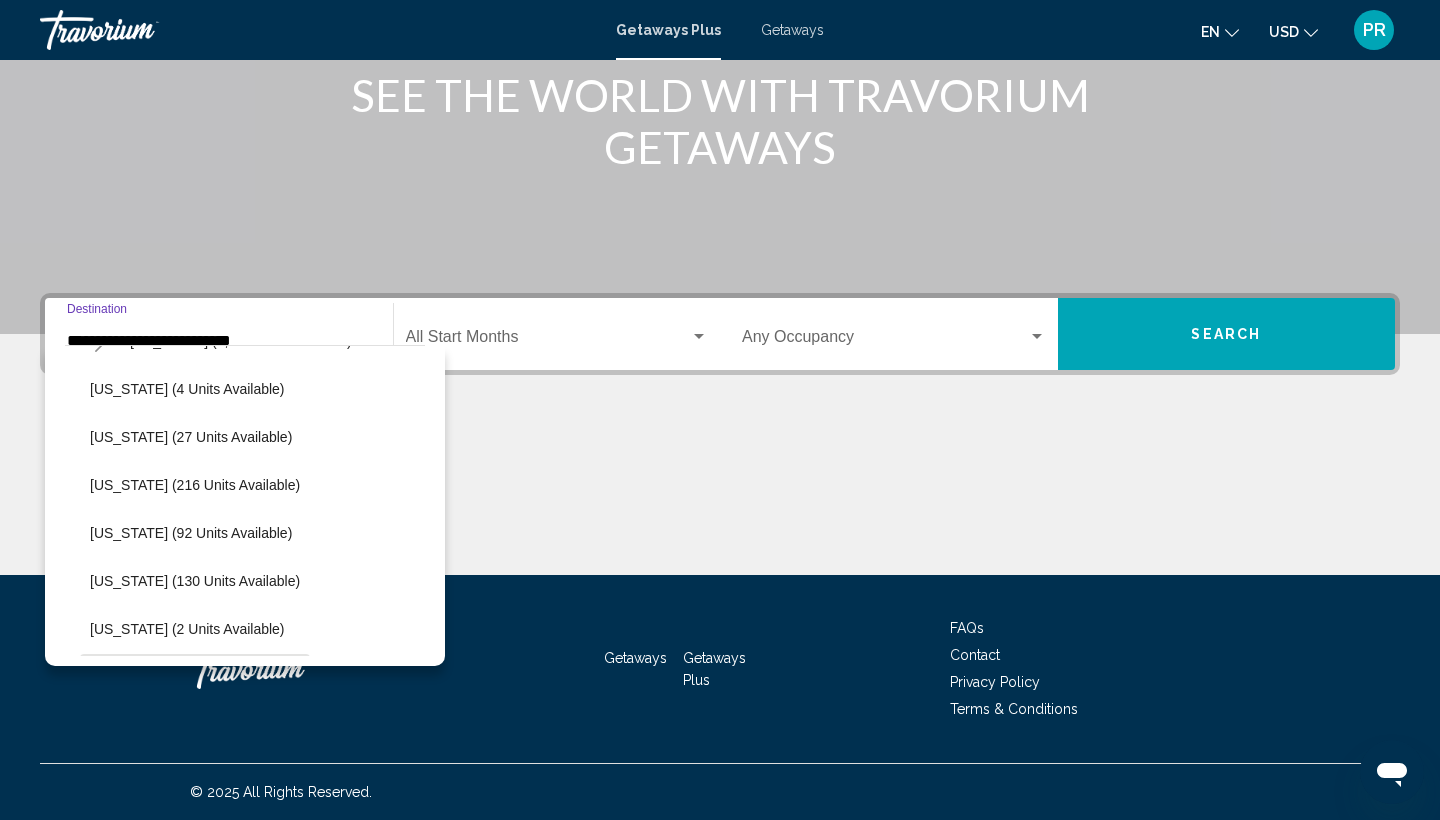 scroll, scrollTop: 360, scrollLeft: 5, axis: both 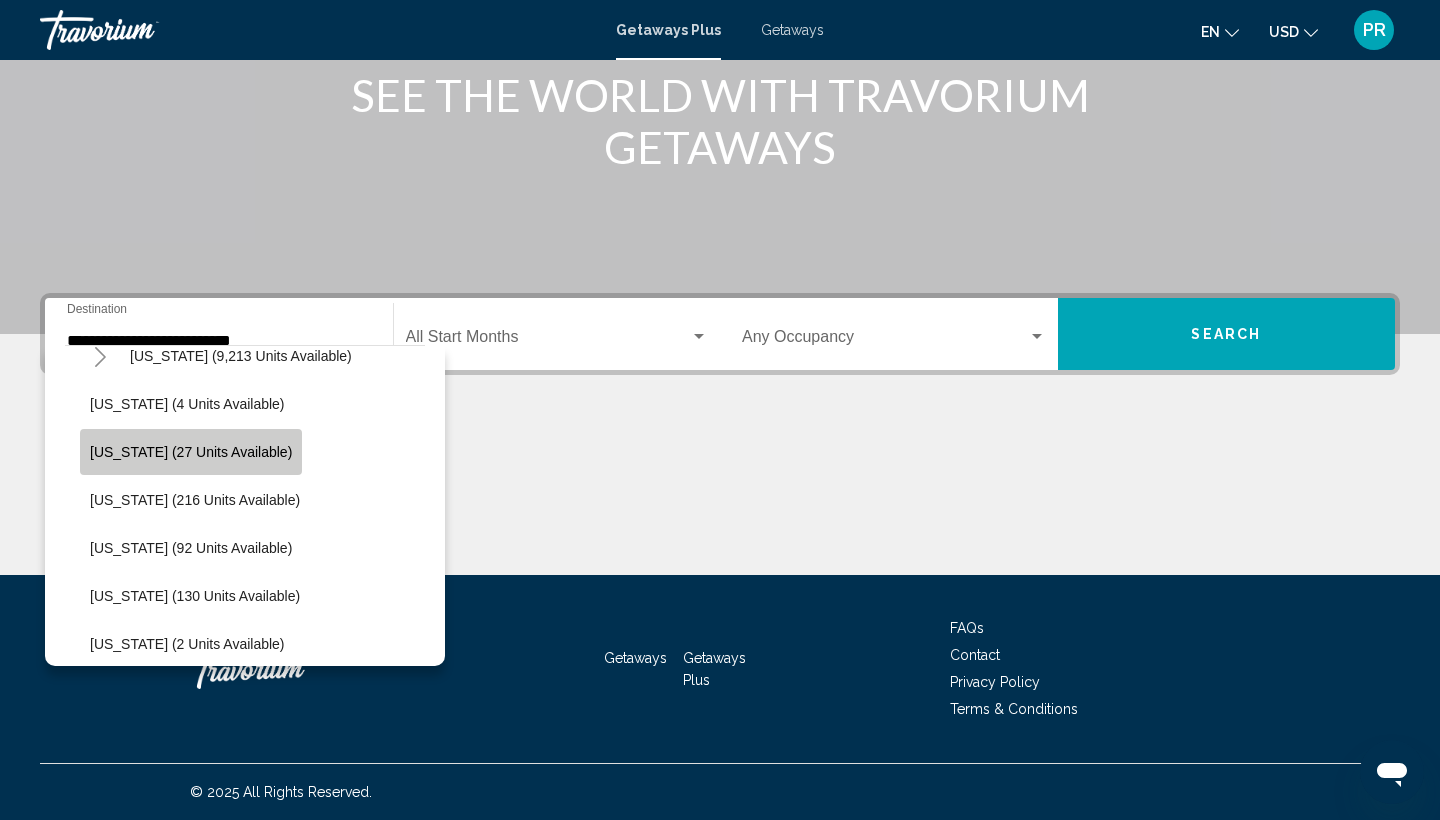 click on "[US_STATE] (27 units available)" 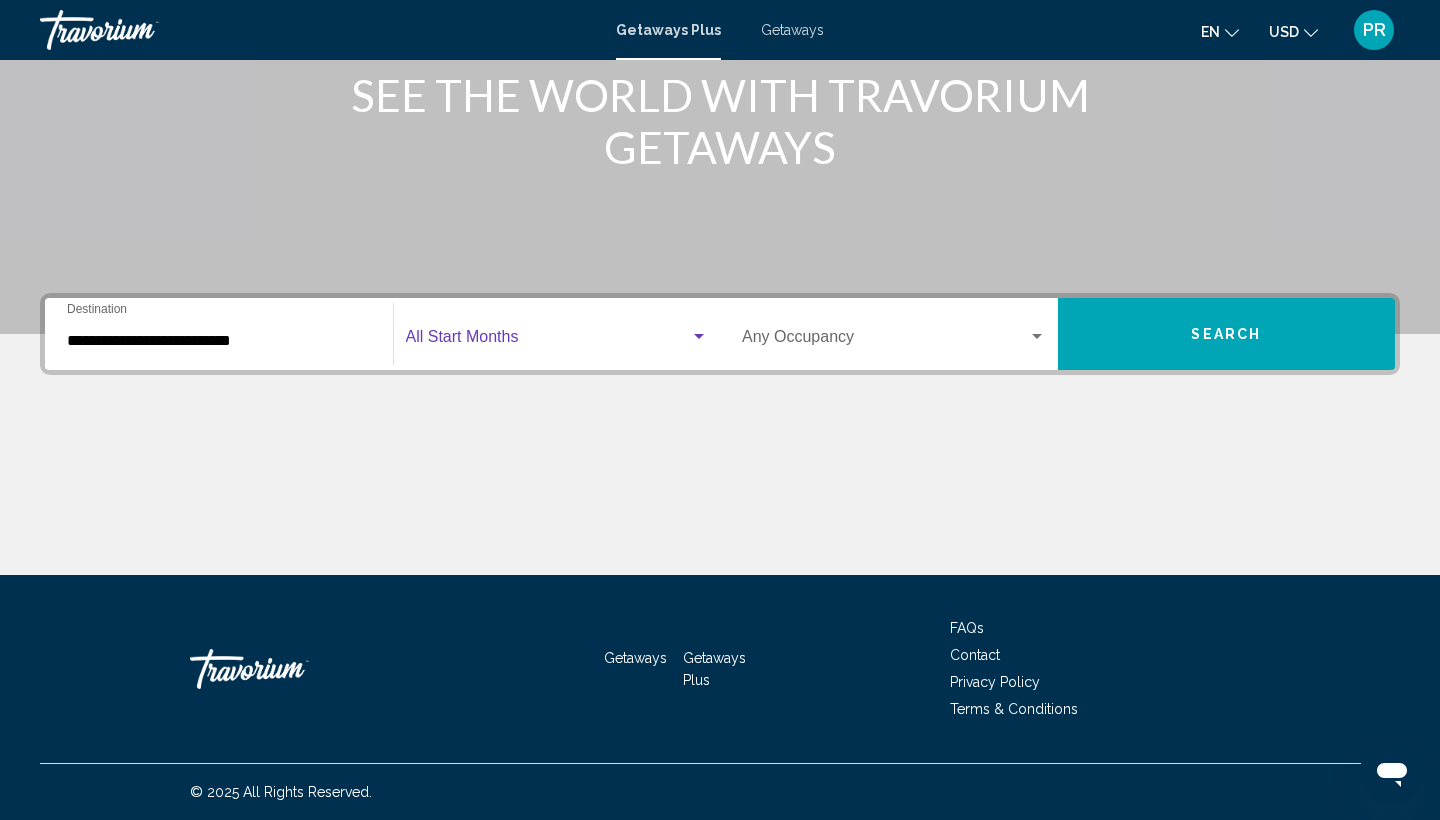 click at bounding box center (548, 341) 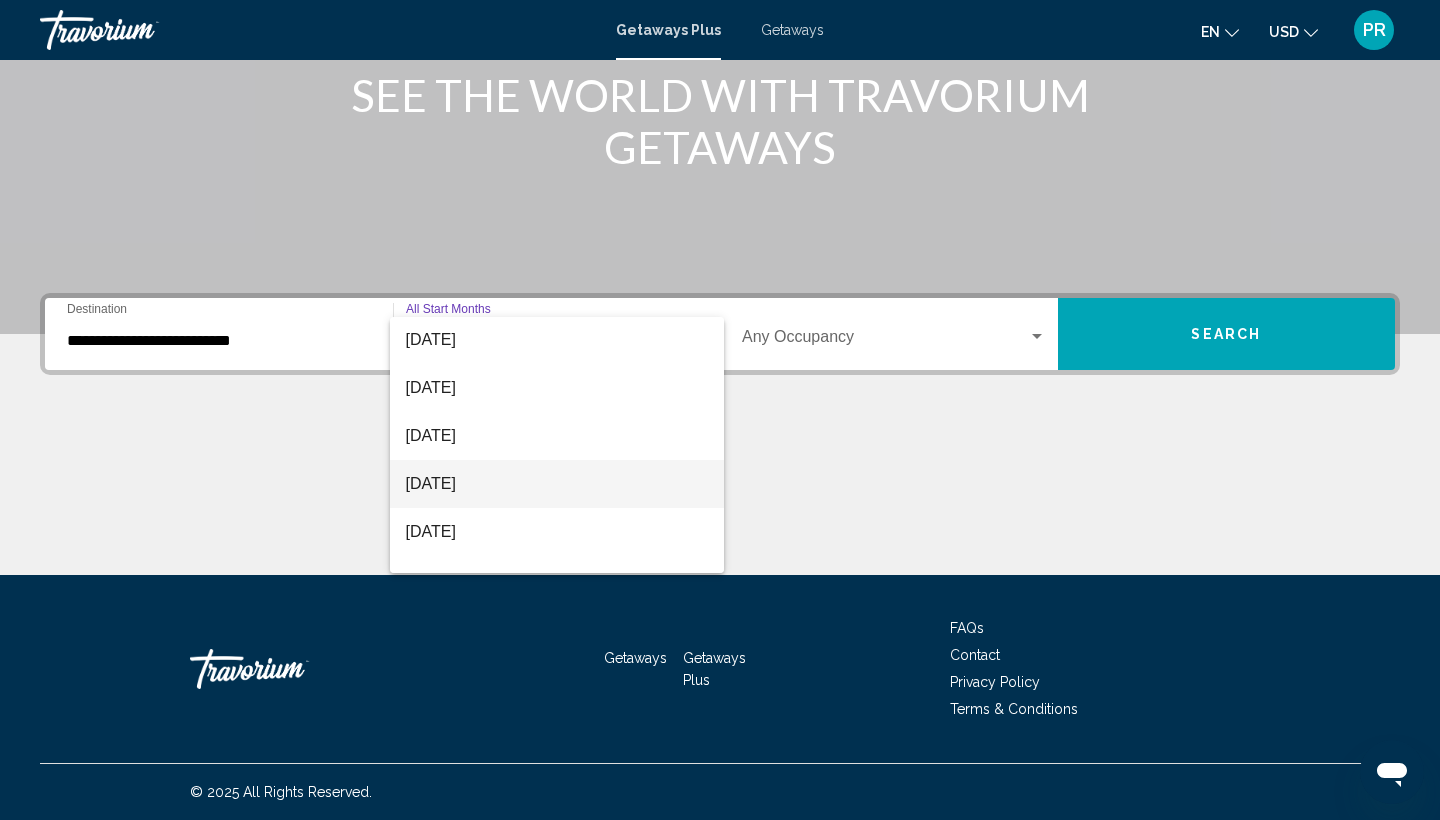 scroll, scrollTop: 242, scrollLeft: 0, axis: vertical 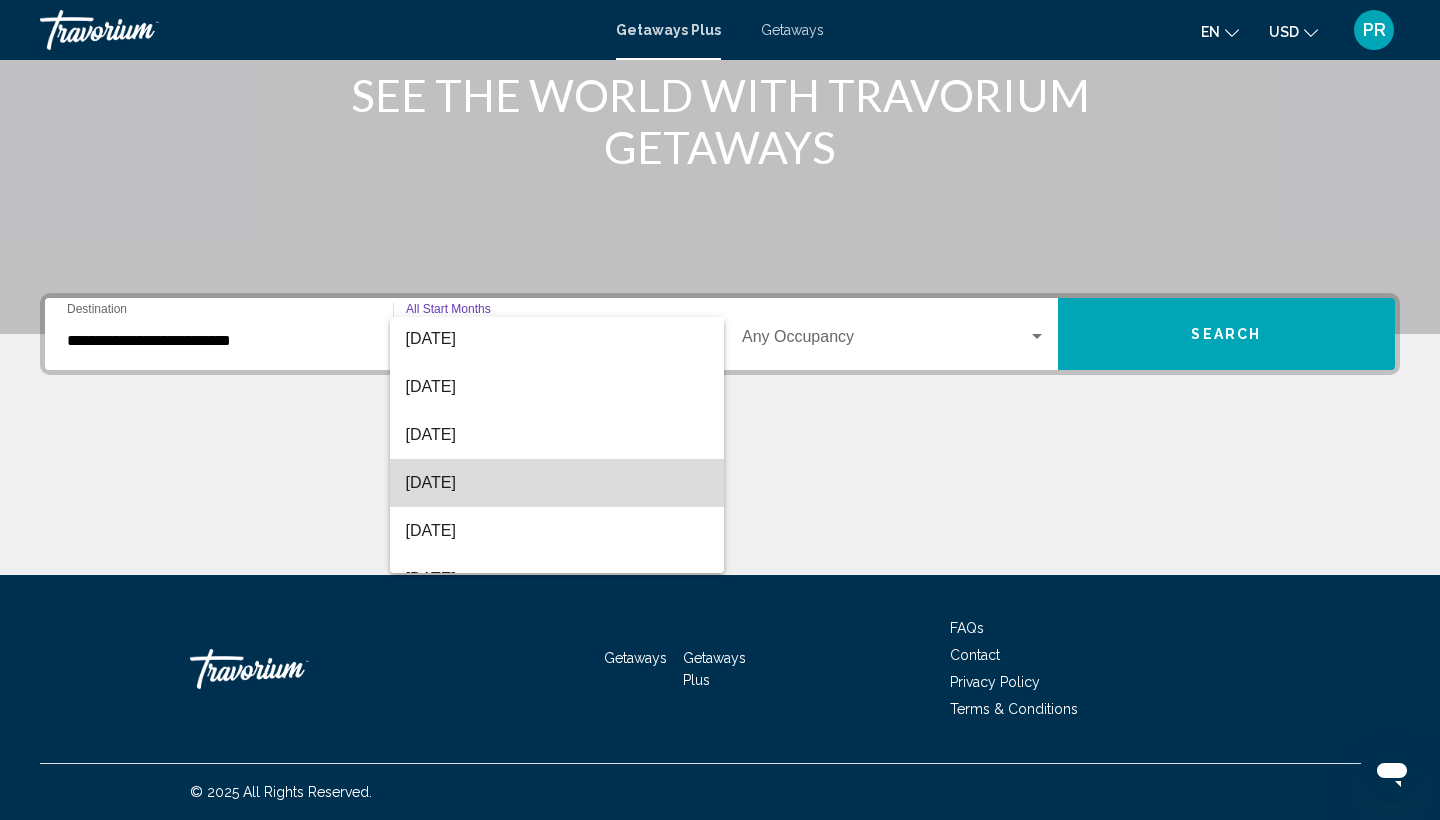 click on "[DATE]" at bounding box center [557, 483] 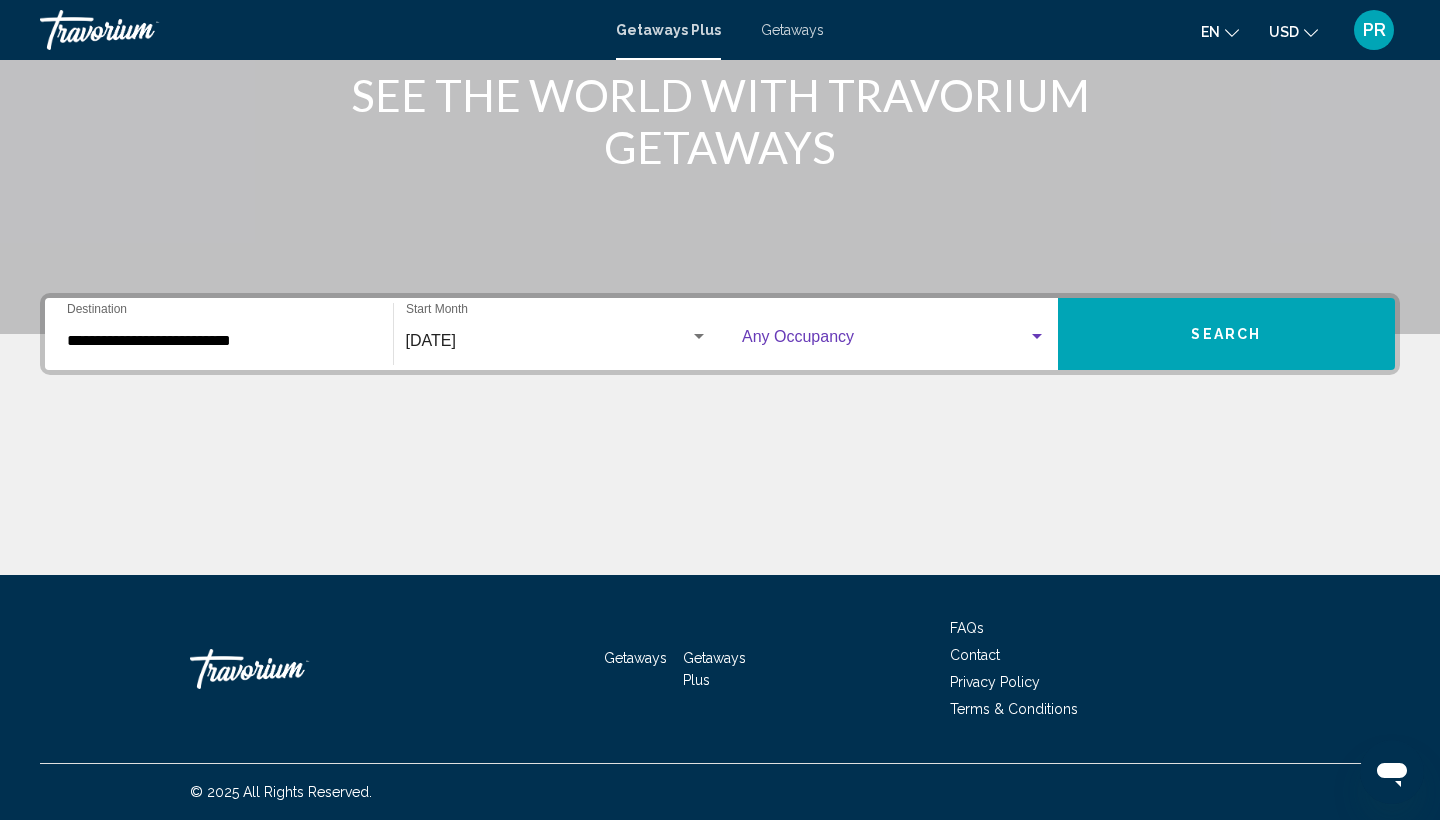 click at bounding box center (885, 341) 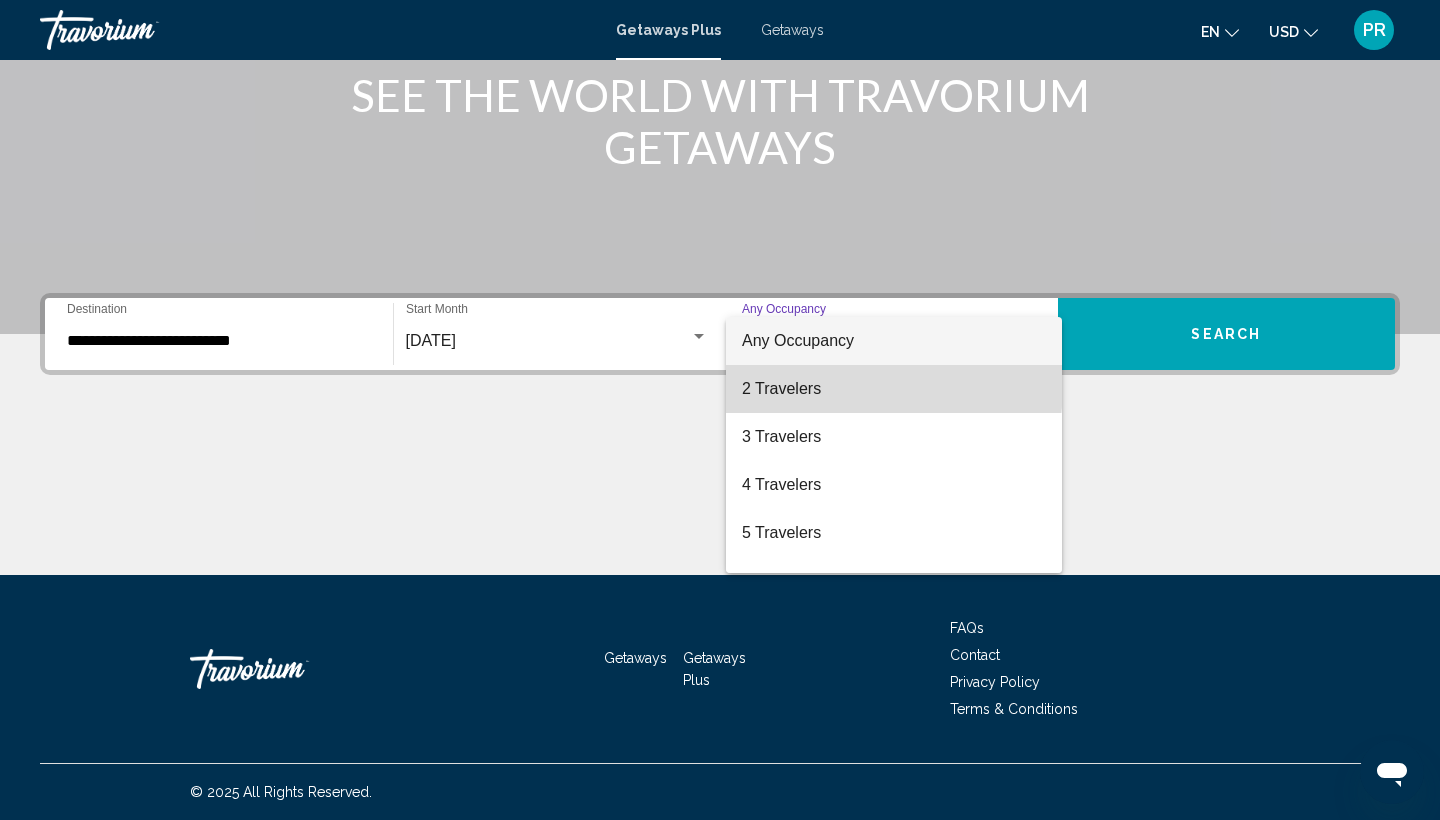 click on "2 Travelers" at bounding box center [894, 389] 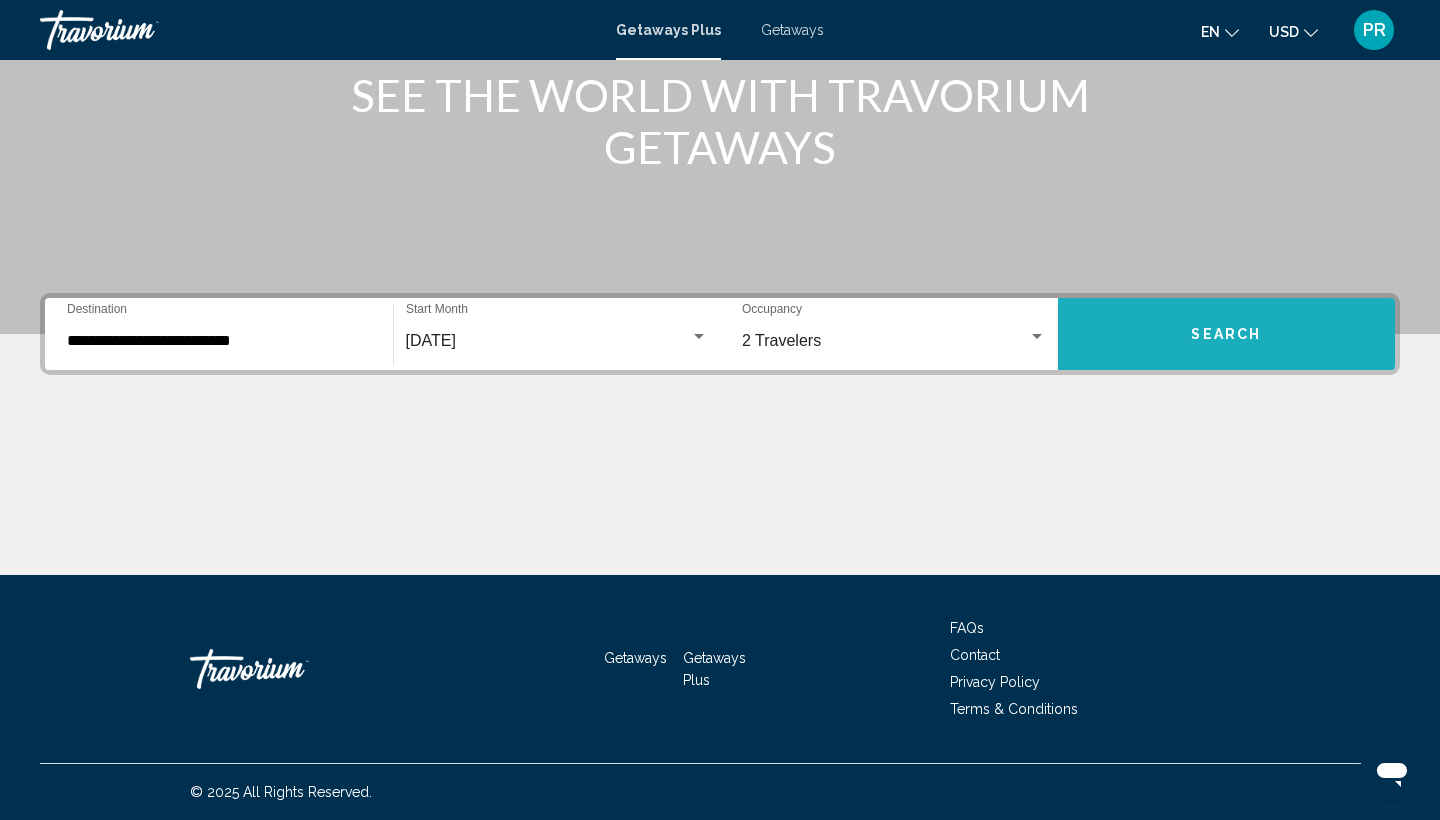 click on "Search" at bounding box center (1227, 334) 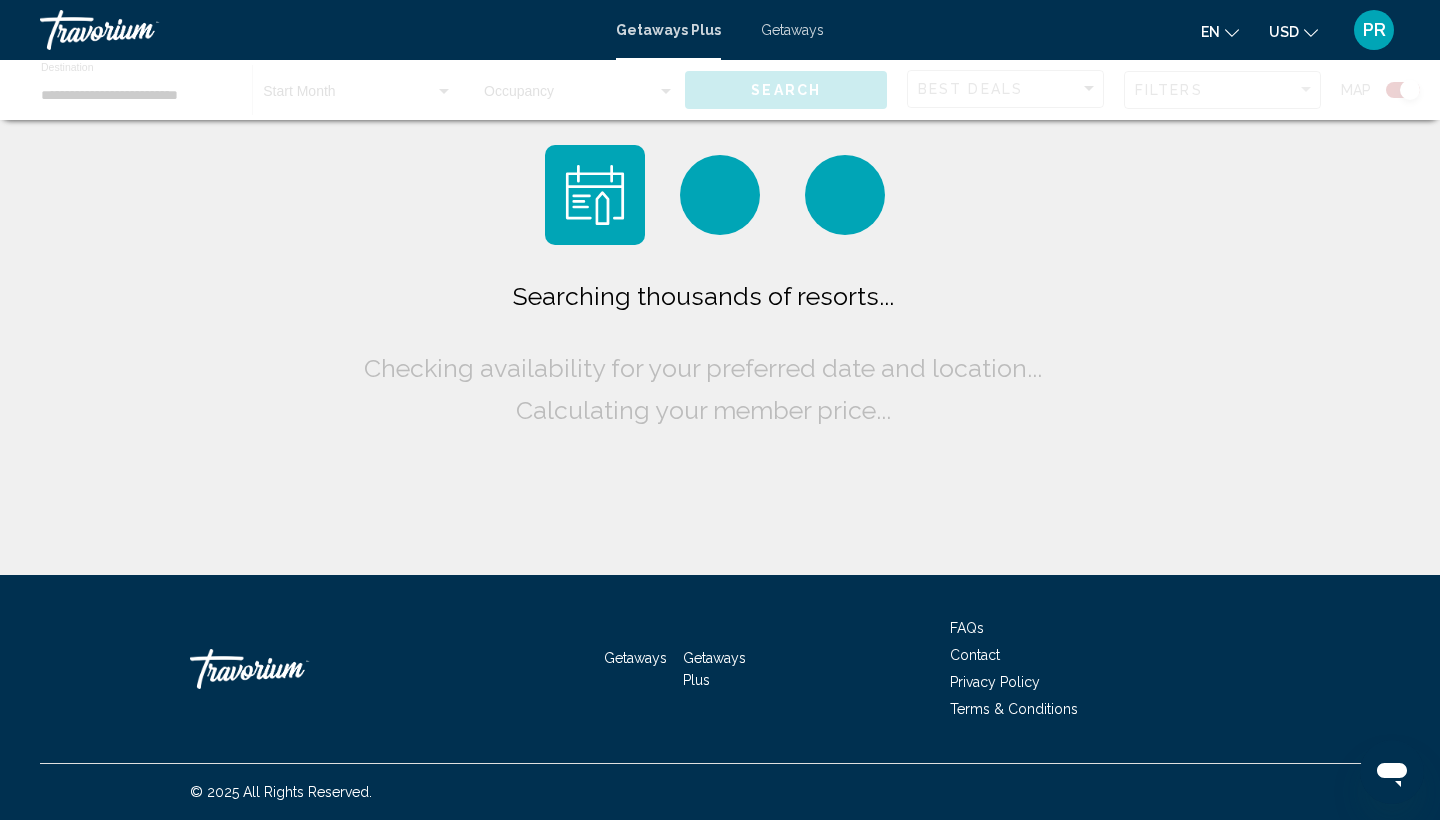 scroll, scrollTop: 0, scrollLeft: 0, axis: both 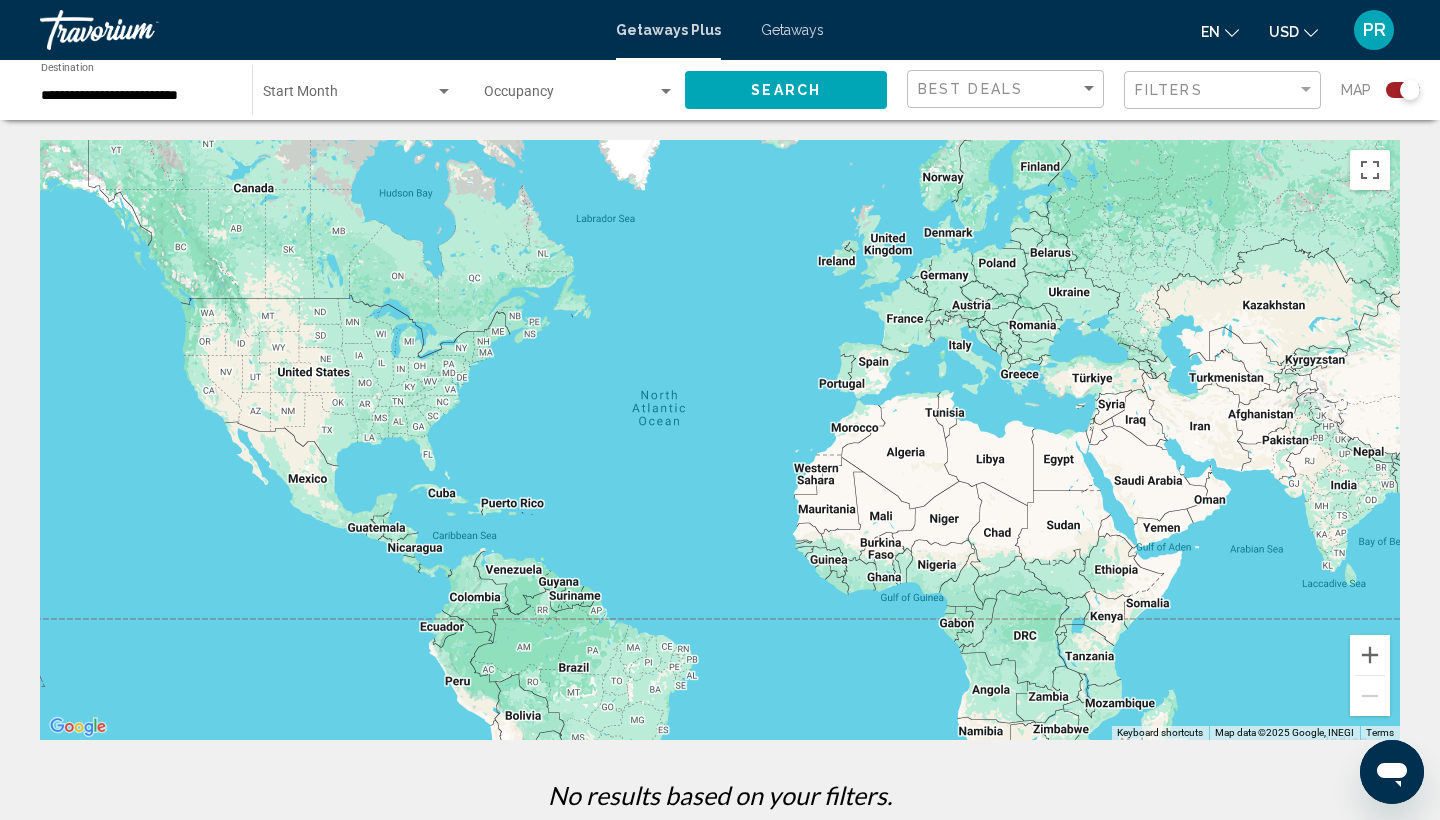click 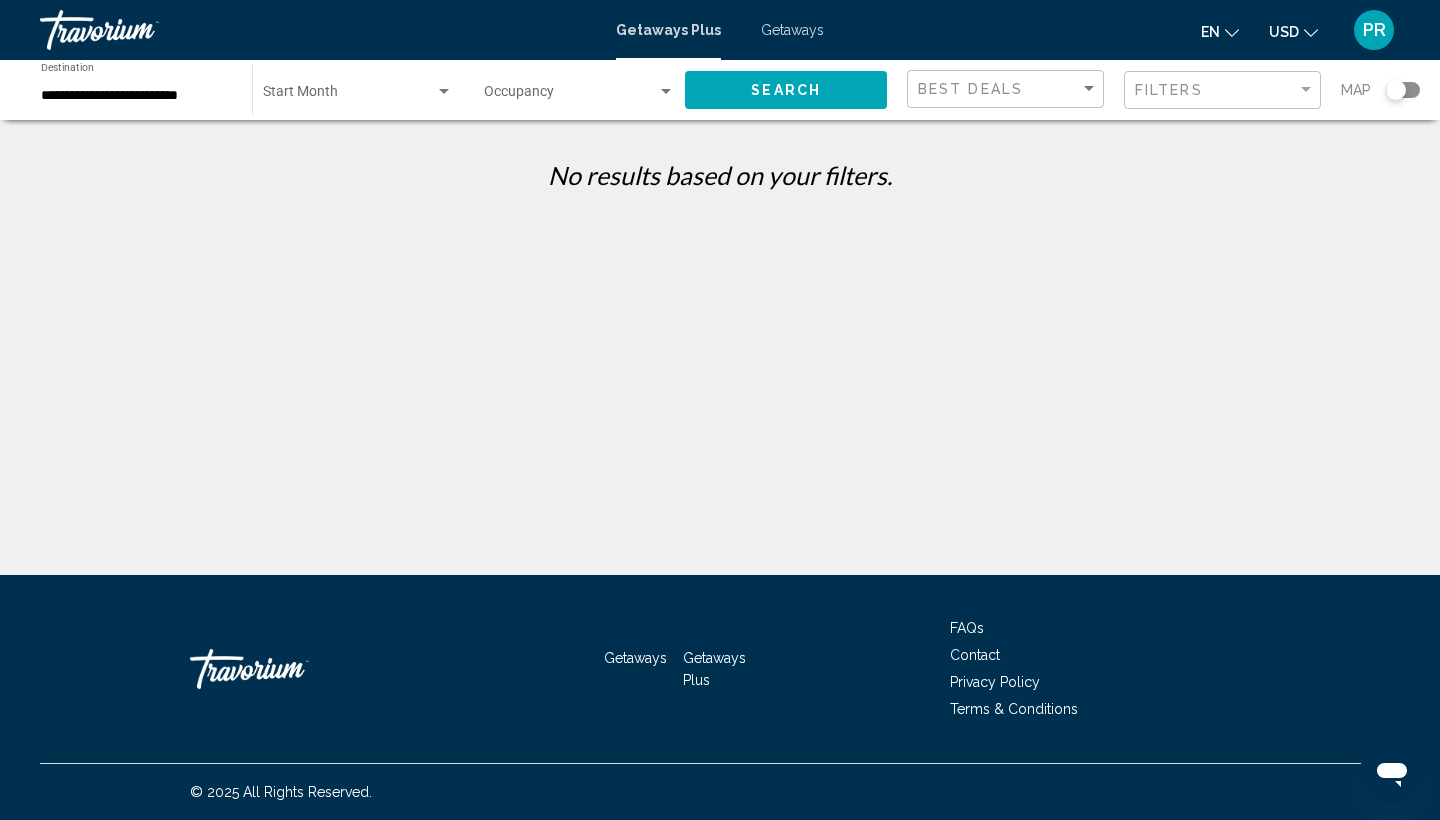 click 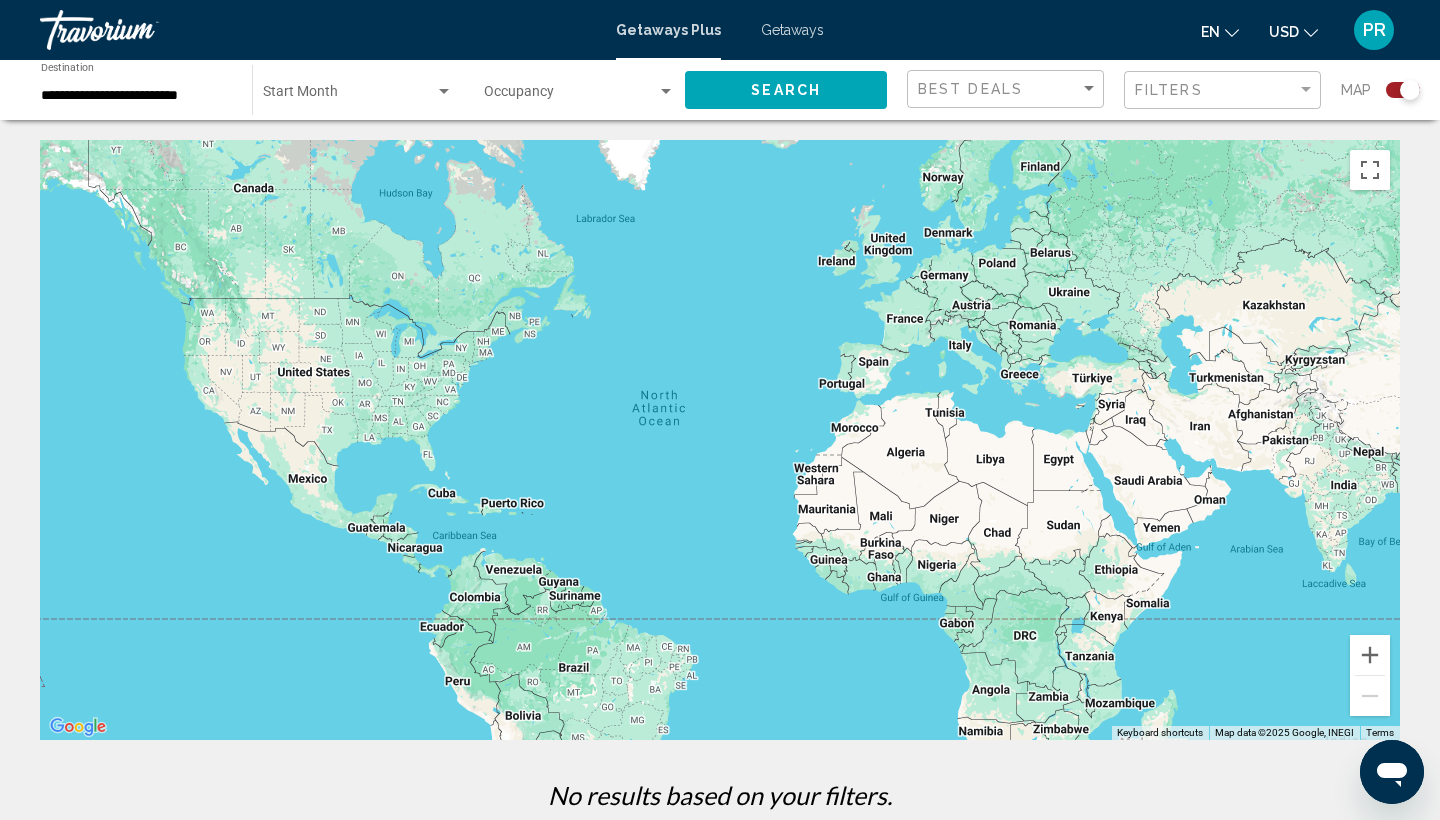 click 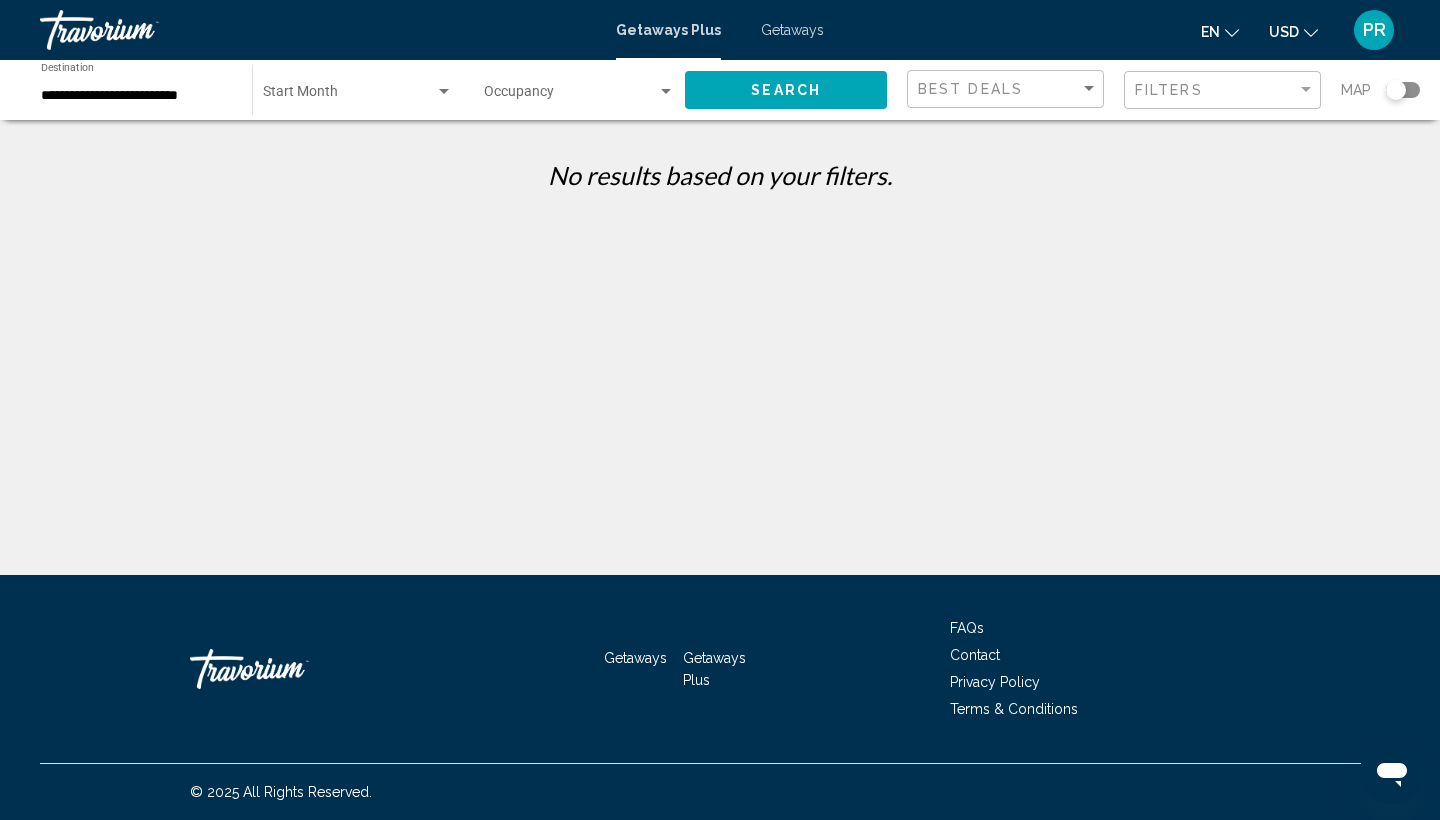 click on "Getaways" at bounding box center [792, 30] 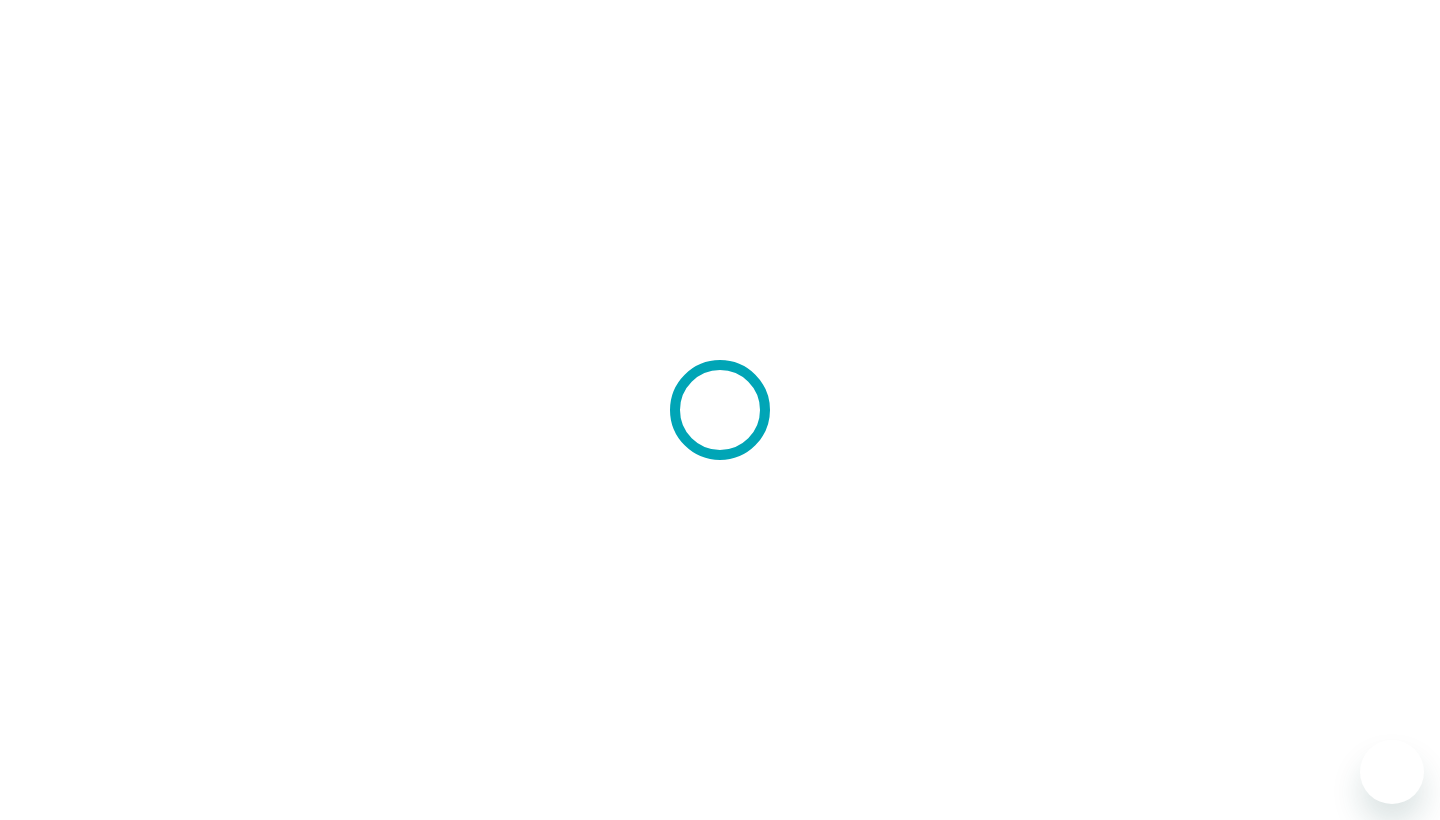 scroll, scrollTop: 0, scrollLeft: 0, axis: both 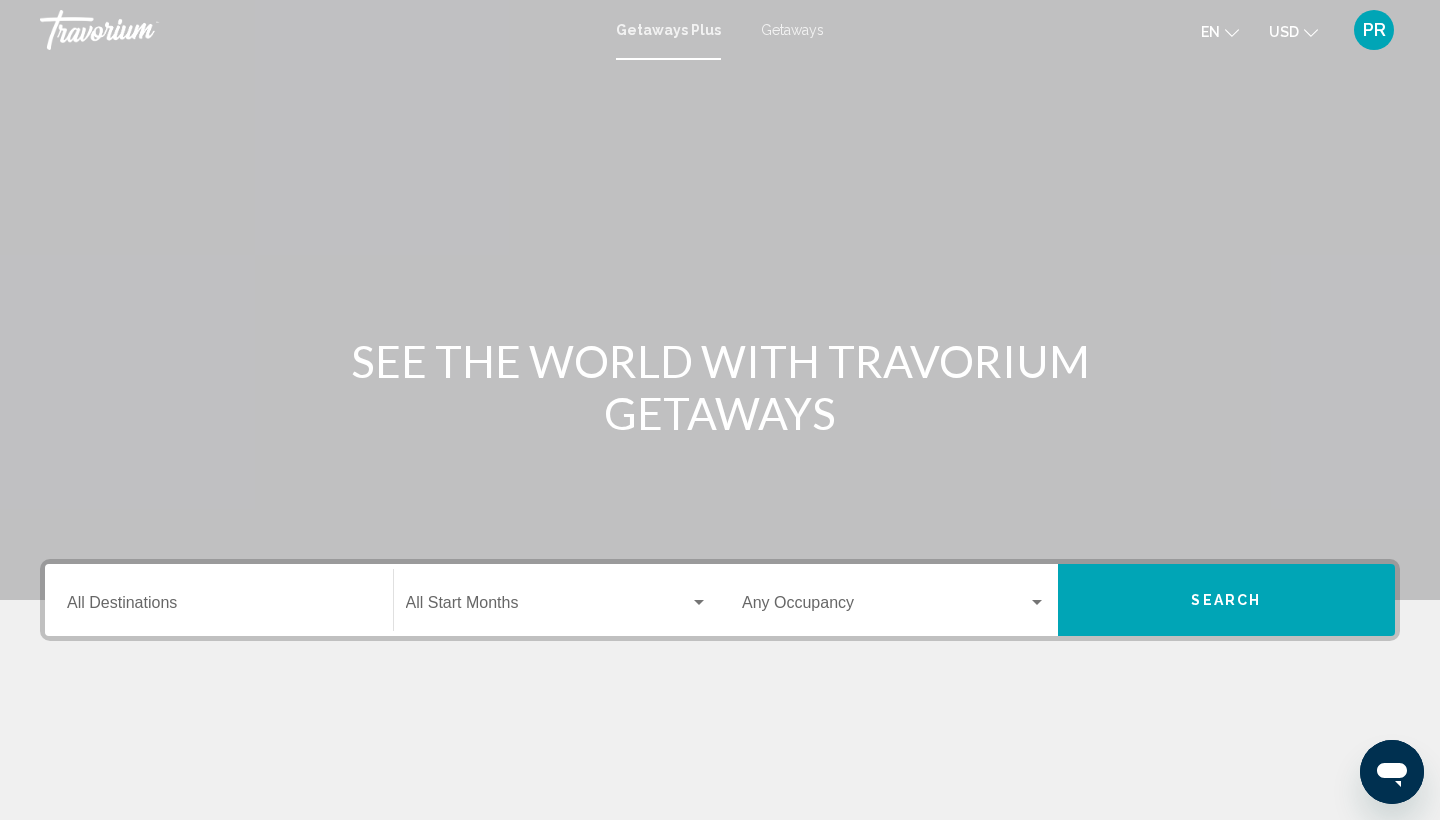 click on "Getaways" at bounding box center (792, 30) 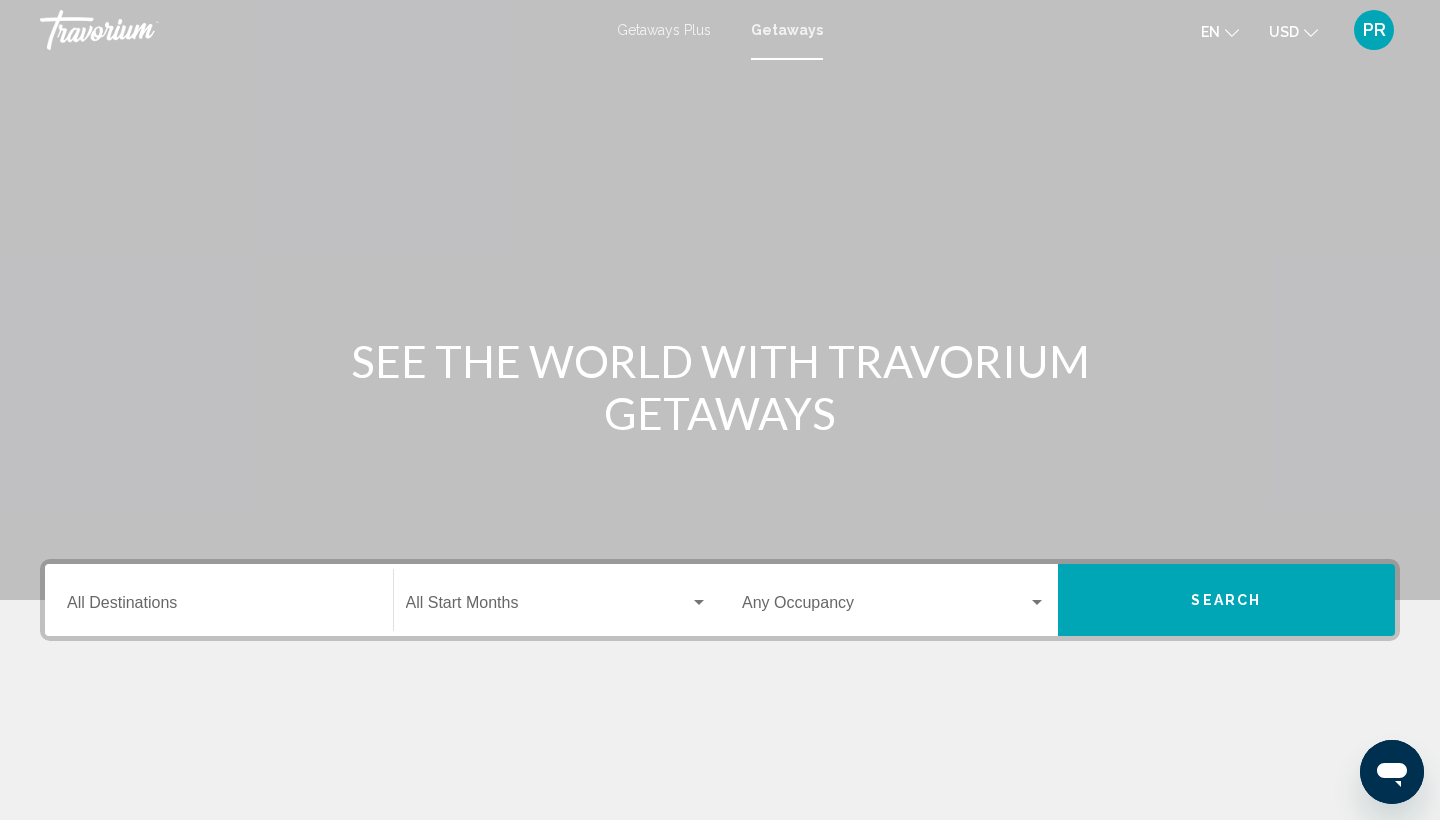 click on "Destination All Destinations" at bounding box center (219, 600) 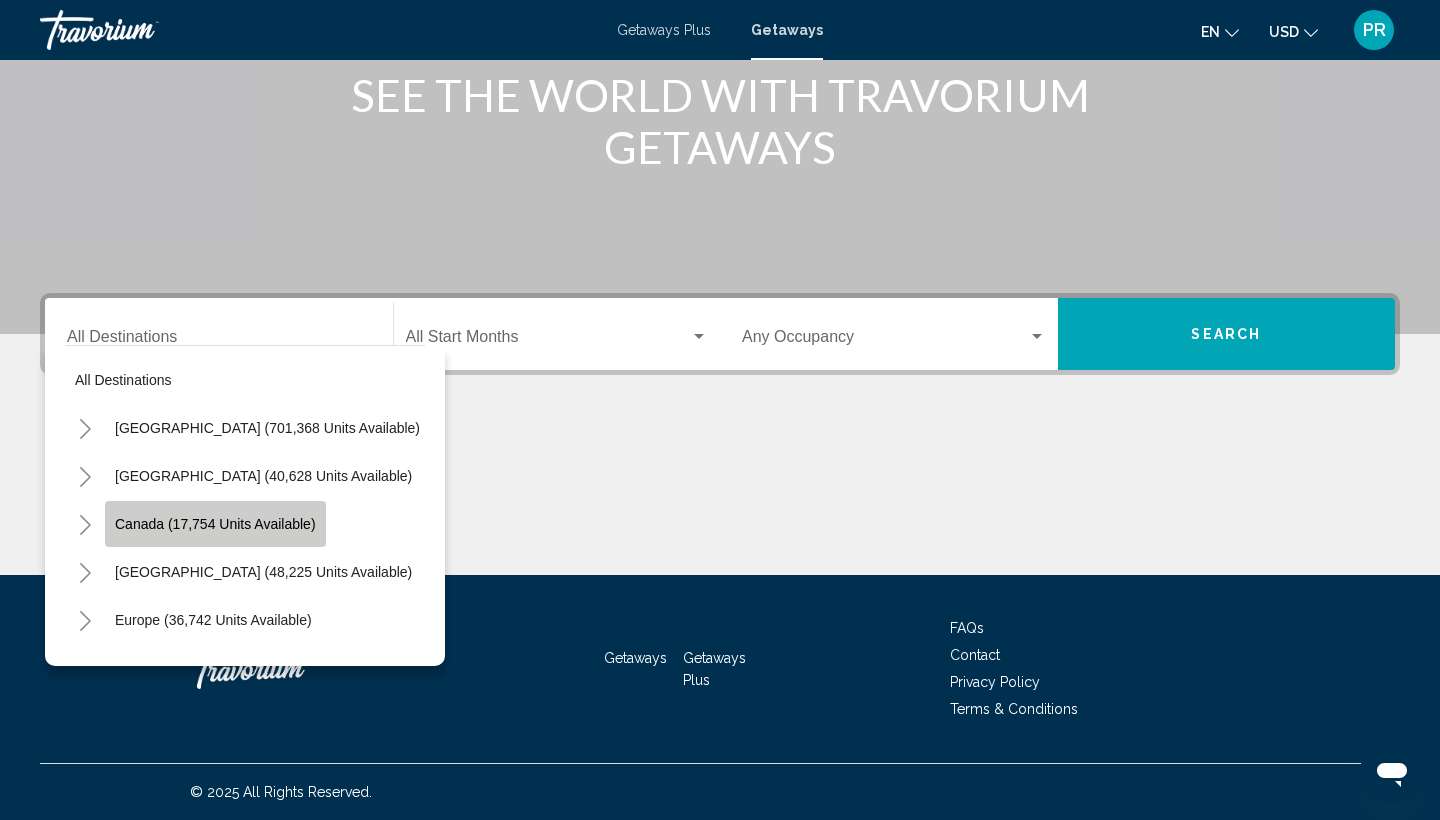 click on "Canada (17,754 units available)" at bounding box center (263, 572) 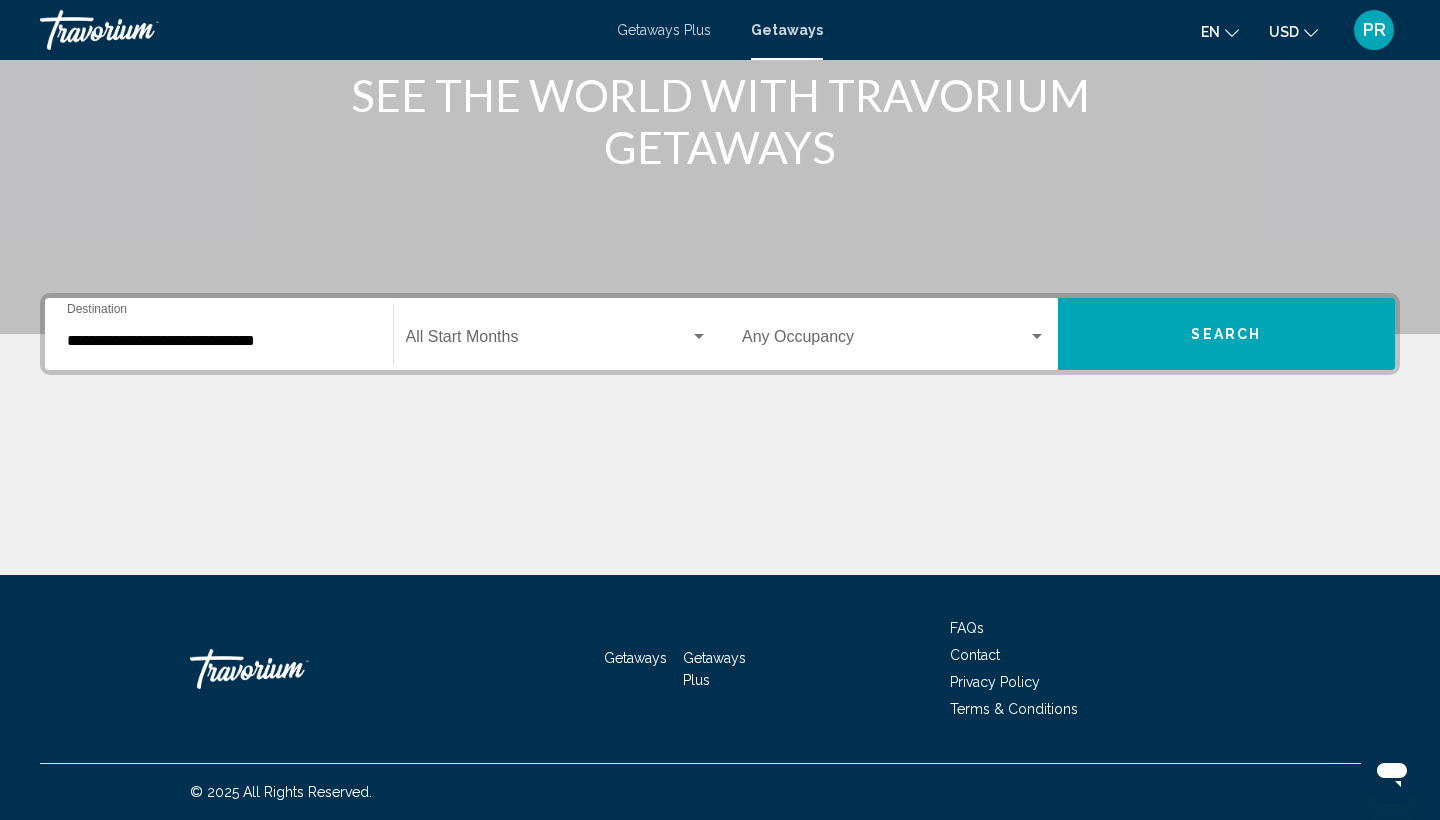 click on "Start Month All Start Months" 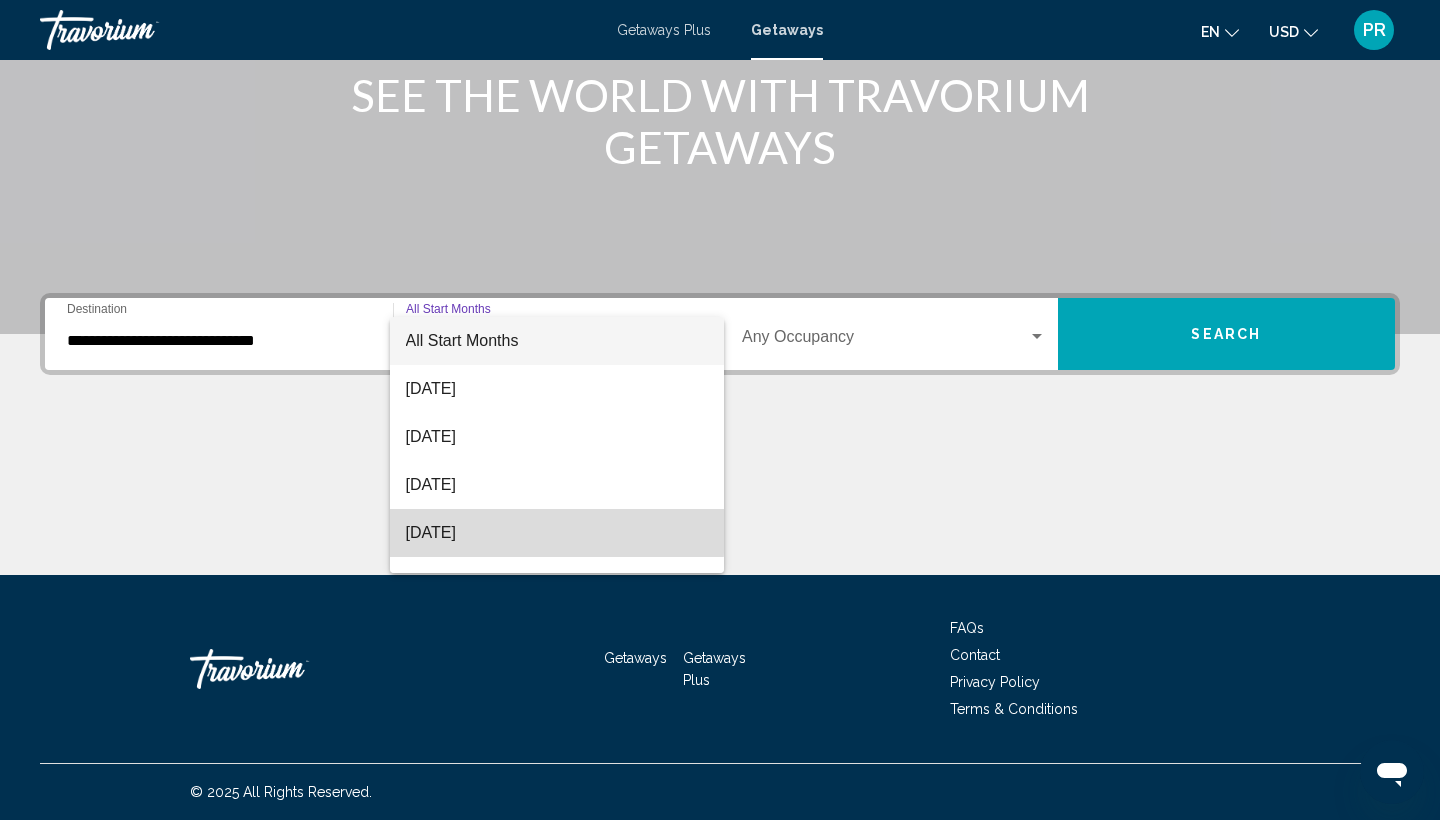 click on "[DATE]" at bounding box center (557, 533) 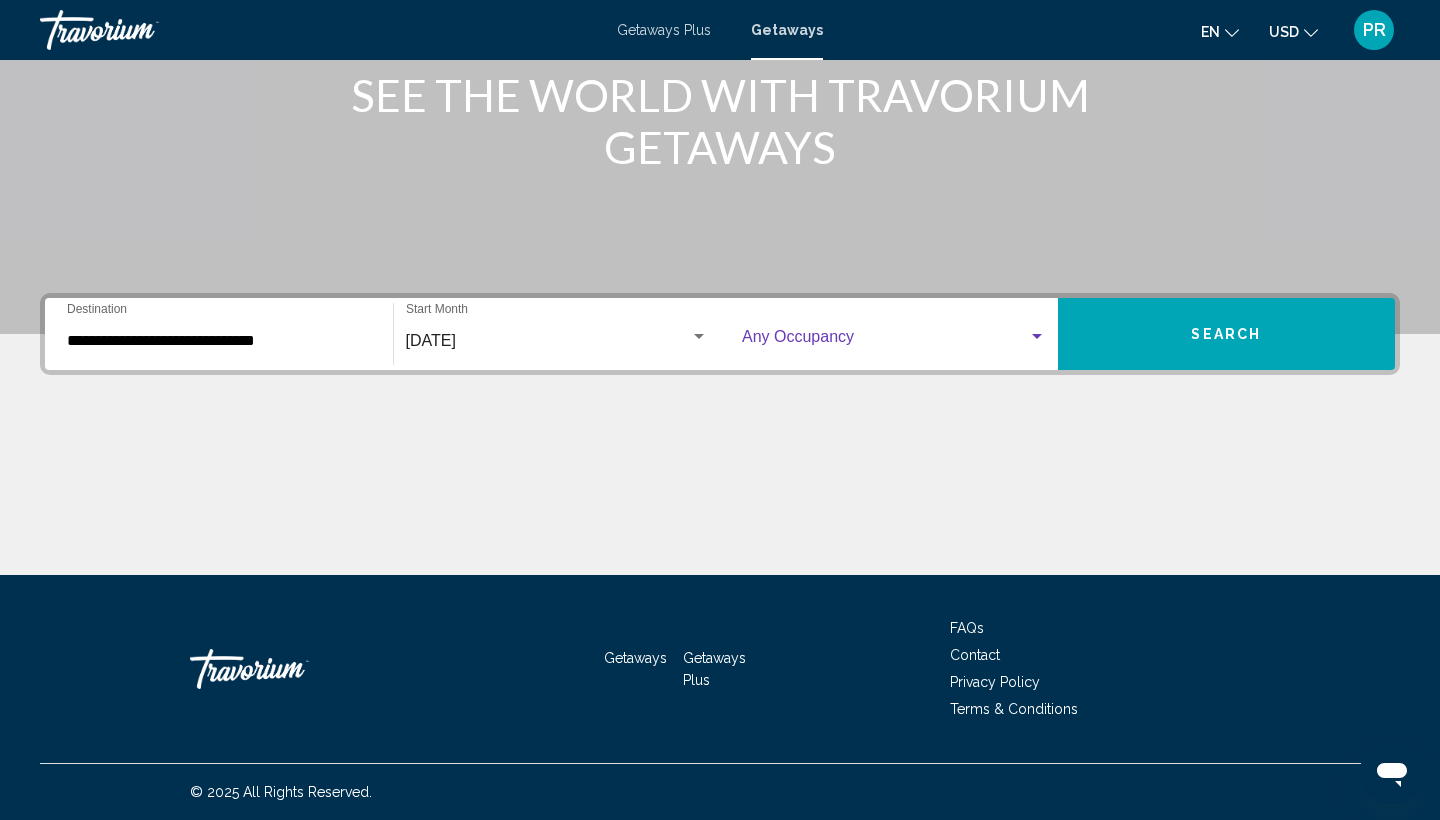 click at bounding box center (885, 341) 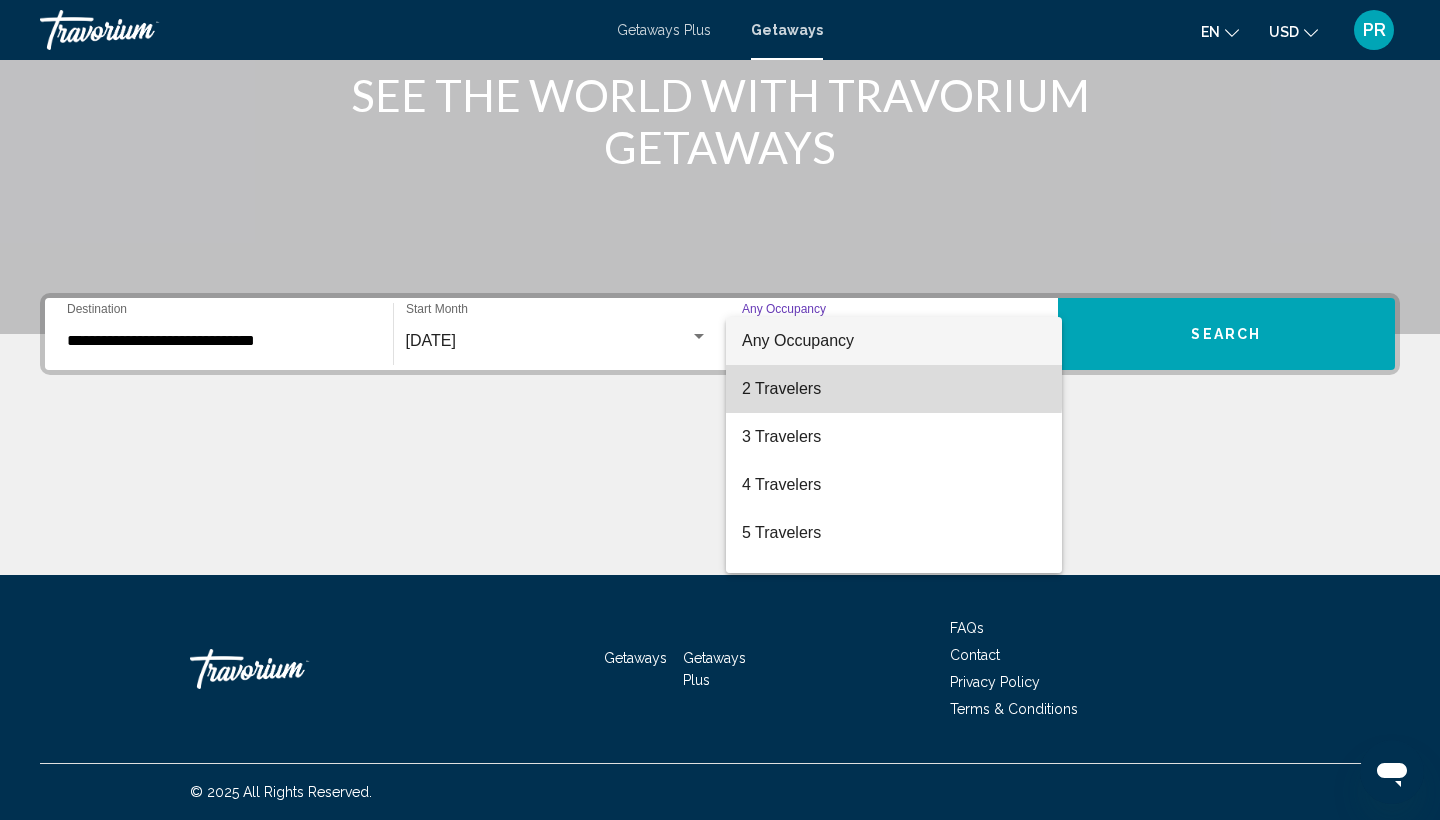 click on "2 Travelers" at bounding box center (894, 389) 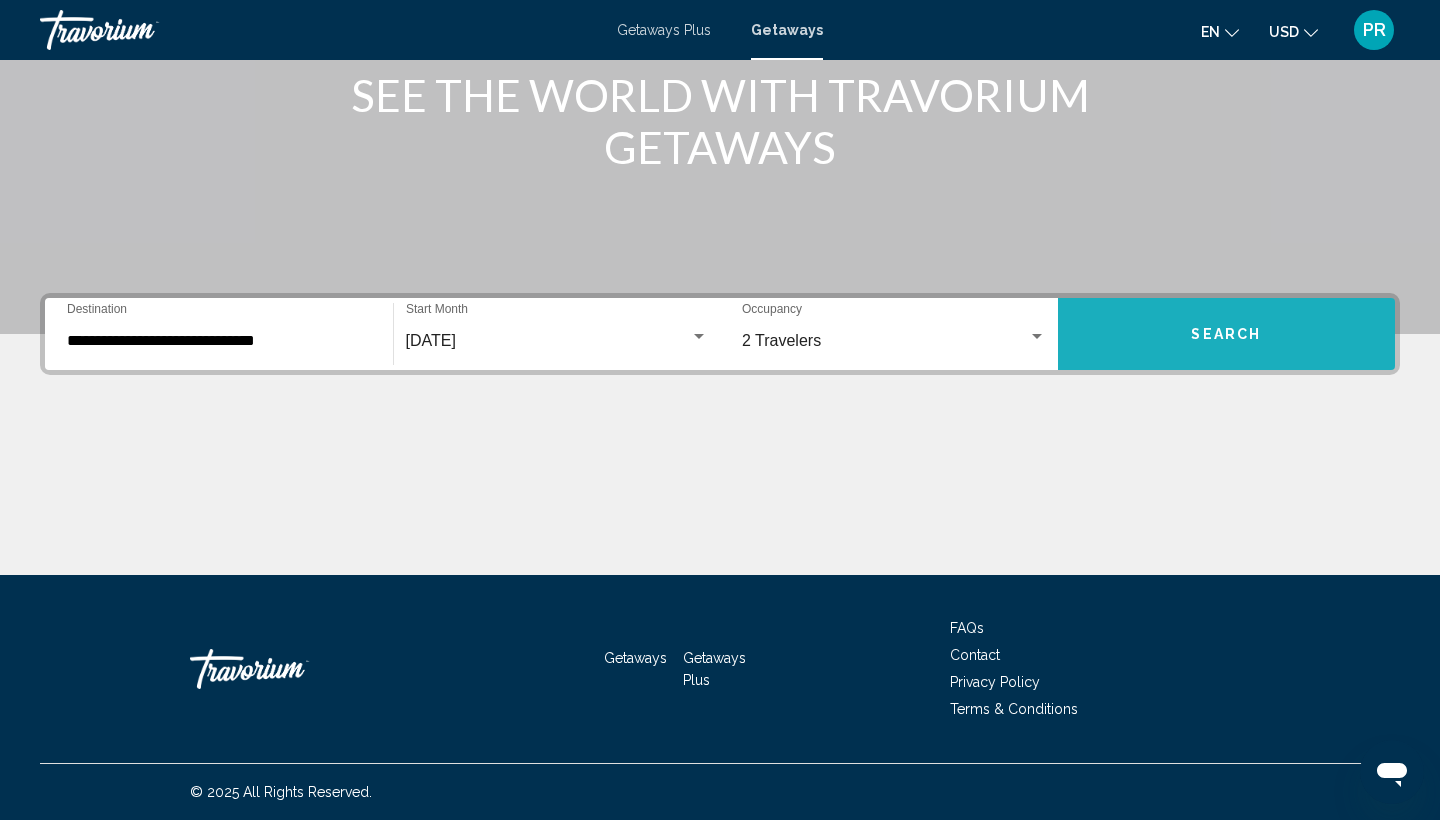 click on "Search" at bounding box center [1227, 334] 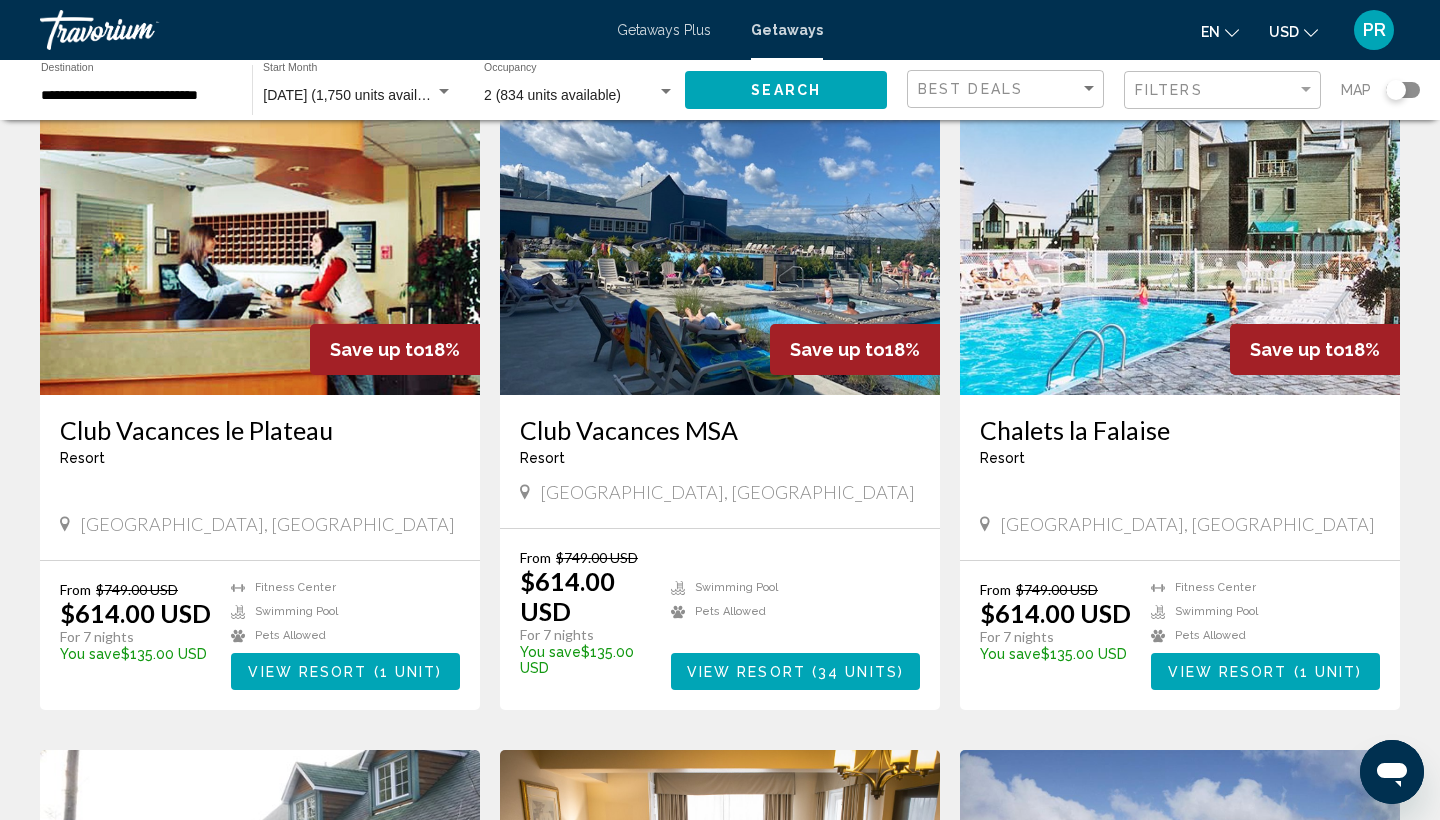 scroll, scrollTop: 71, scrollLeft: 0, axis: vertical 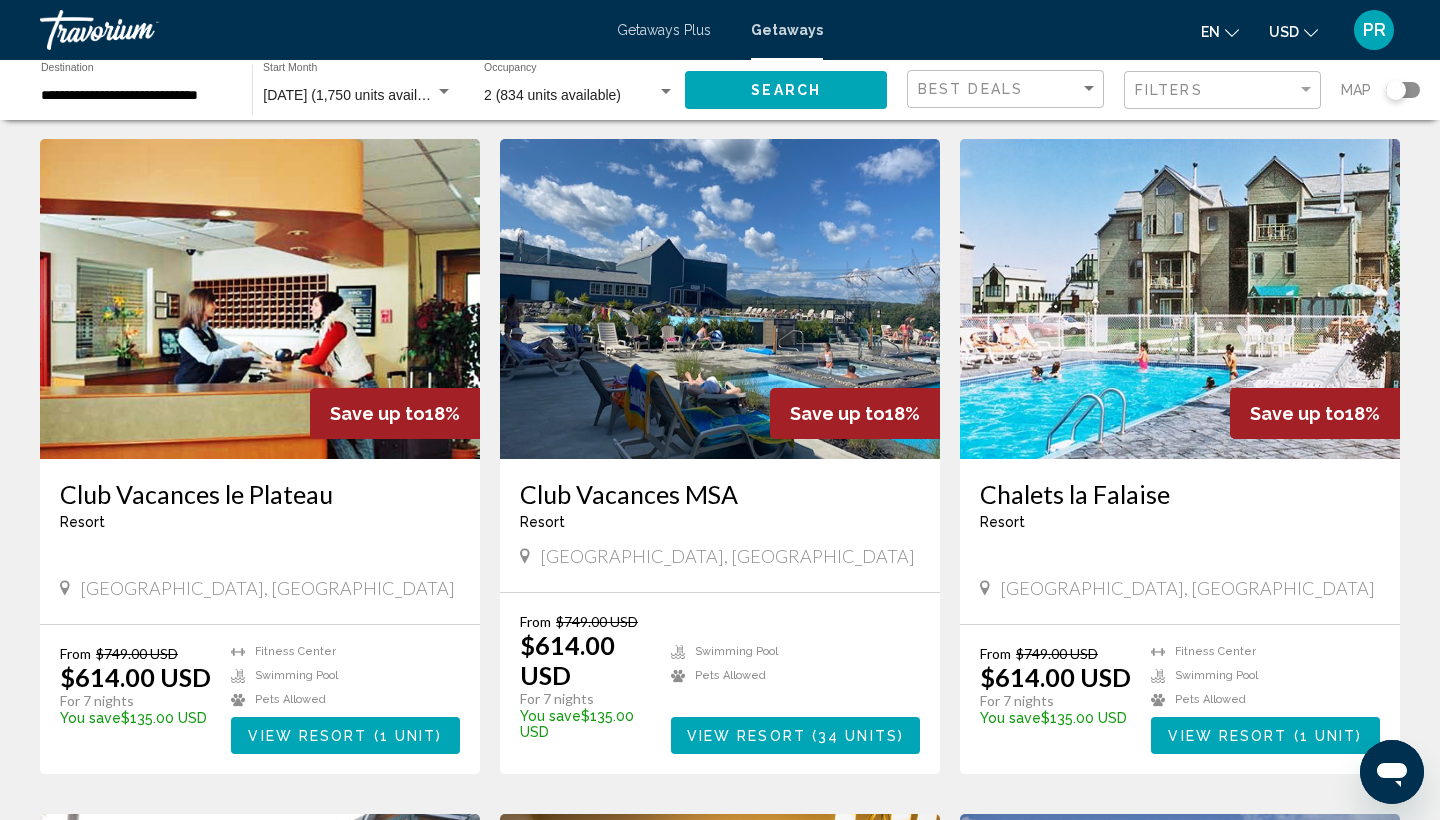 click on "Getaways" at bounding box center (787, 30) 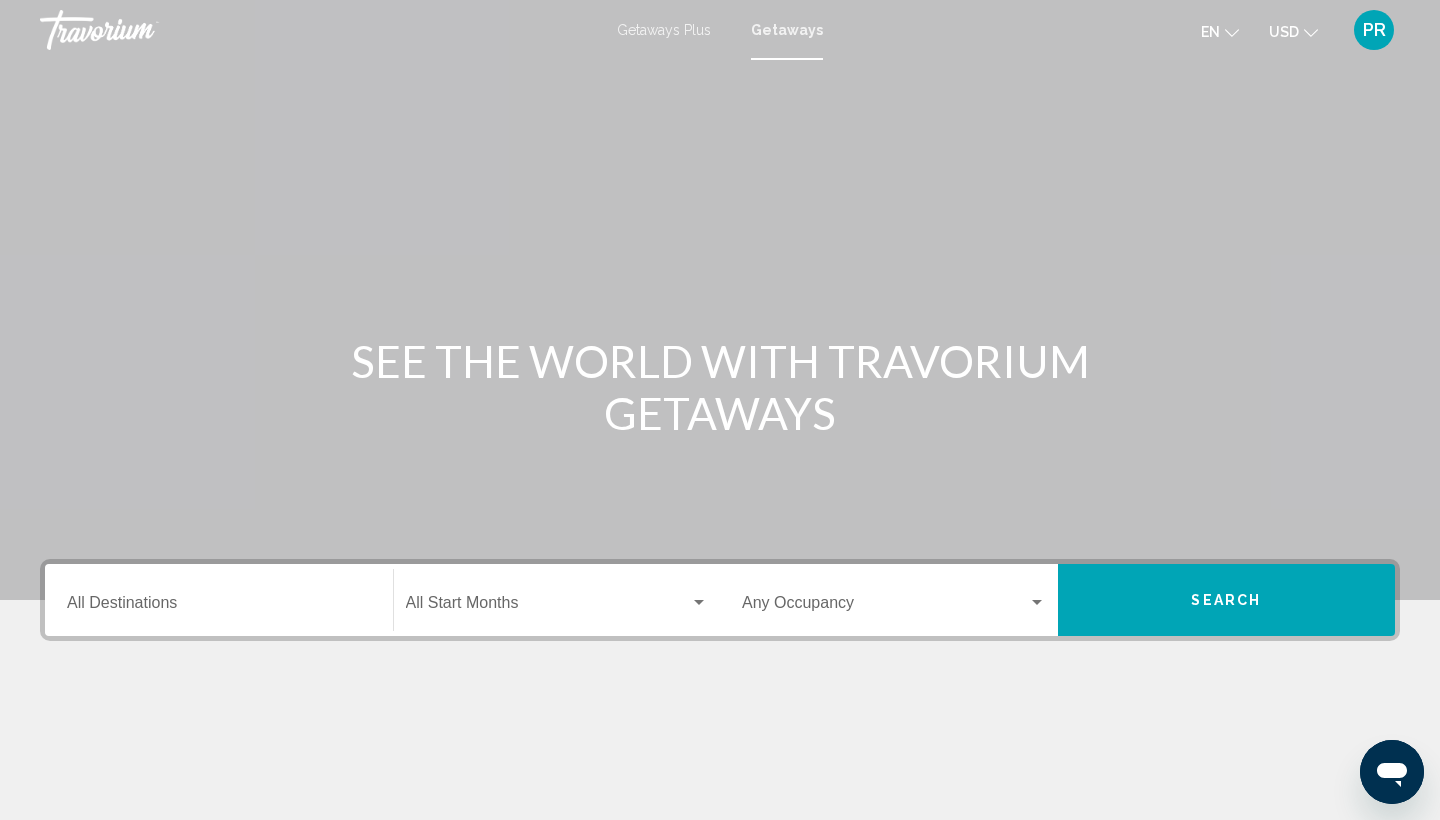 click on "Getaways Plus" at bounding box center [664, 30] 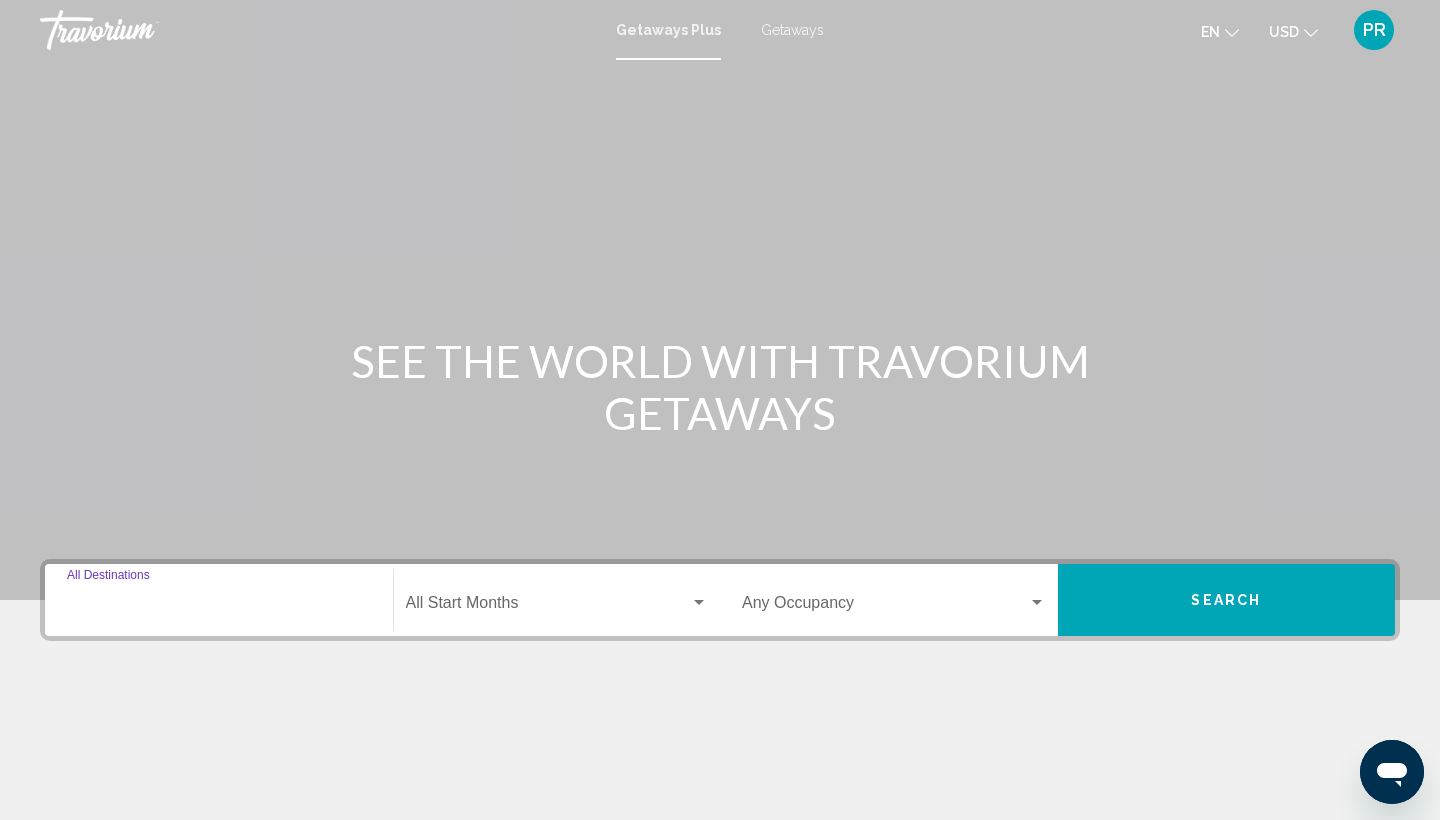 click on "Destination All Destinations" at bounding box center [219, 607] 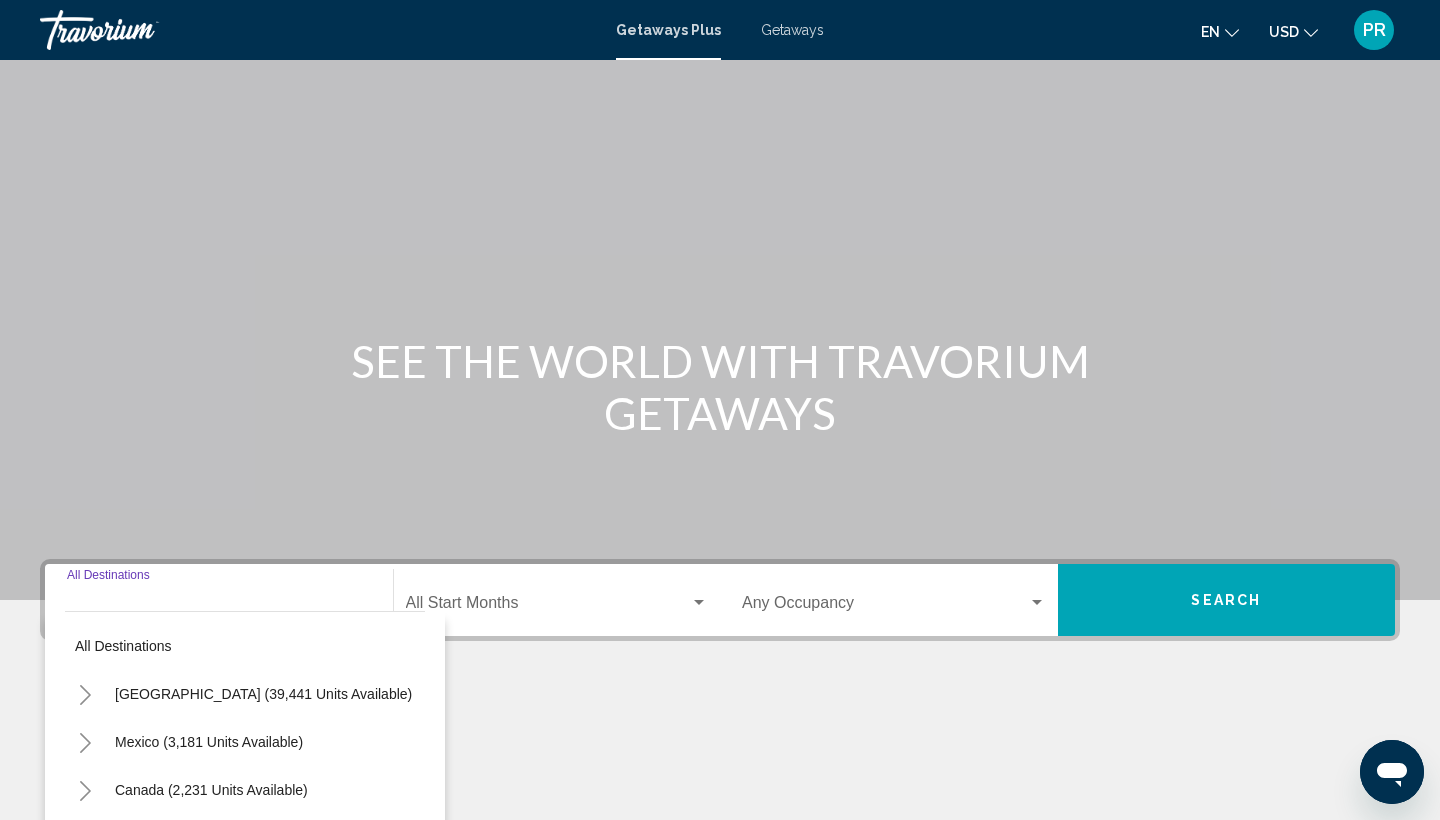 scroll, scrollTop: 266, scrollLeft: 0, axis: vertical 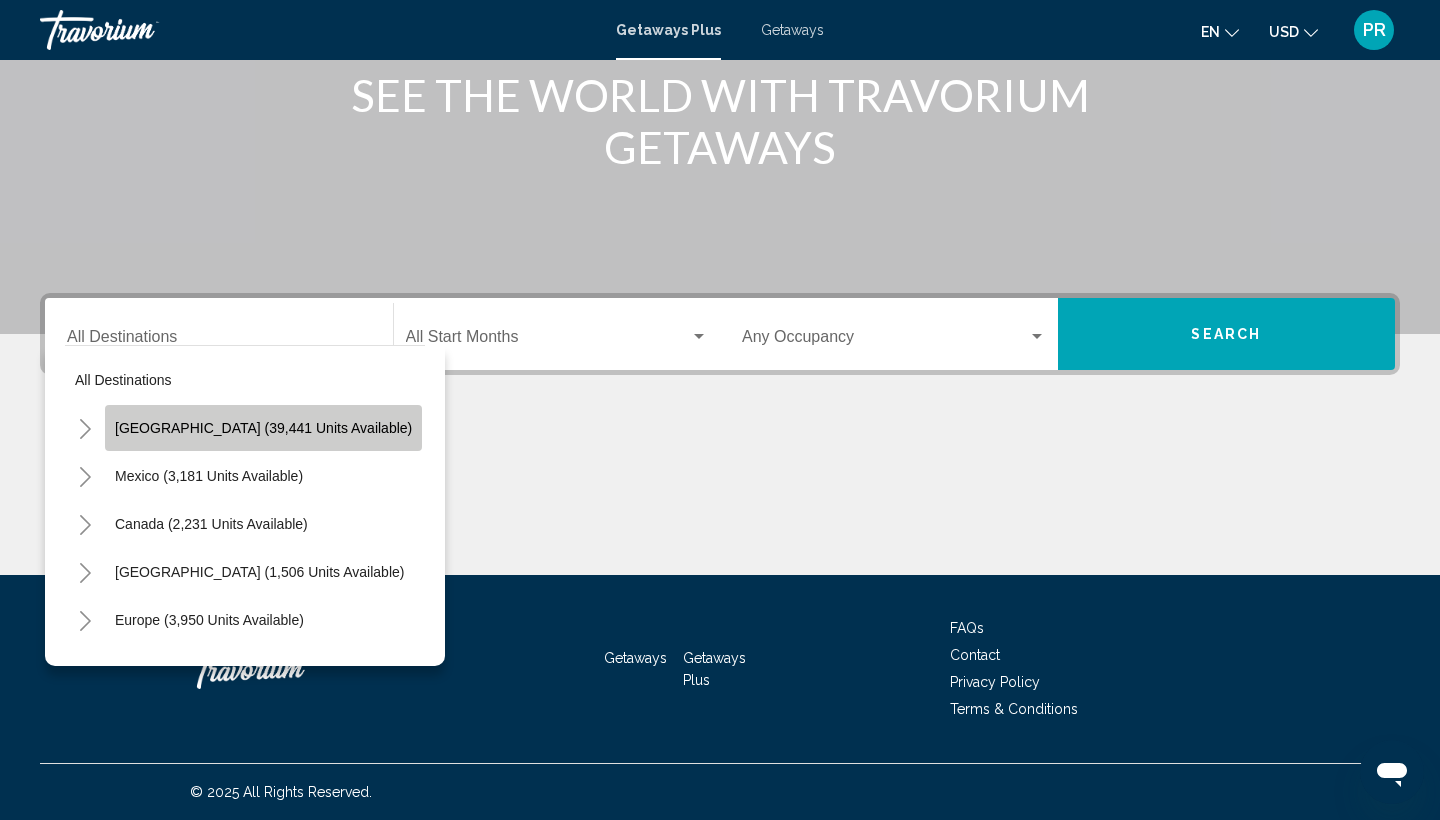 click on "[GEOGRAPHIC_DATA] (39,441 units available)" at bounding box center [209, 476] 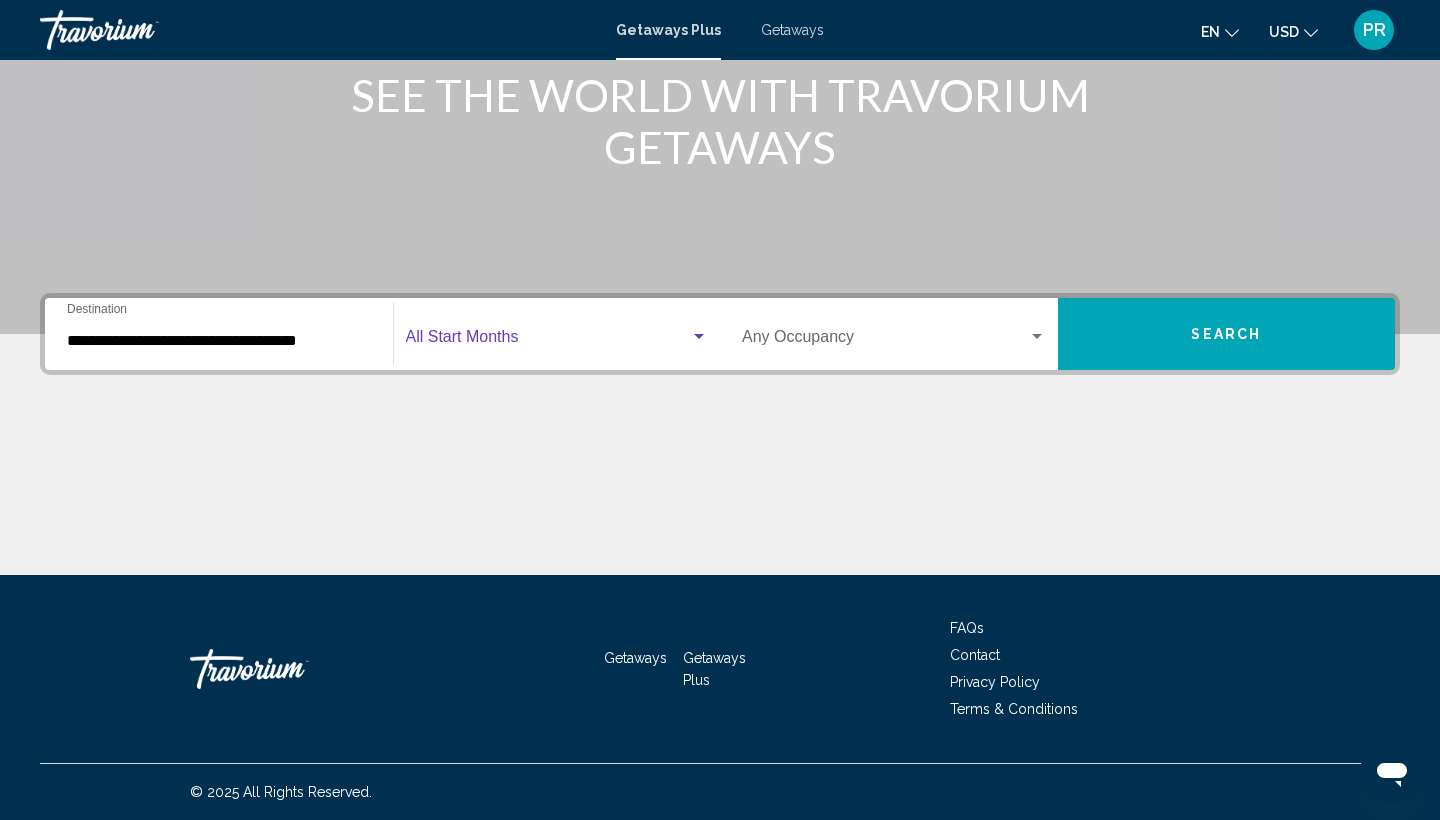 click at bounding box center [548, 341] 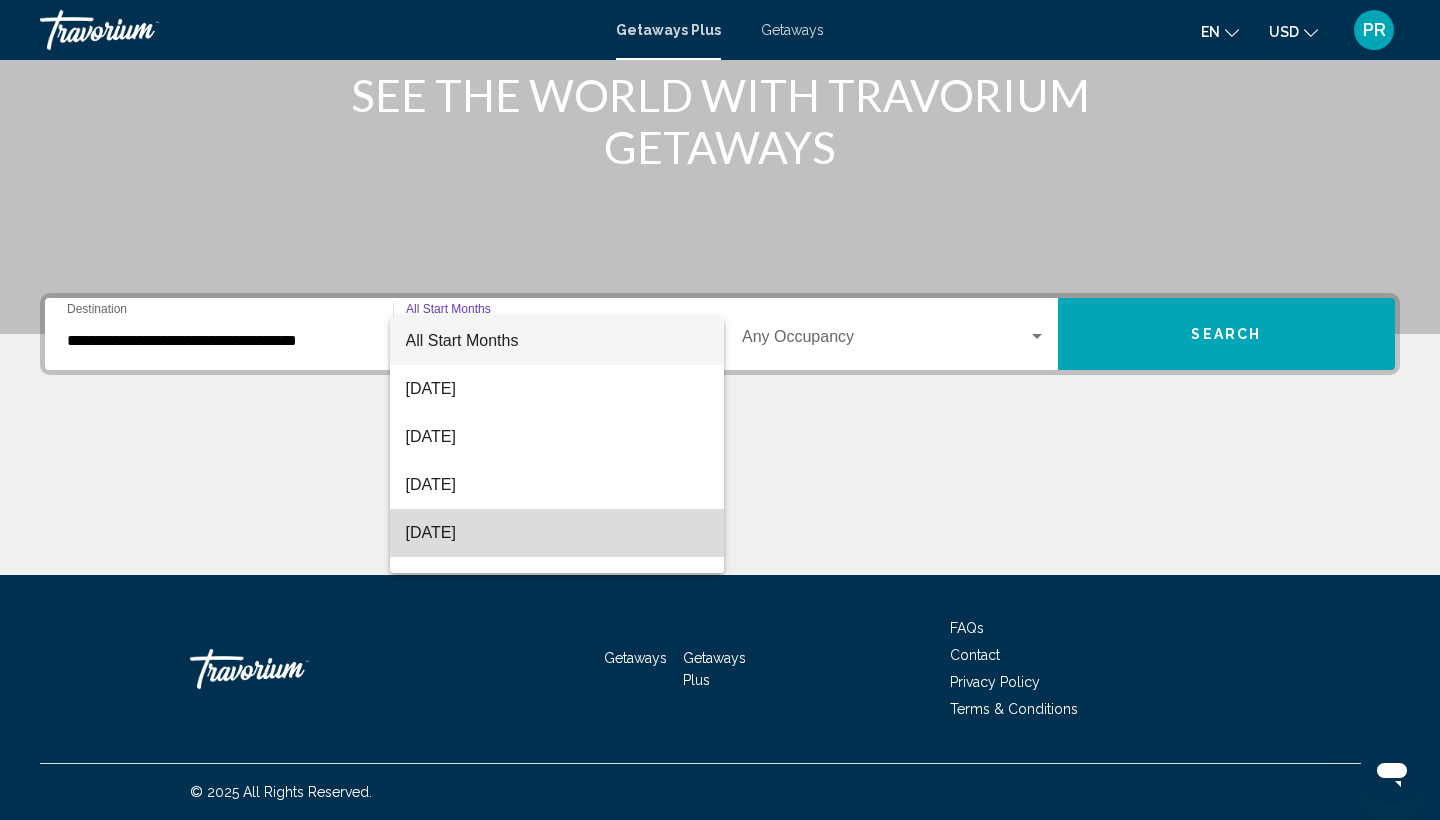 click on "[DATE]" at bounding box center (557, 533) 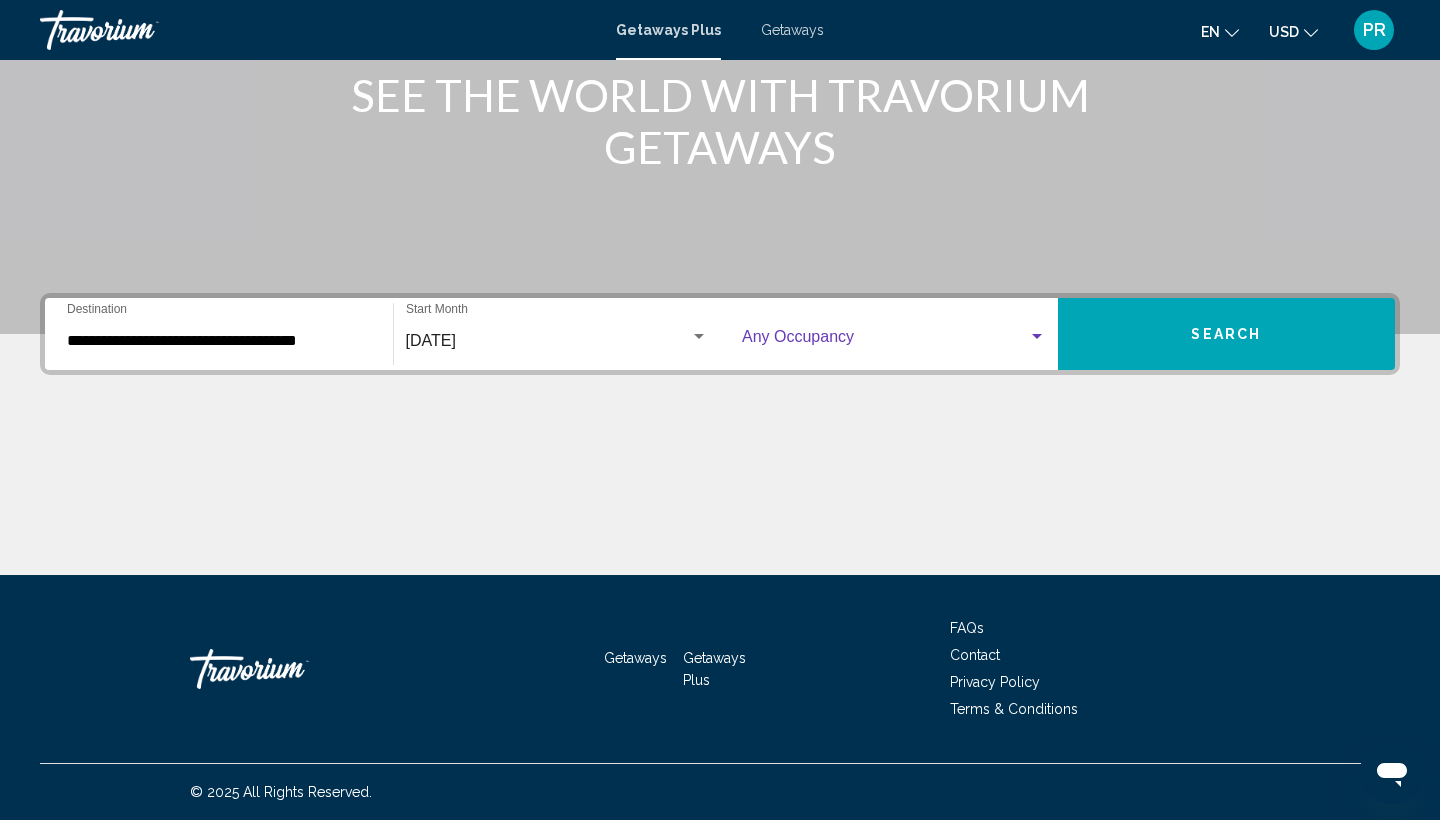 click at bounding box center [885, 341] 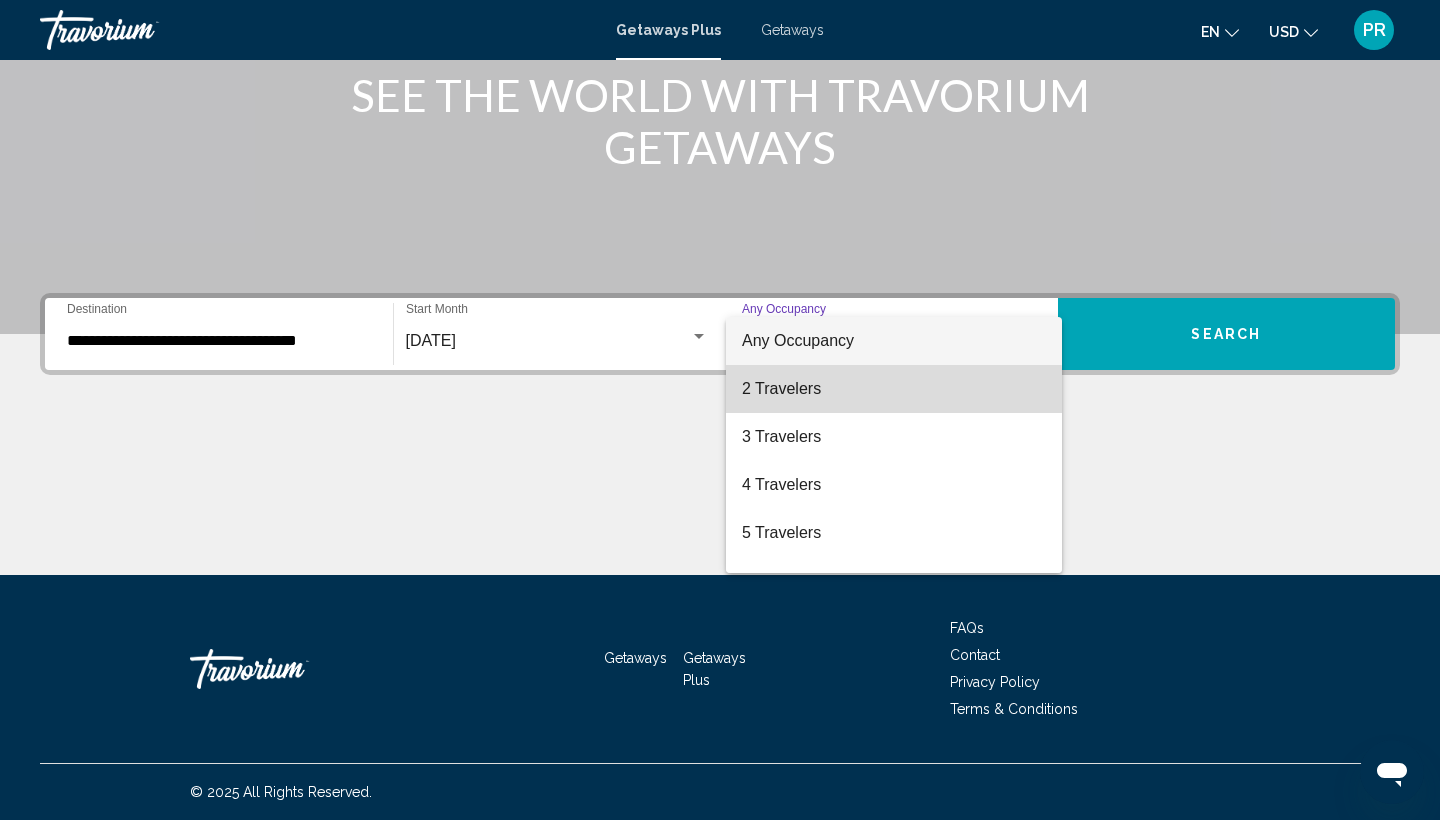 click on "2 Travelers" at bounding box center (894, 389) 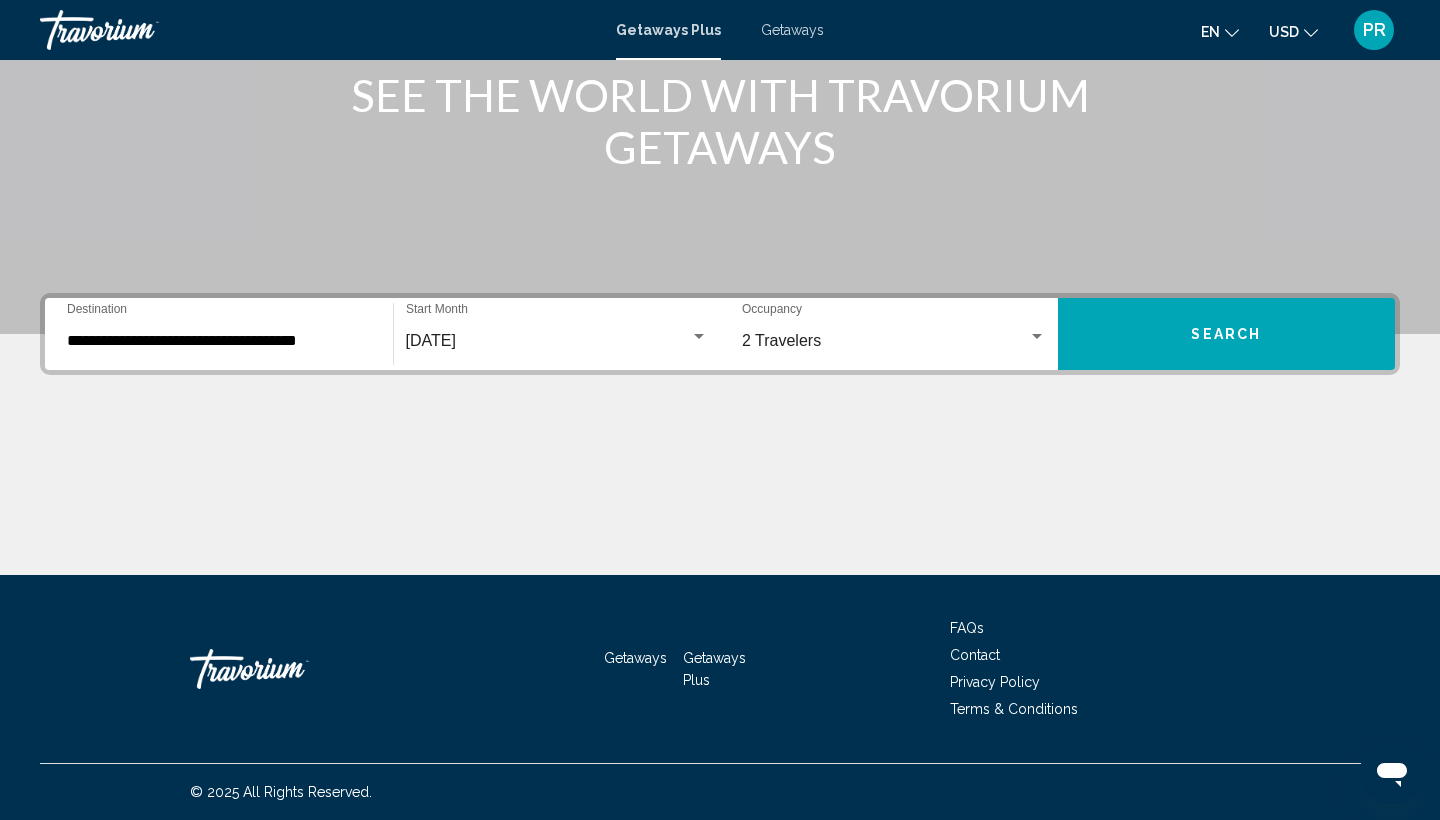 click on "**********" at bounding box center [720, 334] 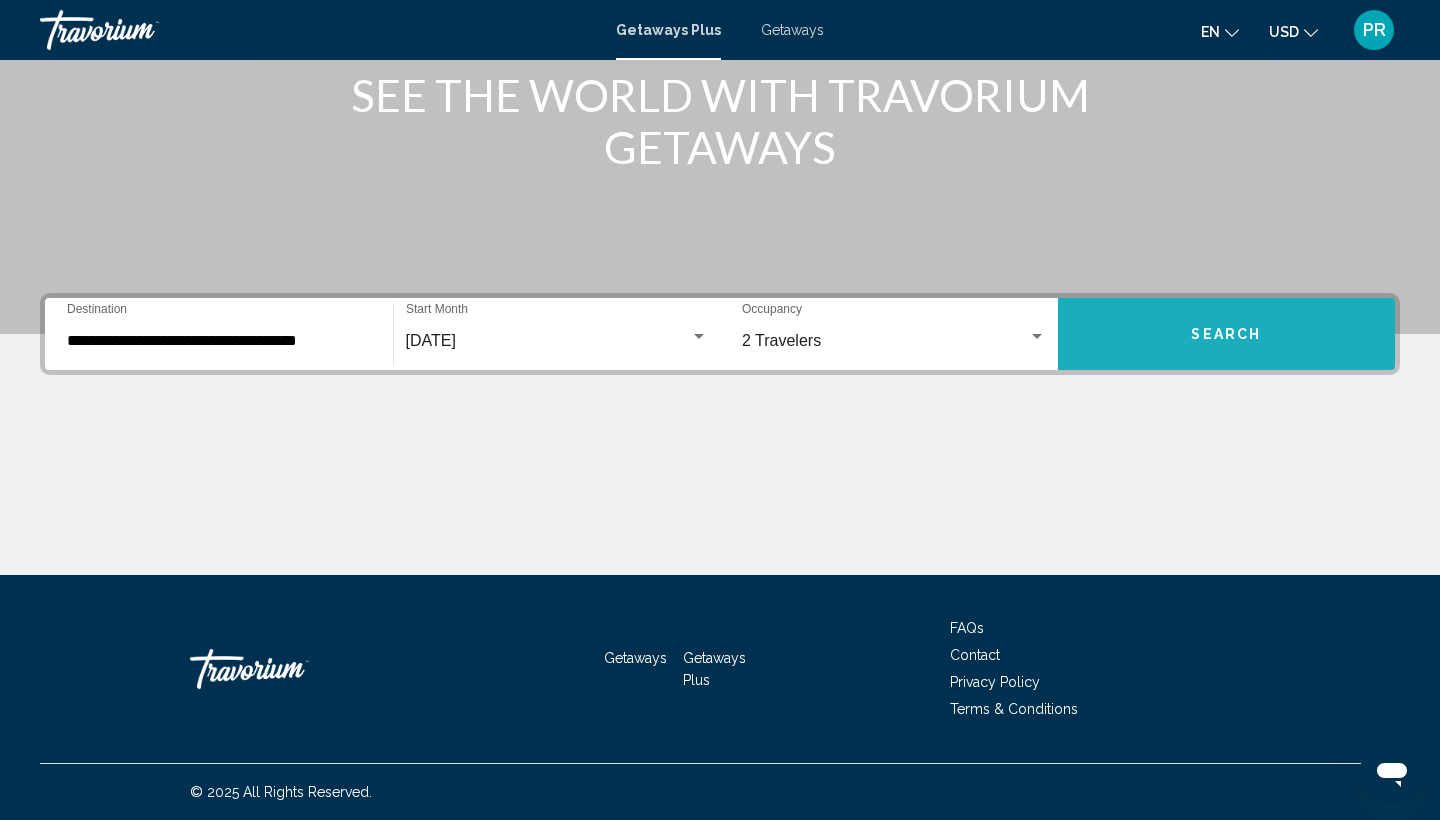 click on "Search" at bounding box center (1227, 334) 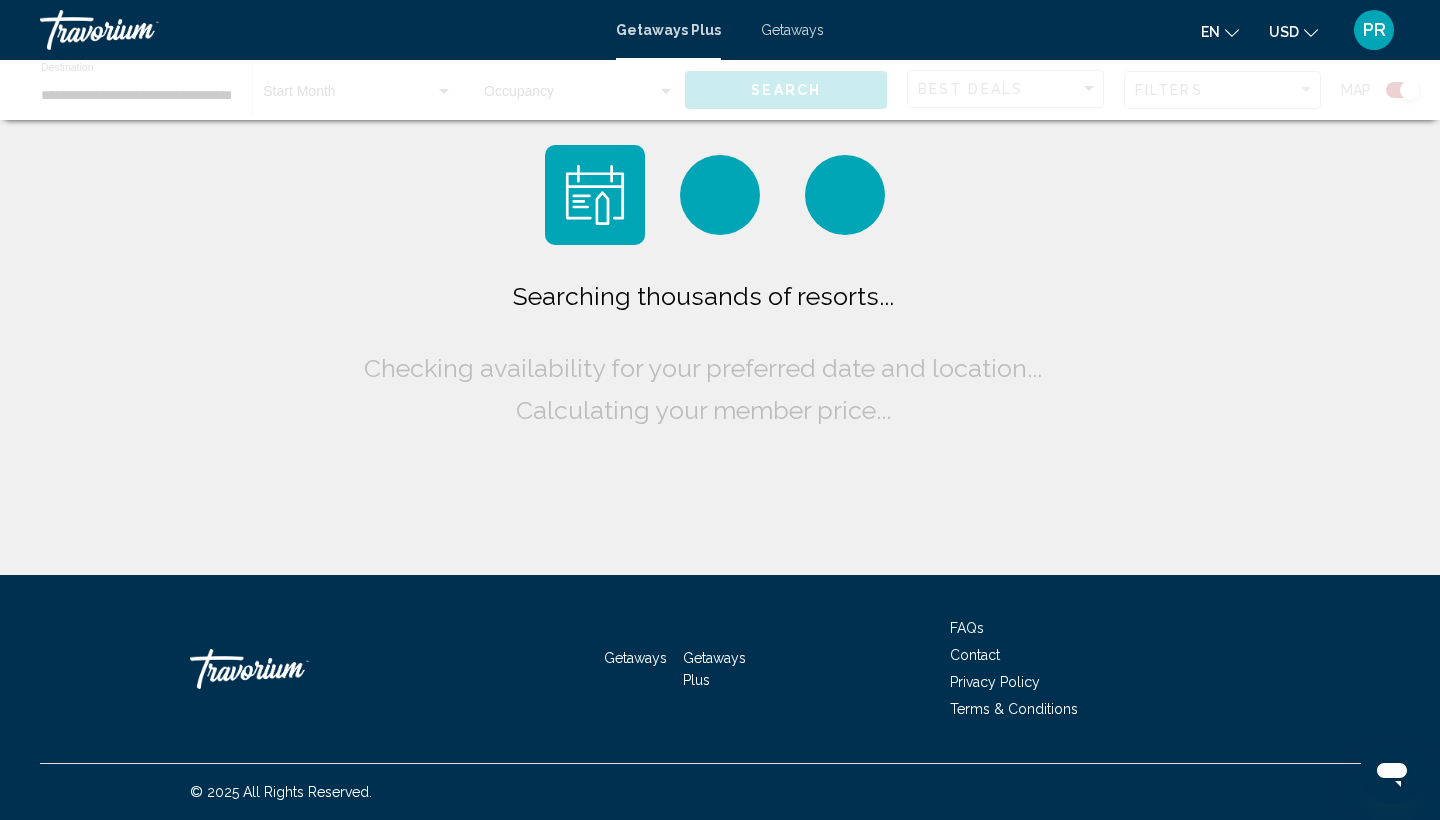 scroll, scrollTop: 0, scrollLeft: 0, axis: both 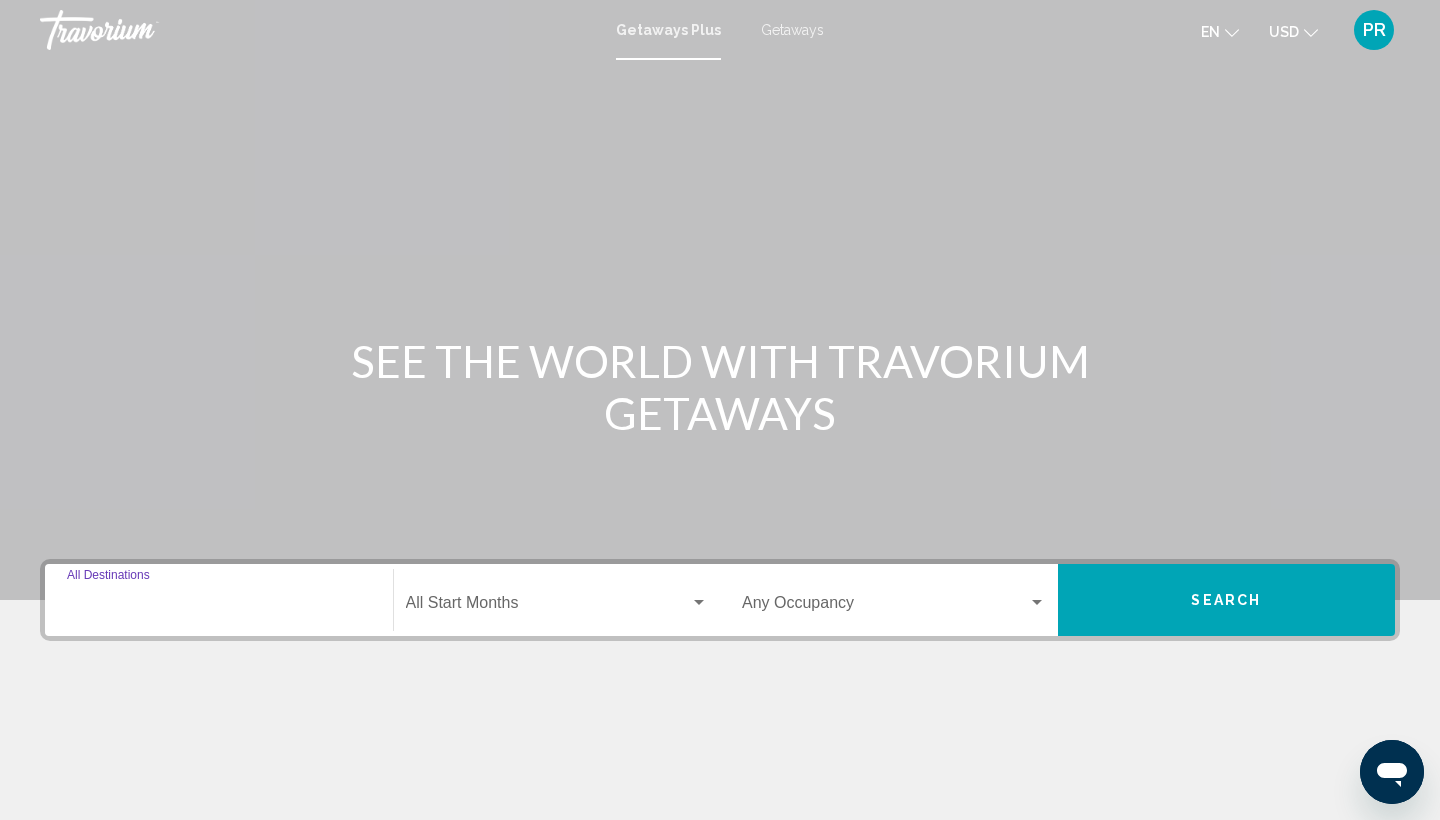 click on "Destination All Destinations" at bounding box center [219, 607] 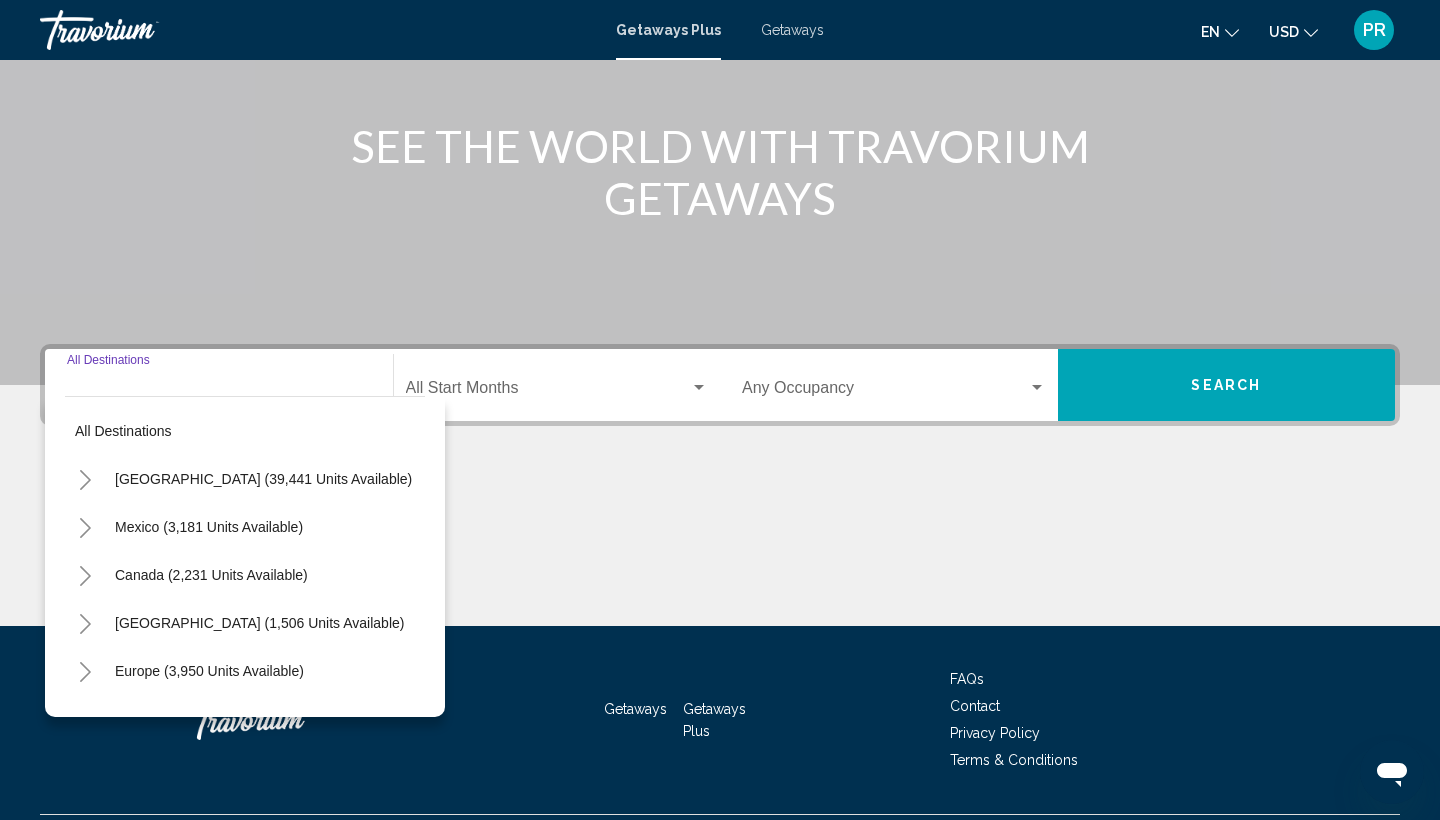 scroll, scrollTop: 266, scrollLeft: 0, axis: vertical 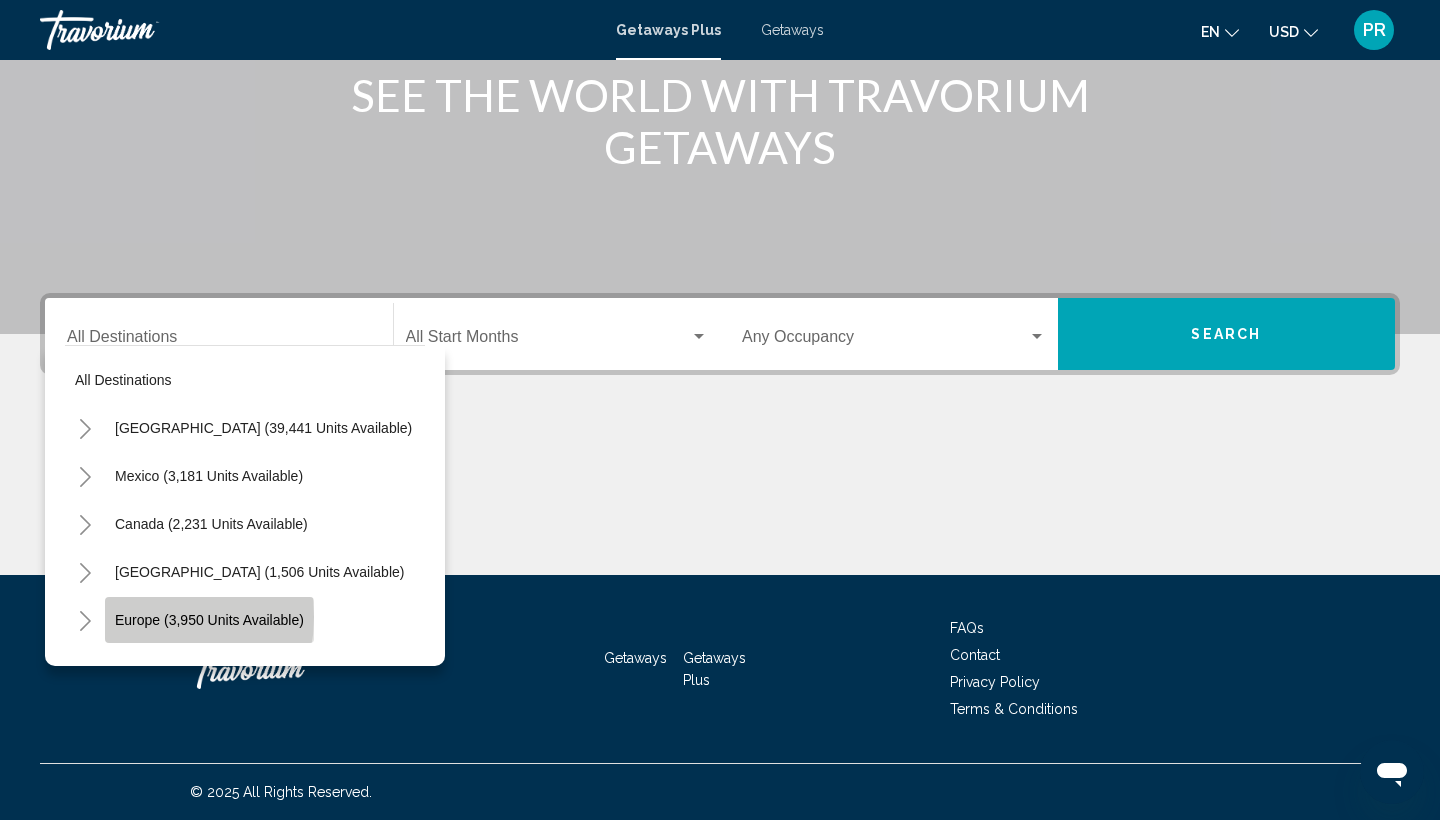 click on "Europe (3,950 units available)" at bounding box center (254, 668) 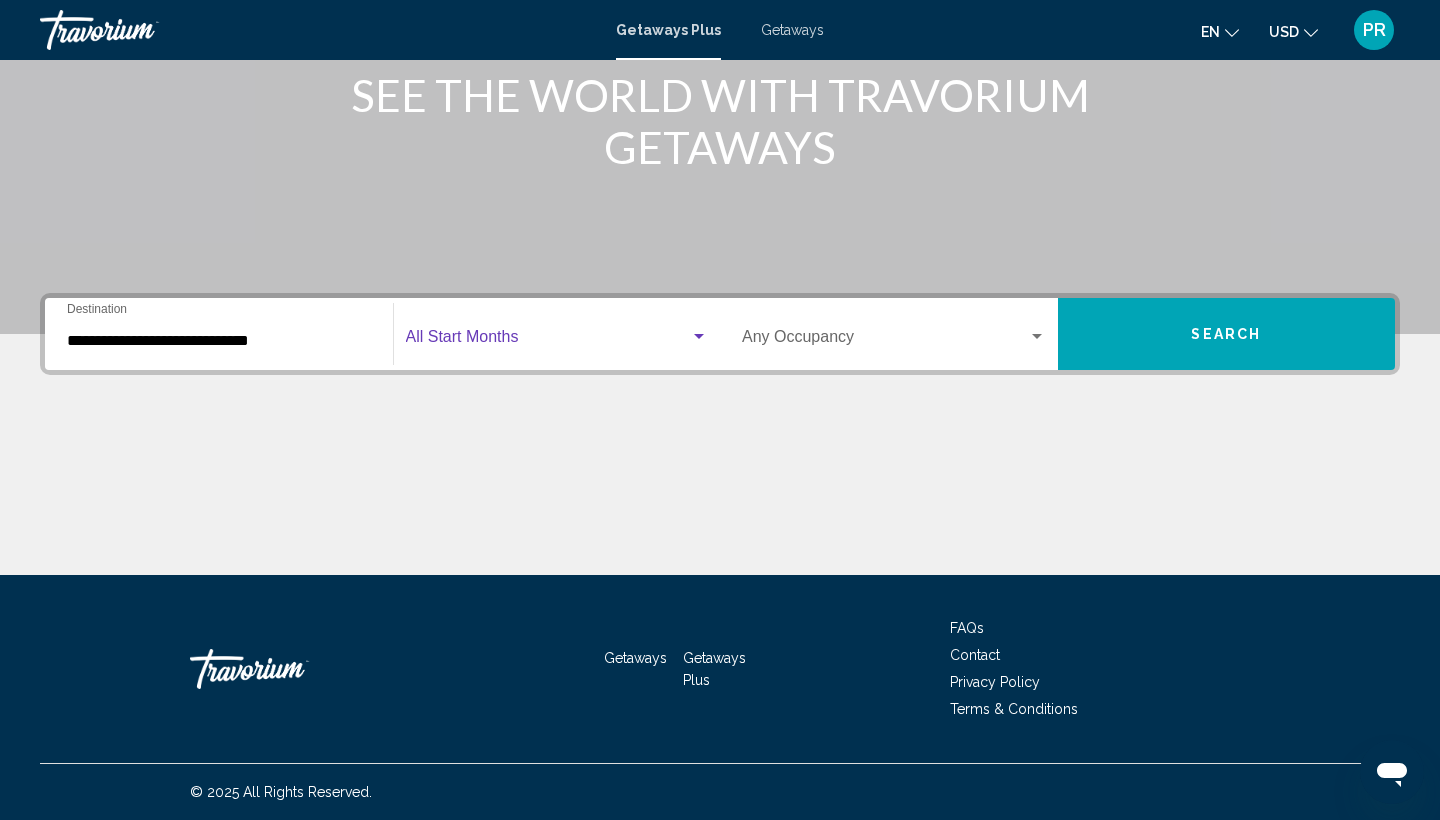 click at bounding box center (548, 341) 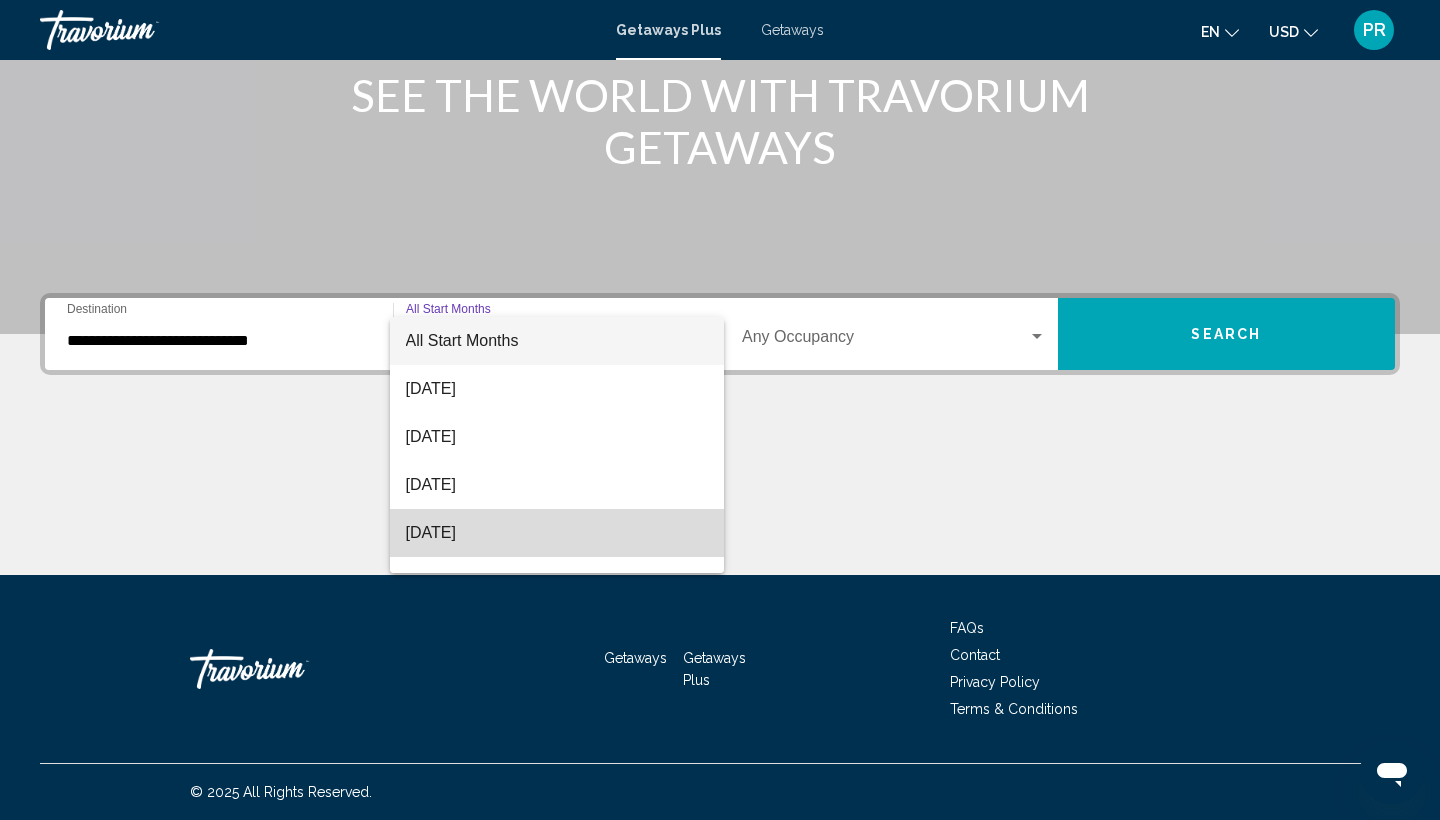 click on "[DATE]" at bounding box center [557, 533] 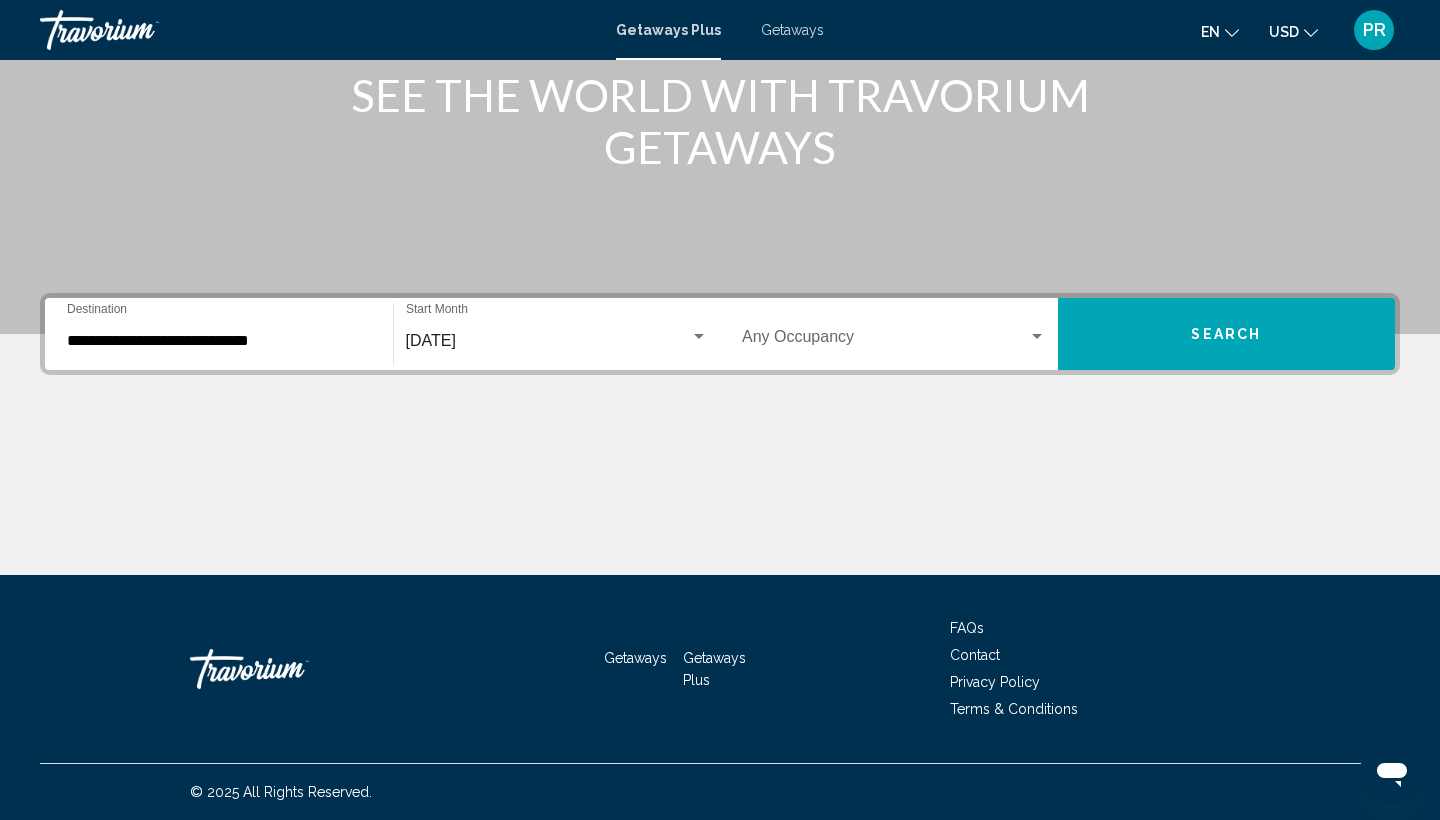 click on "Occupancy Any Occupancy" at bounding box center [894, 334] 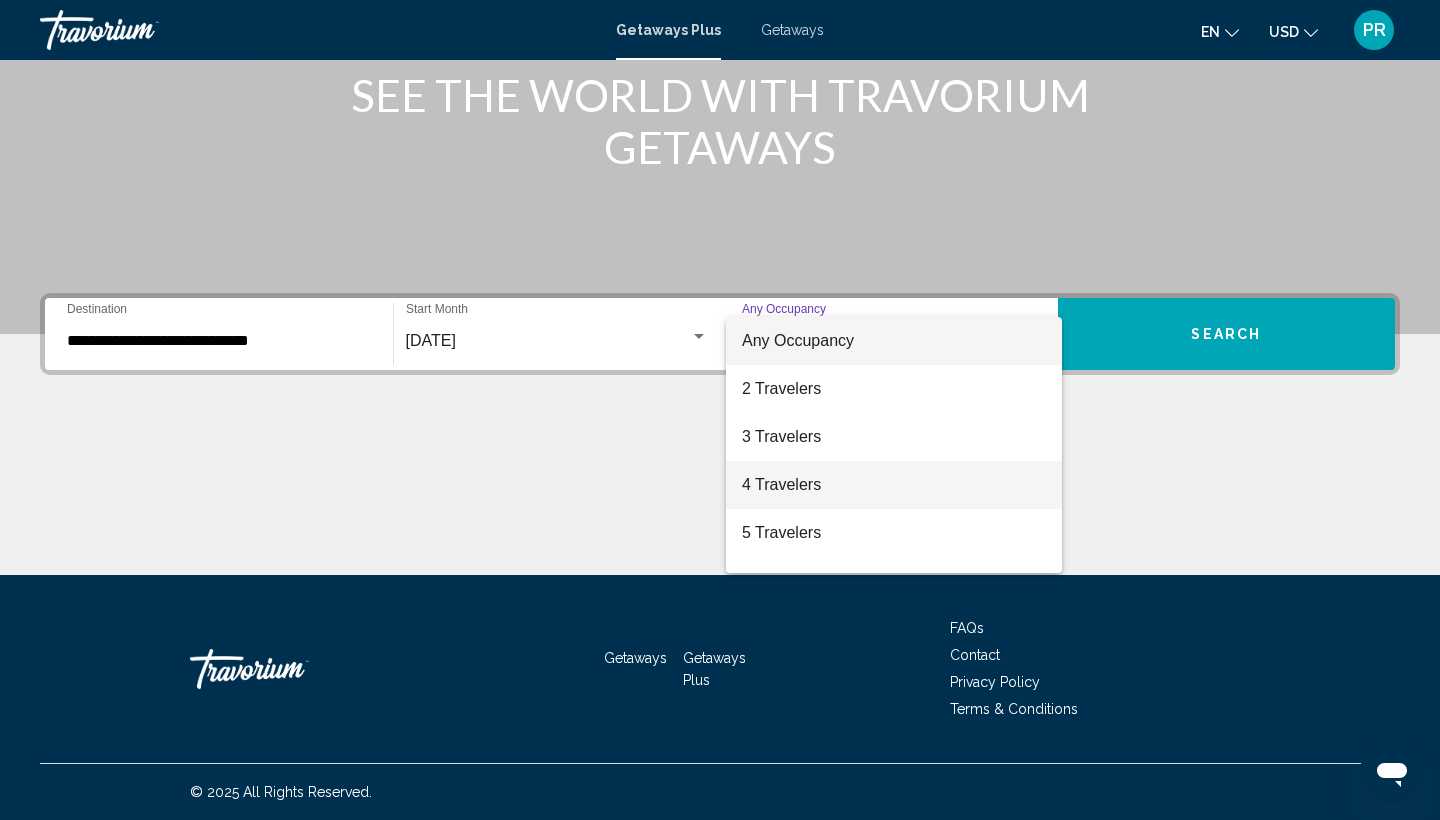click on "4 Travelers" at bounding box center (894, 485) 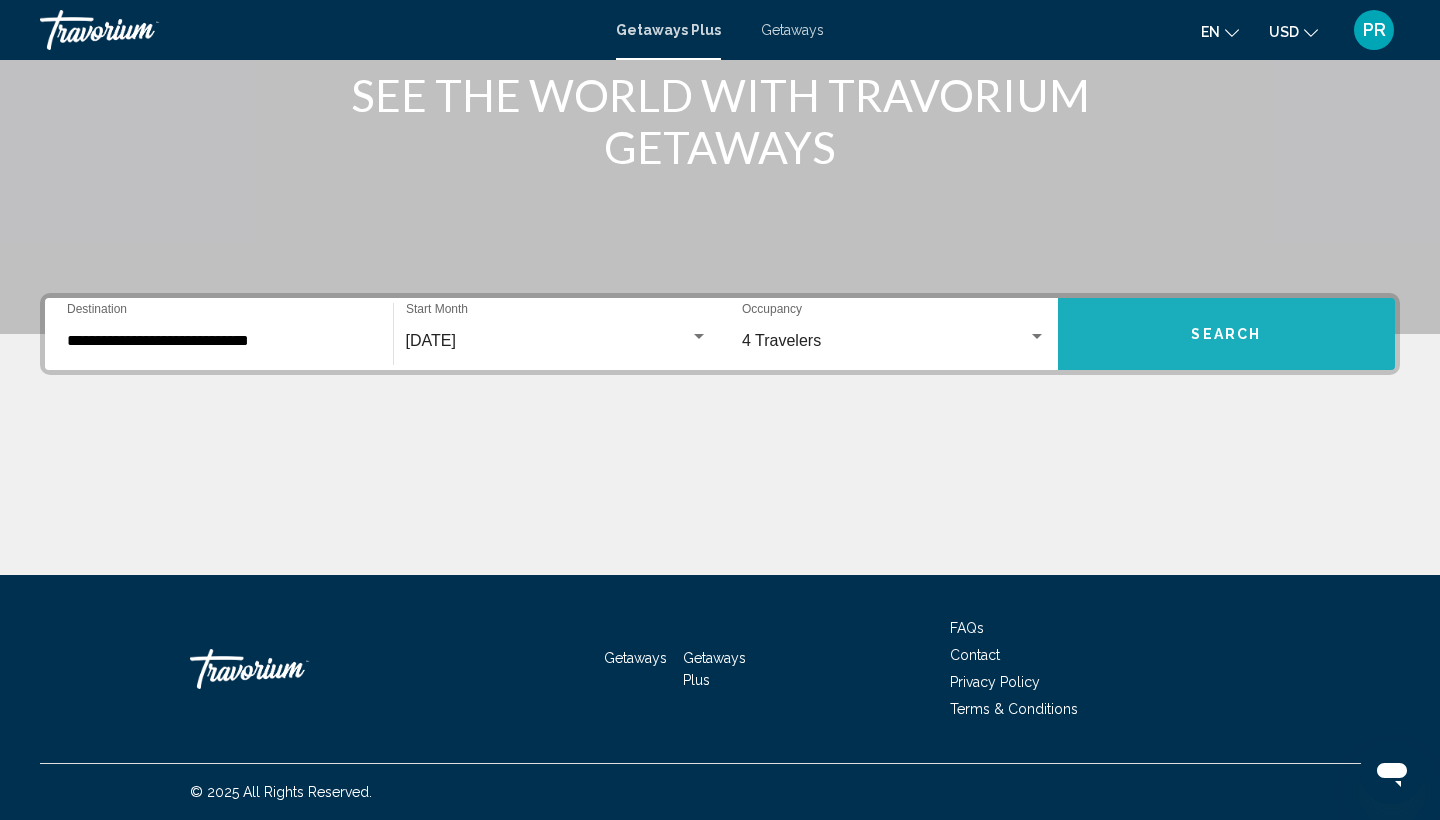 click on "Search" at bounding box center (1227, 334) 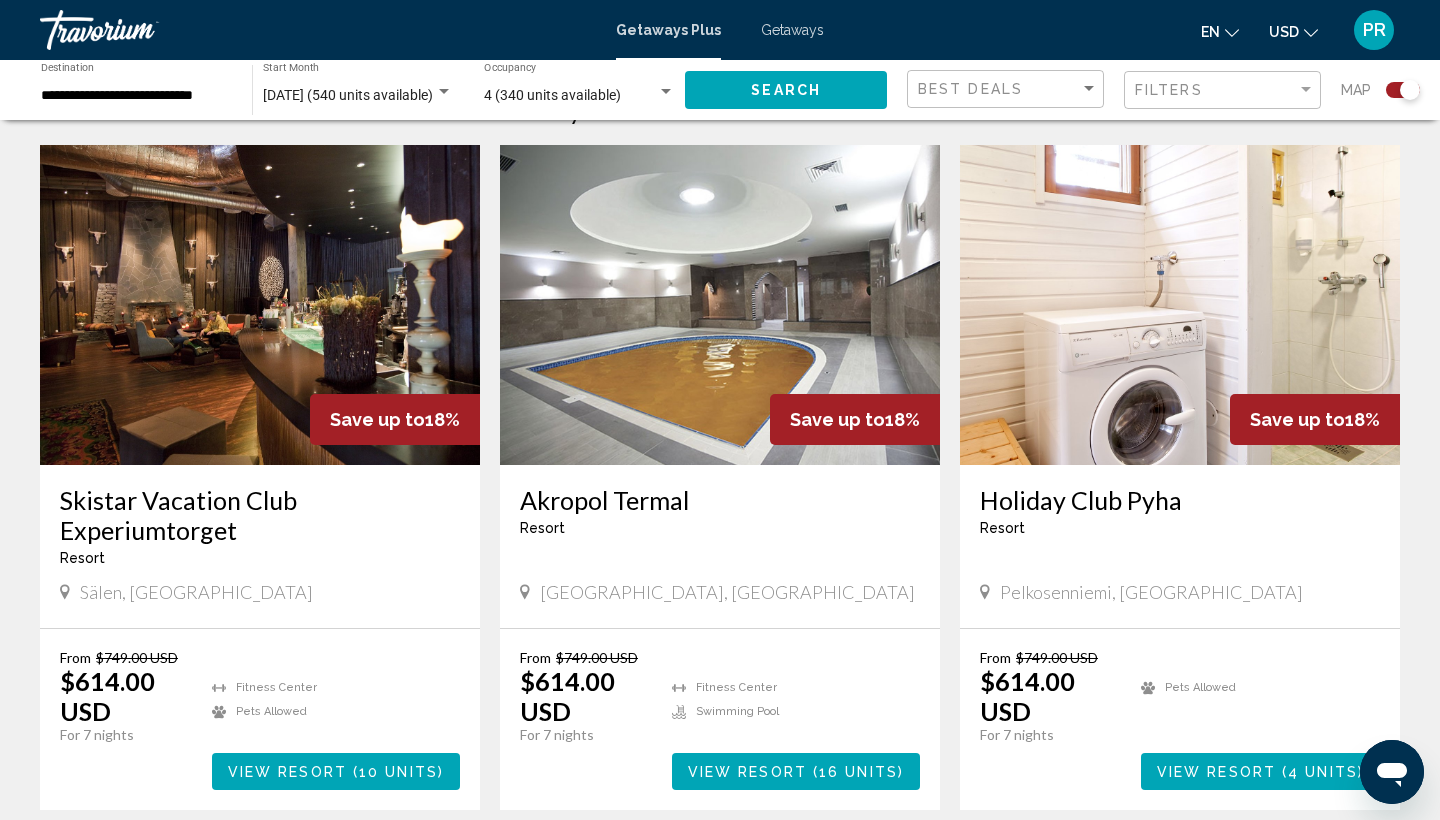 scroll, scrollTop: 686, scrollLeft: 0, axis: vertical 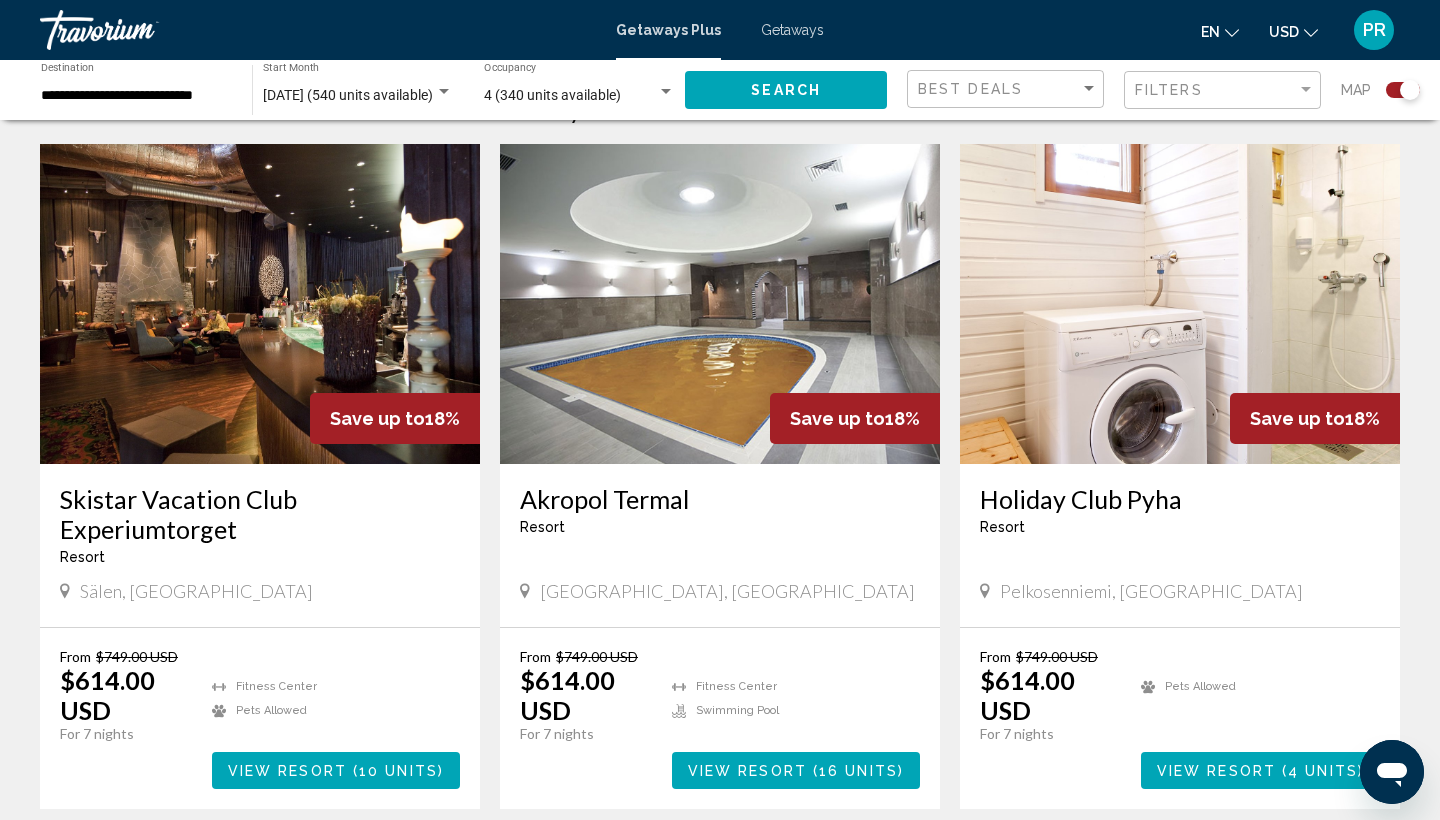 click at bounding box center [720, 304] 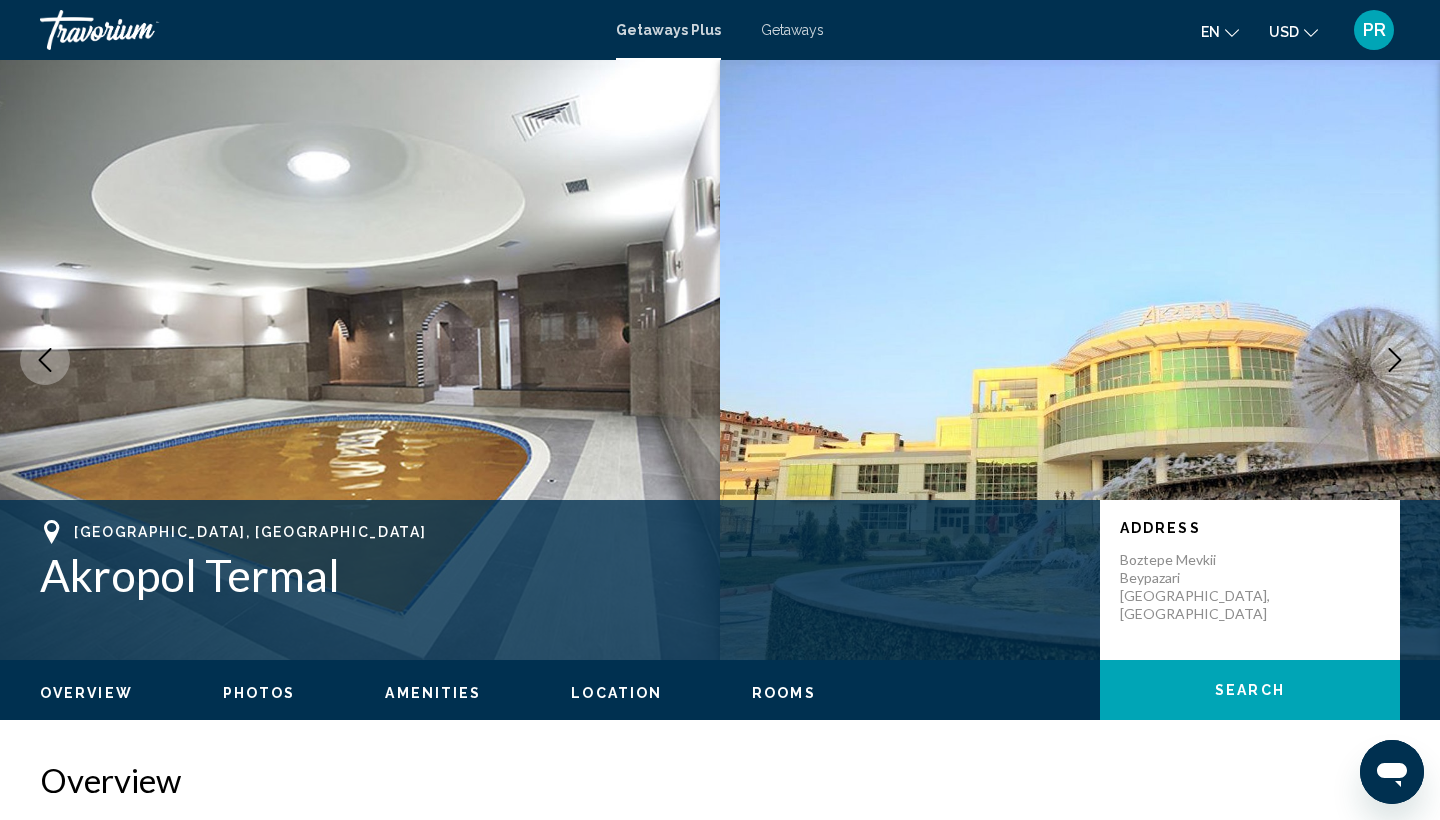 scroll, scrollTop: 2118, scrollLeft: 0, axis: vertical 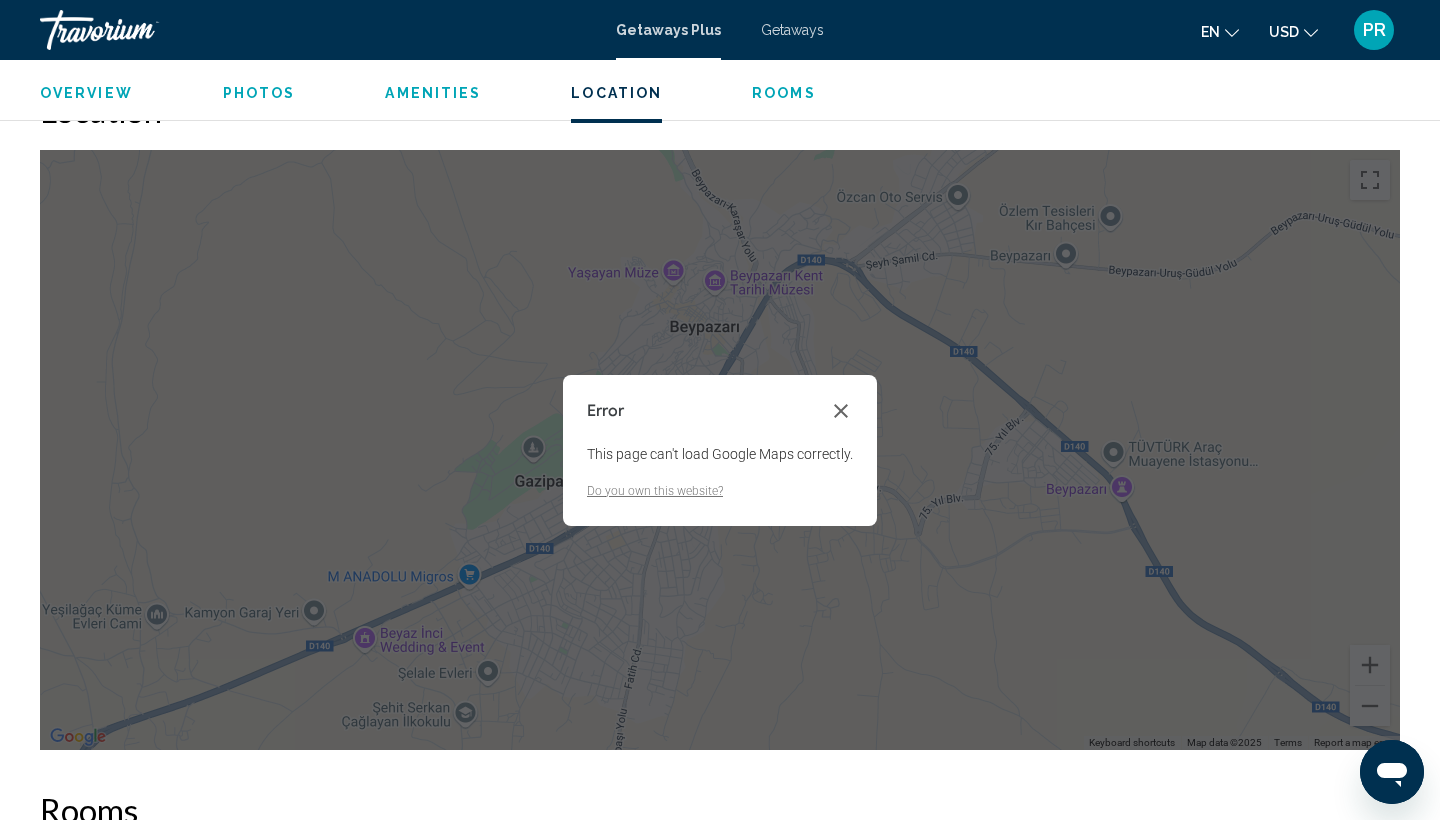 click on "Error This page can't load Google Maps correctly. Do you own this website?" at bounding box center (720, 450) 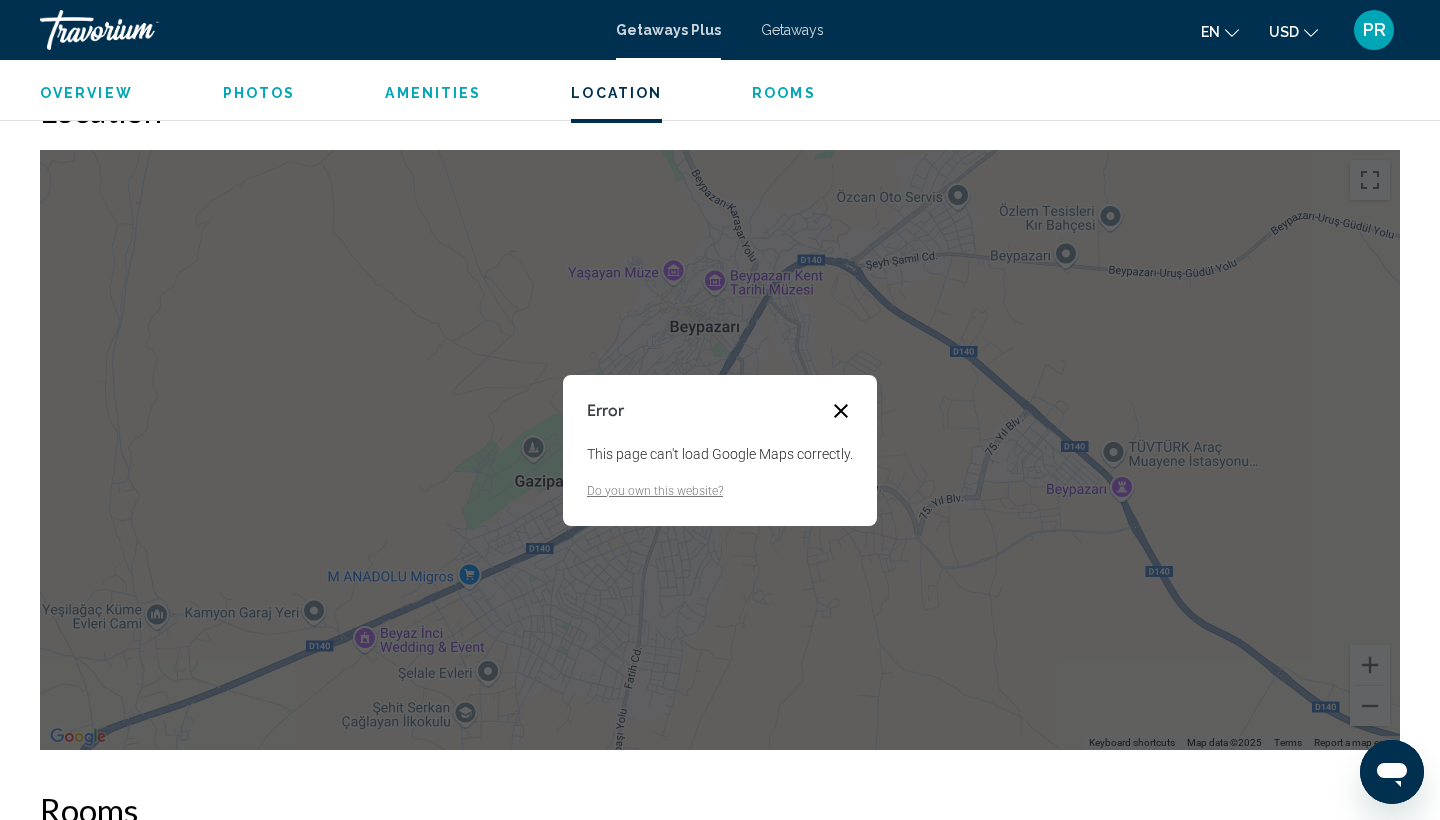 click at bounding box center [841, 411] 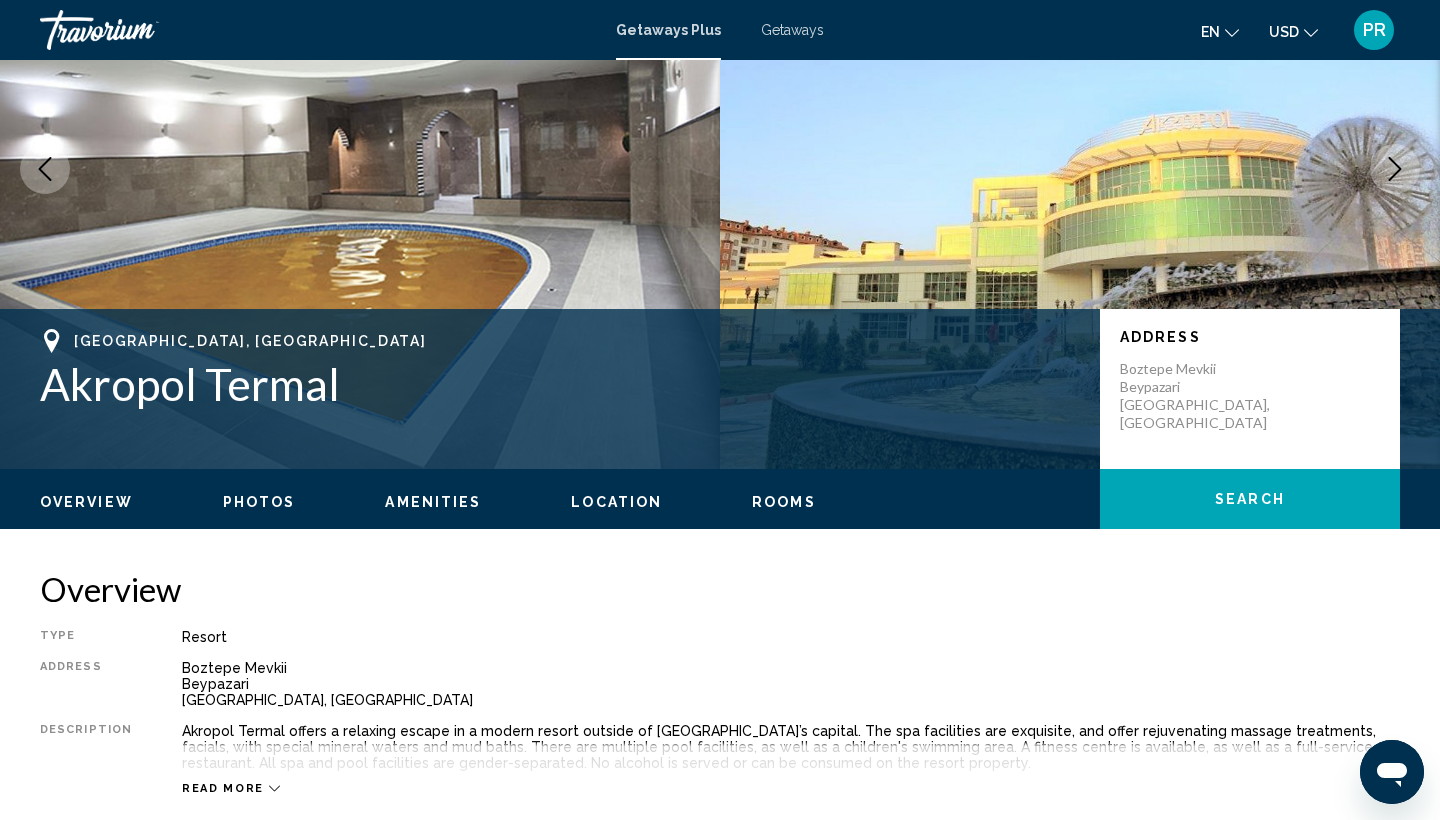 scroll, scrollTop: 130, scrollLeft: 0, axis: vertical 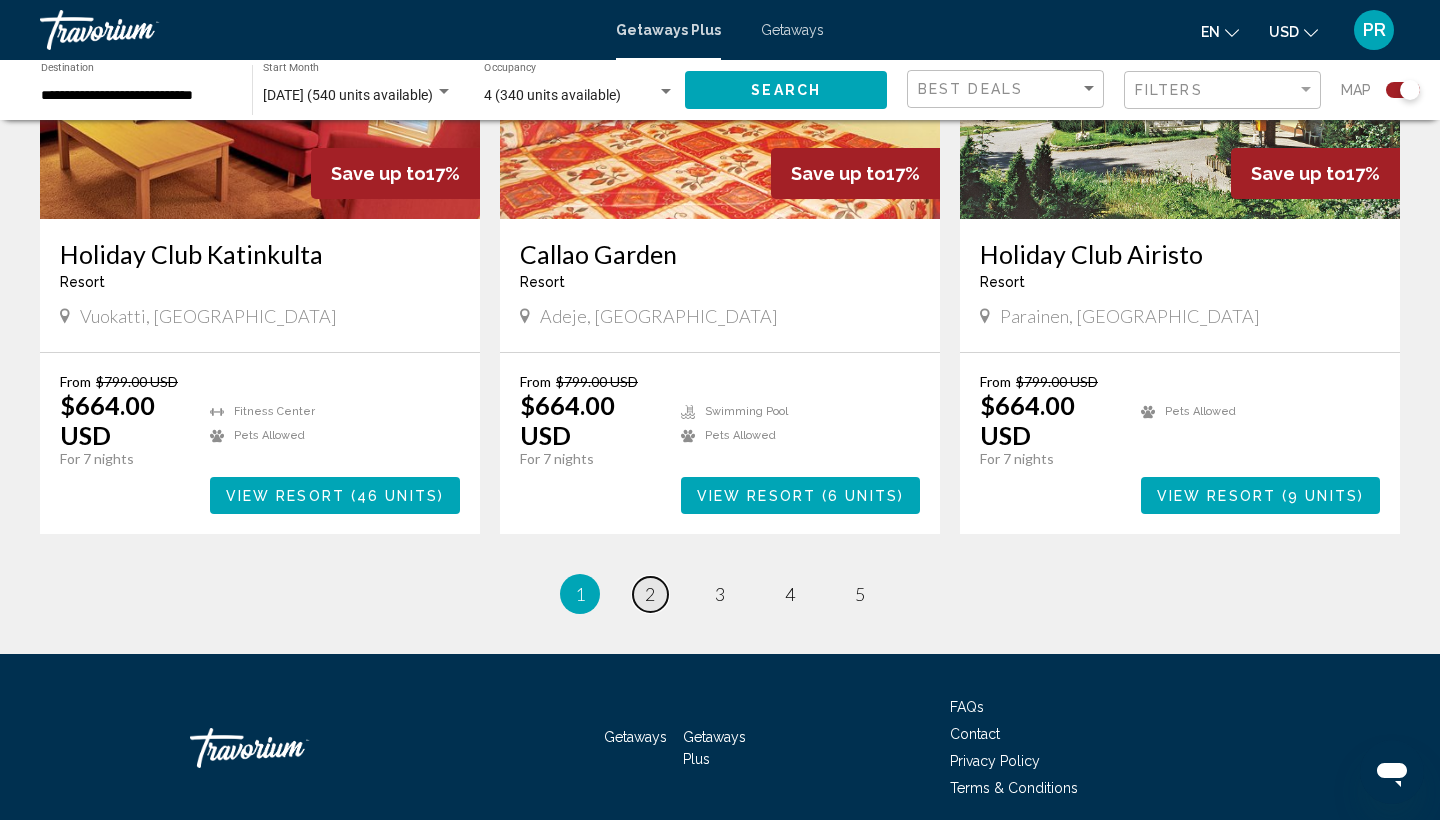 click on "2" at bounding box center (650, 594) 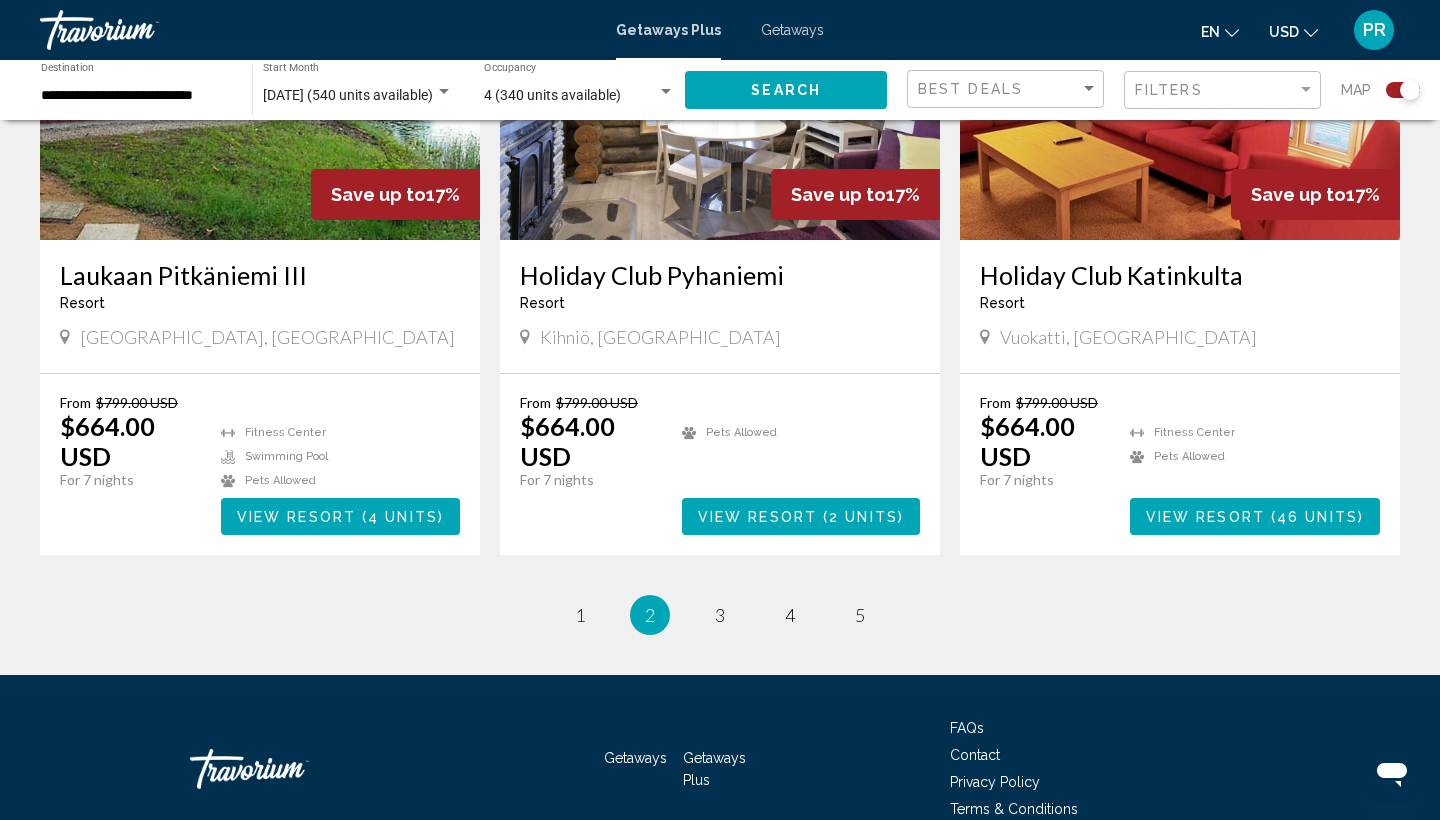 scroll, scrollTop: 3000, scrollLeft: 0, axis: vertical 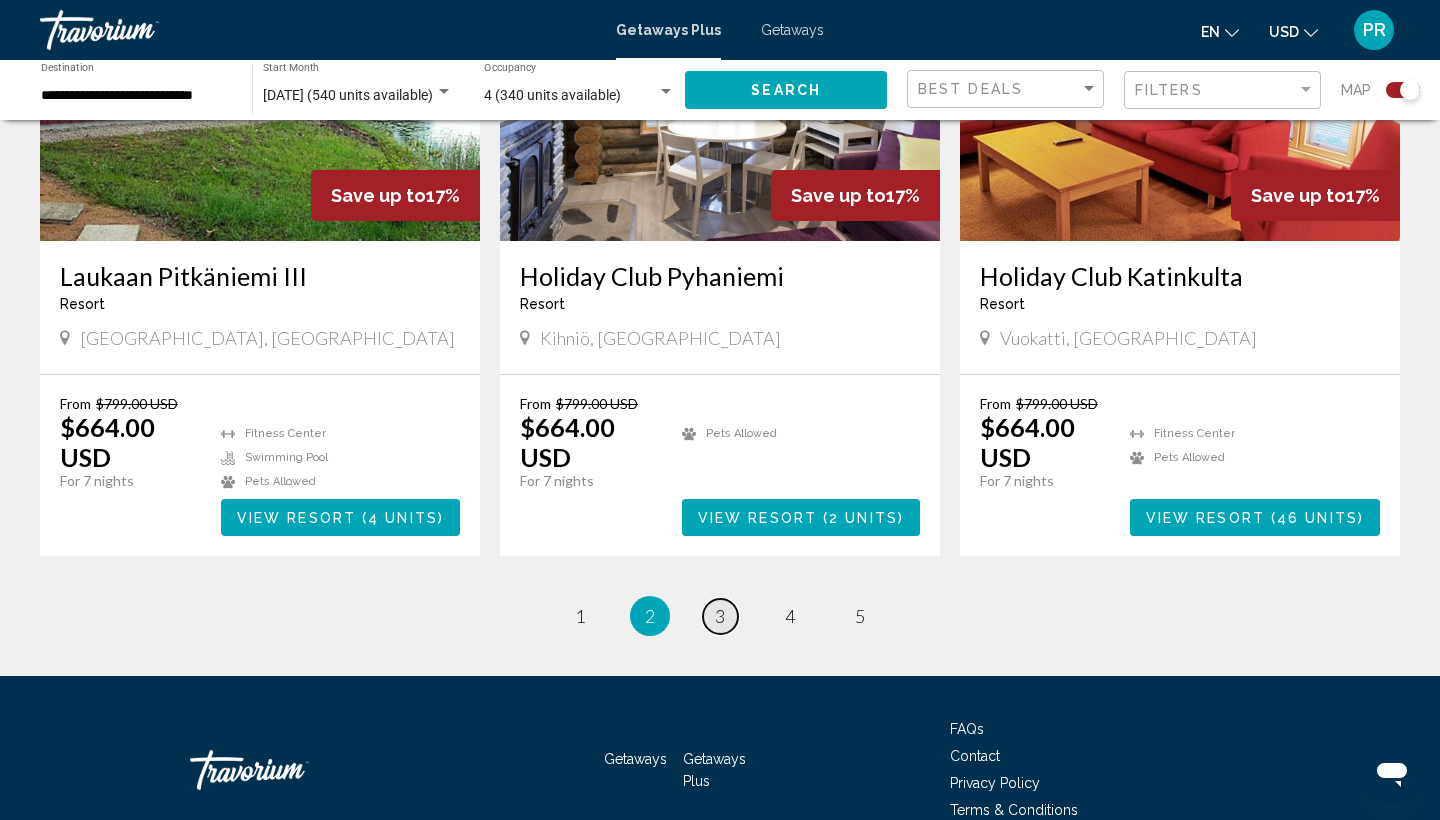 click on "3" at bounding box center (720, 616) 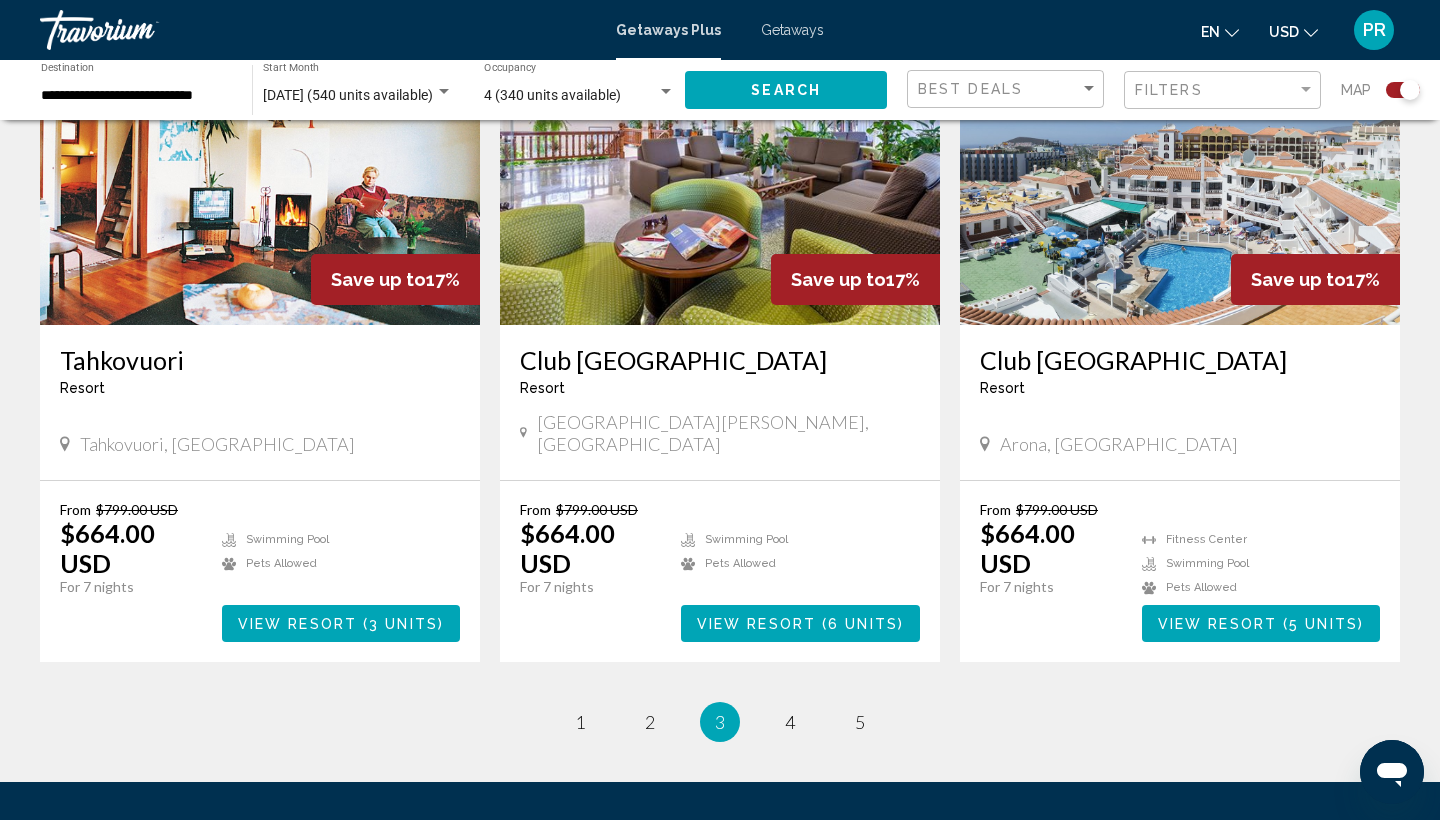 scroll, scrollTop: 2893, scrollLeft: 0, axis: vertical 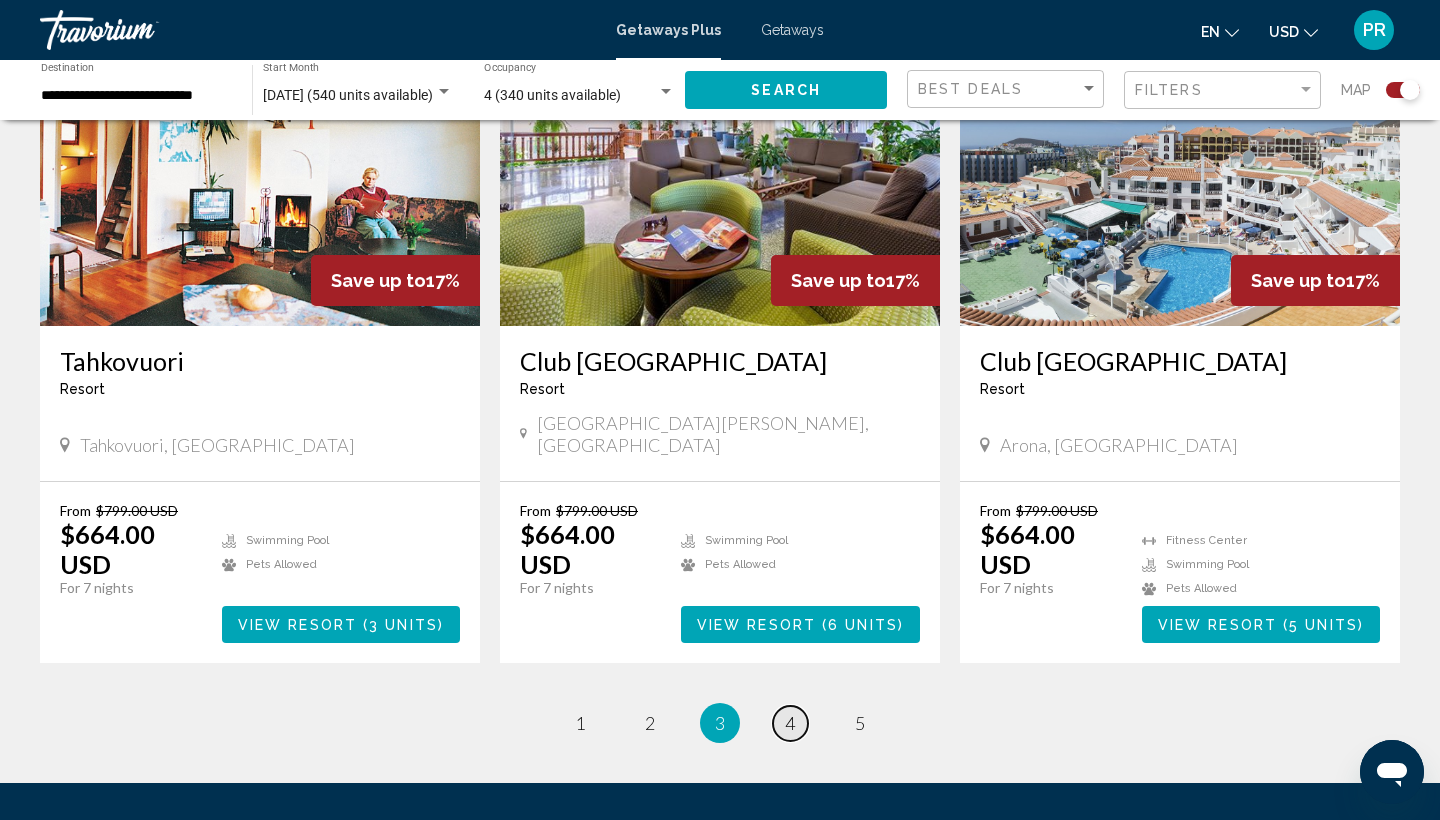 click on "4" at bounding box center (790, 723) 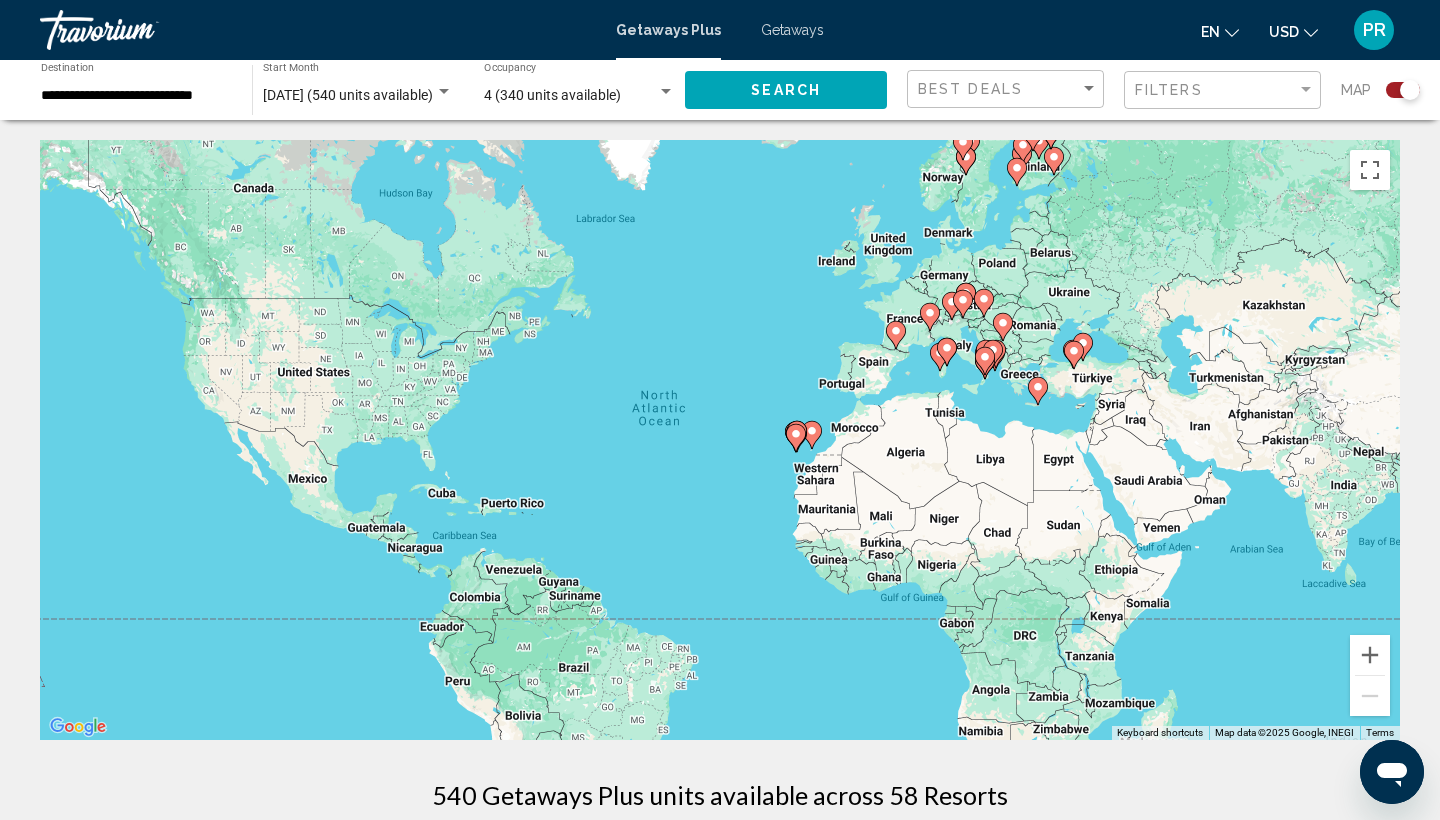 click 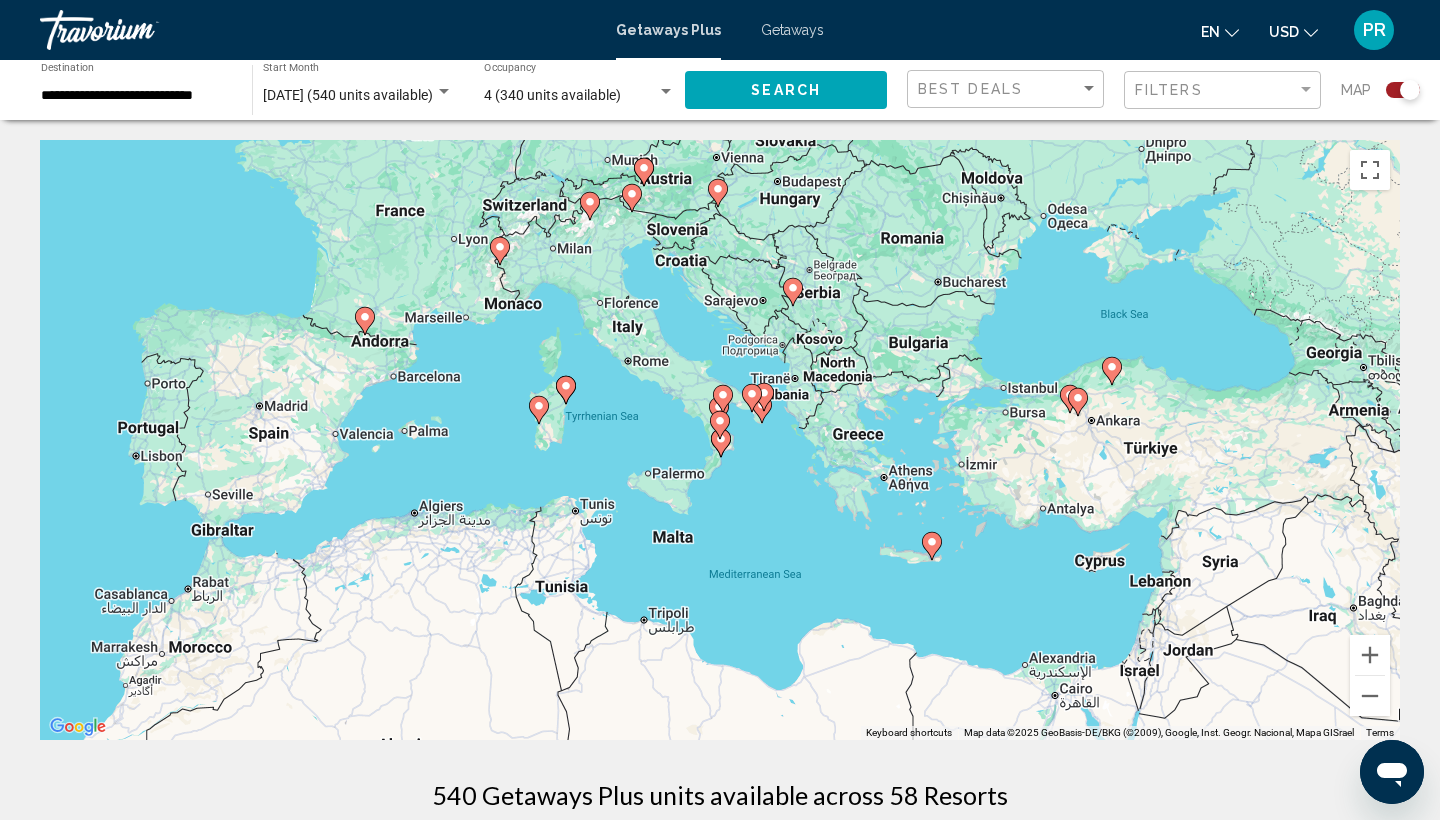 click 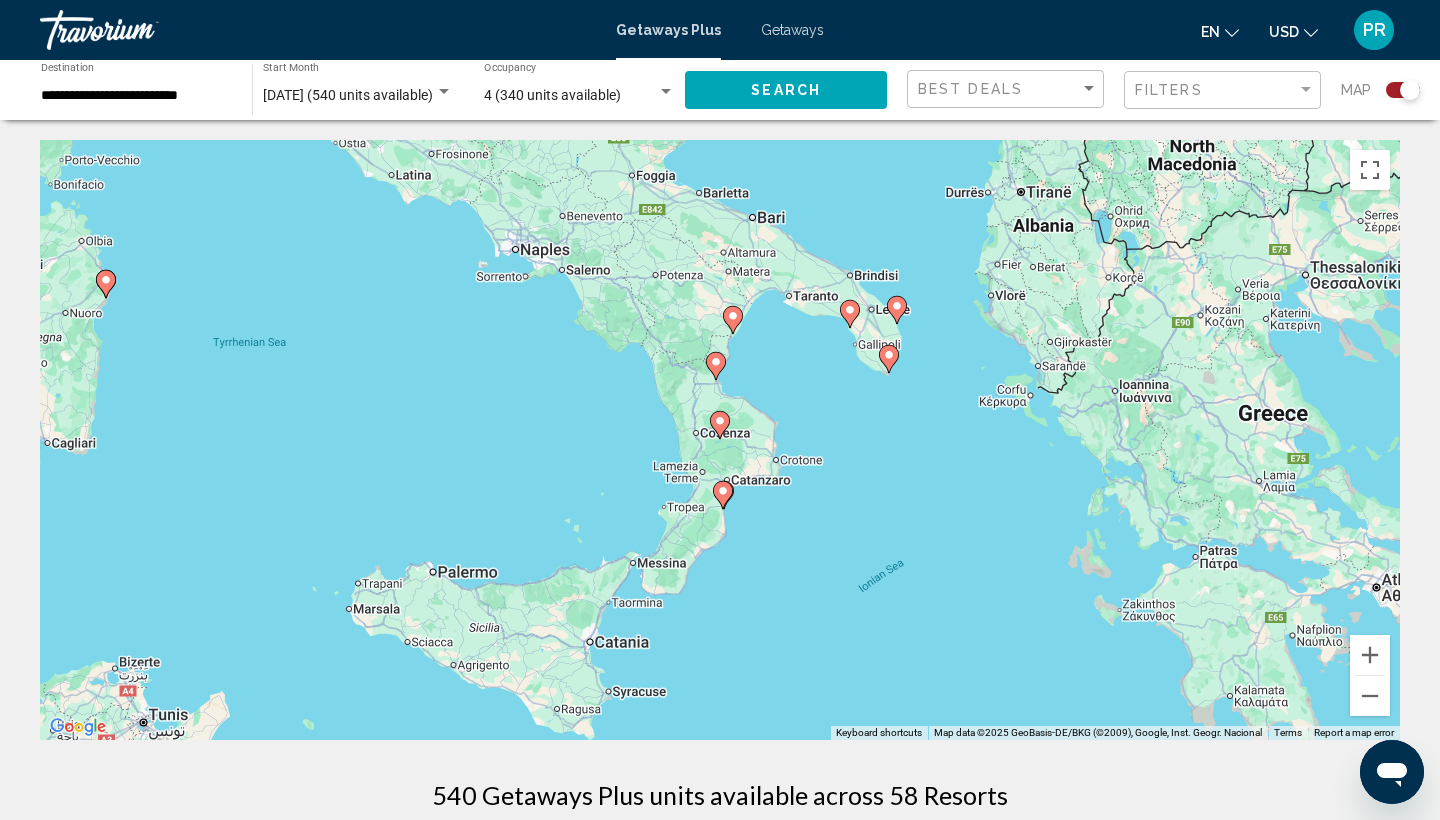 click 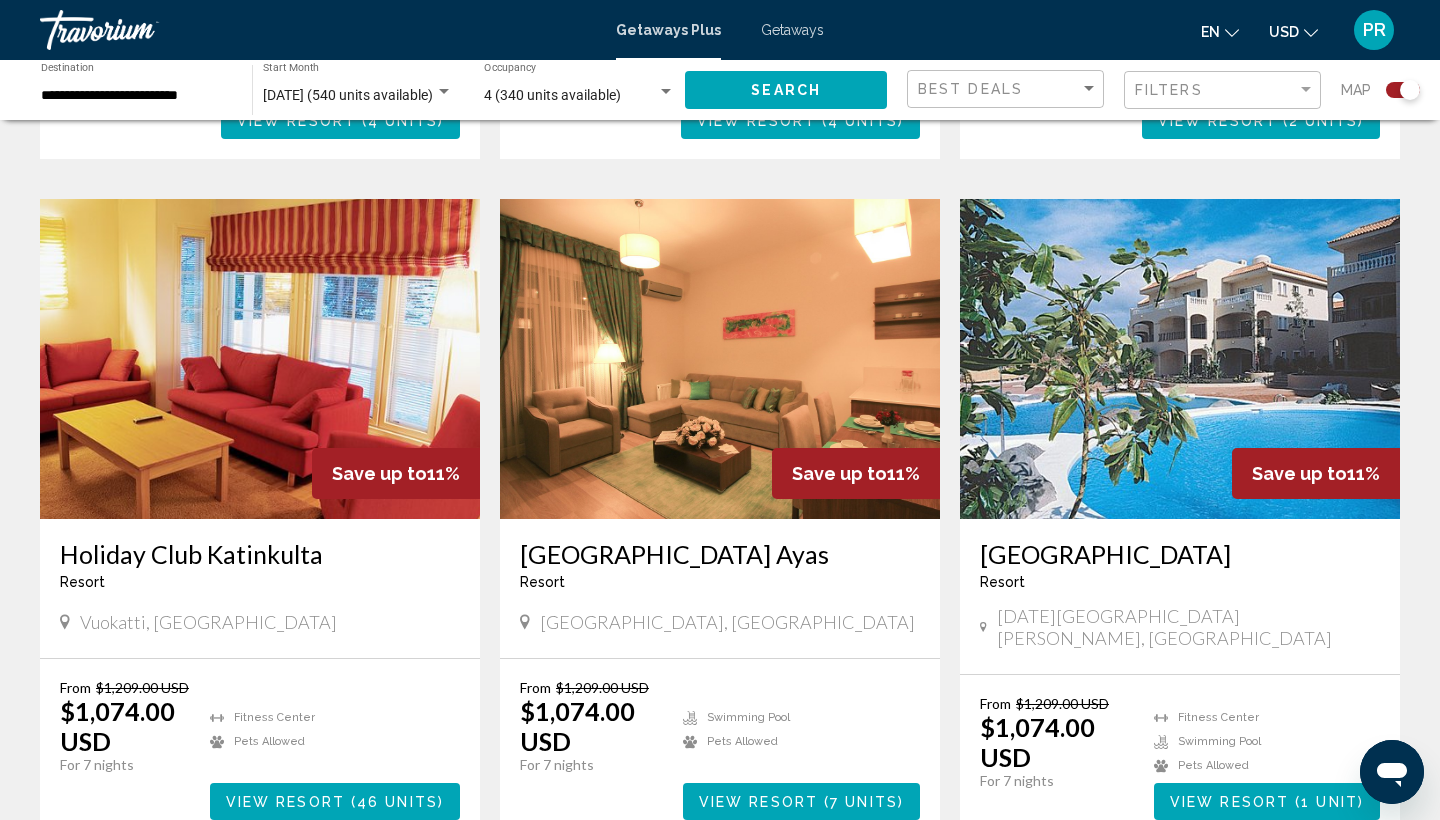 scroll, scrollTop: 1326, scrollLeft: 0, axis: vertical 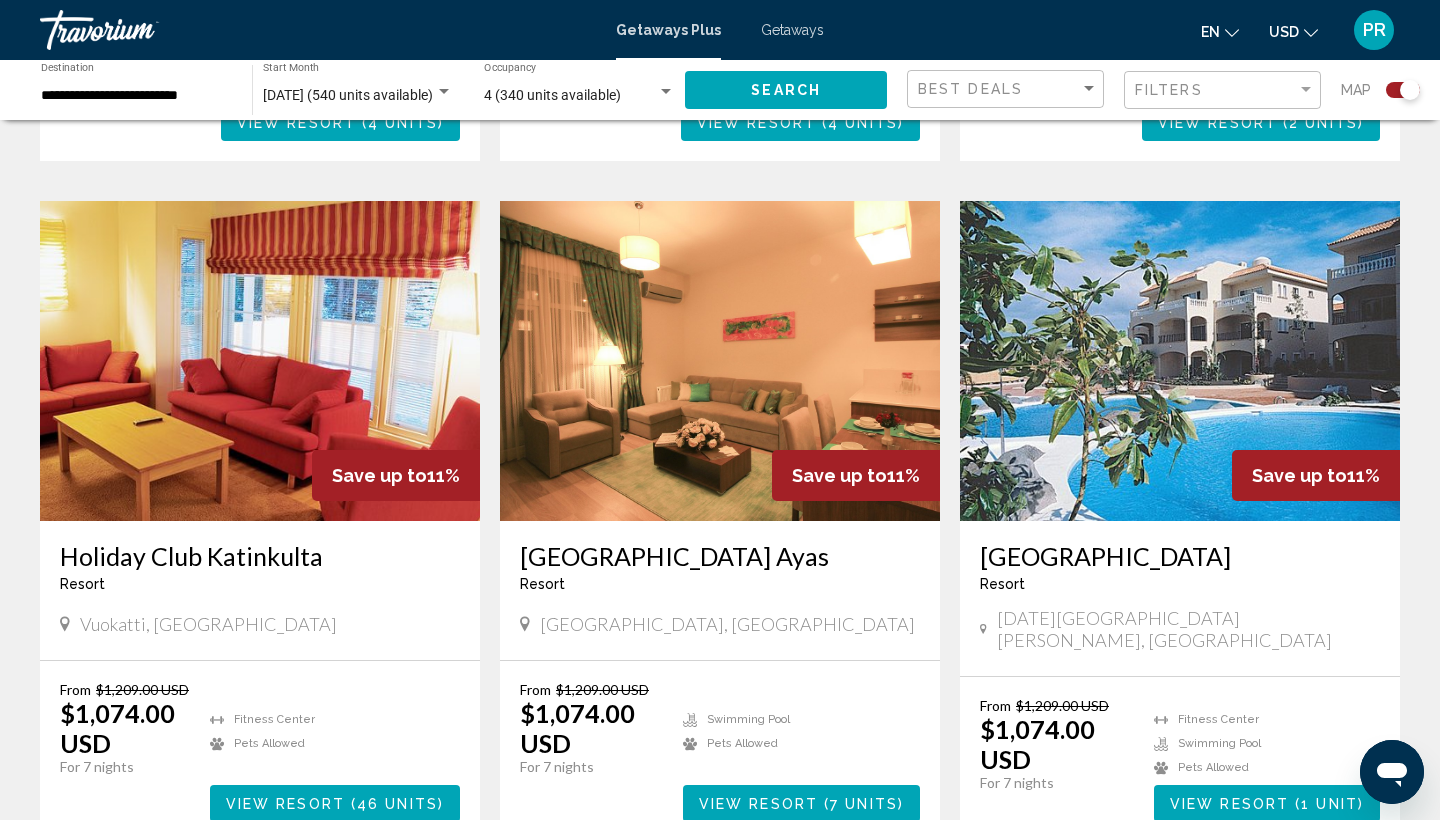 click at bounding box center (1180, 361) 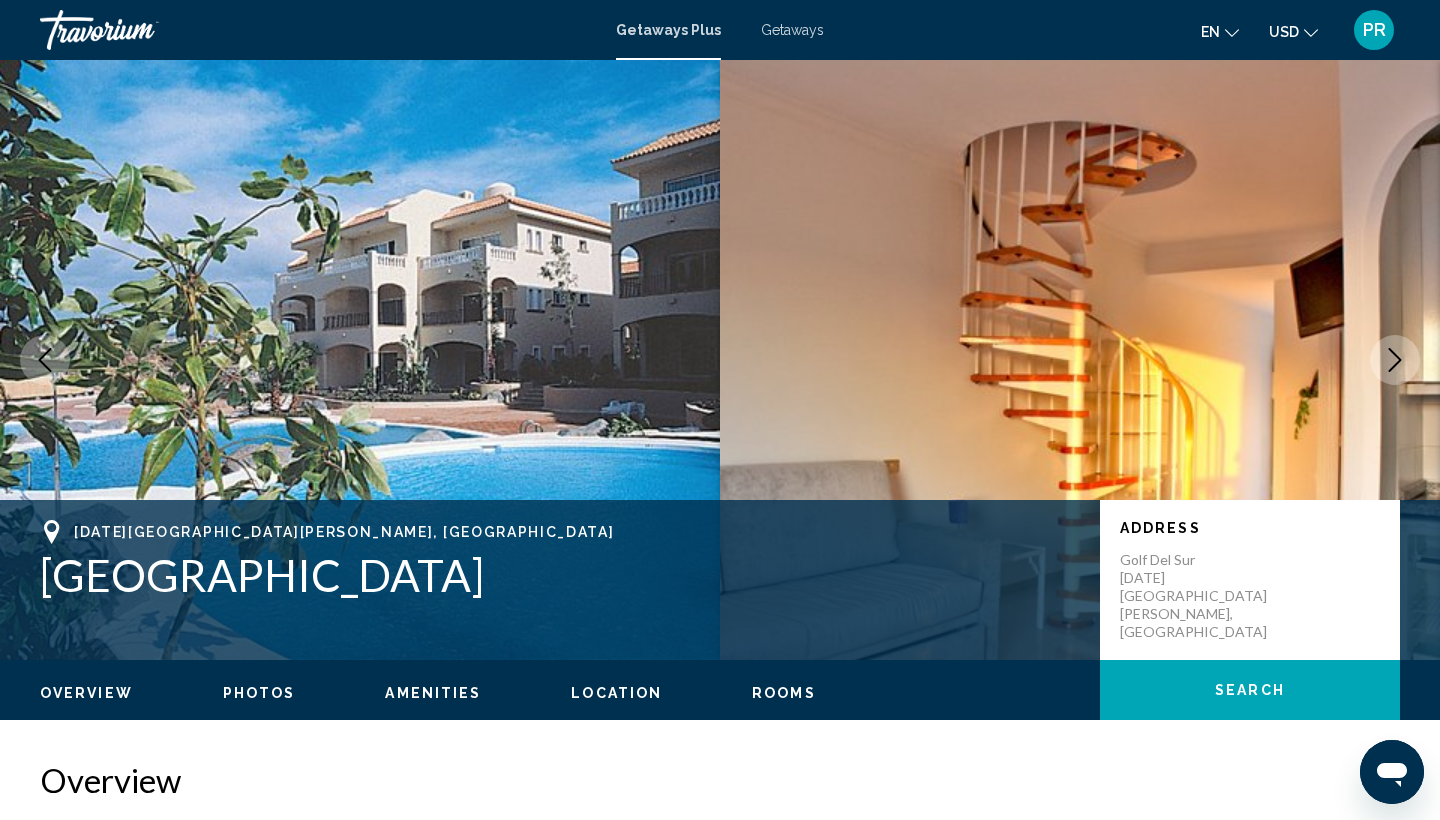 scroll, scrollTop: 2347, scrollLeft: 0, axis: vertical 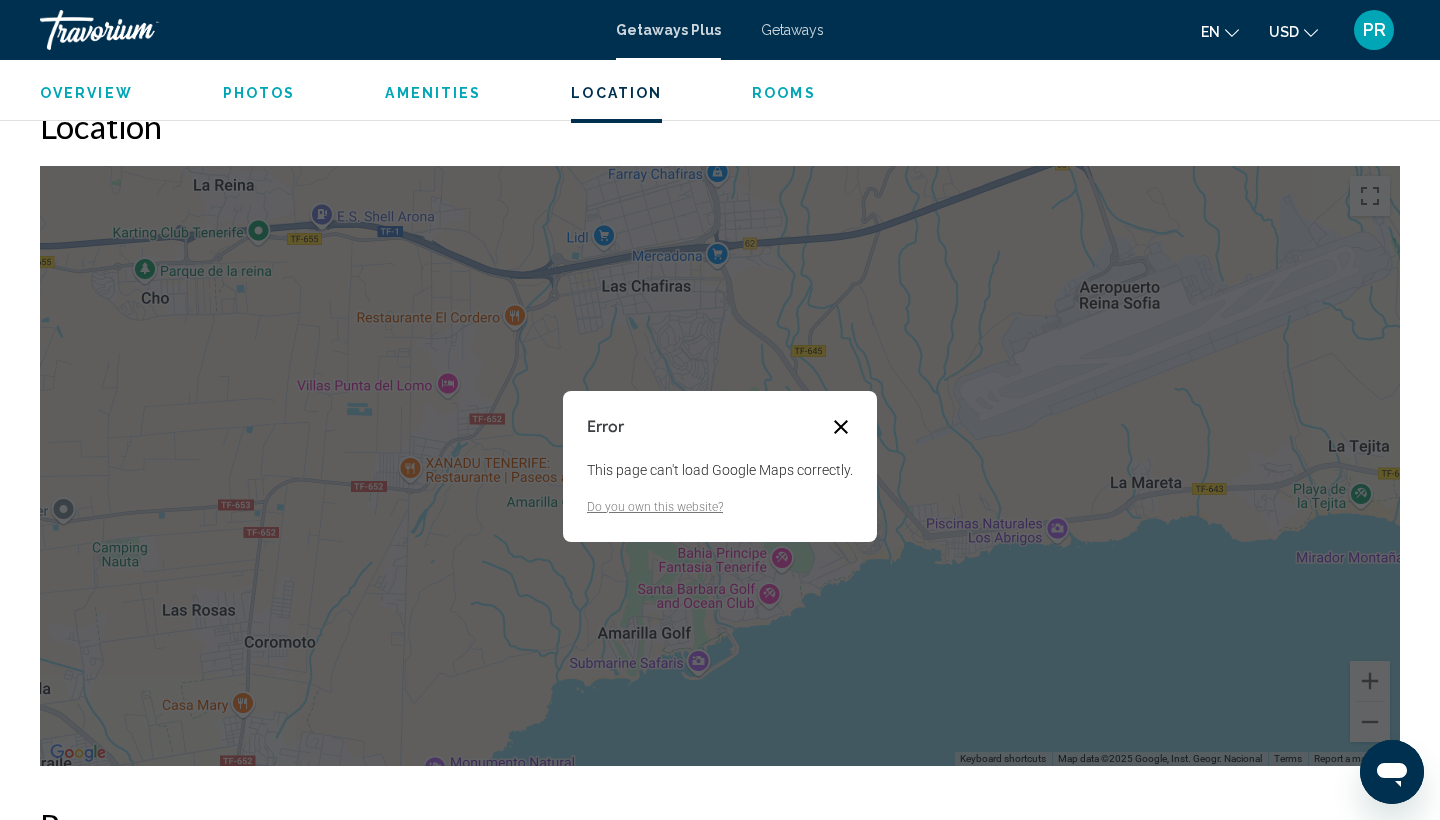 click at bounding box center (841, 427) 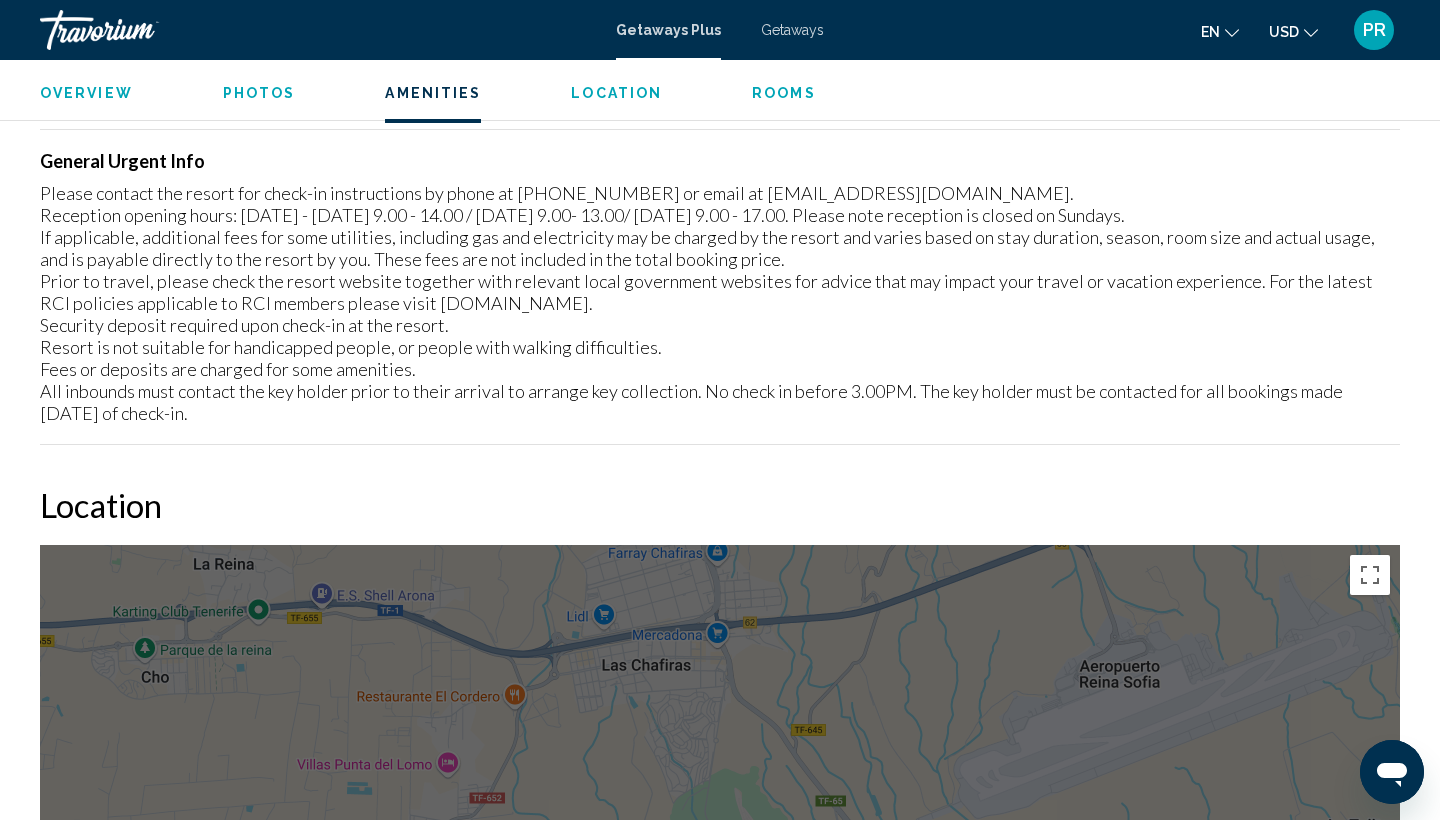 scroll, scrollTop: 1967, scrollLeft: 0, axis: vertical 